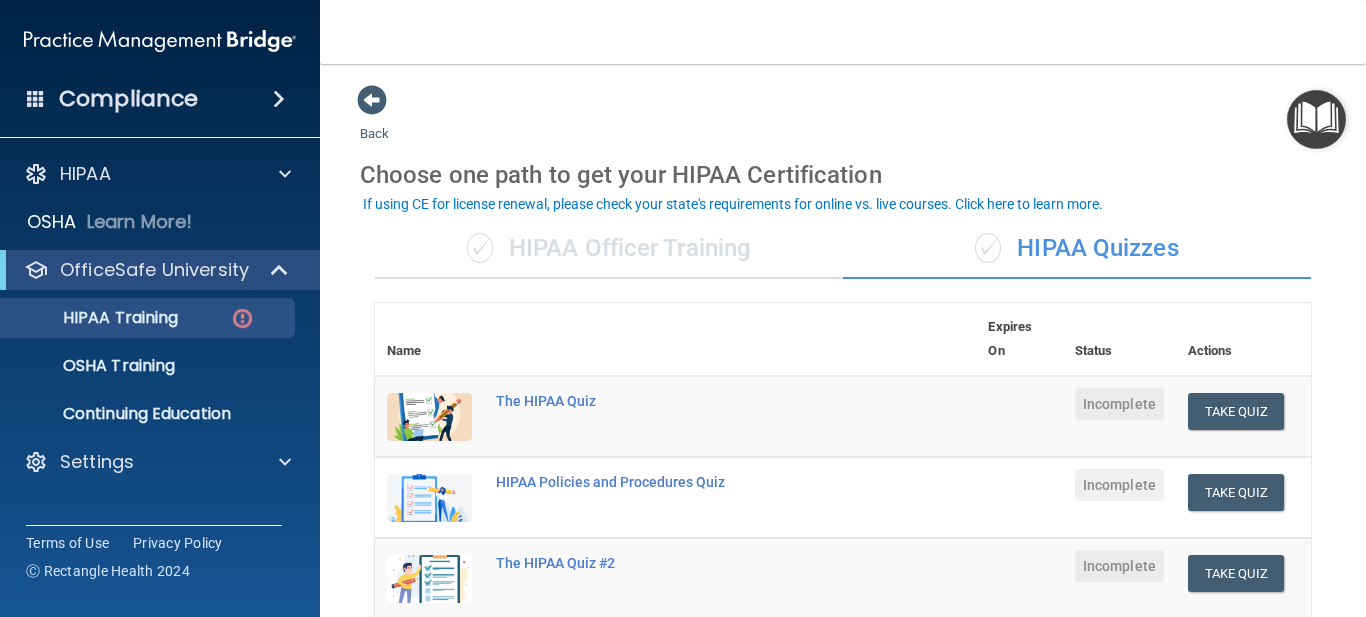 scroll, scrollTop: 0, scrollLeft: 0, axis: both 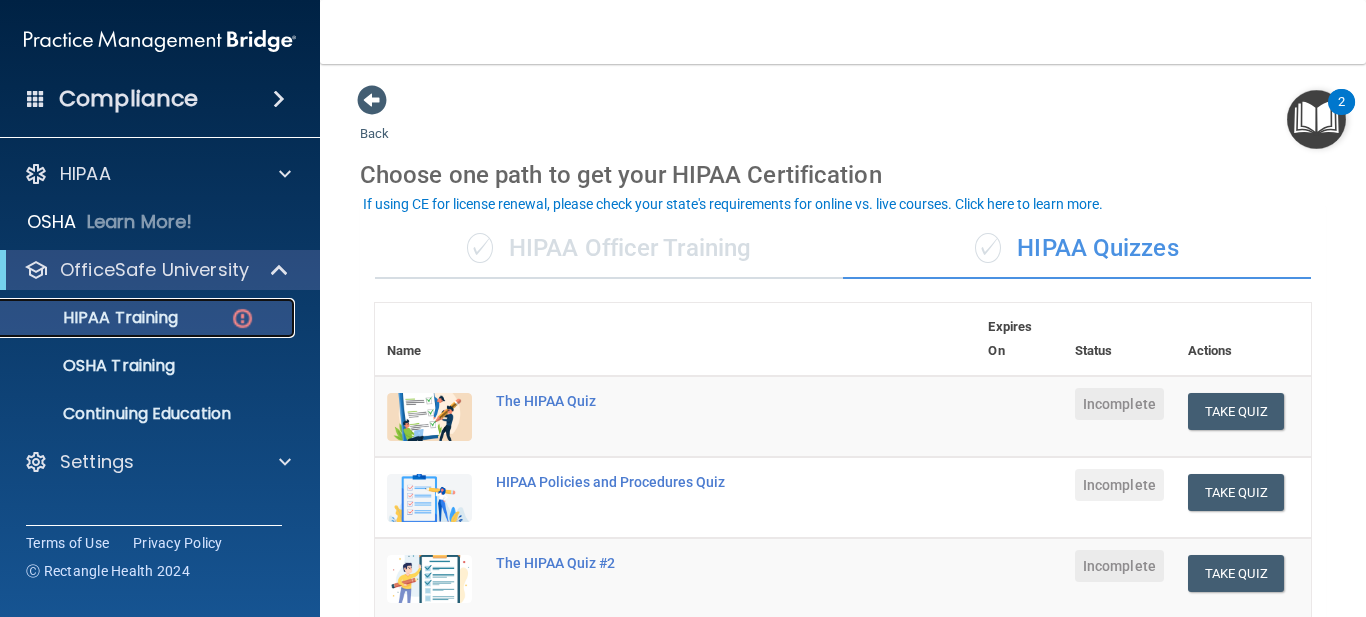 click on "HIPAA Training" at bounding box center (149, 318) 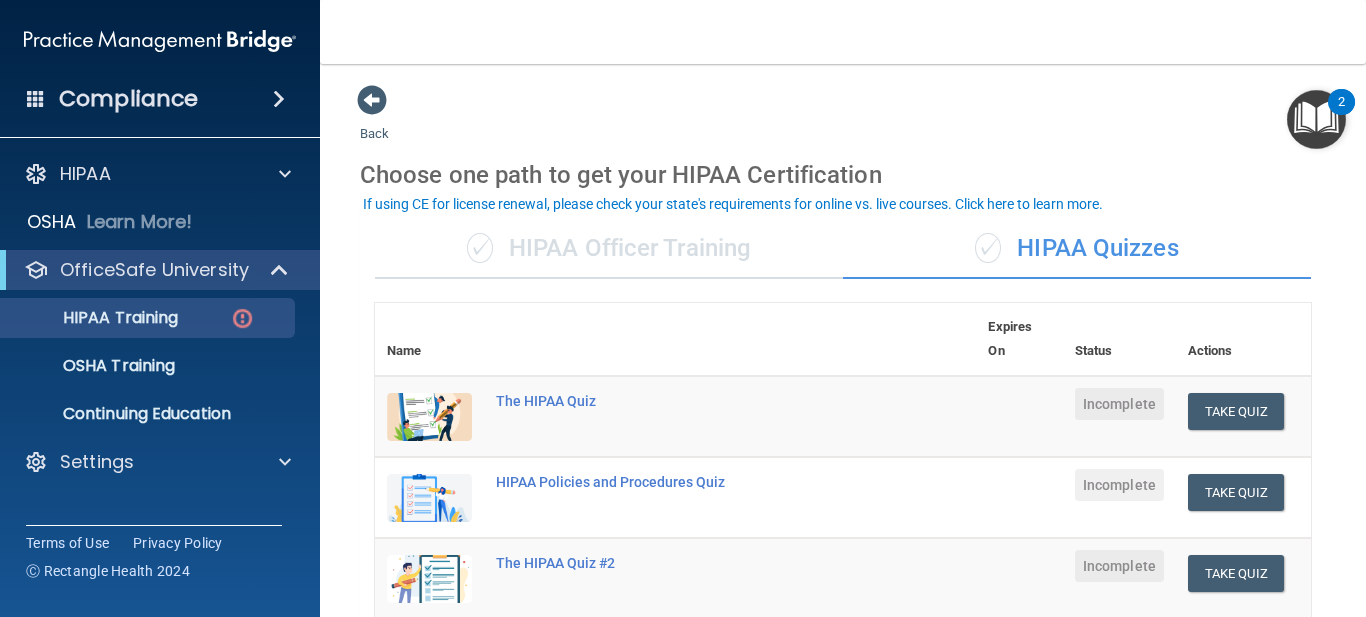 click on "✓   HIPAA Officer Training" at bounding box center (609, 249) 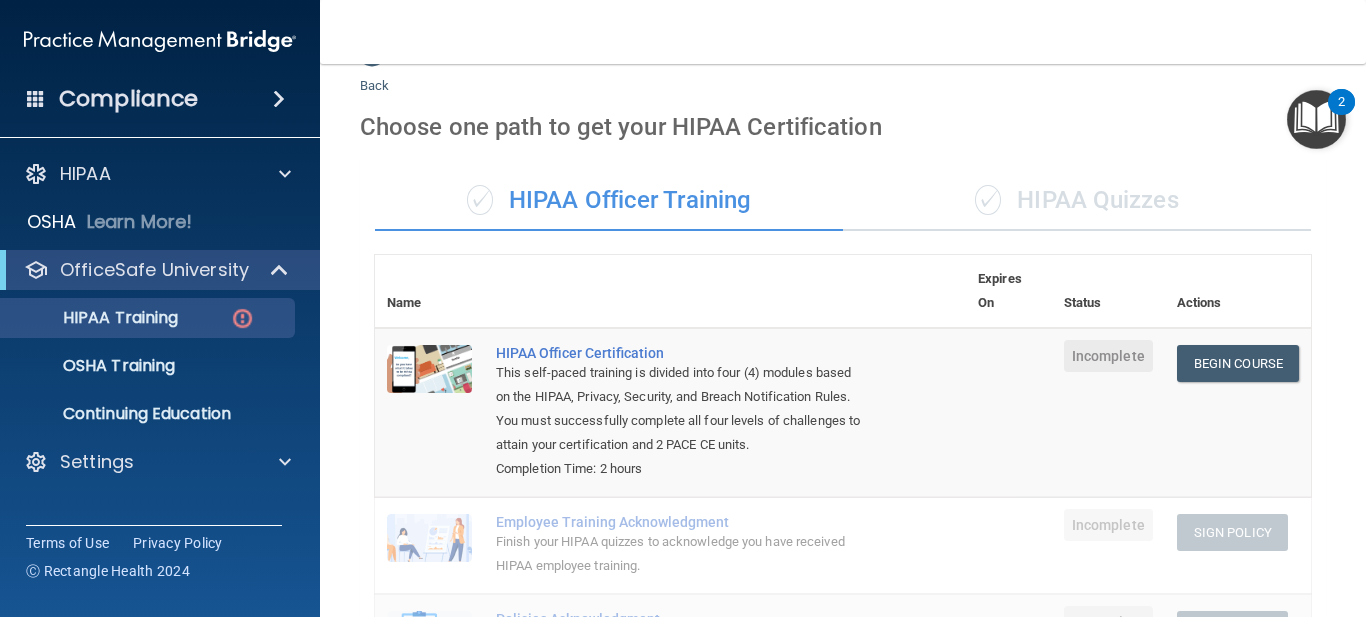 scroll, scrollTop: 0, scrollLeft: 0, axis: both 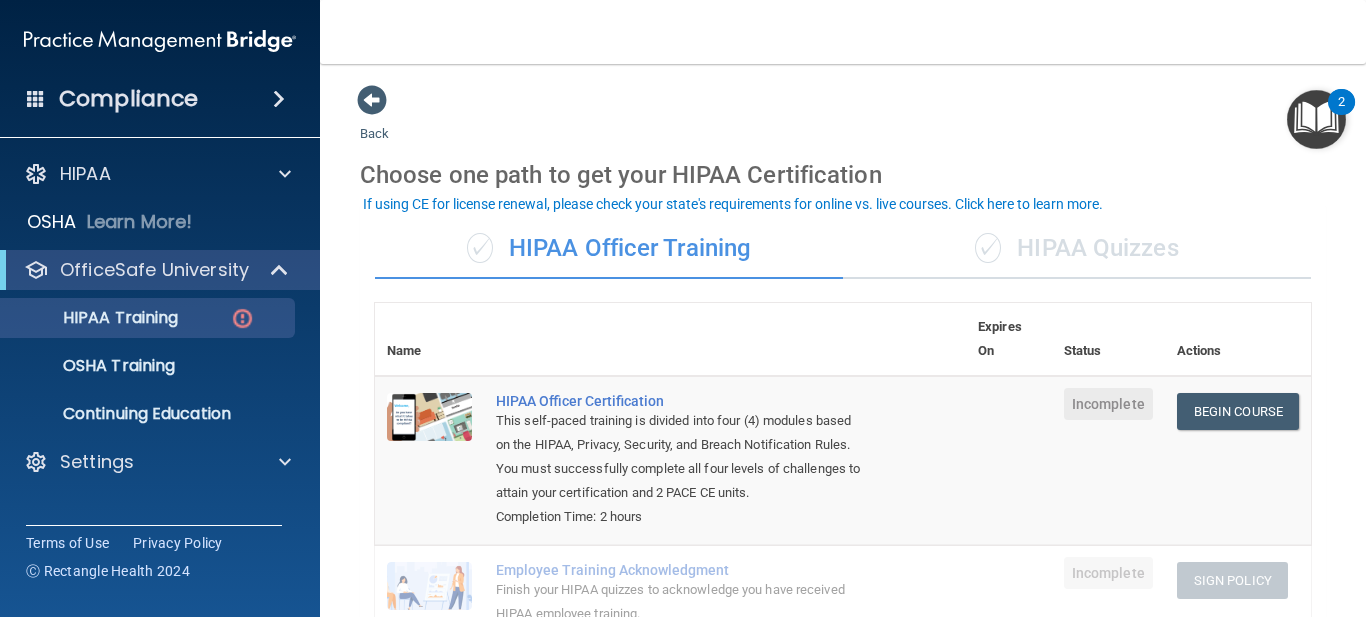 click on "✓   HIPAA Quizzes" at bounding box center [1077, 249] 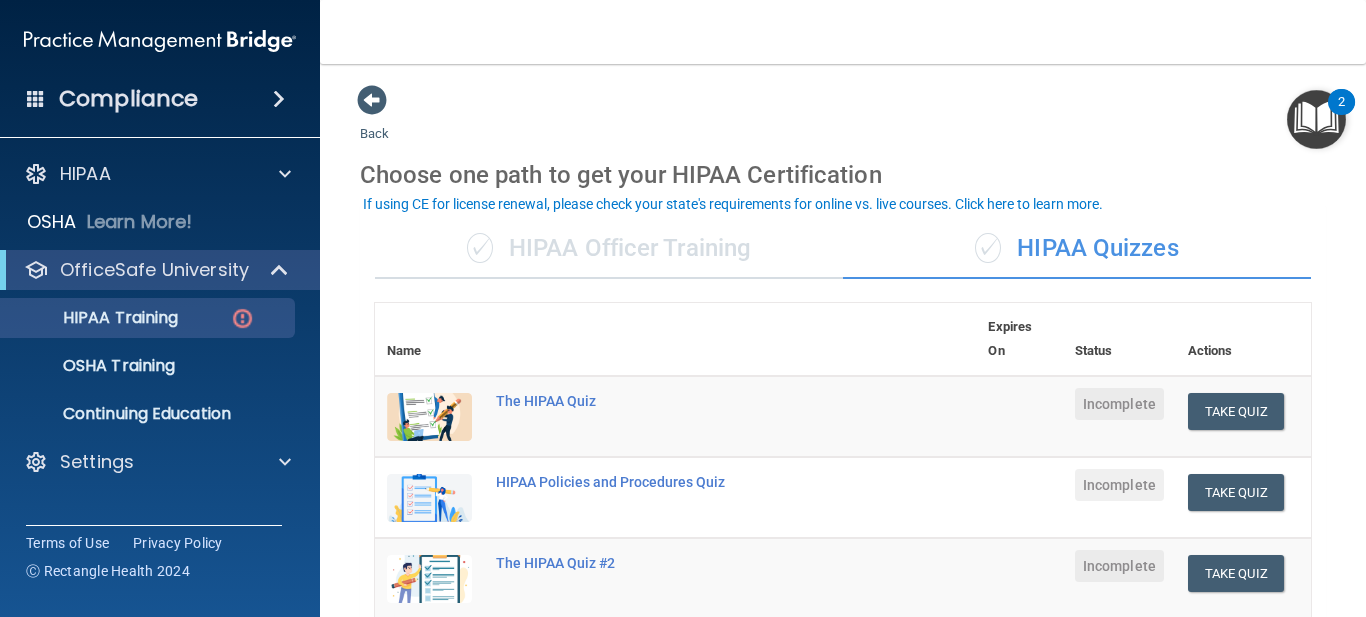 click on "✓   HIPAA Officer Training" at bounding box center [609, 249] 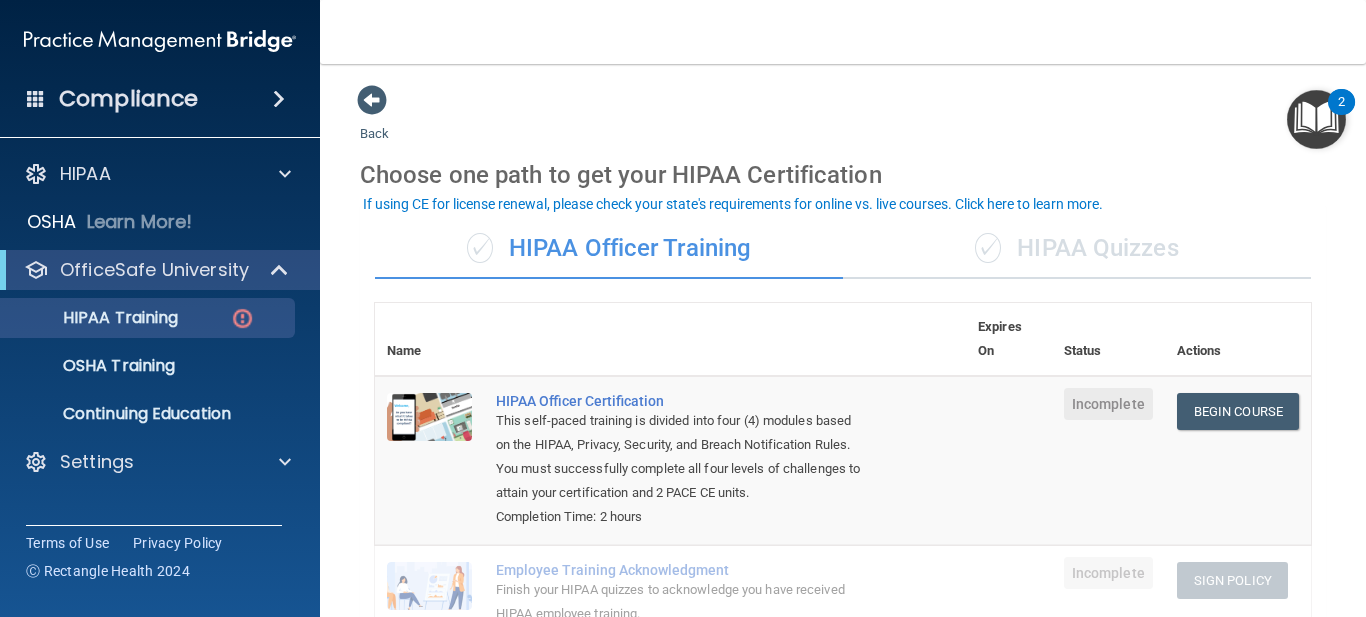 click on "✓   HIPAA Quizzes" at bounding box center [1077, 249] 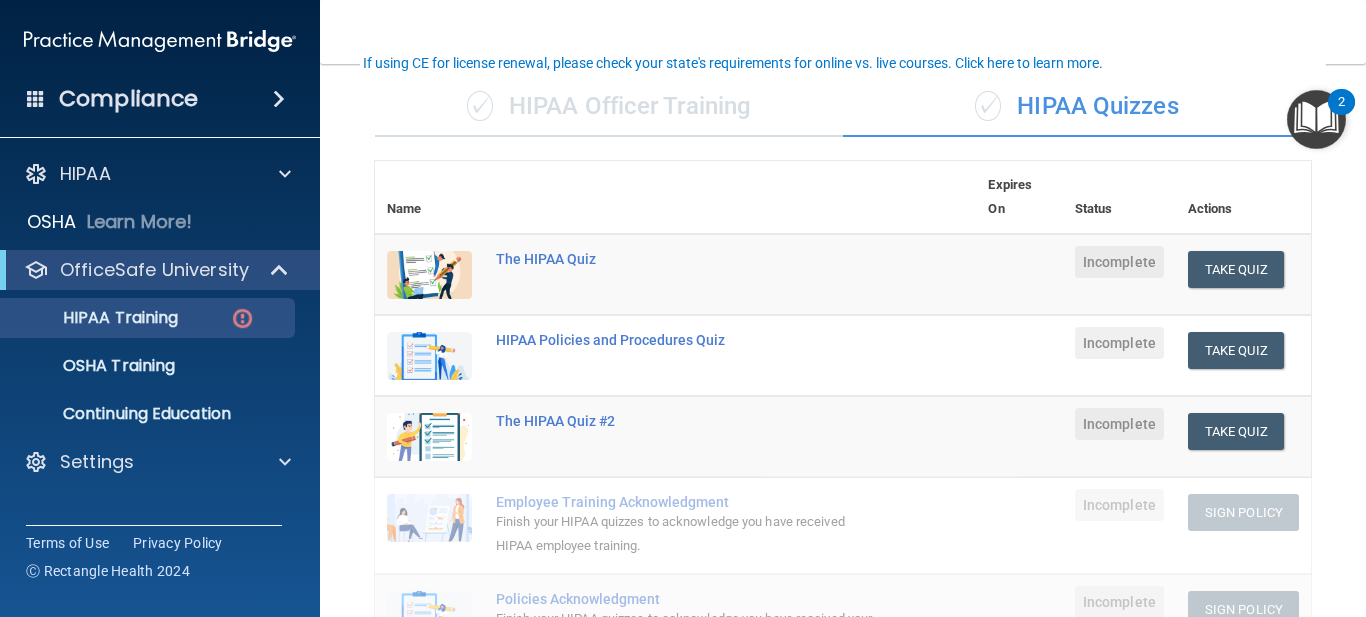 scroll, scrollTop: 0, scrollLeft: 0, axis: both 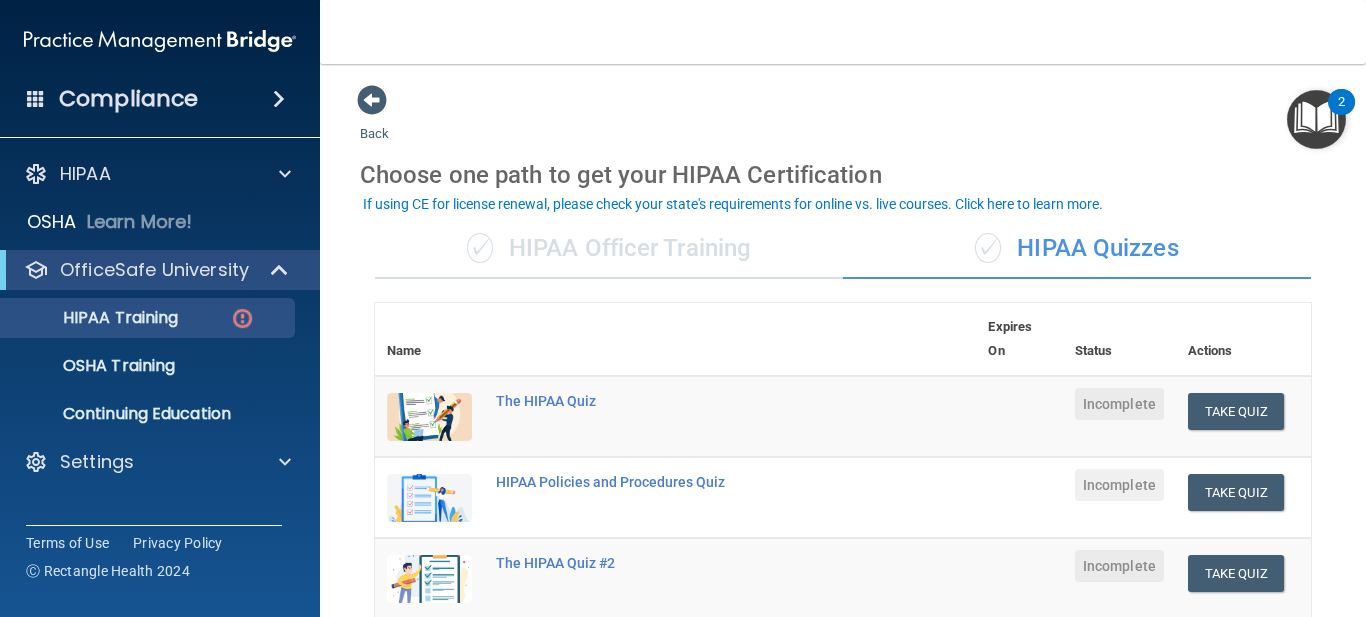 click on "✓   HIPAA Officer Training" at bounding box center (609, 249) 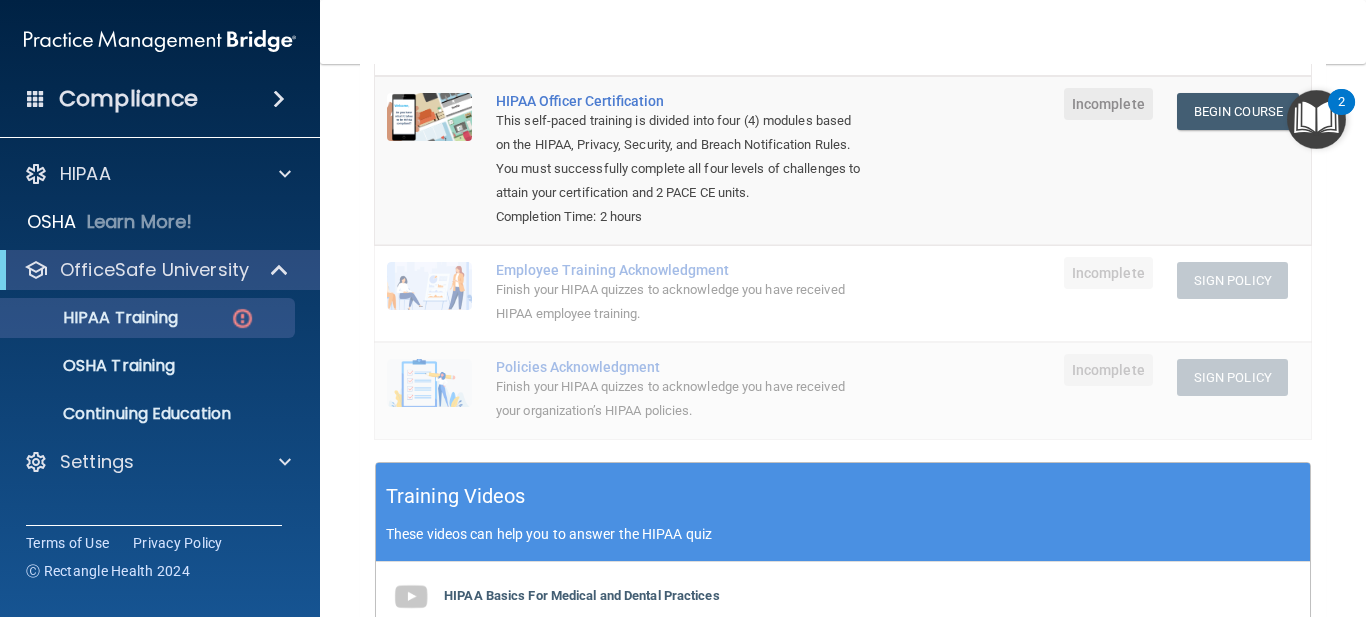 scroll, scrollTop: 100, scrollLeft: 0, axis: vertical 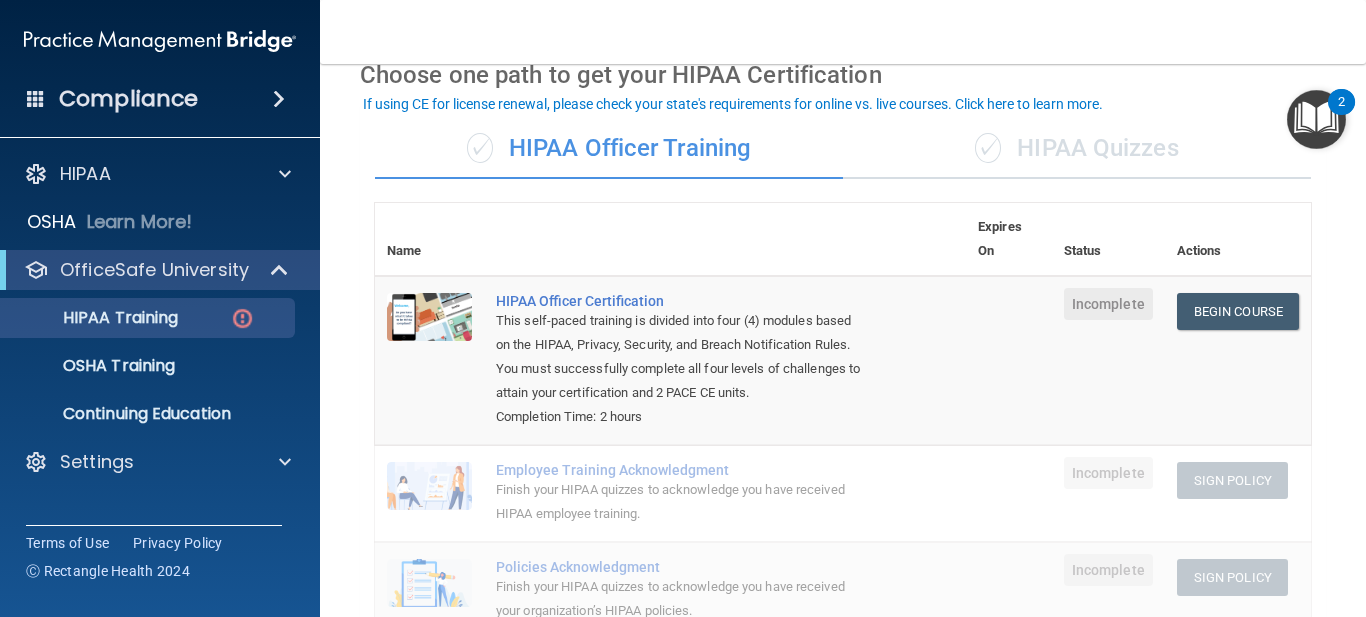 click on "✓   HIPAA Quizzes" at bounding box center (1077, 149) 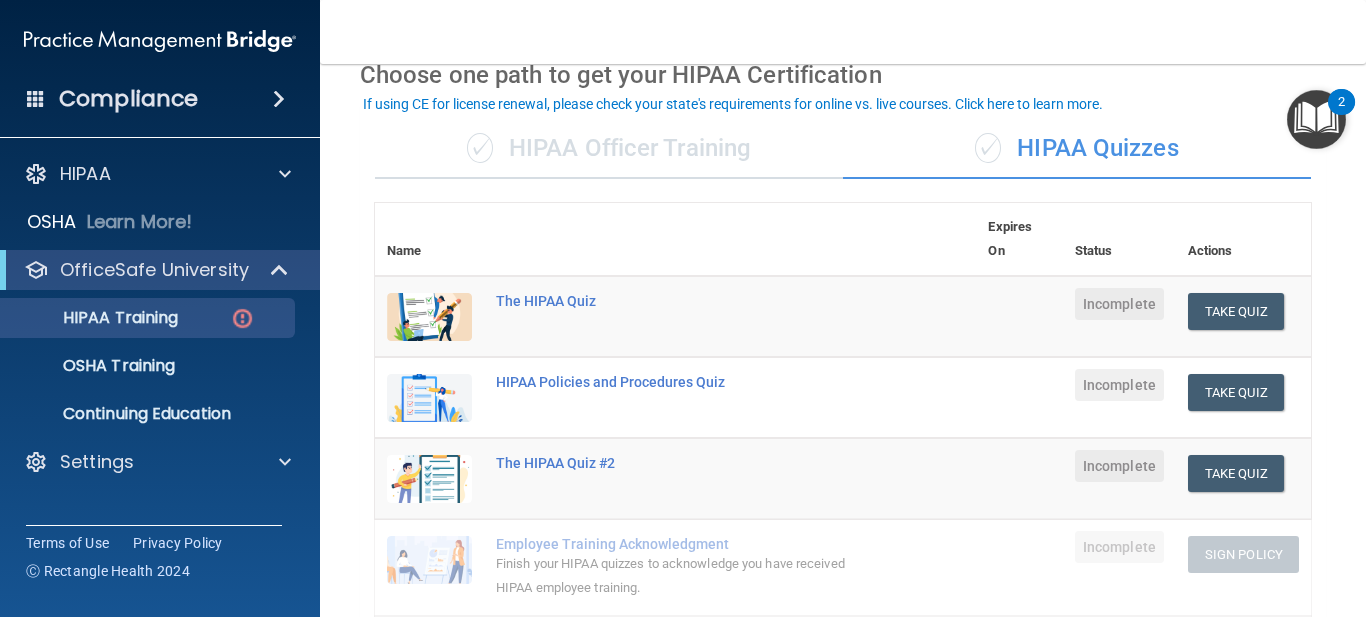 click on "✓   HIPAA Officer Training" at bounding box center [609, 149] 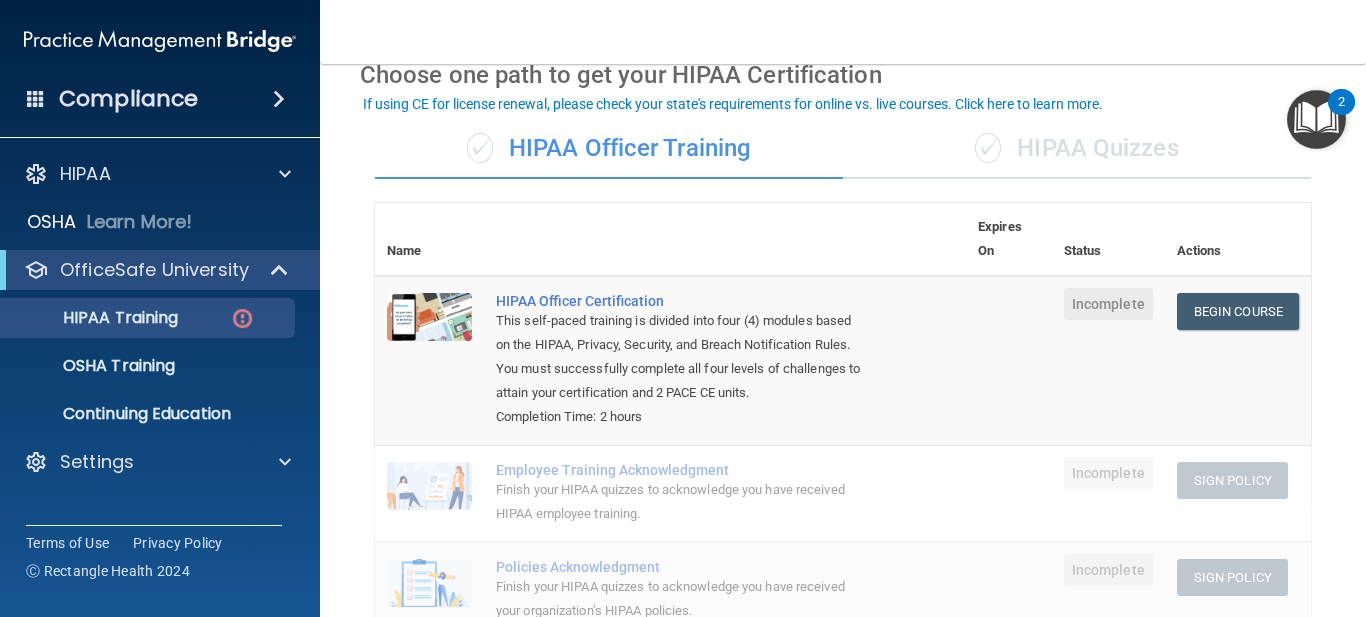 click on "✓   HIPAA Quizzes" at bounding box center (1077, 149) 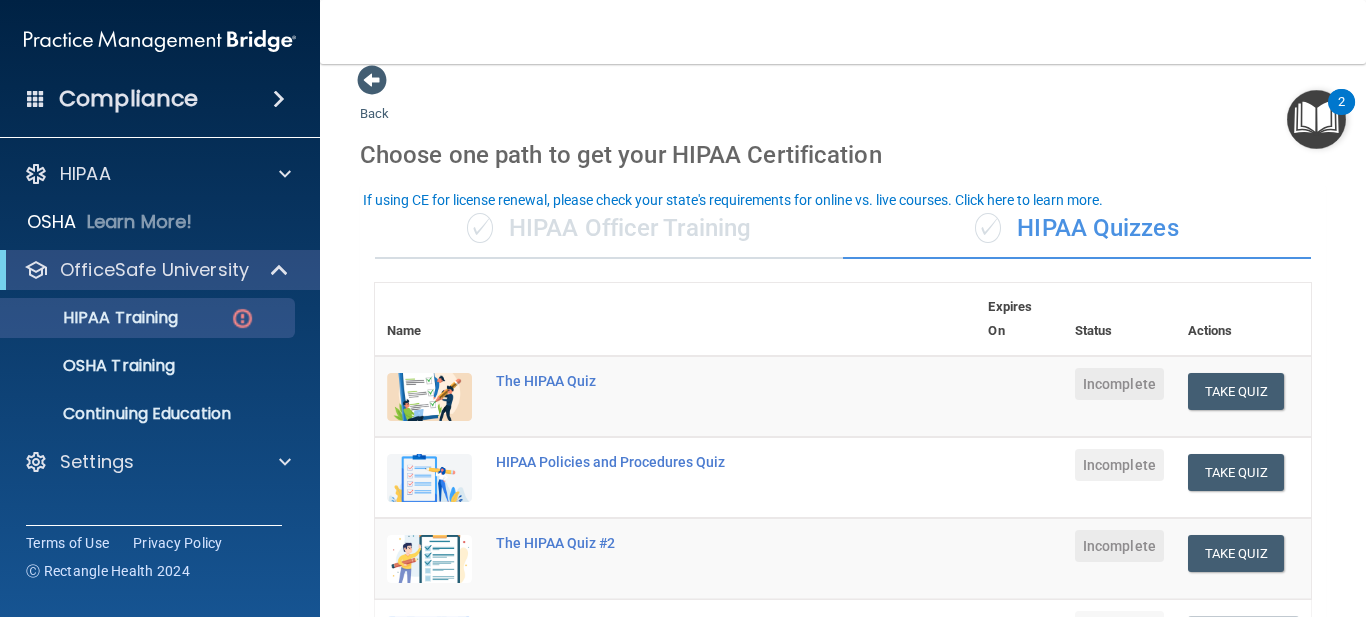 scroll, scrollTop: 0, scrollLeft: 0, axis: both 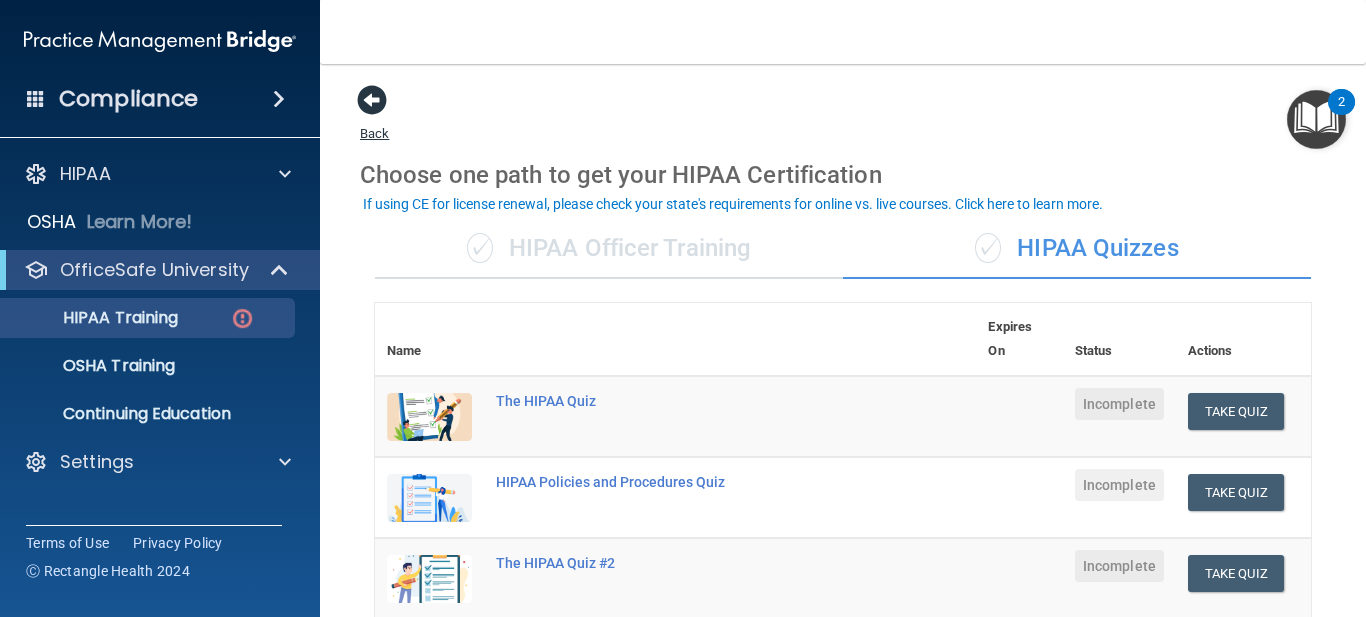 click at bounding box center [372, 100] 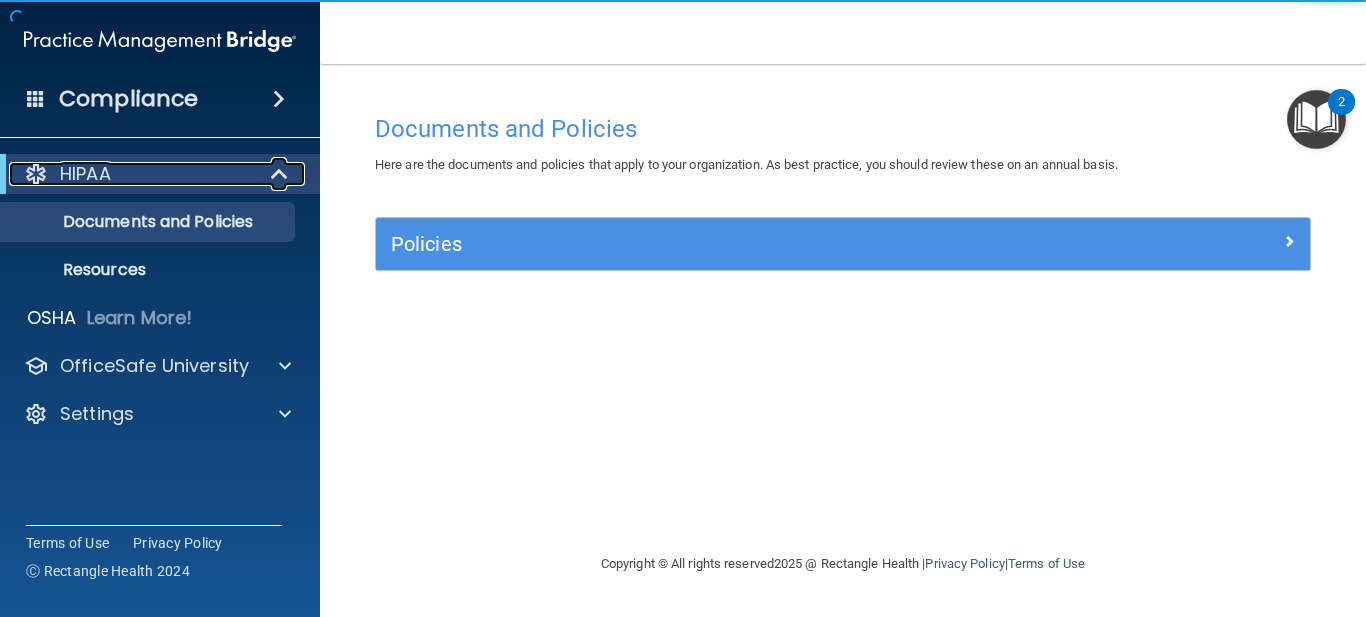 click on "HIPAA" at bounding box center (132, 174) 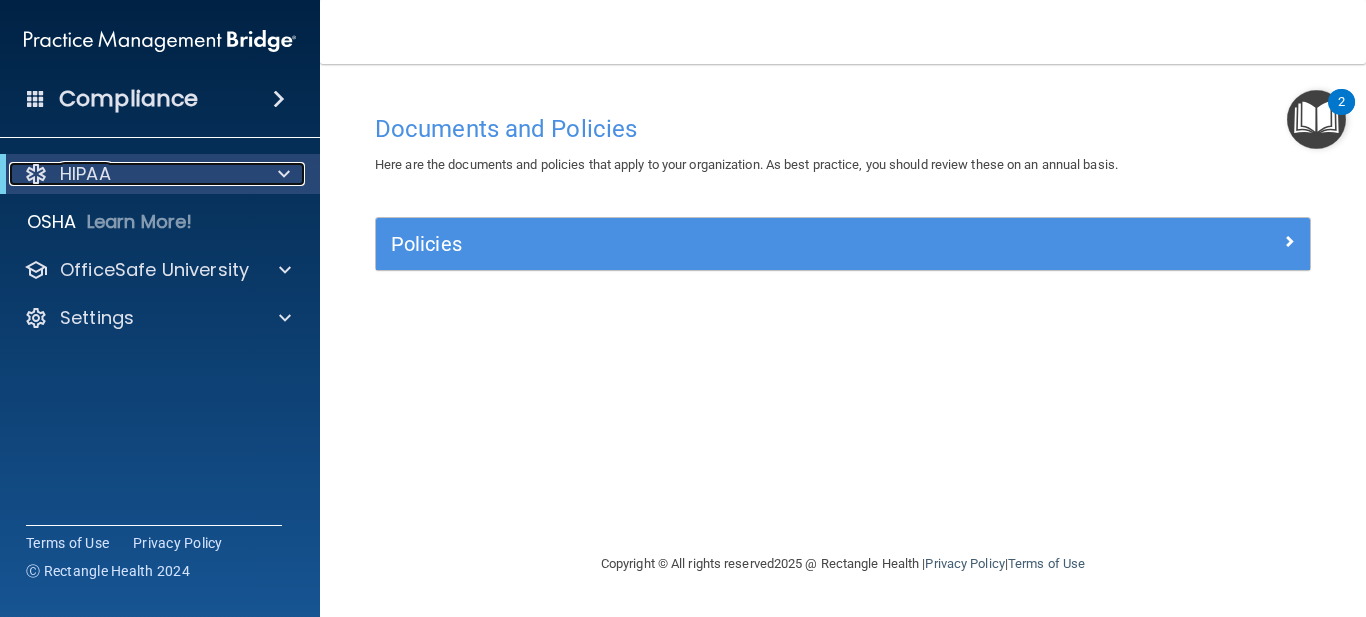 click on "HIPAA" at bounding box center [132, 174] 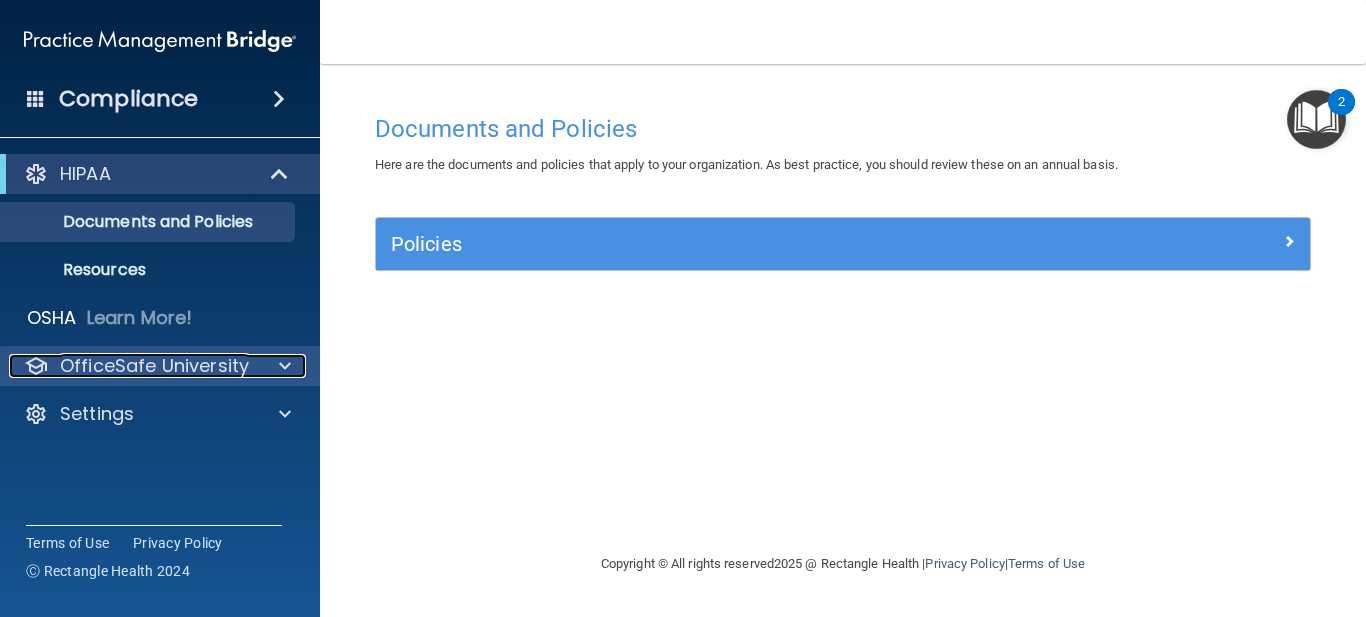 click on "OfficeSafe University" at bounding box center [154, 366] 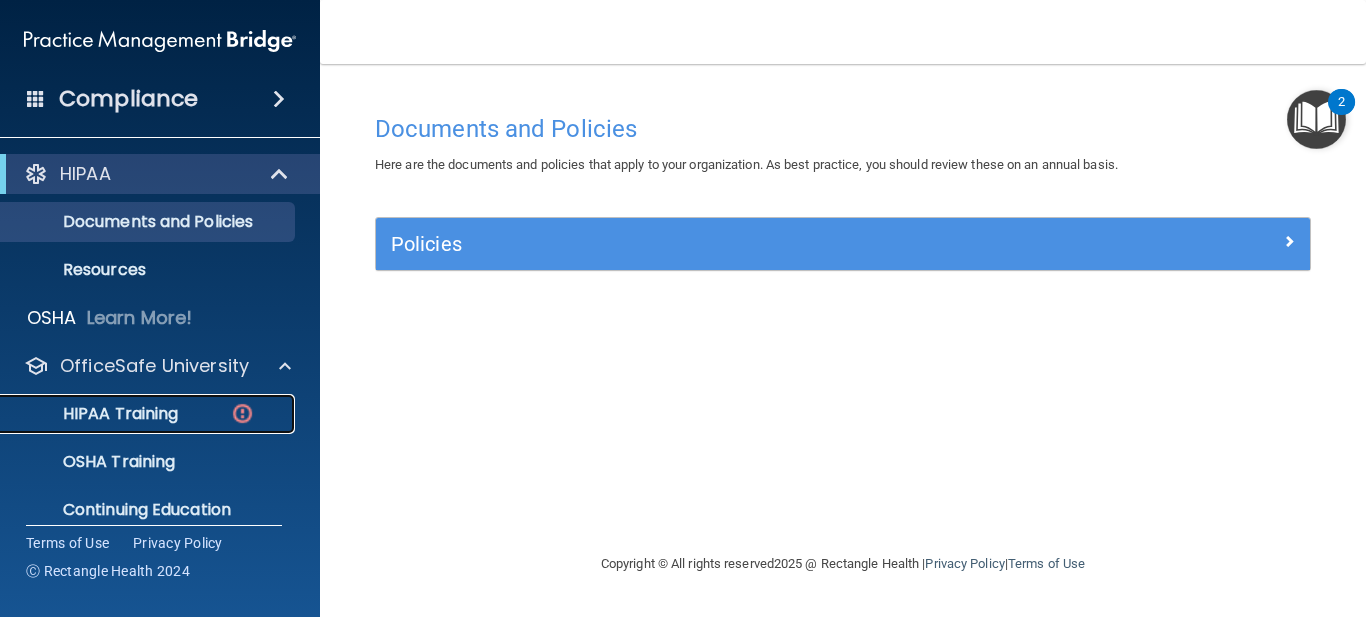 click on "HIPAA Training" at bounding box center (95, 414) 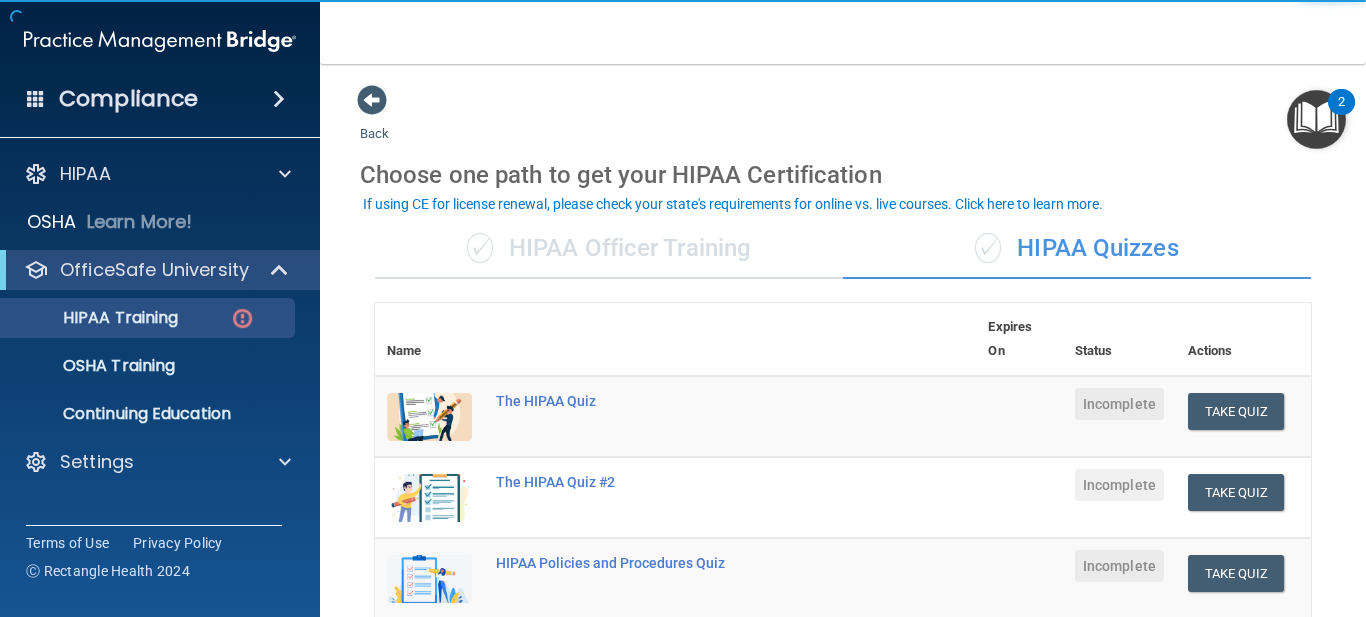click on "✓   HIPAA Officer Training" at bounding box center (609, 249) 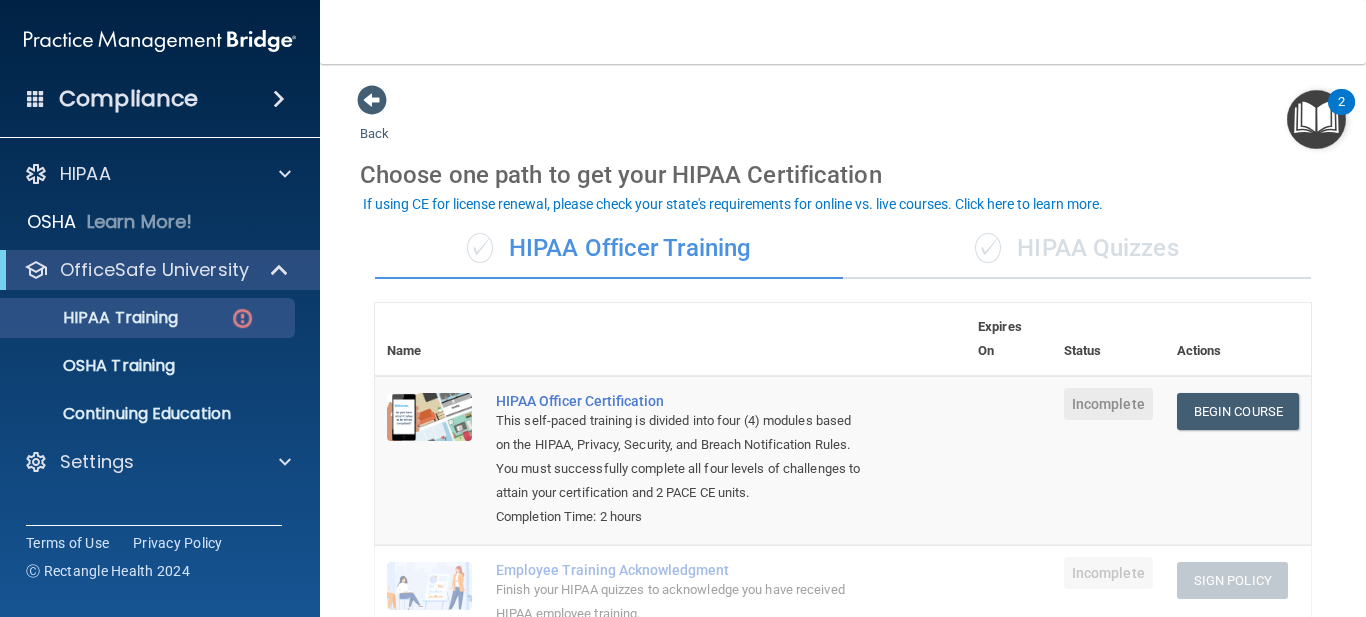 click on "✓   HIPAA Quizzes" at bounding box center [1077, 249] 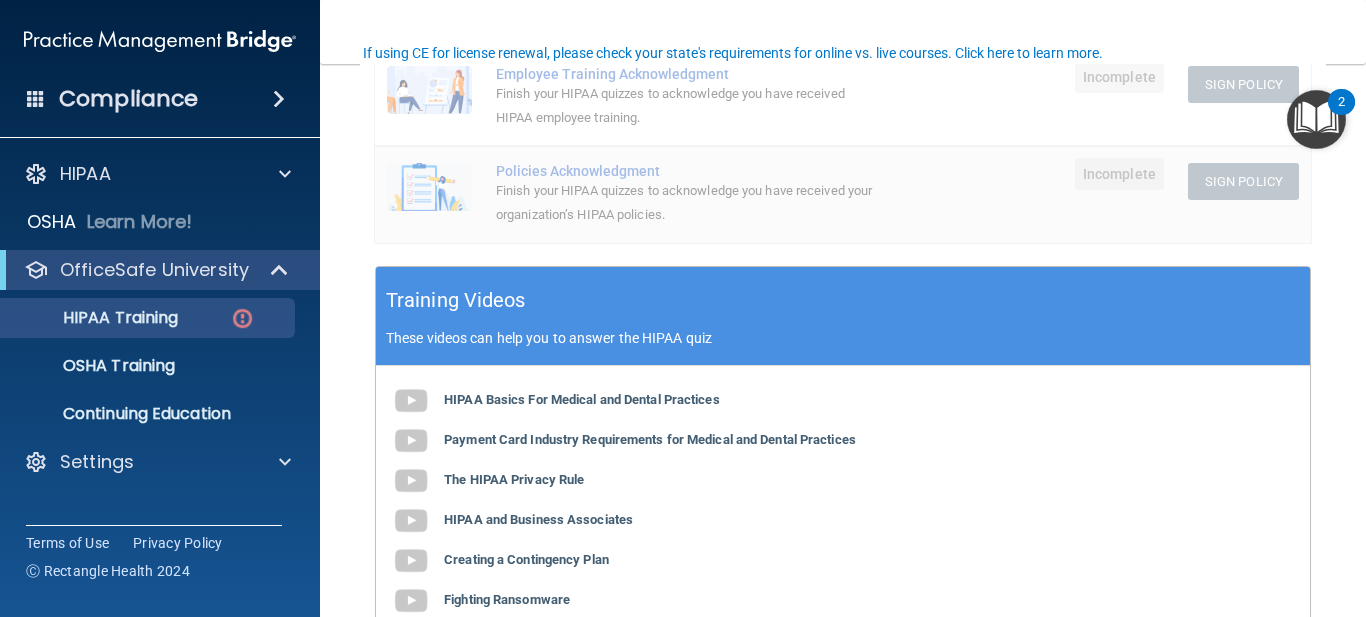 scroll, scrollTop: 600, scrollLeft: 0, axis: vertical 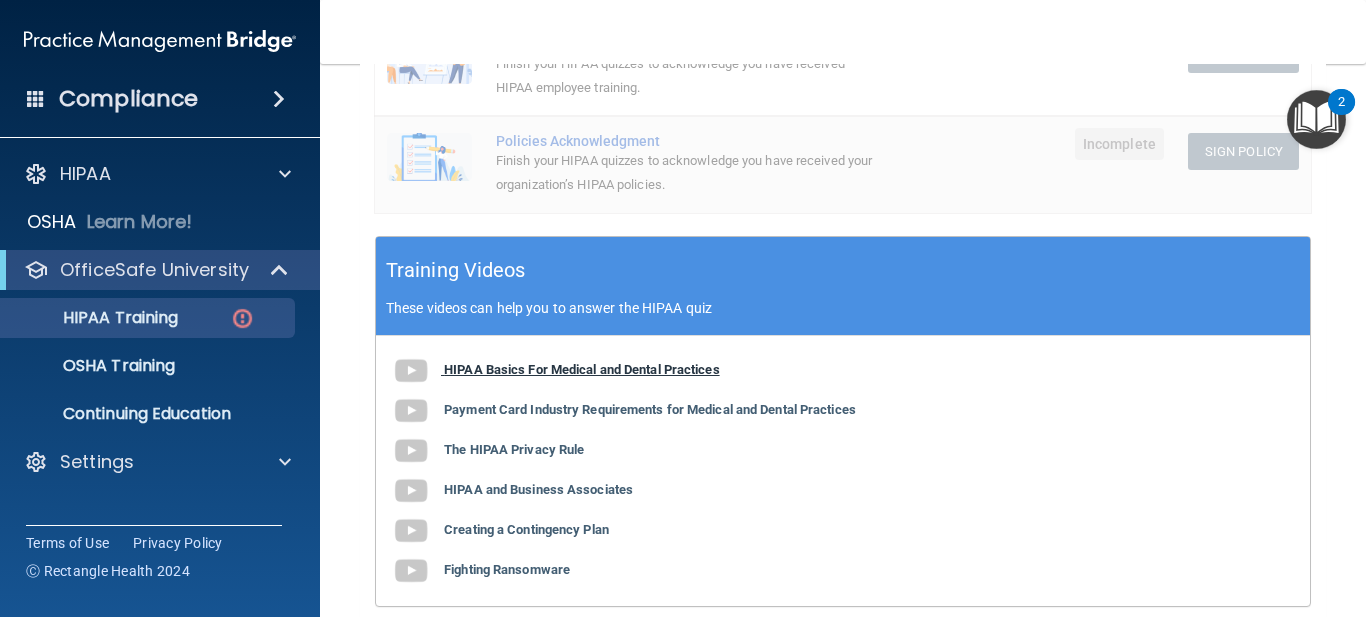 click on "HIPAA Basics For Medical and Dental Practices" at bounding box center [582, 369] 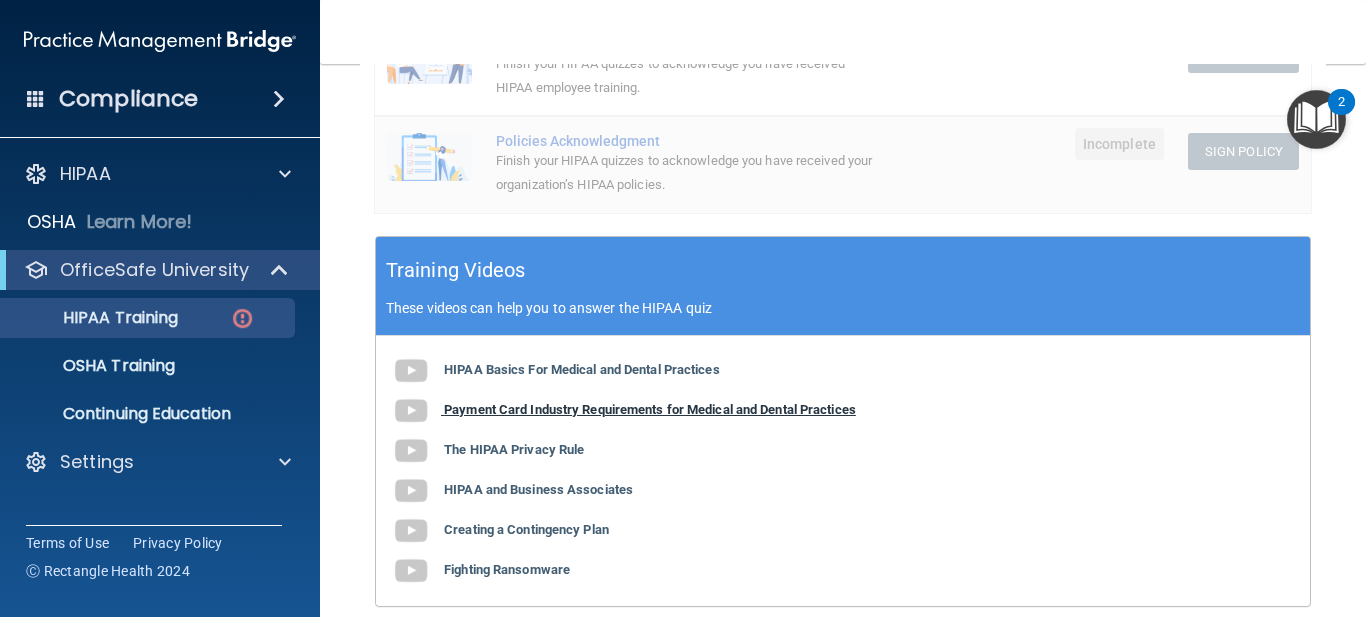 scroll, scrollTop: 700, scrollLeft: 0, axis: vertical 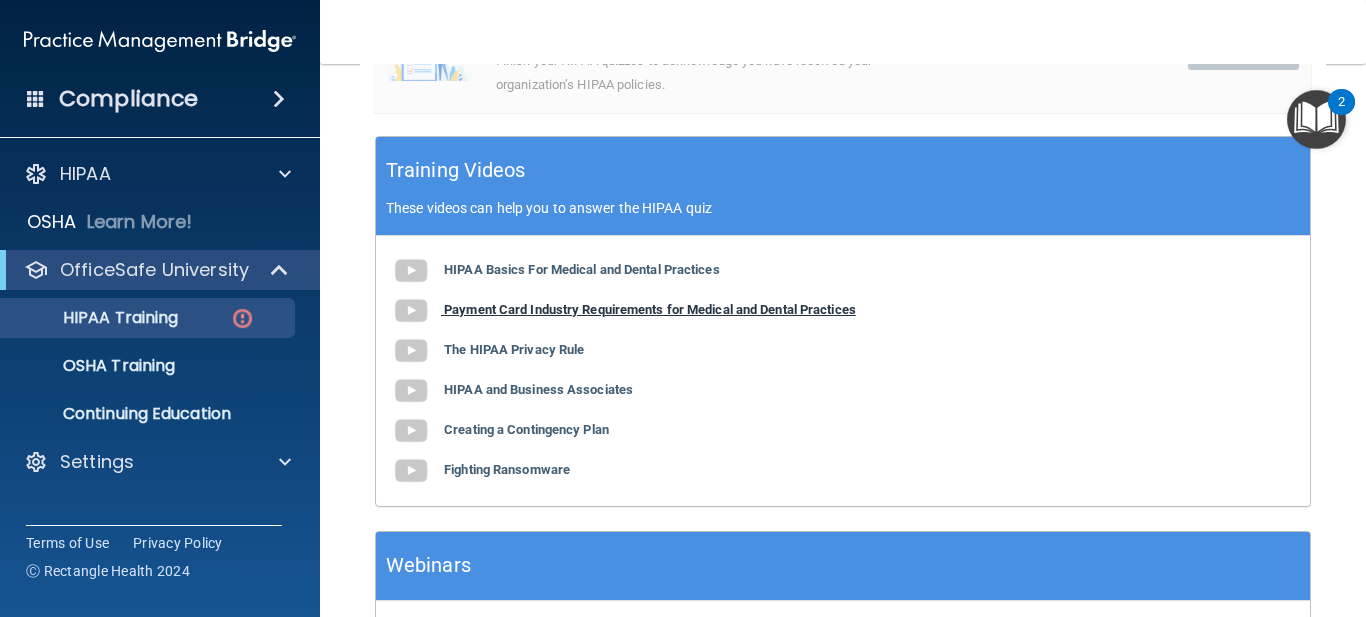 click on "Payment Card Industry Requirements for Medical and Dental Practices" at bounding box center (650, 309) 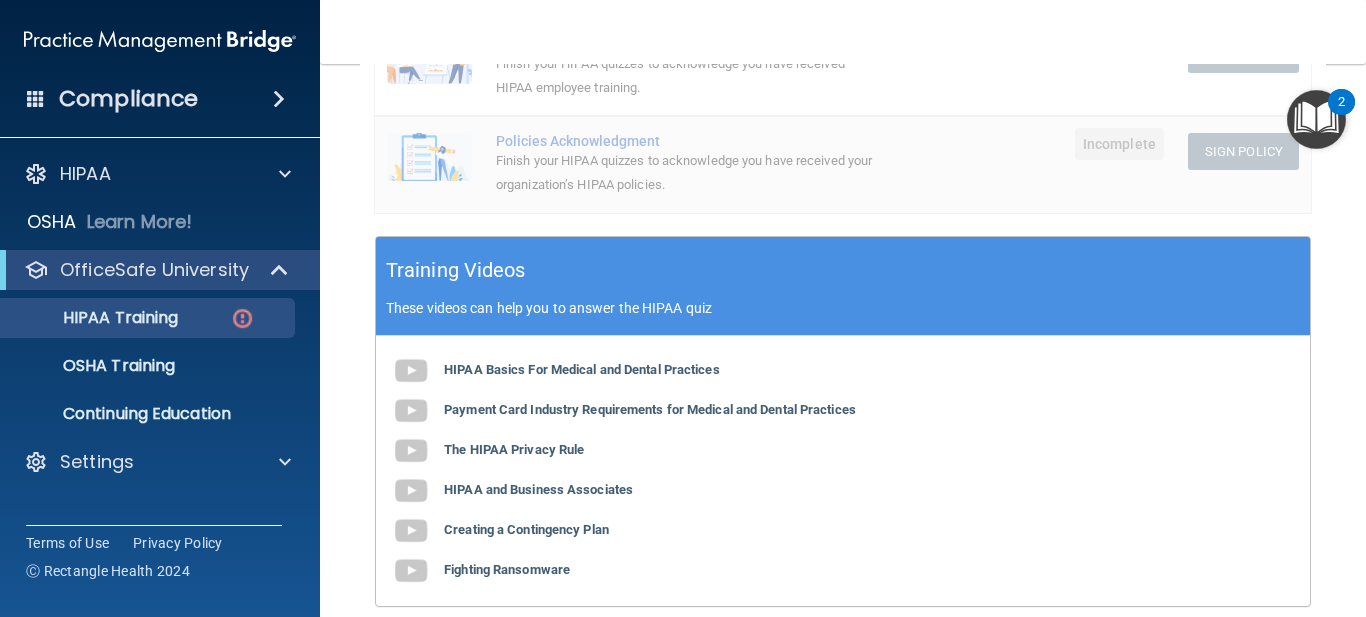 scroll, scrollTop: 700, scrollLeft: 0, axis: vertical 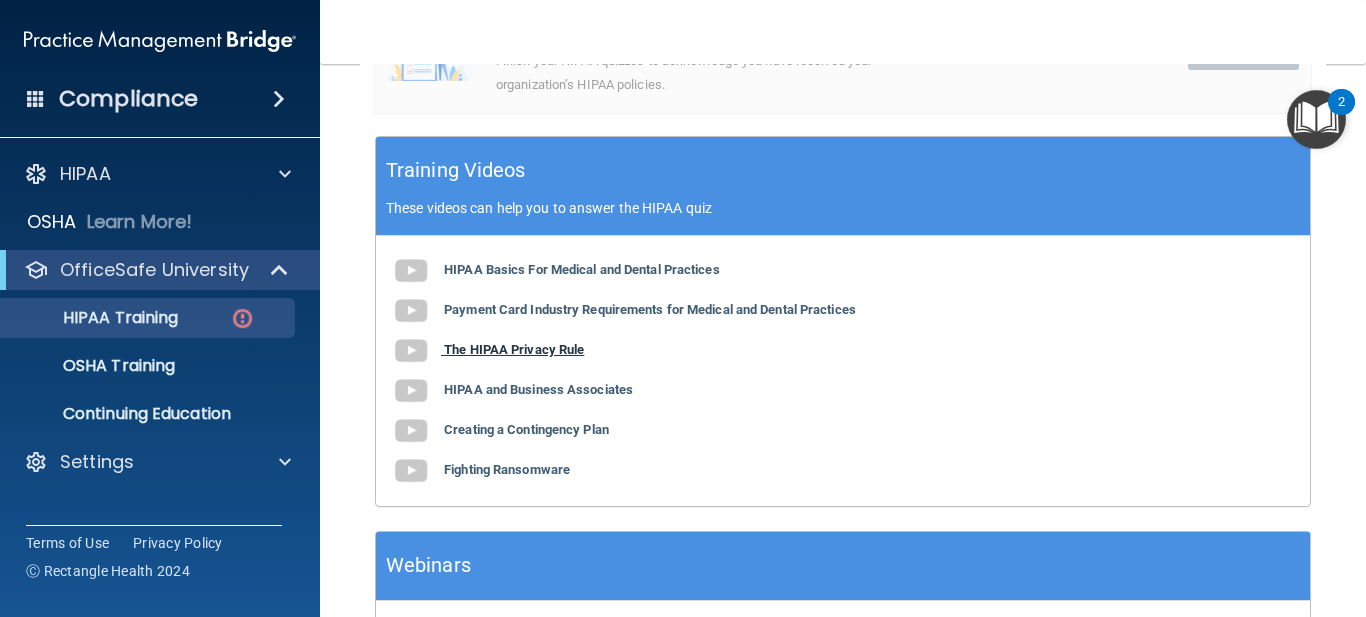 click on "The HIPAA Privacy Rule" at bounding box center [514, 349] 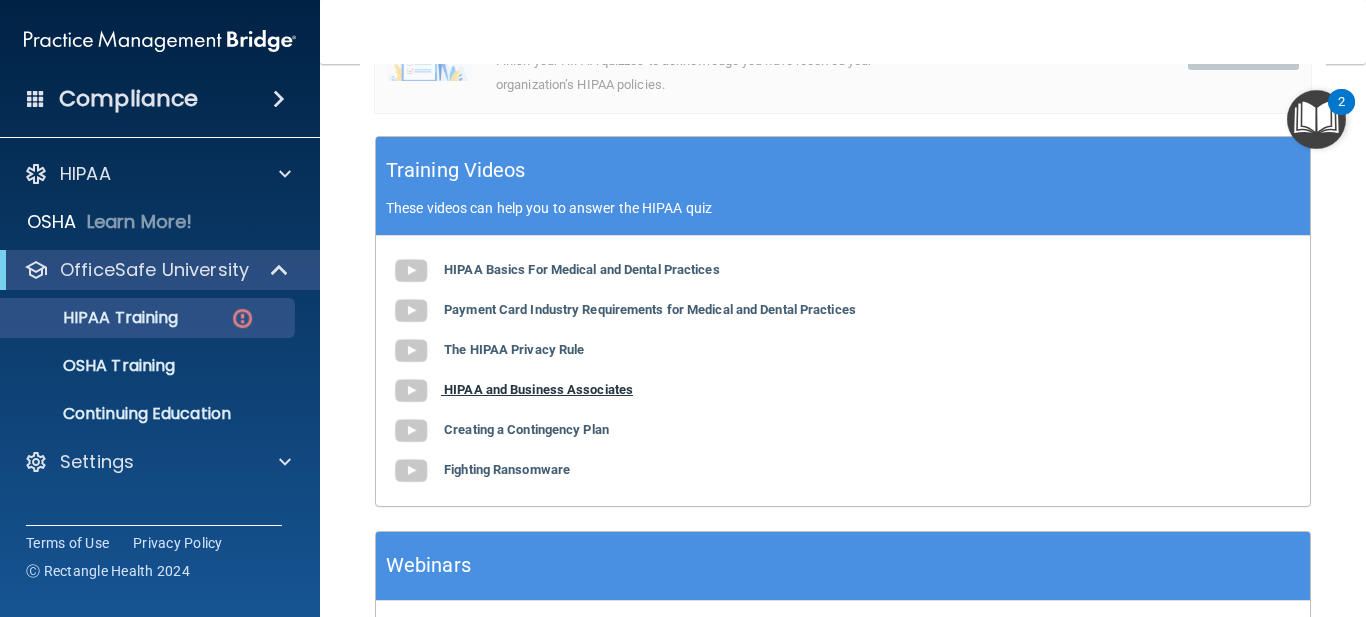 click on "HIPAA and Business Associates" at bounding box center (538, 389) 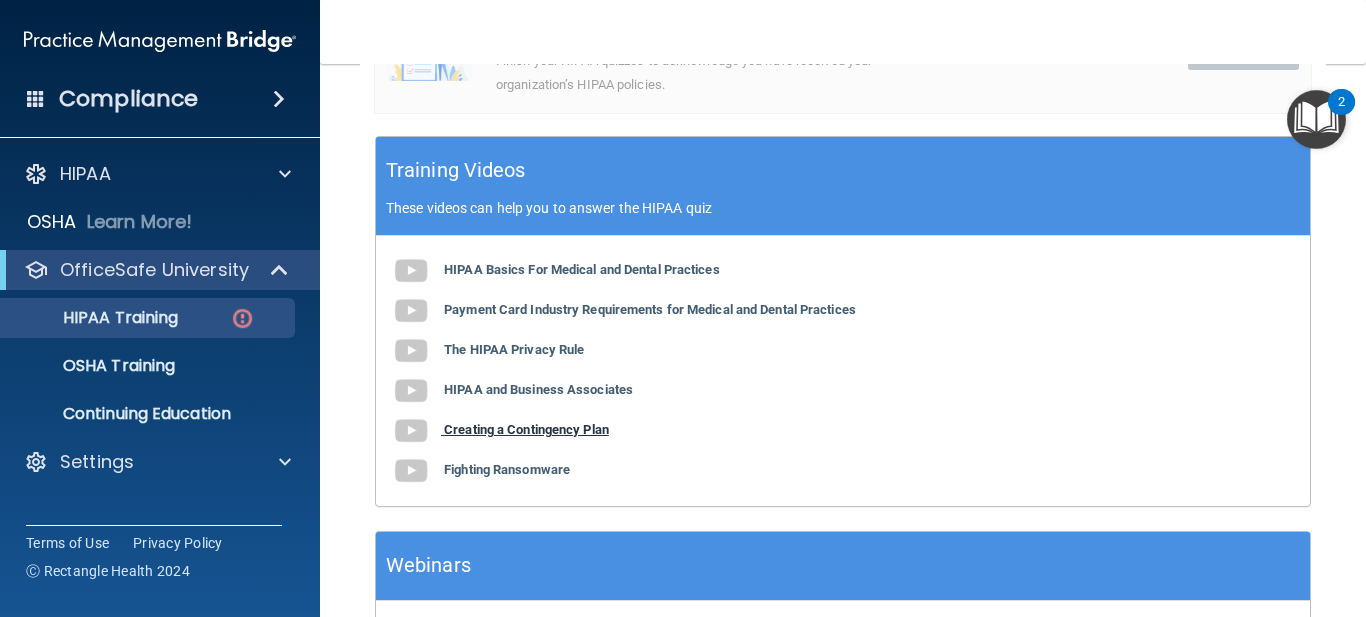 click on "Creating a Contingency Plan" at bounding box center [526, 429] 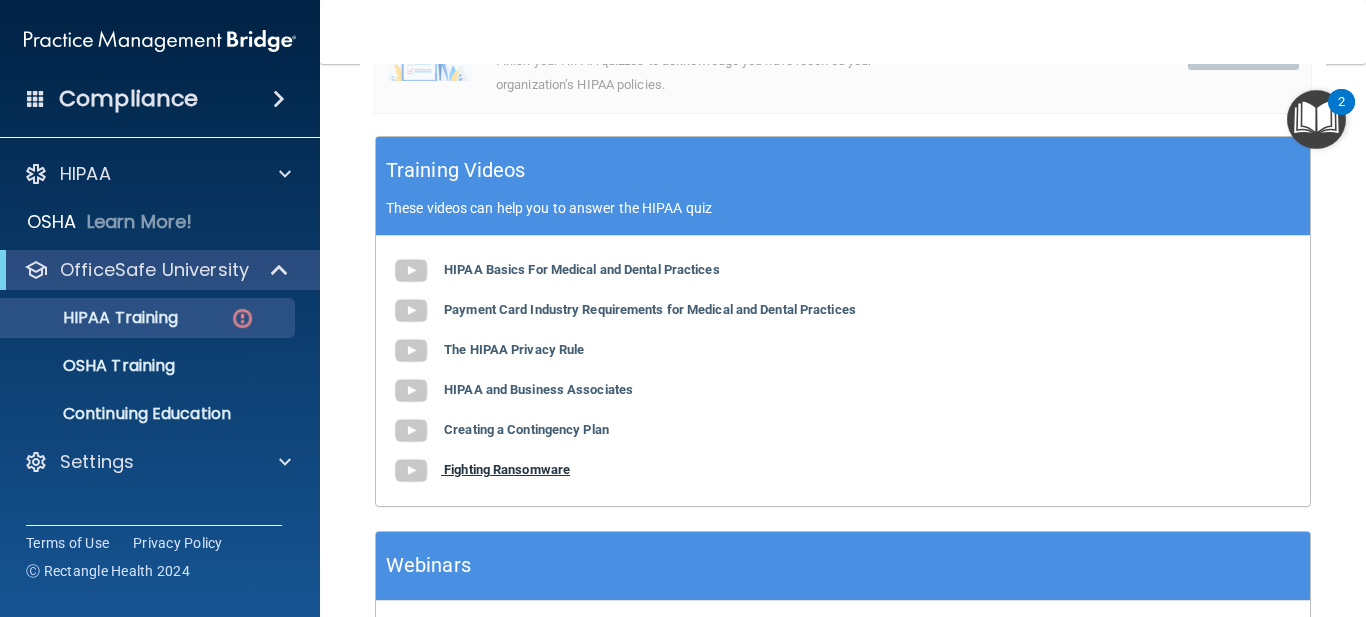 click on "Fighting Ransomware" at bounding box center [507, 469] 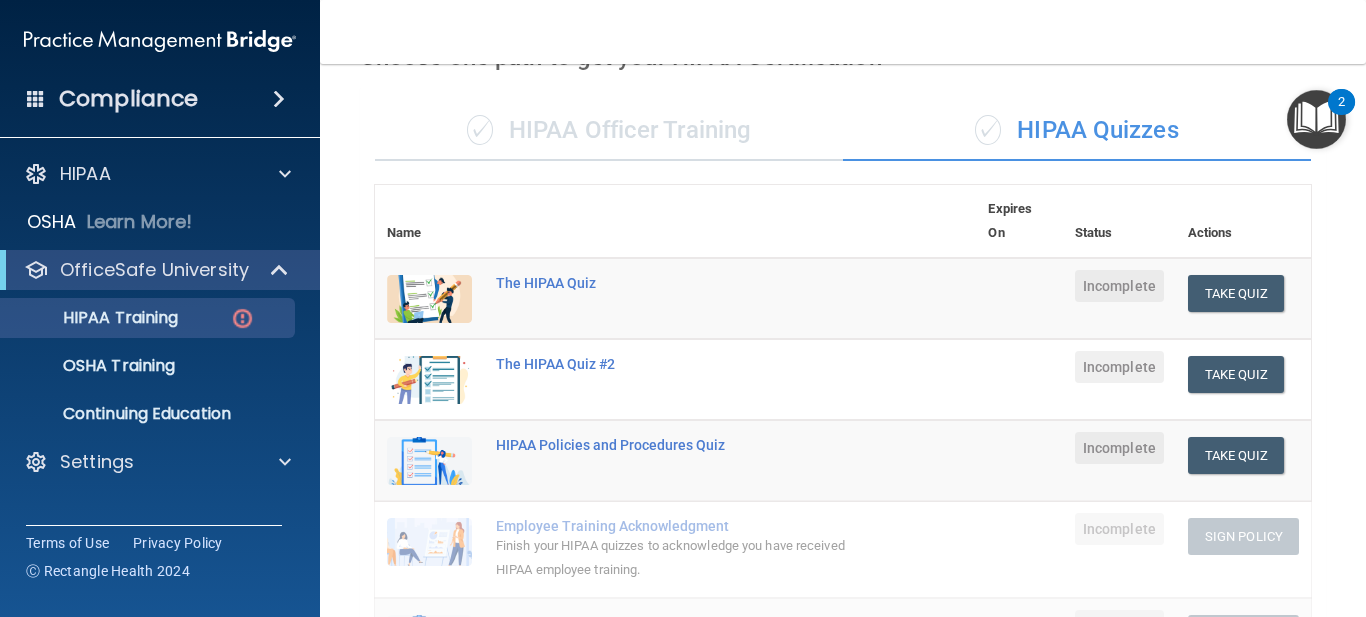 scroll, scrollTop: 100, scrollLeft: 0, axis: vertical 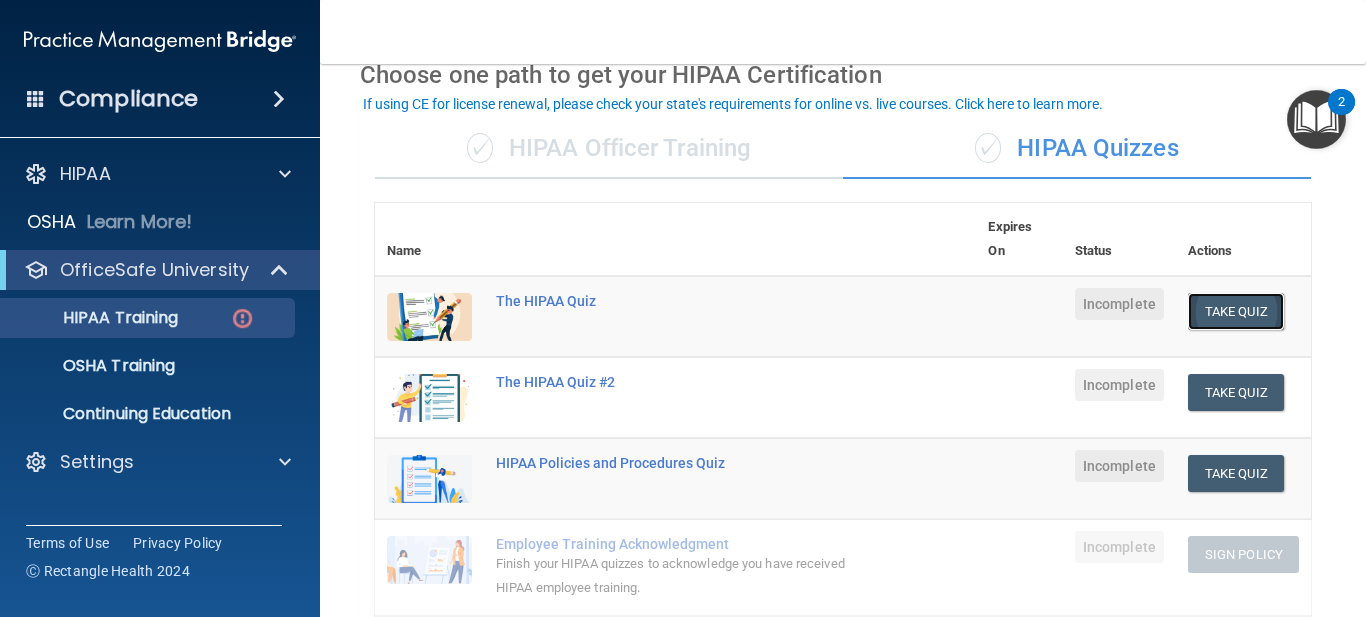 click on "Take Quiz" at bounding box center (1236, 311) 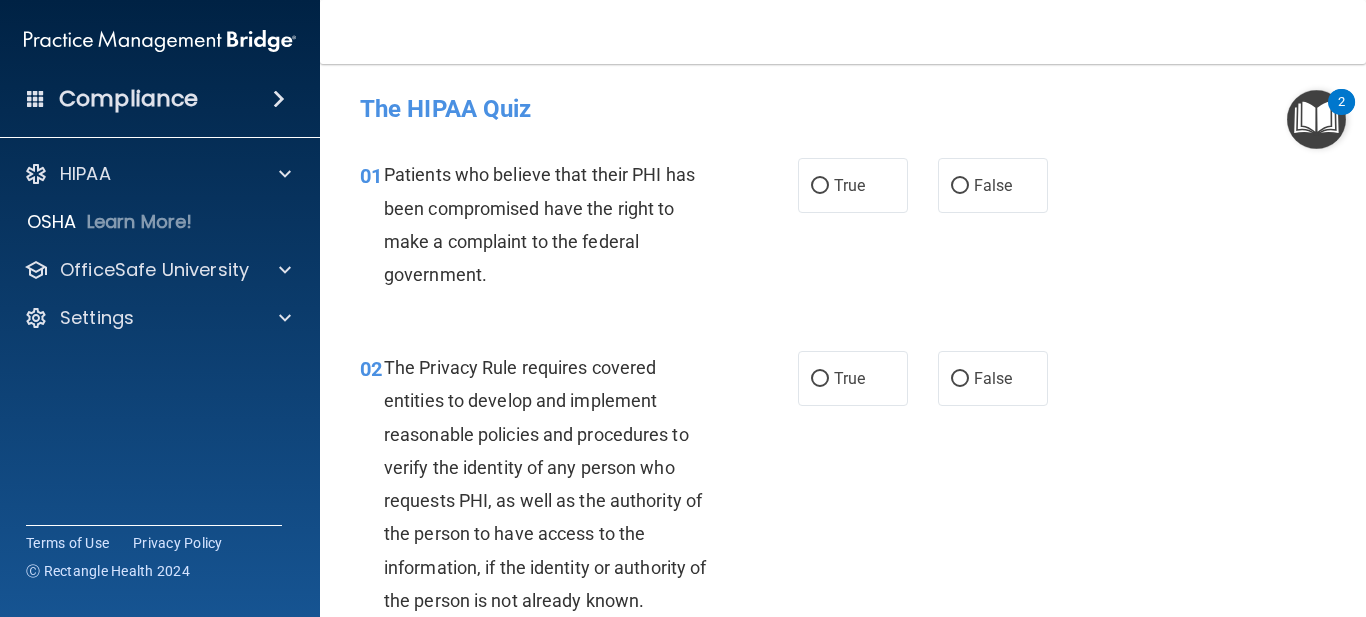 scroll, scrollTop: 100, scrollLeft: 0, axis: vertical 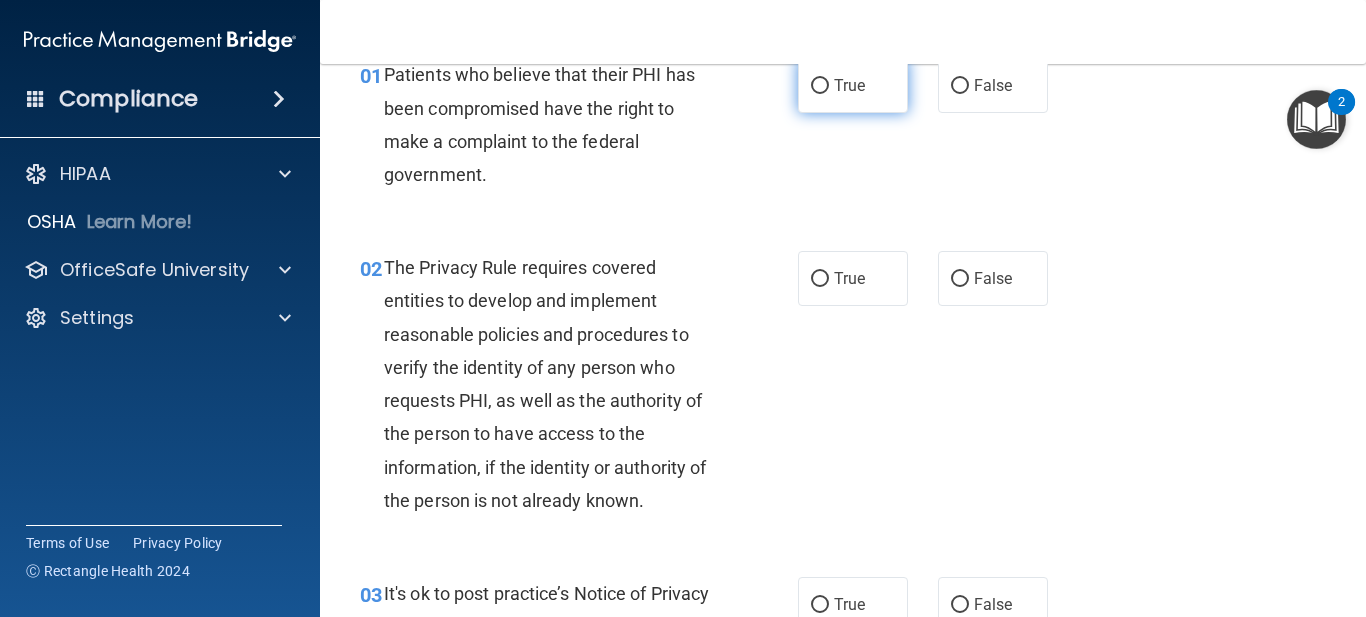 click on "True" at bounding box center [853, 85] 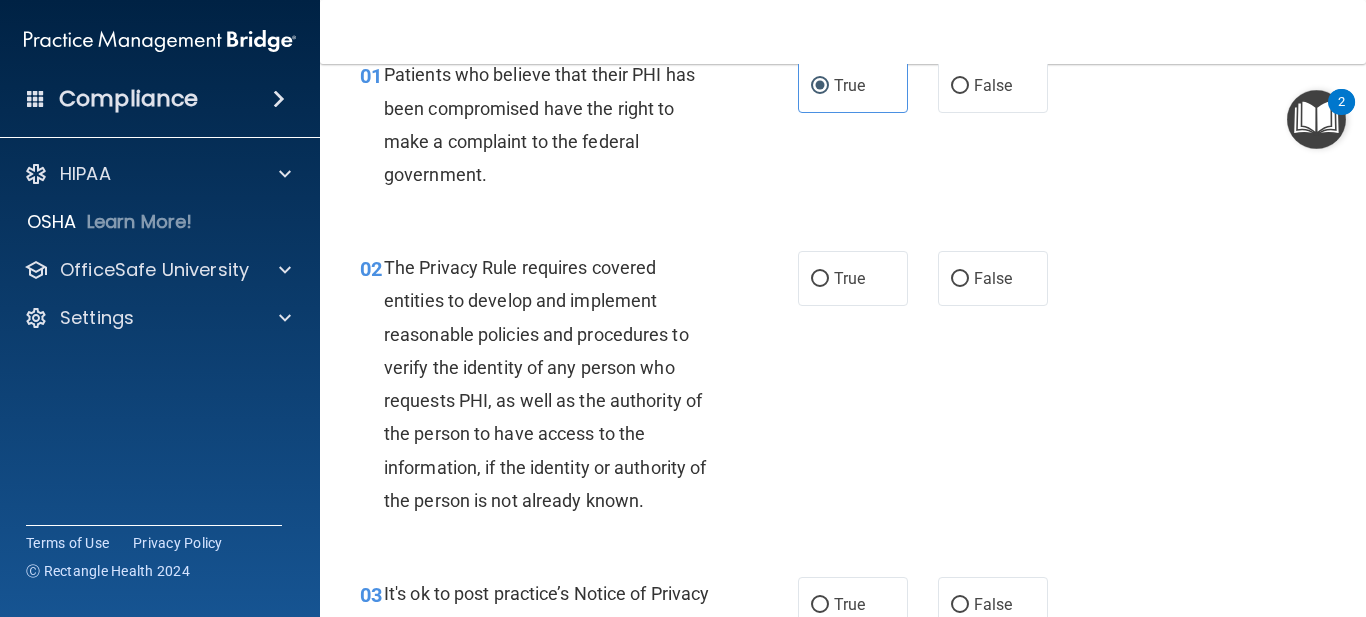 scroll, scrollTop: 200, scrollLeft: 0, axis: vertical 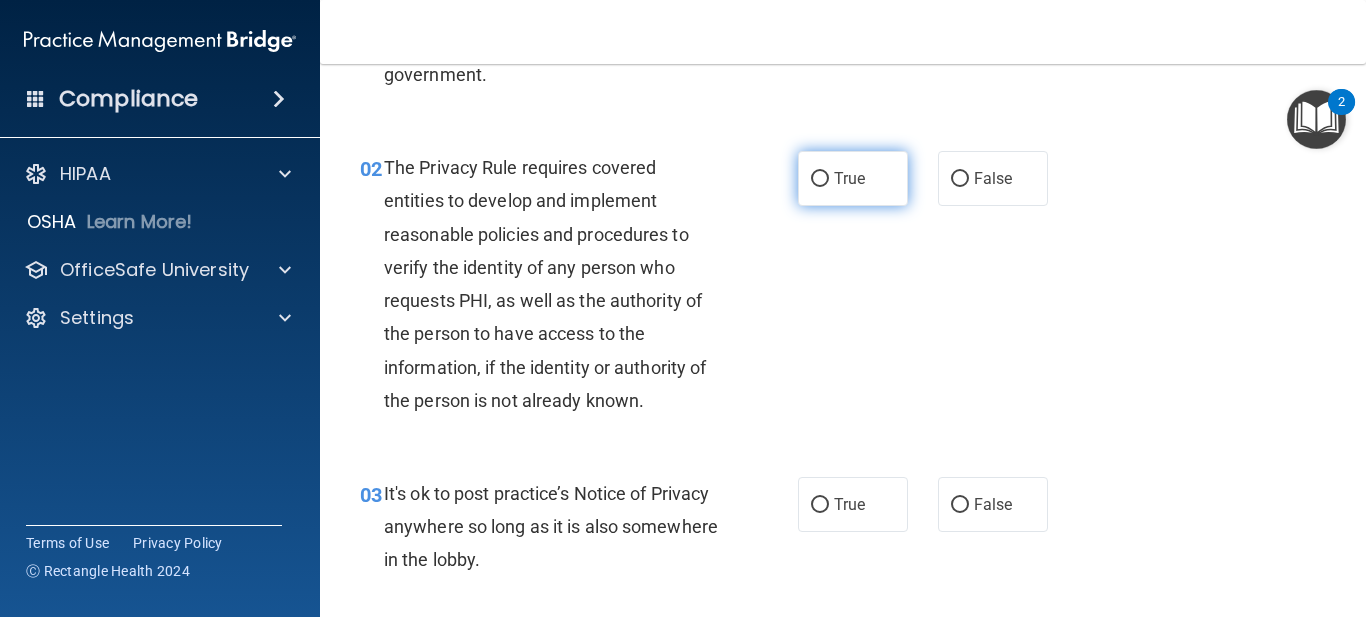 click on "True" at bounding box center [849, 178] 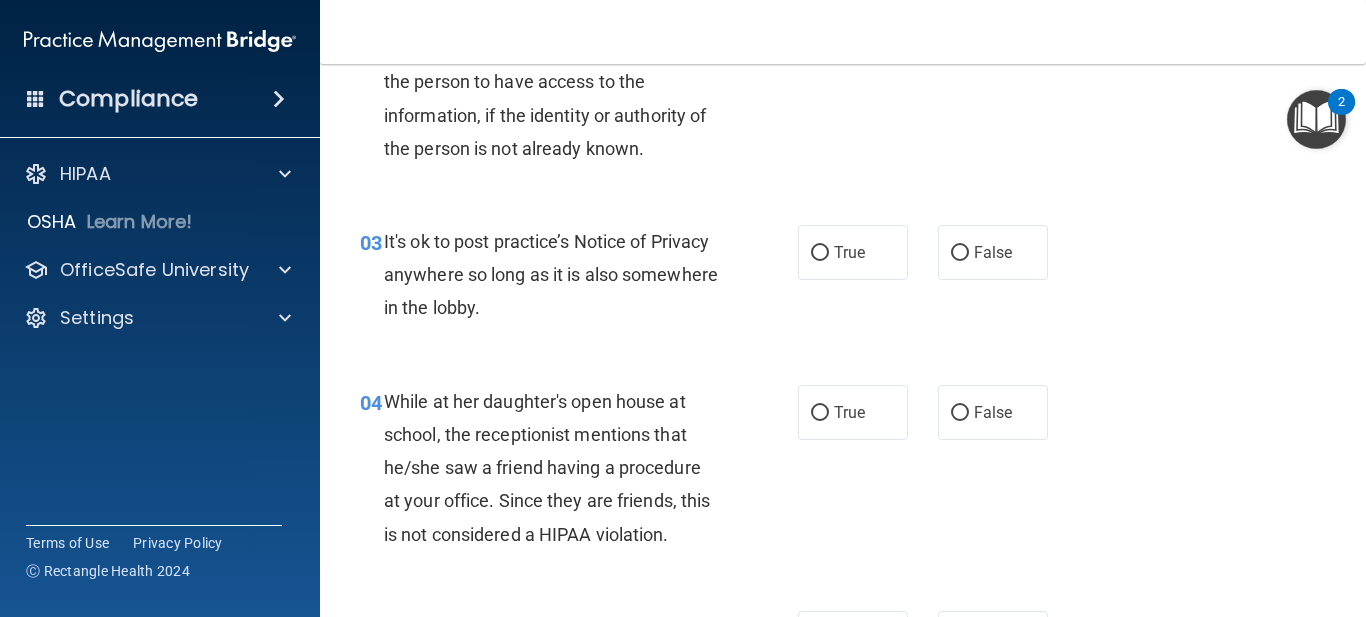 scroll, scrollTop: 500, scrollLeft: 0, axis: vertical 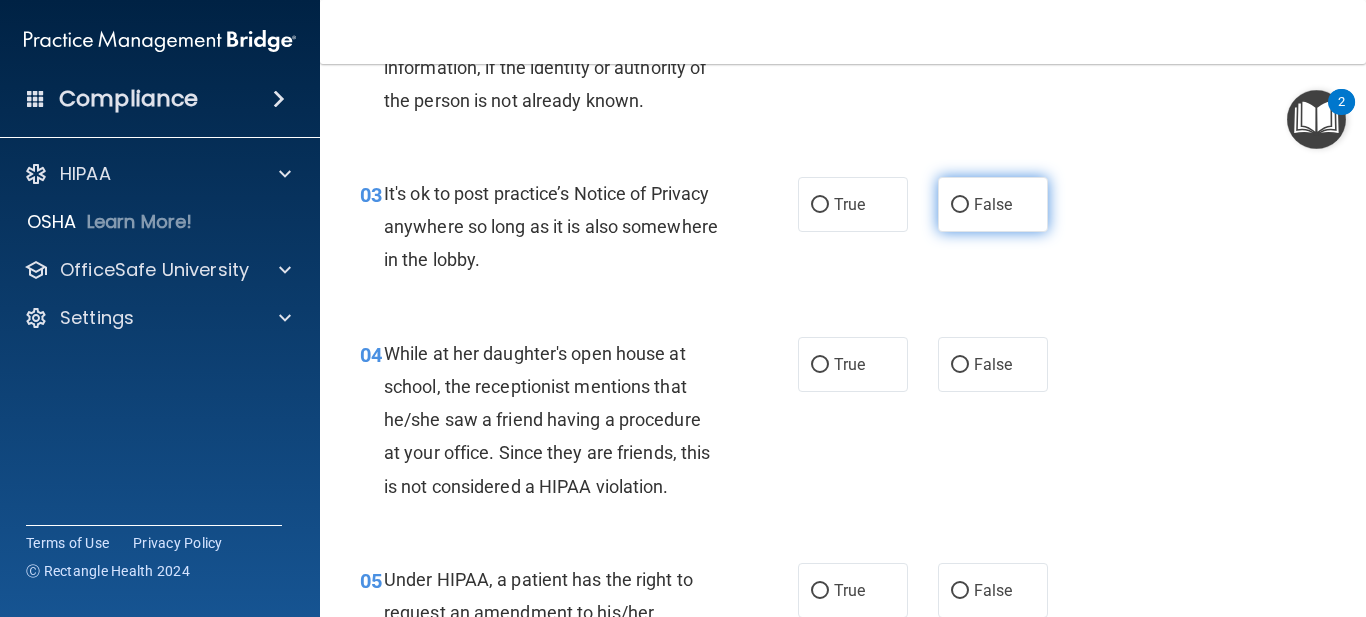 click on "False" at bounding box center (993, 204) 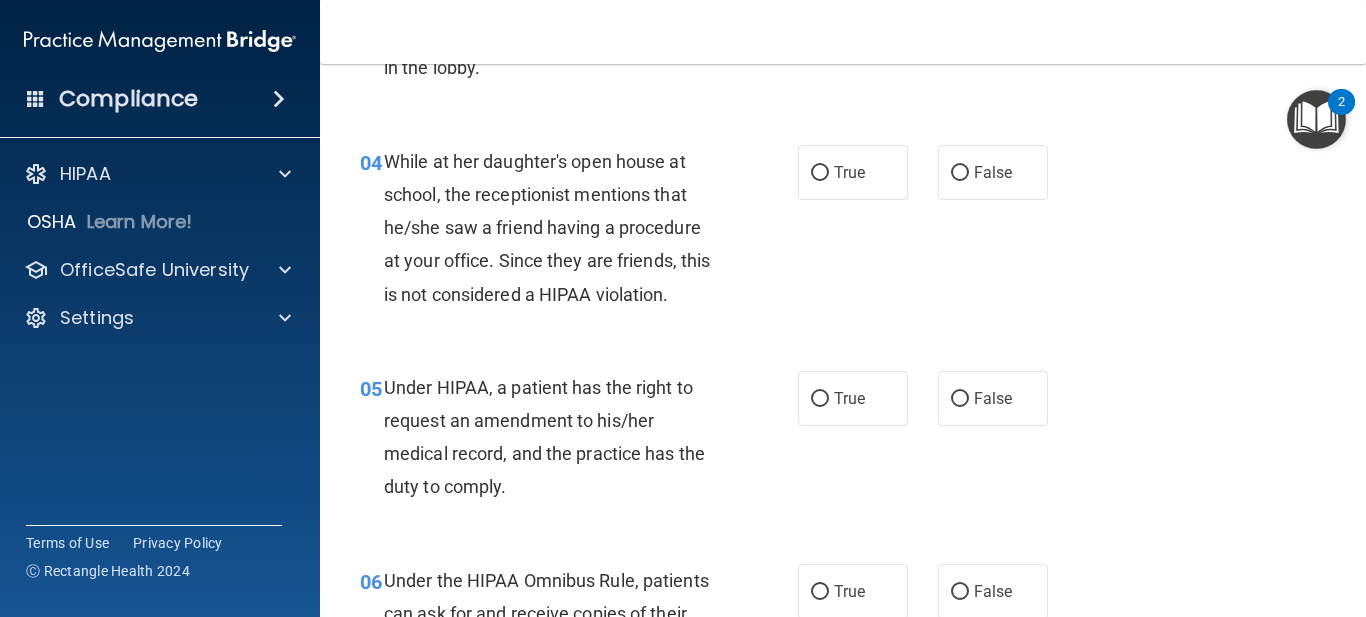 scroll, scrollTop: 700, scrollLeft: 0, axis: vertical 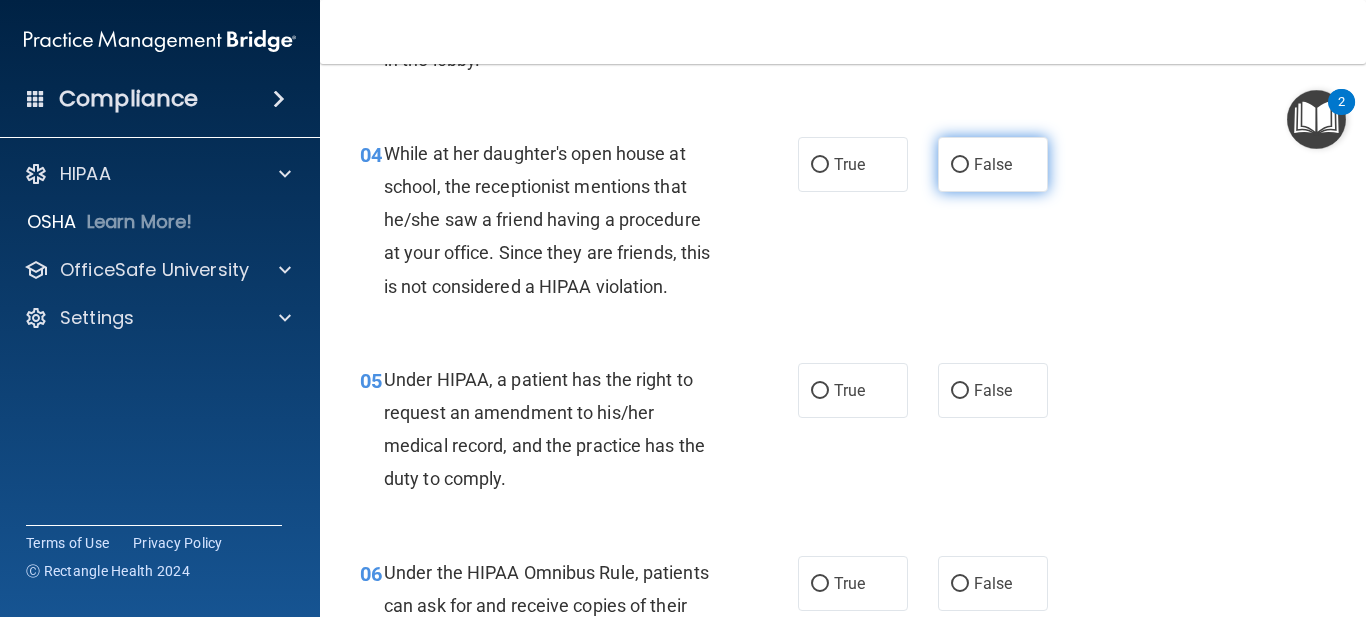 click on "False" at bounding box center [993, 164] 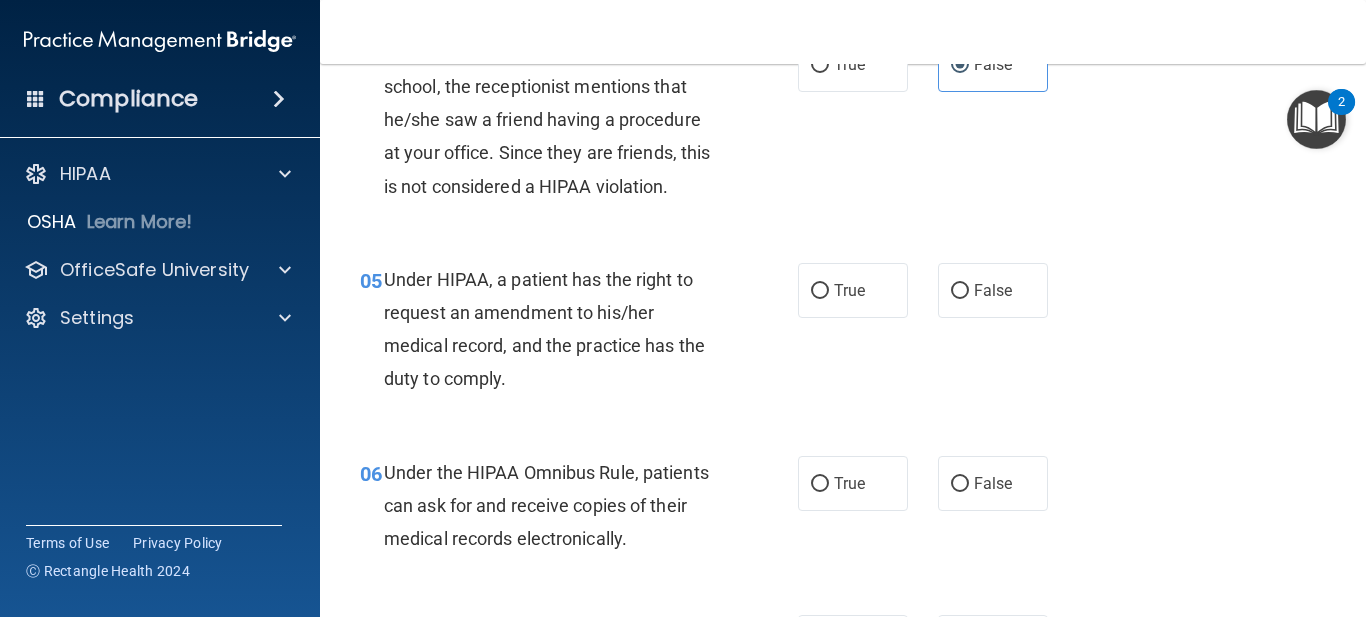 scroll, scrollTop: 900, scrollLeft: 0, axis: vertical 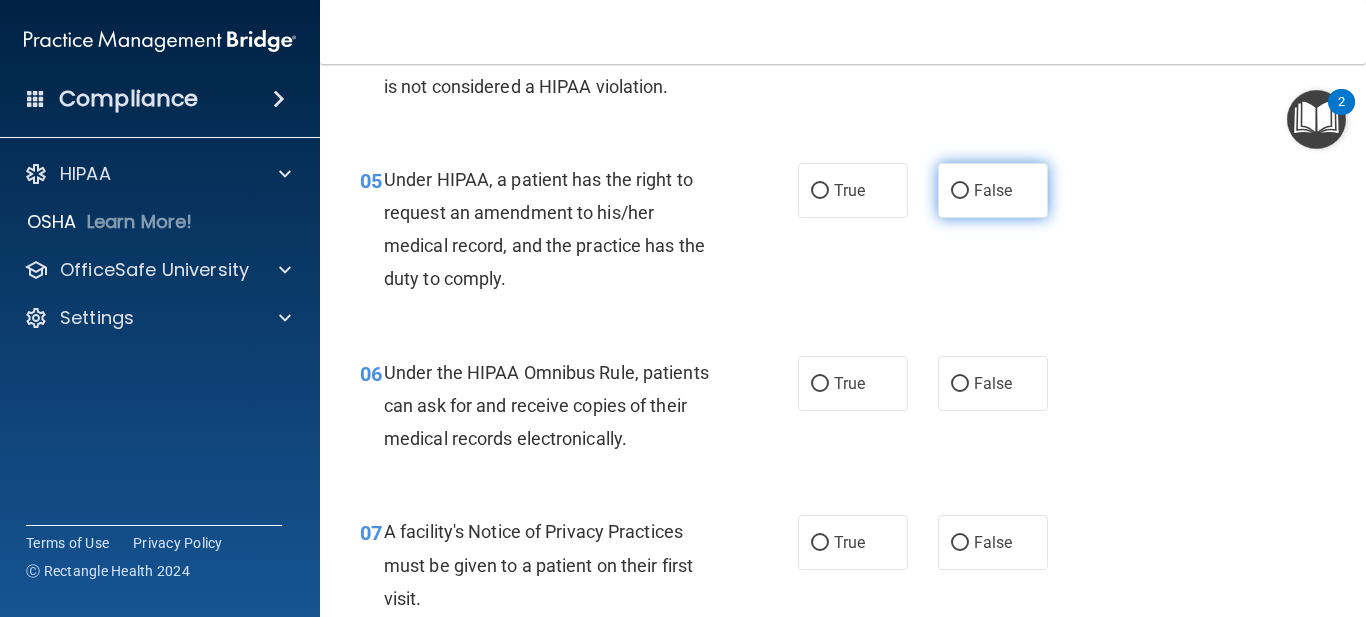 click on "False" at bounding box center [993, 190] 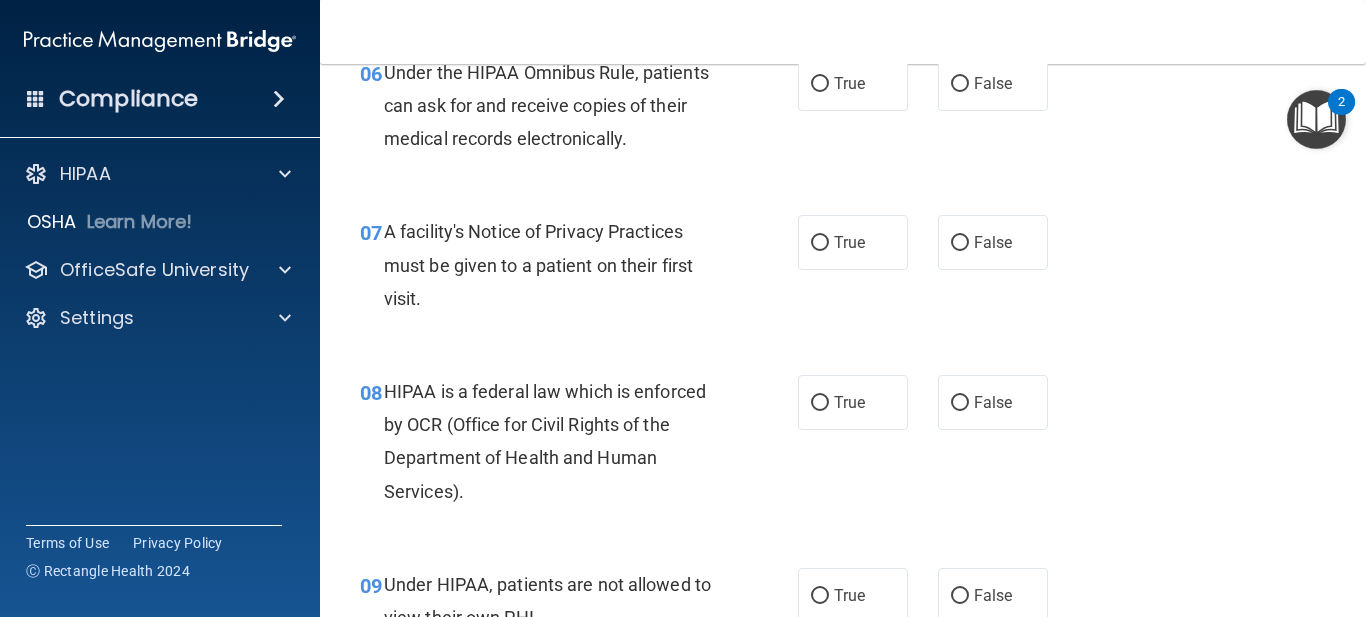scroll, scrollTop: 1100, scrollLeft: 0, axis: vertical 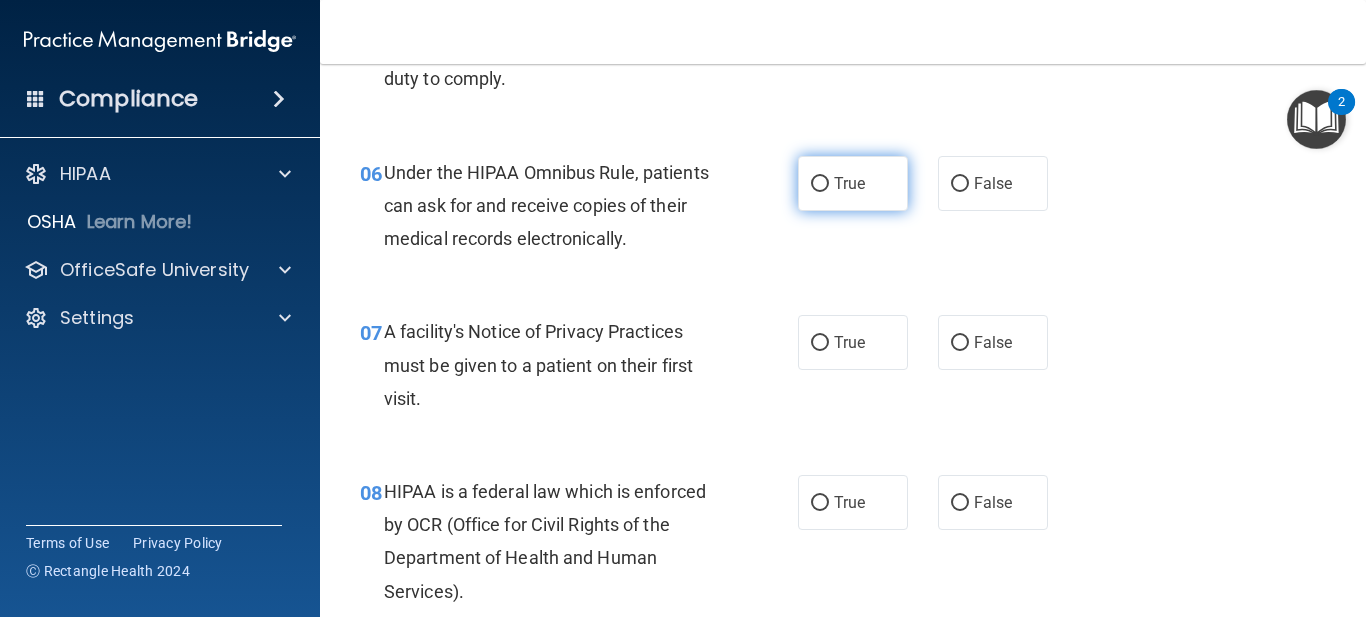 click on "True" at bounding box center [853, 183] 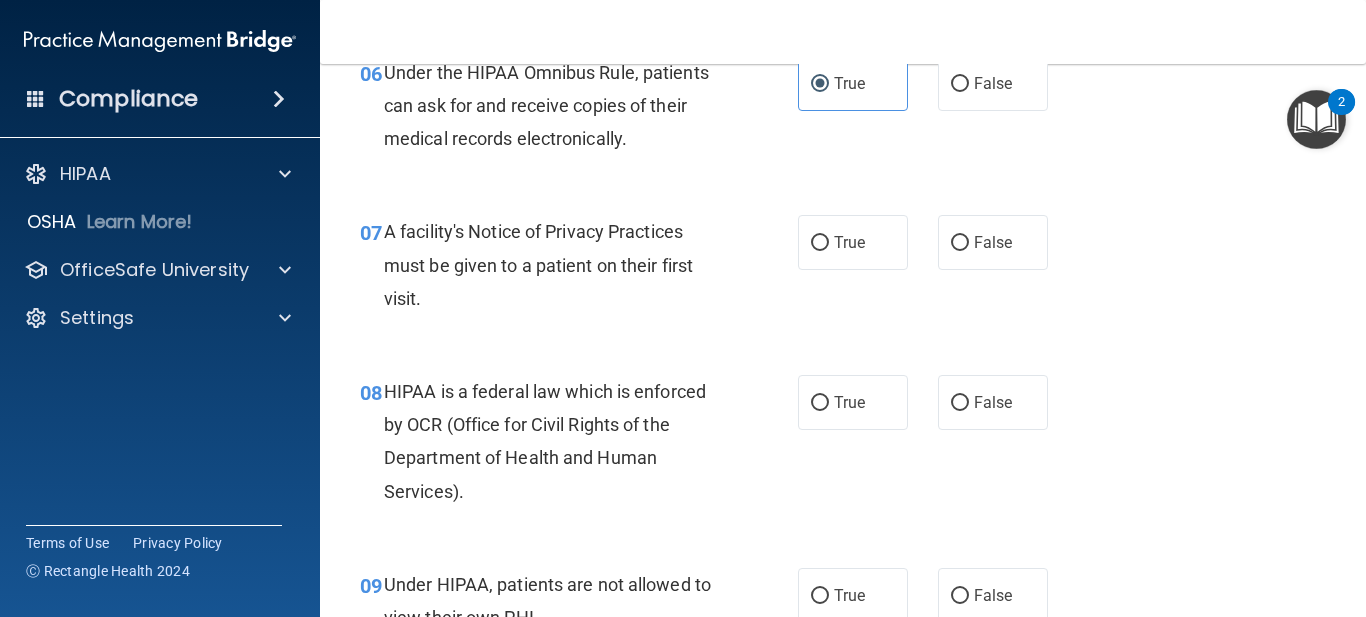 scroll, scrollTop: 1300, scrollLeft: 0, axis: vertical 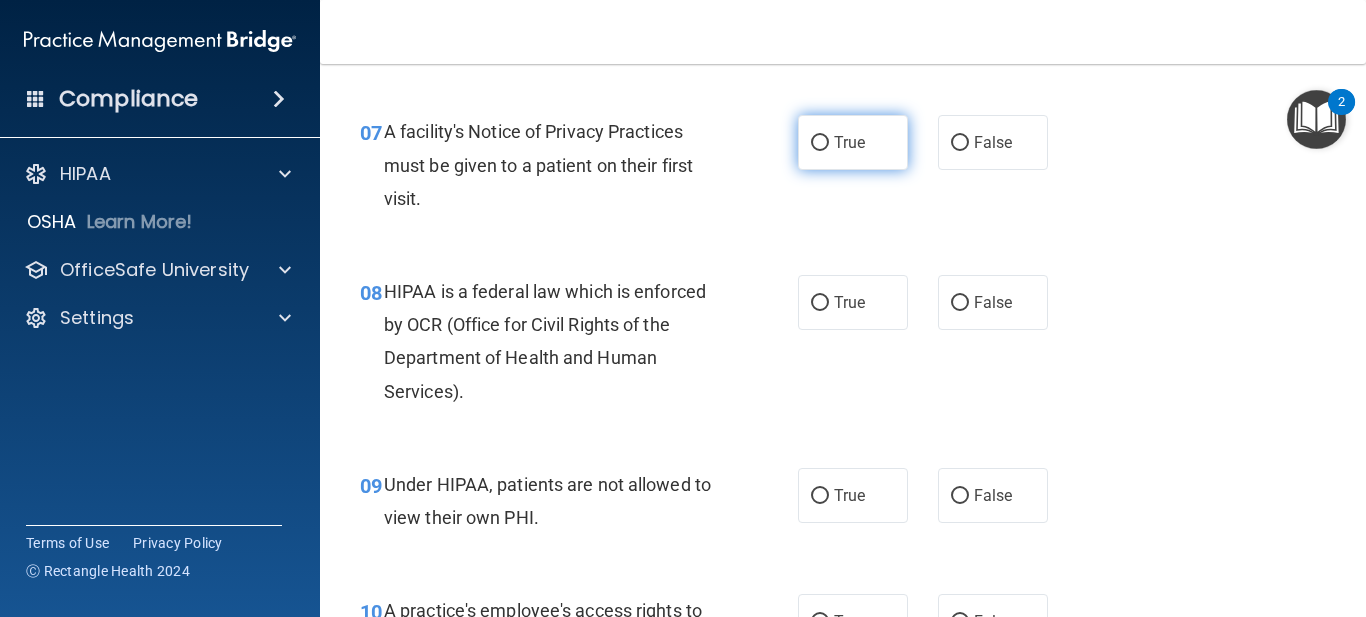 click on "True" at bounding box center (853, 142) 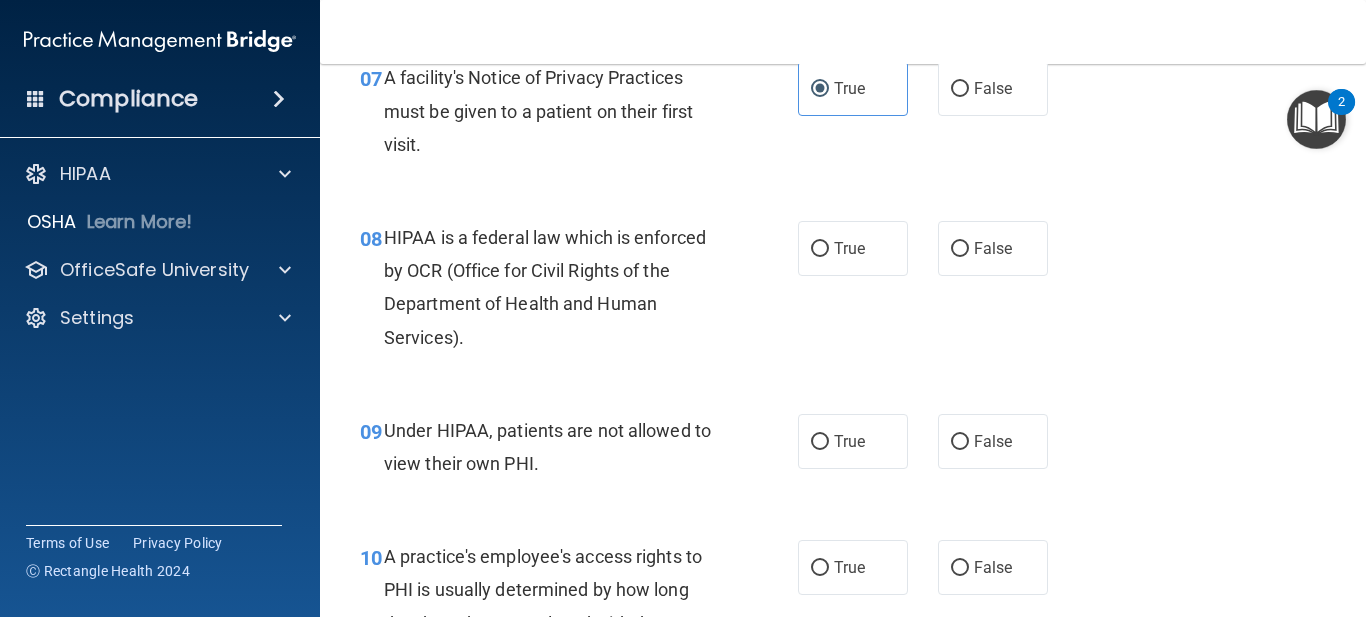 scroll, scrollTop: 1400, scrollLeft: 0, axis: vertical 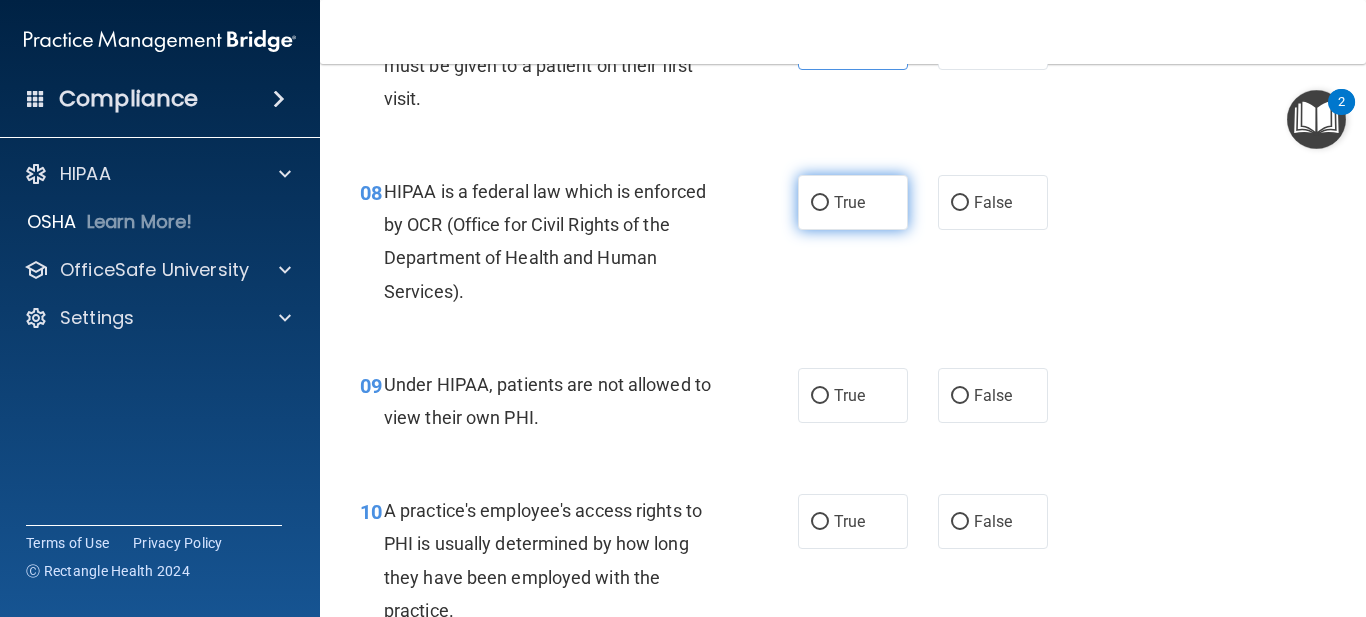 click on "True" at bounding box center (853, 202) 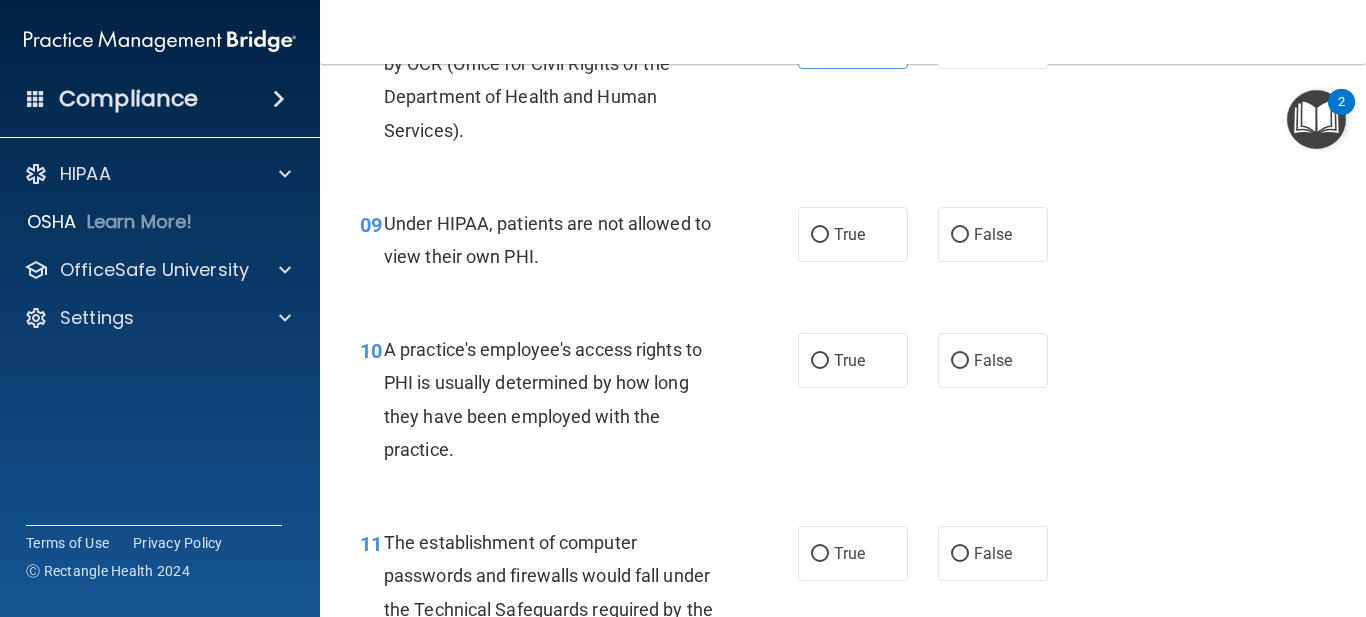 scroll, scrollTop: 1700, scrollLeft: 0, axis: vertical 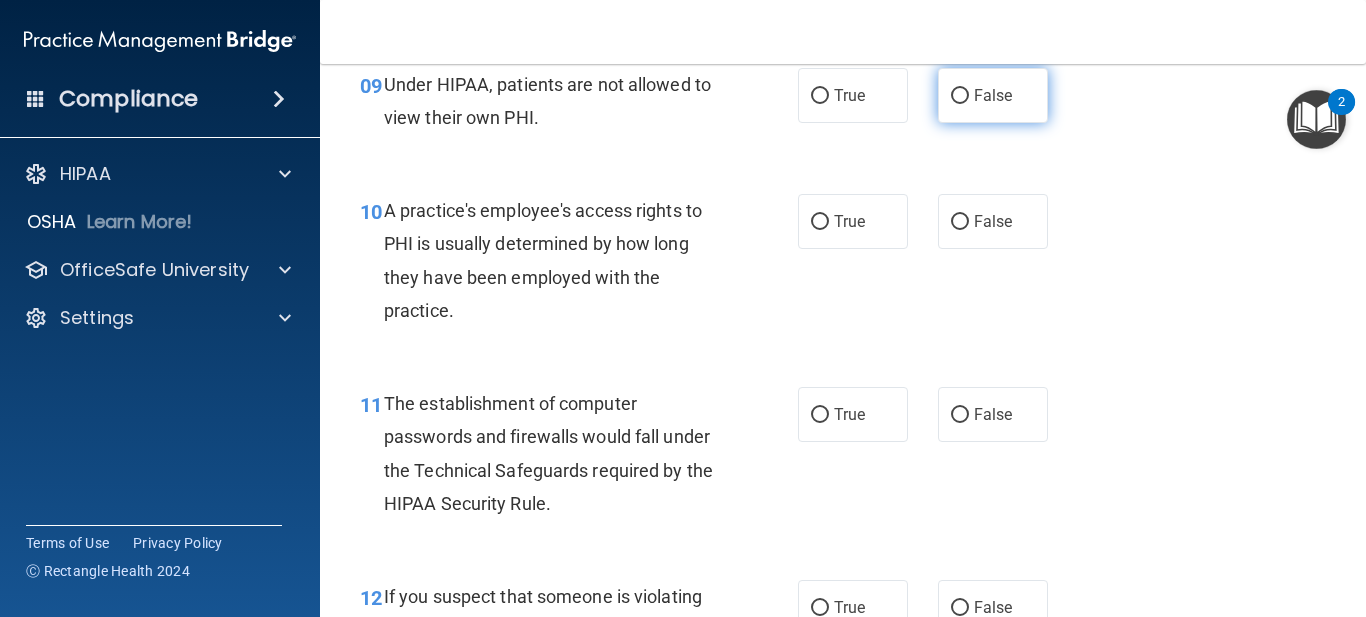 click on "False" at bounding box center (993, 95) 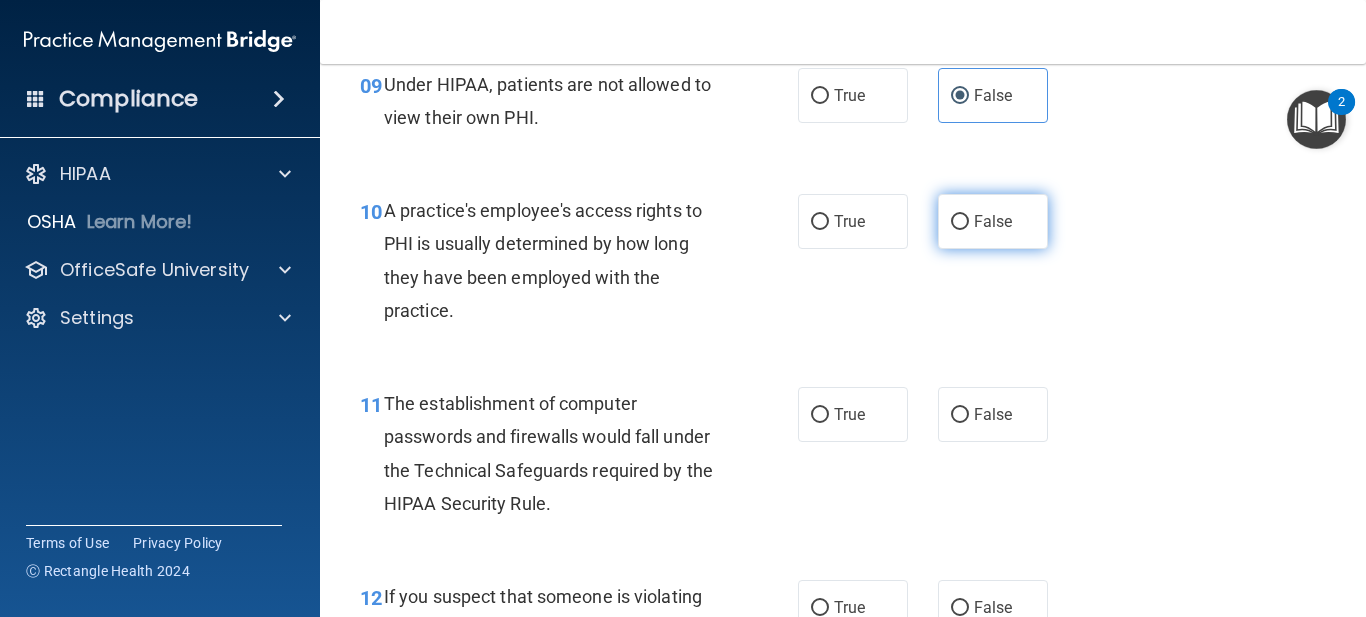 click on "False" at bounding box center (993, 221) 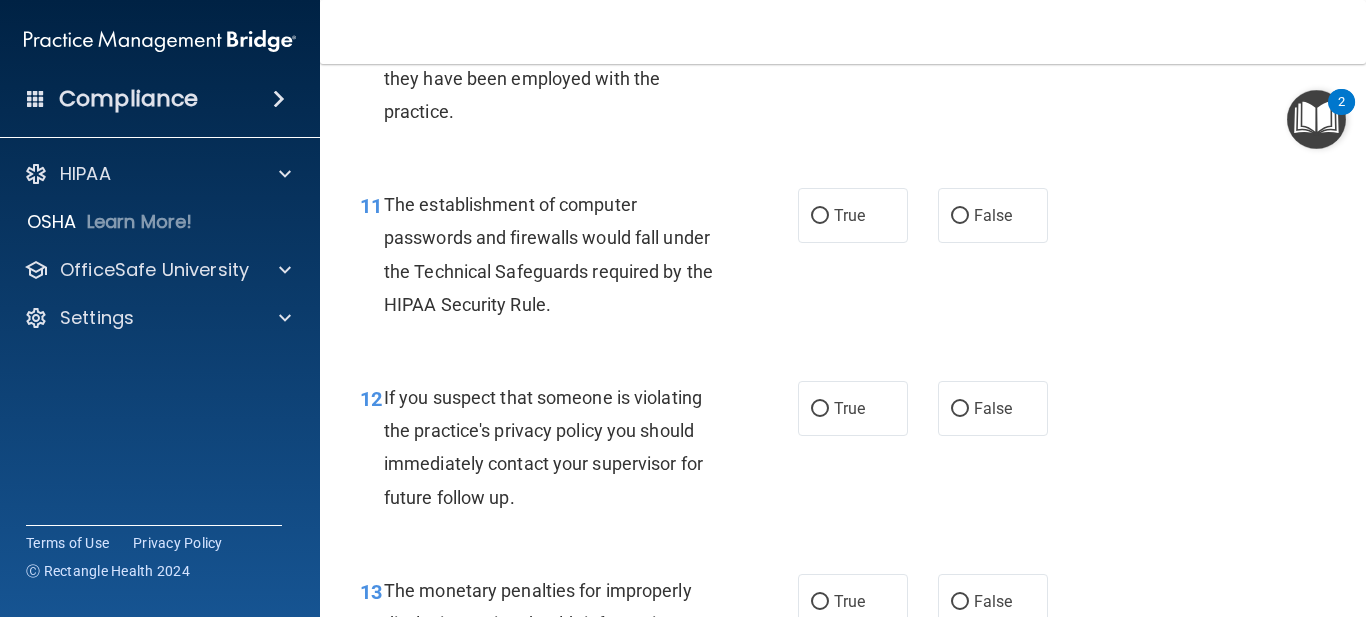 scroll, scrollTop: 1900, scrollLeft: 0, axis: vertical 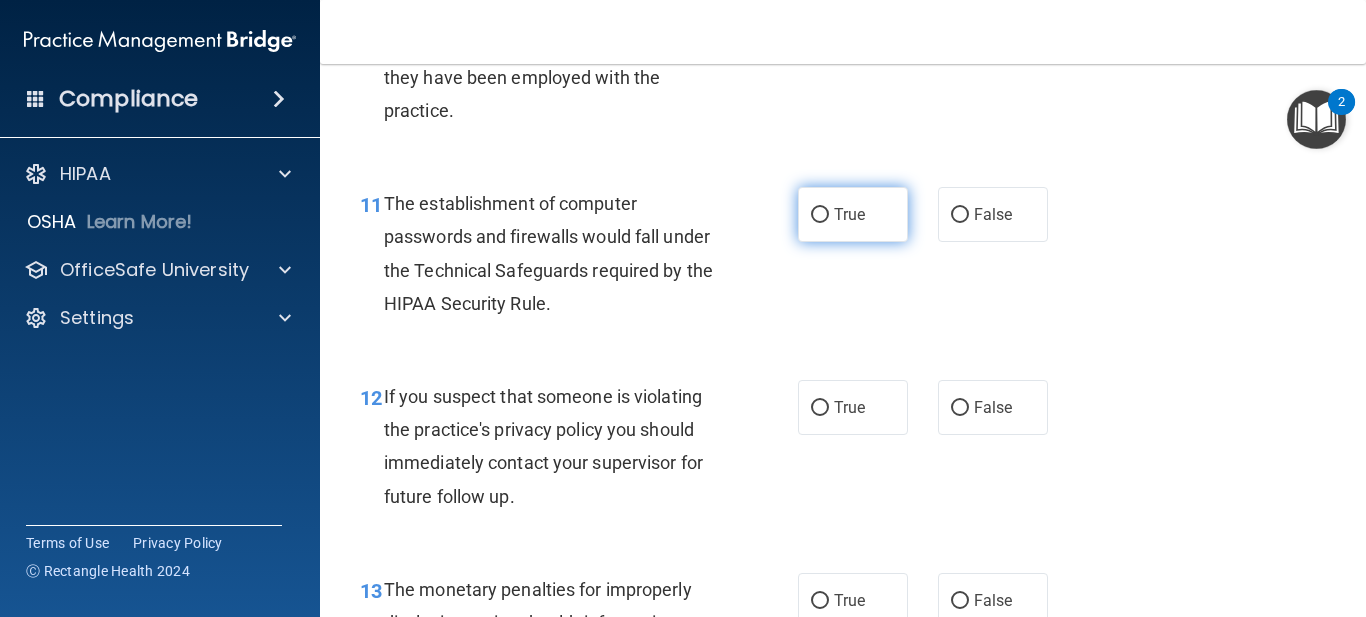 click on "True" at bounding box center (853, 214) 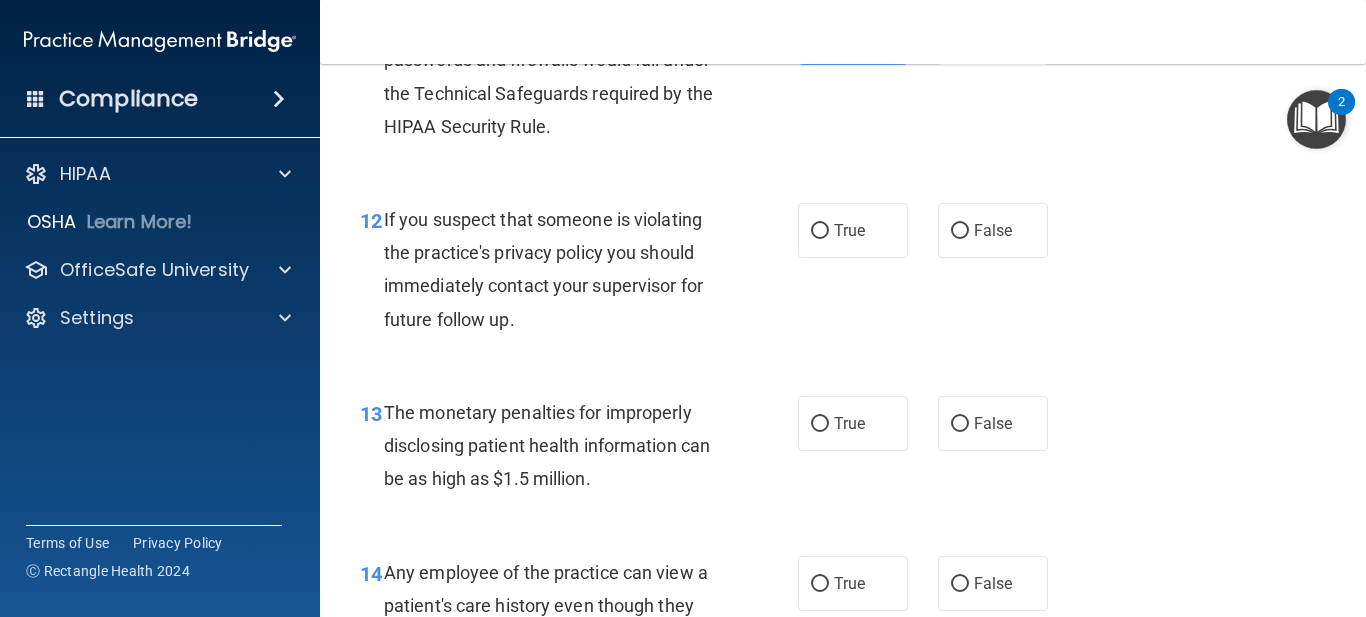 scroll, scrollTop: 2100, scrollLeft: 0, axis: vertical 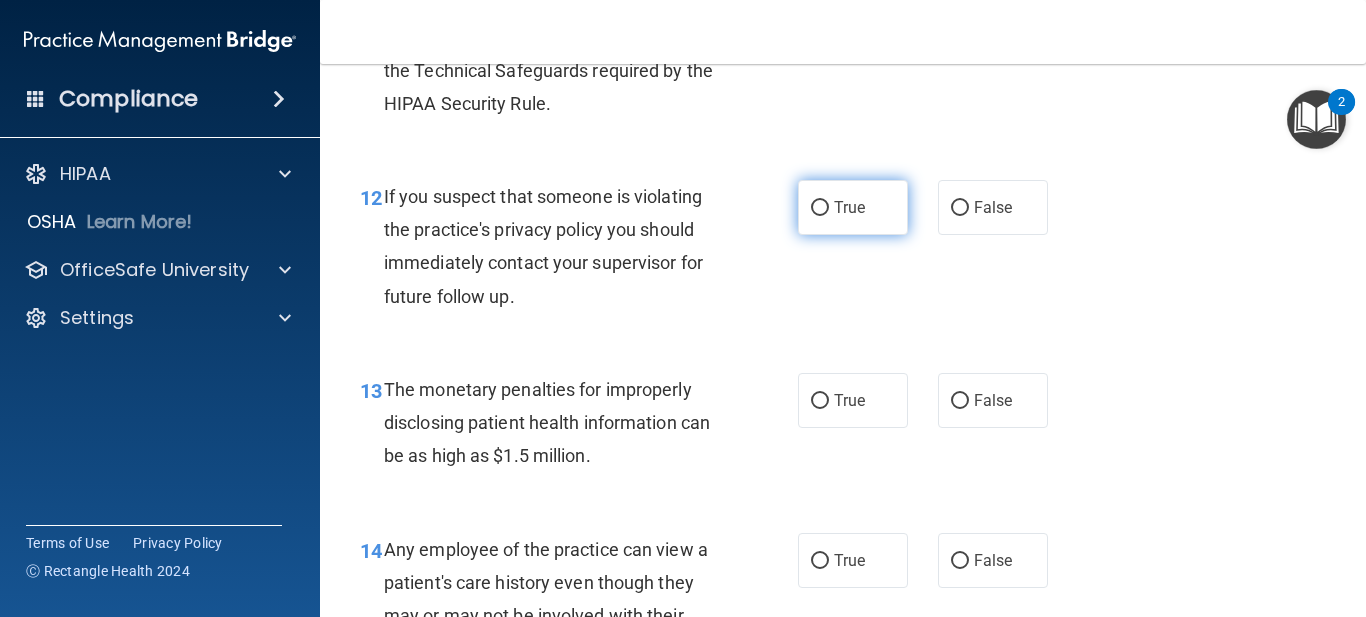 click on "True" at bounding box center [853, 207] 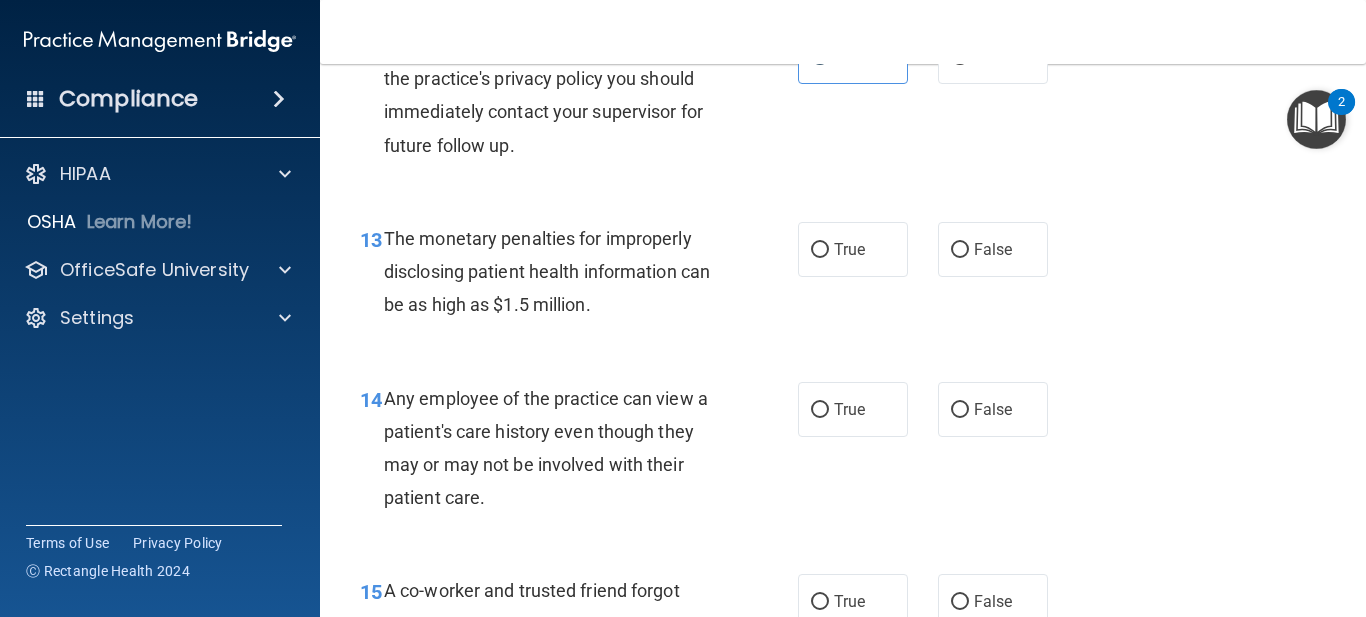 scroll, scrollTop: 2300, scrollLeft: 0, axis: vertical 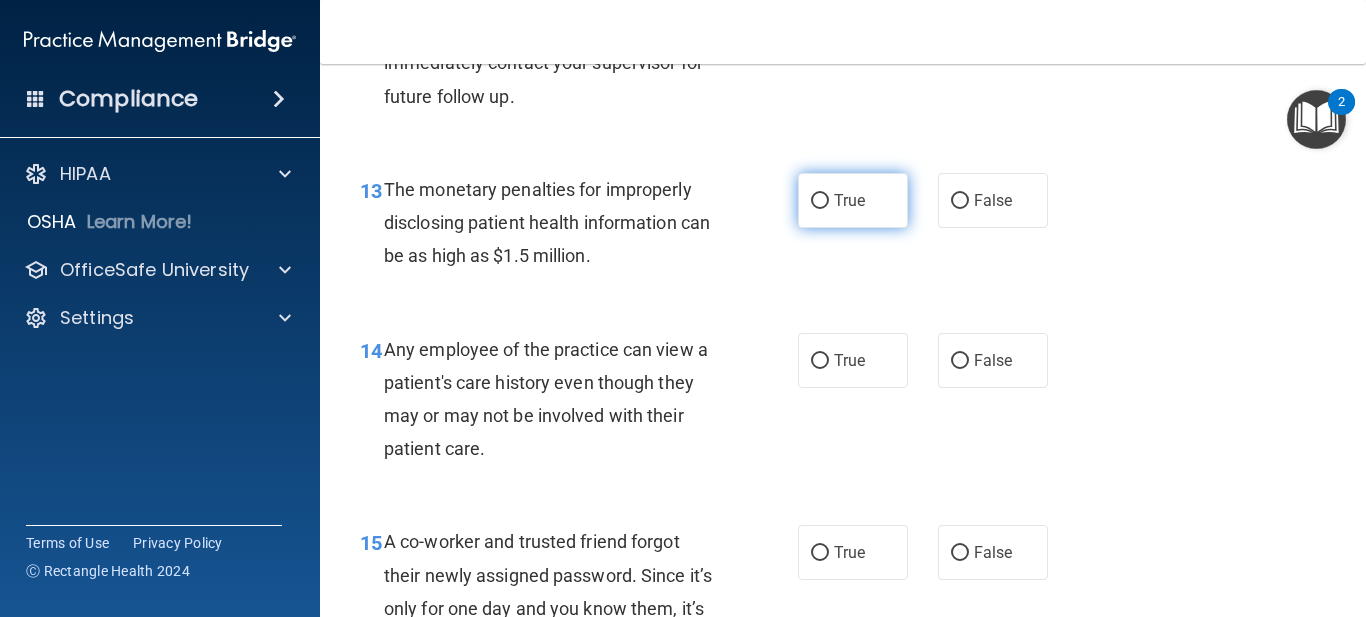 click on "True" at bounding box center [849, 200] 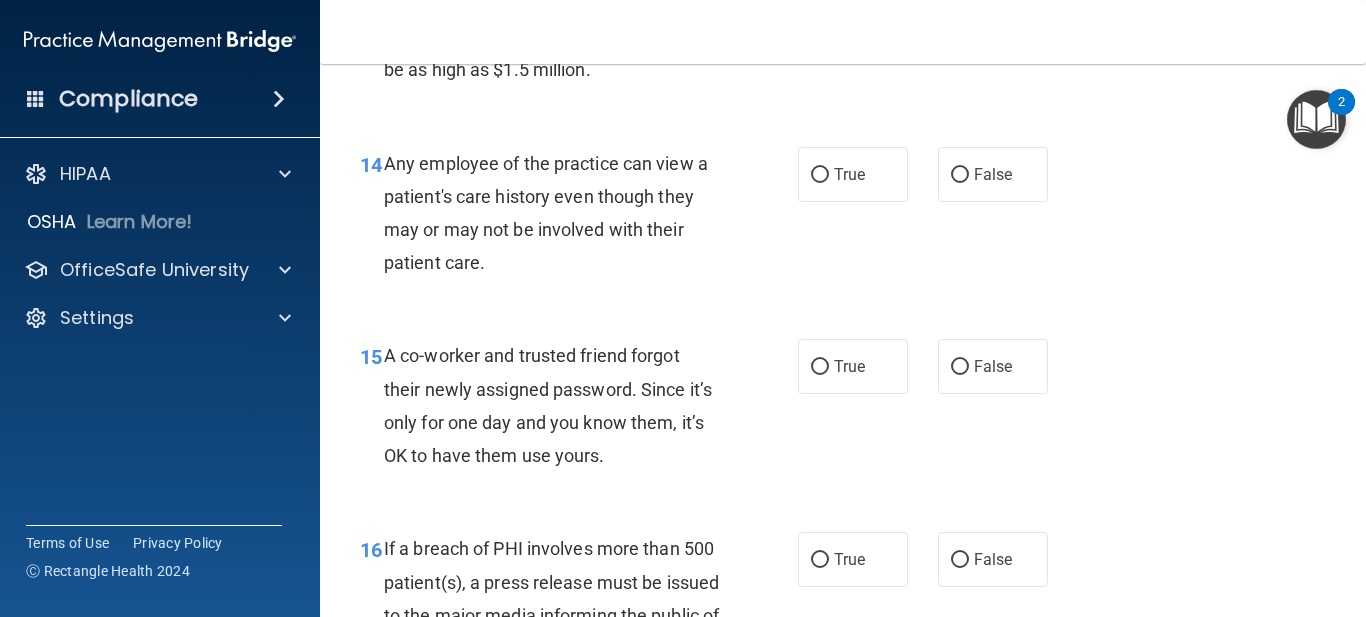 scroll, scrollTop: 2500, scrollLeft: 0, axis: vertical 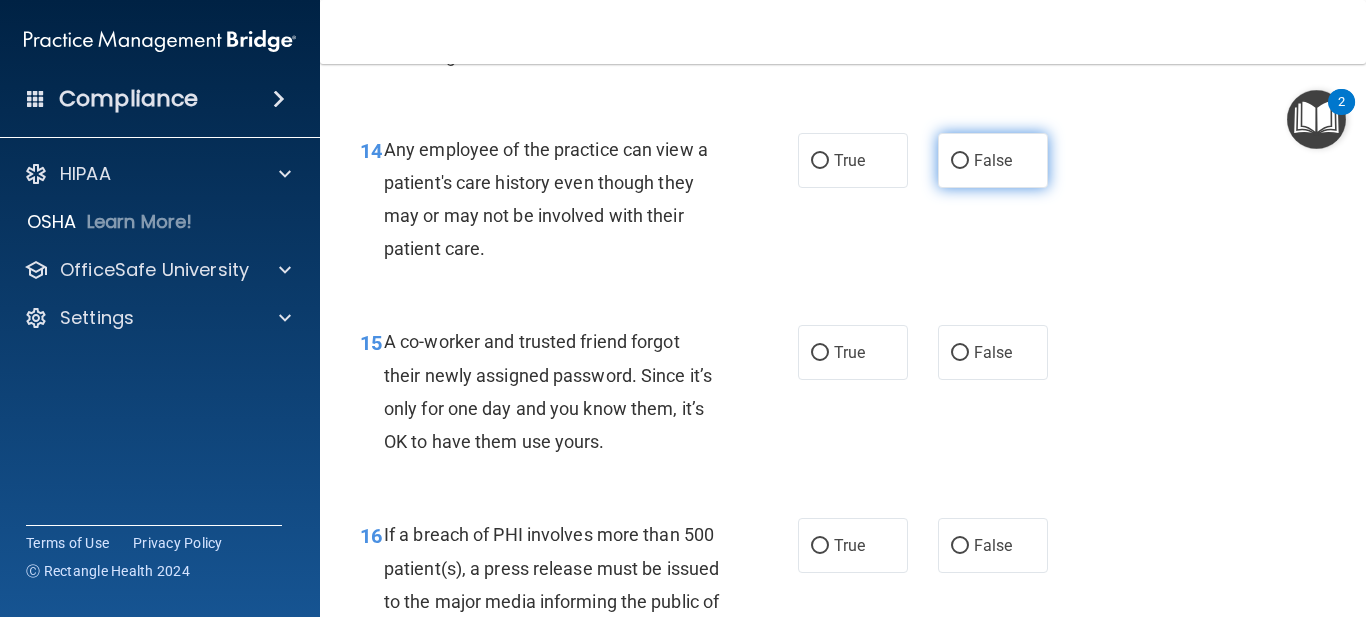 click on "False" at bounding box center [993, 160] 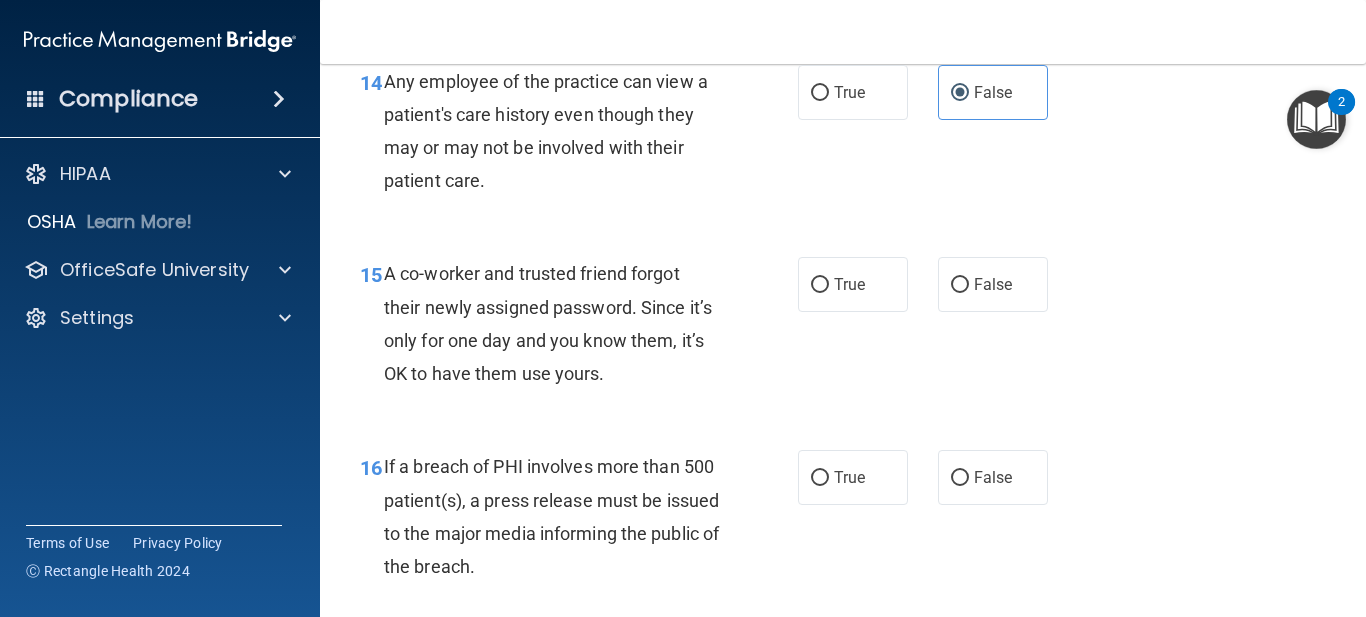 scroll, scrollTop: 2600, scrollLeft: 0, axis: vertical 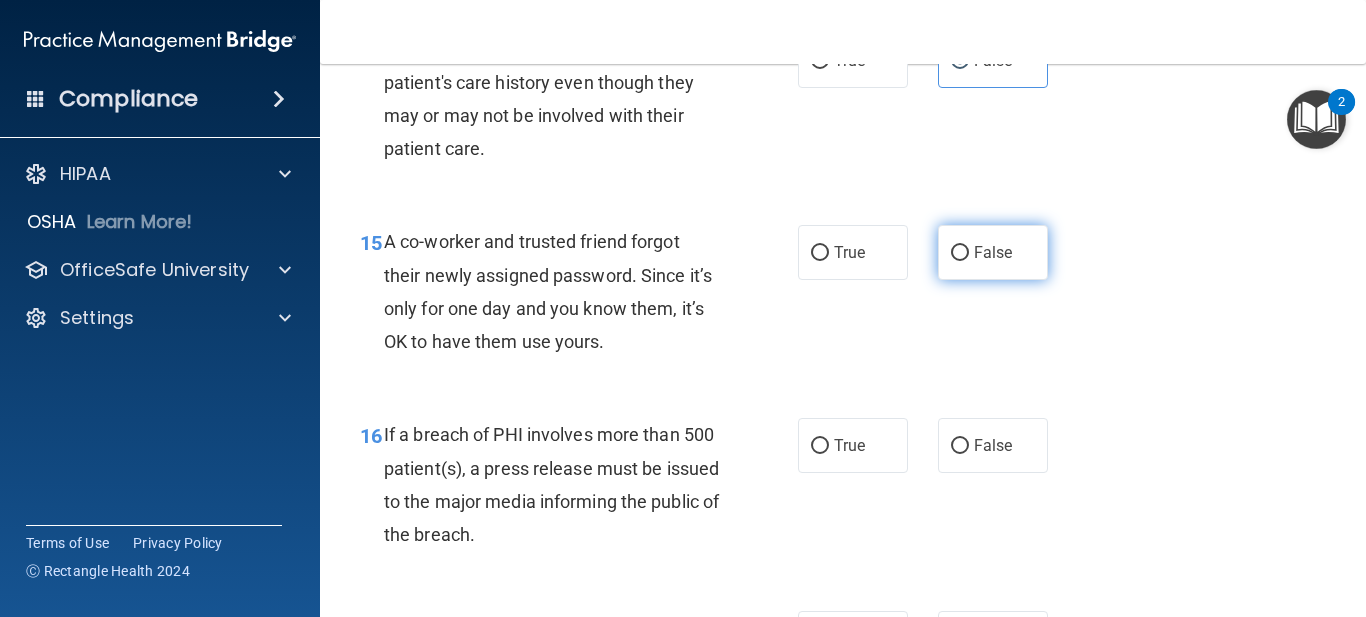 click on "False" at bounding box center (960, 253) 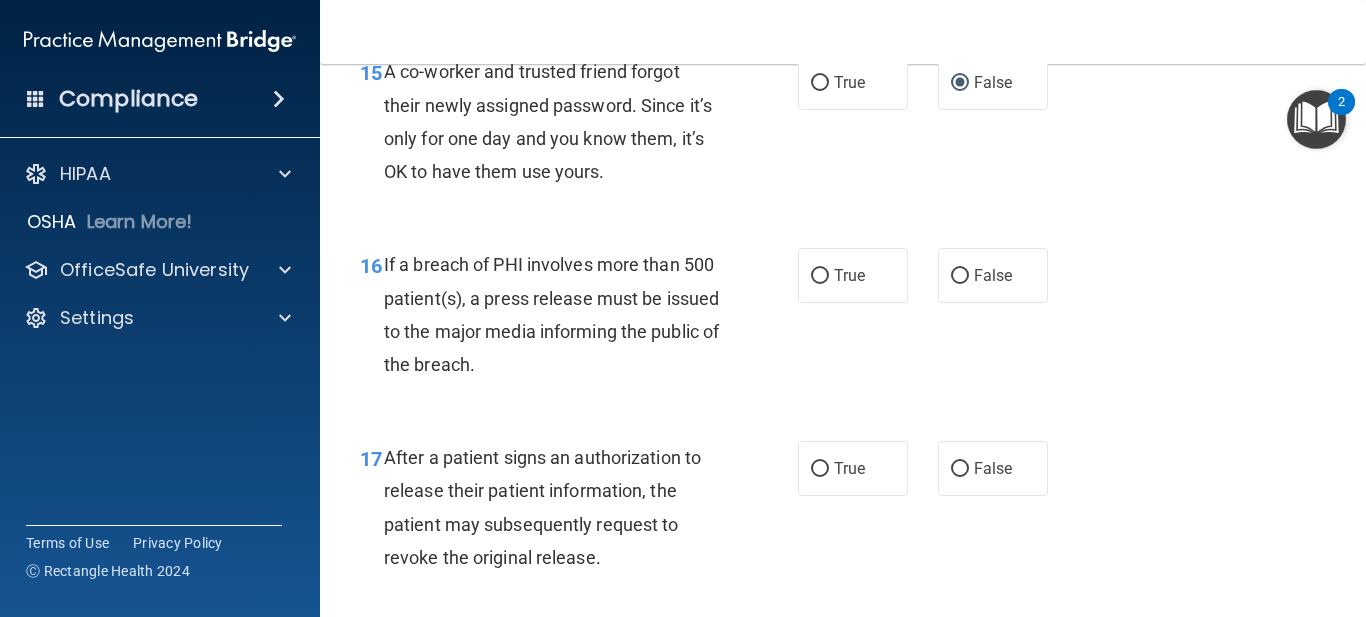 scroll, scrollTop: 2800, scrollLeft: 0, axis: vertical 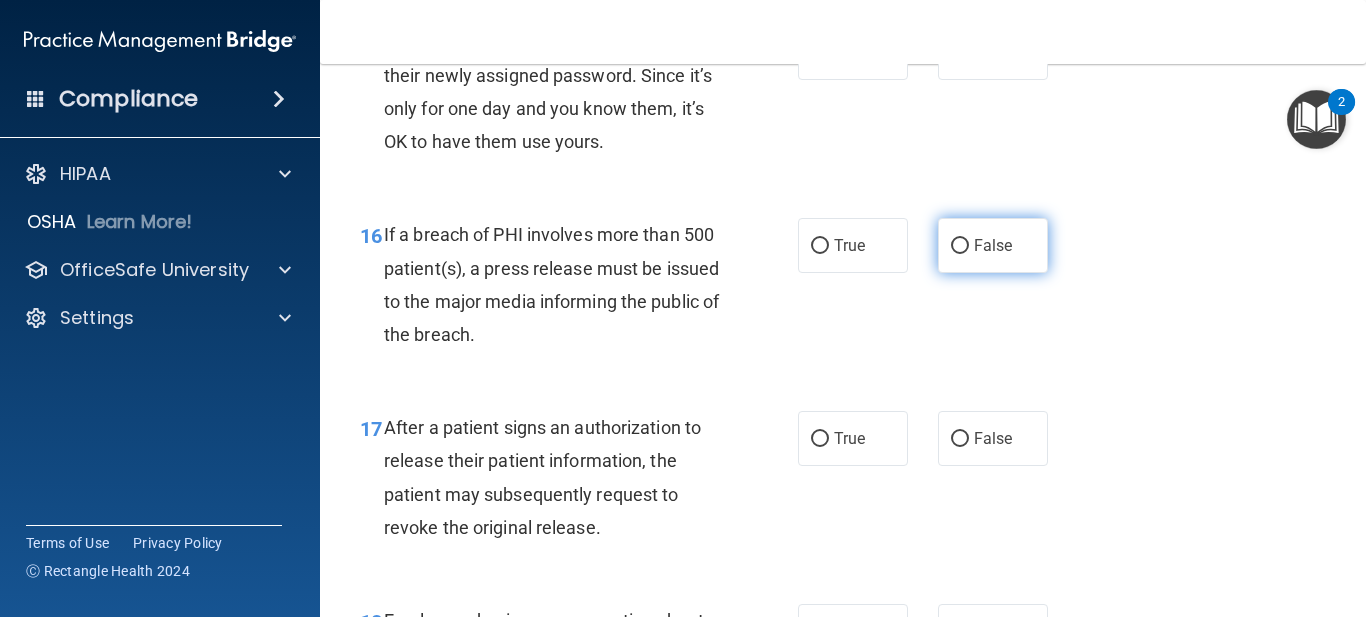 click on "False" at bounding box center [993, 245] 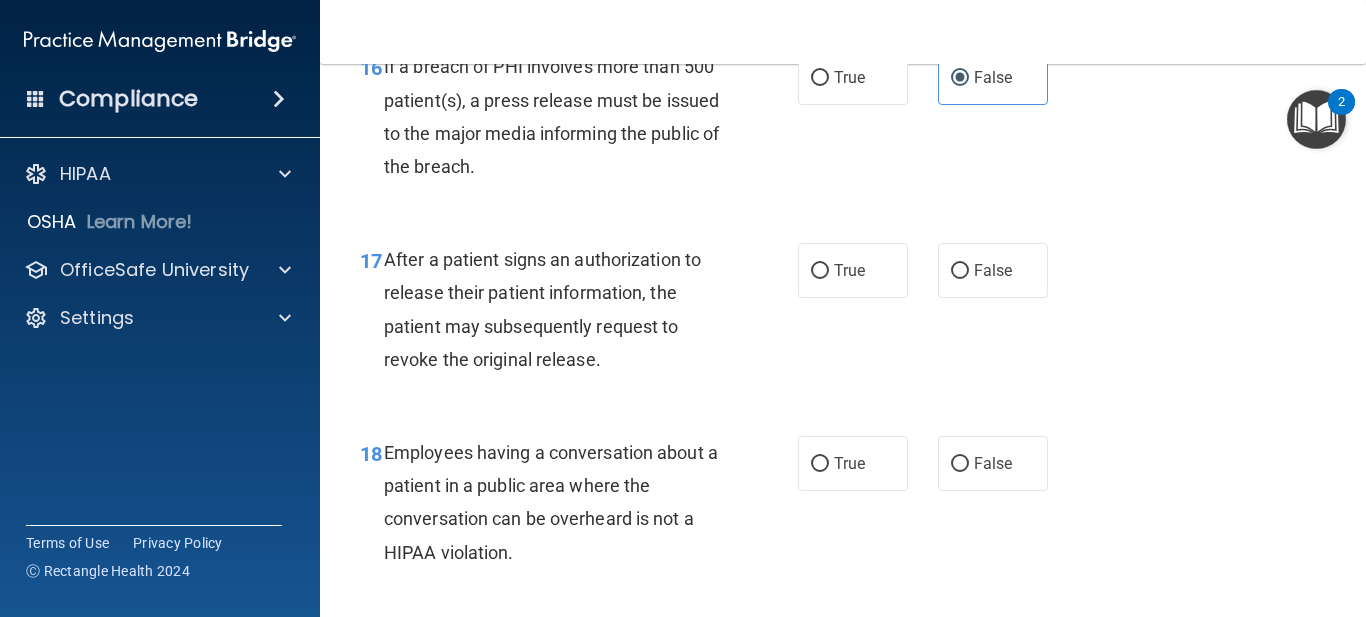 scroll, scrollTop: 3000, scrollLeft: 0, axis: vertical 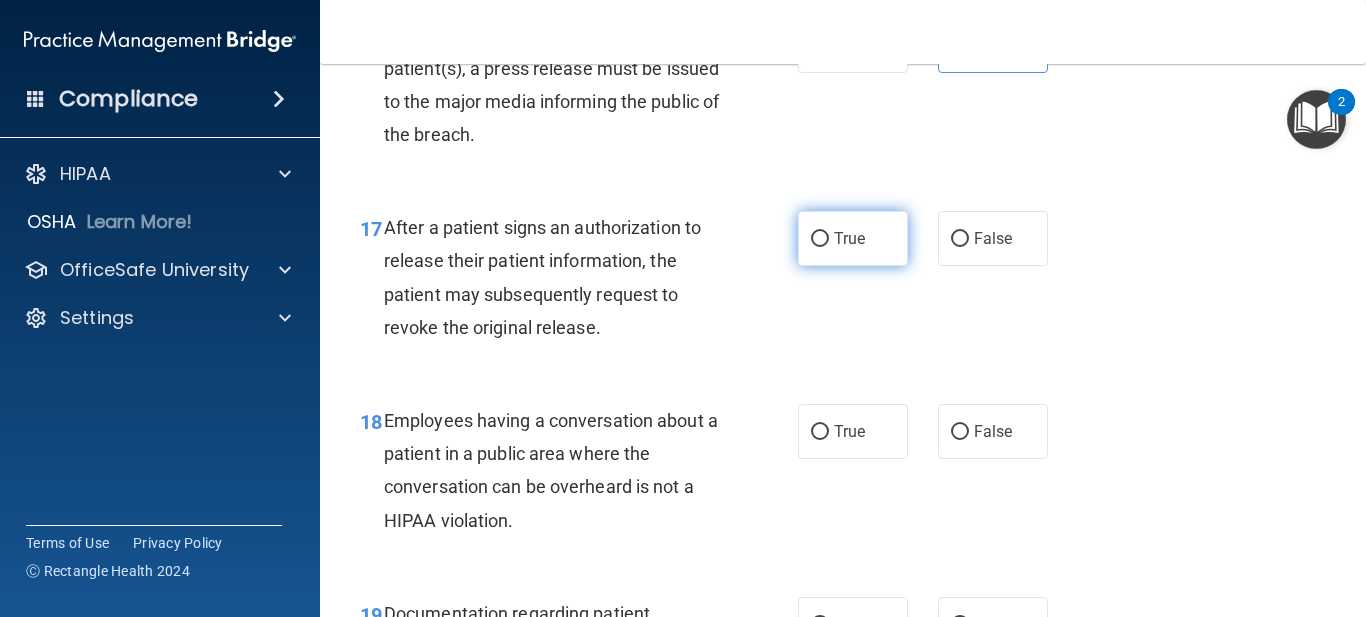 click on "True" at bounding box center [853, 238] 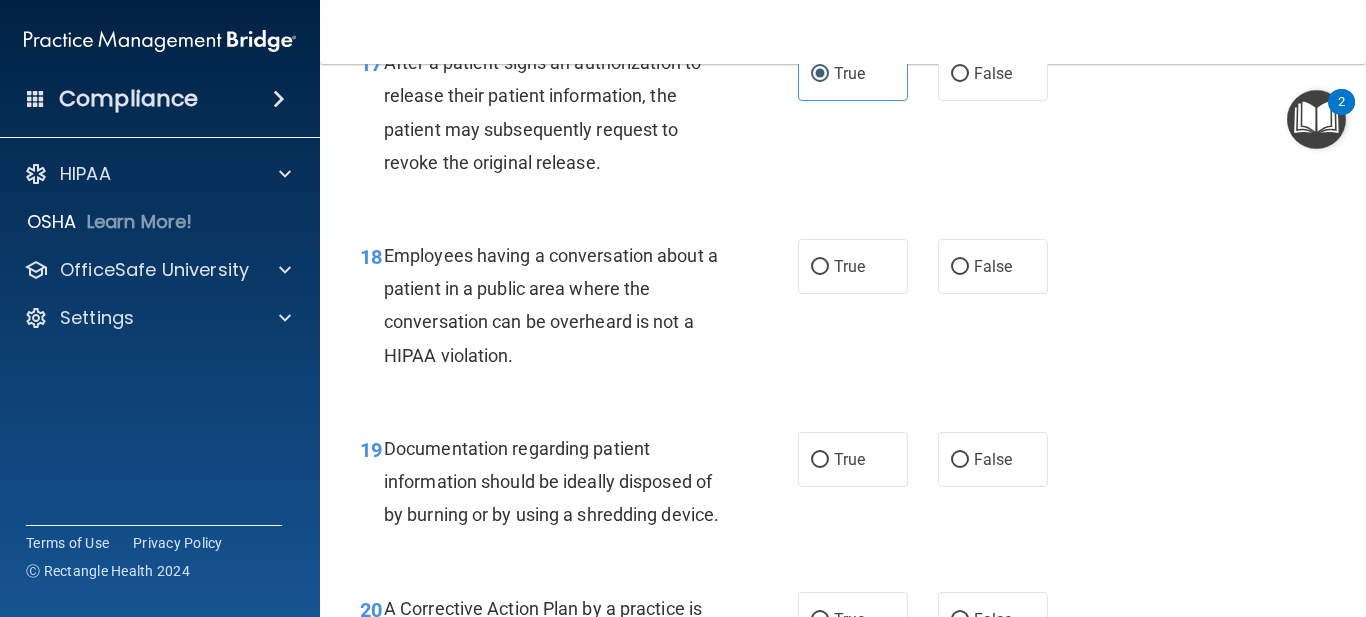 scroll, scrollTop: 3200, scrollLeft: 0, axis: vertical 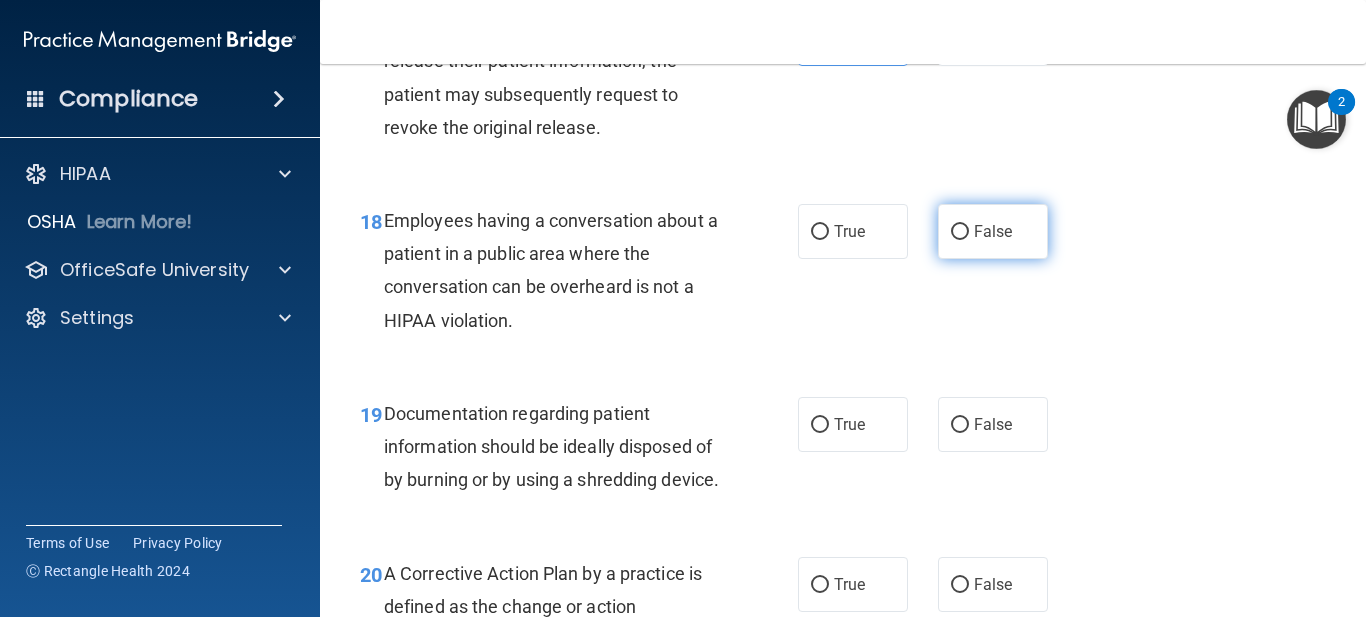 click on "False" at bounding box center [993, 231] 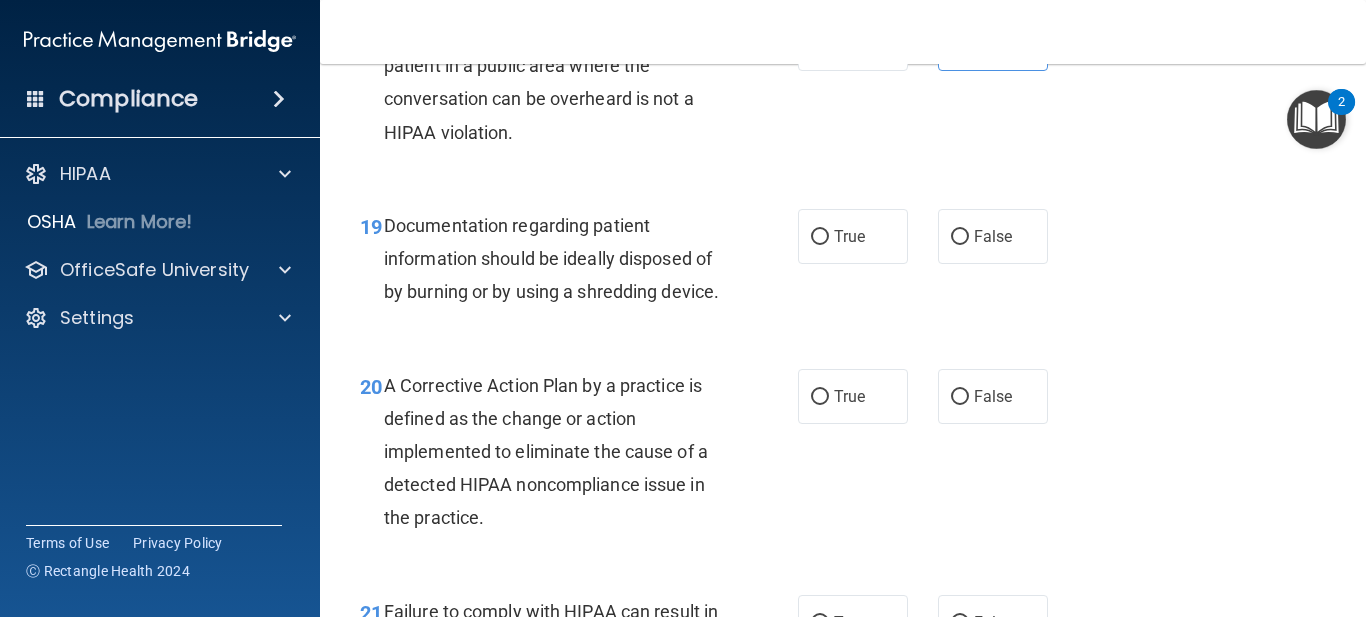 scroll, scrollTop: 3400, scrollLeft: 0, axis: vertical 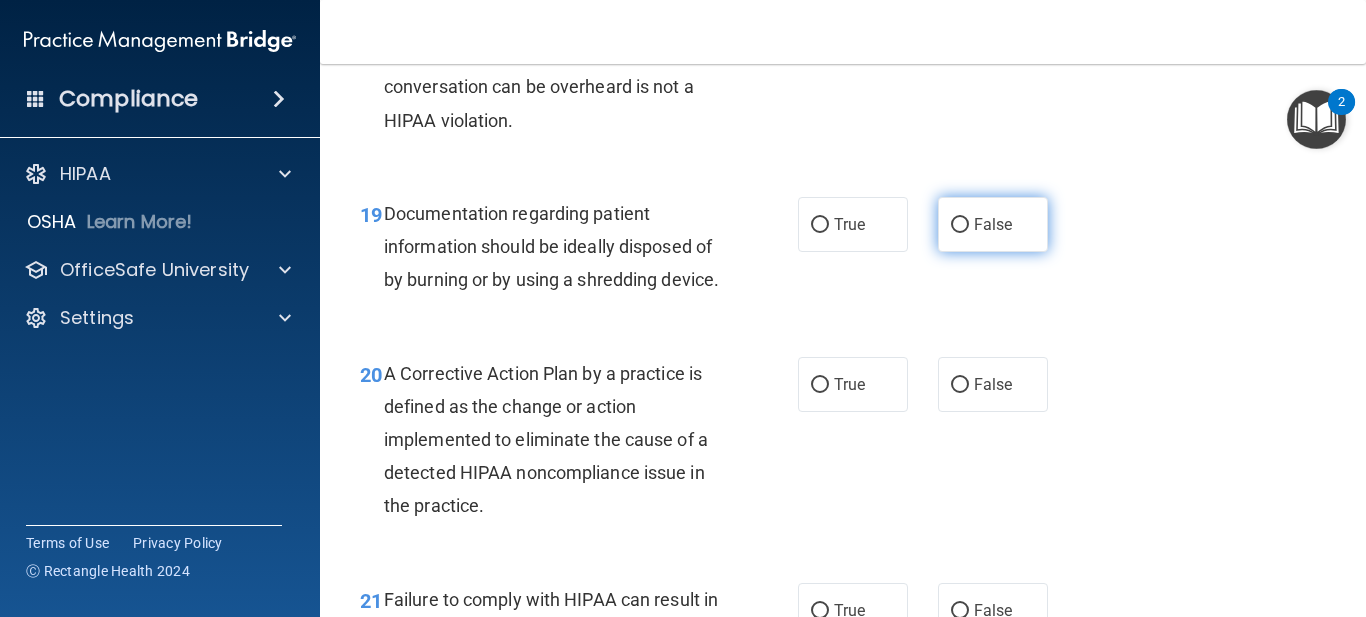 click on "False" at bounding box center (993, 224) 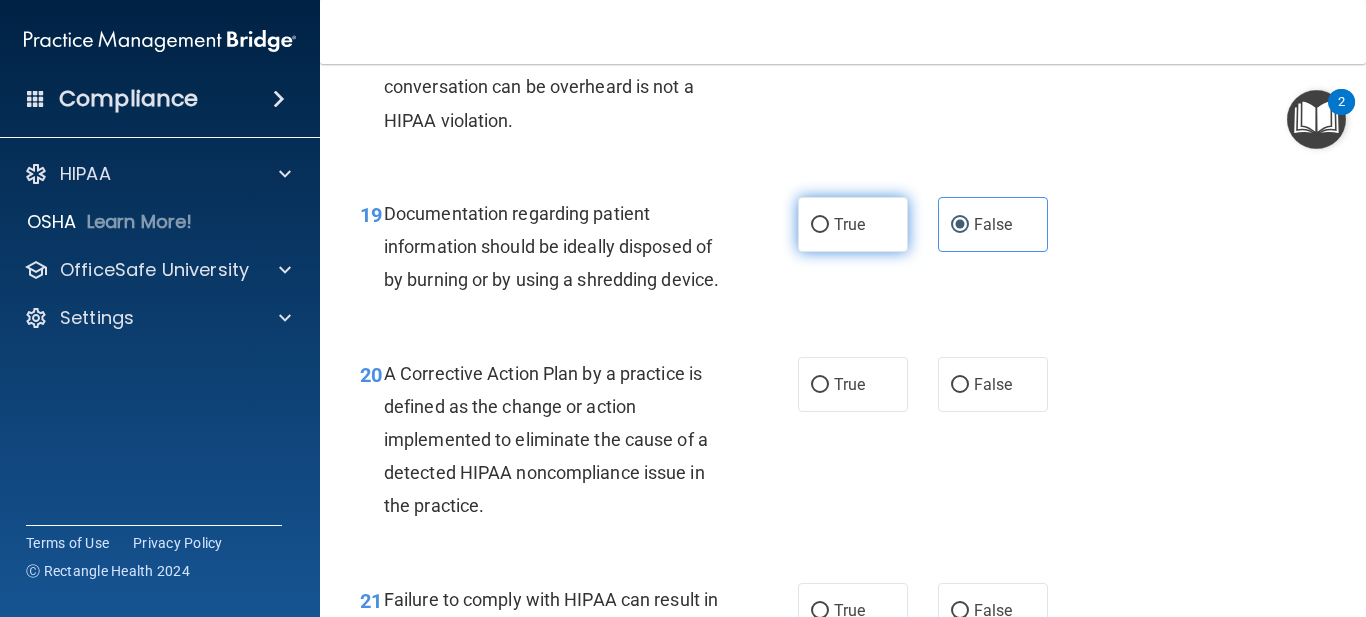click on "True" at bounding box center (849, 224) 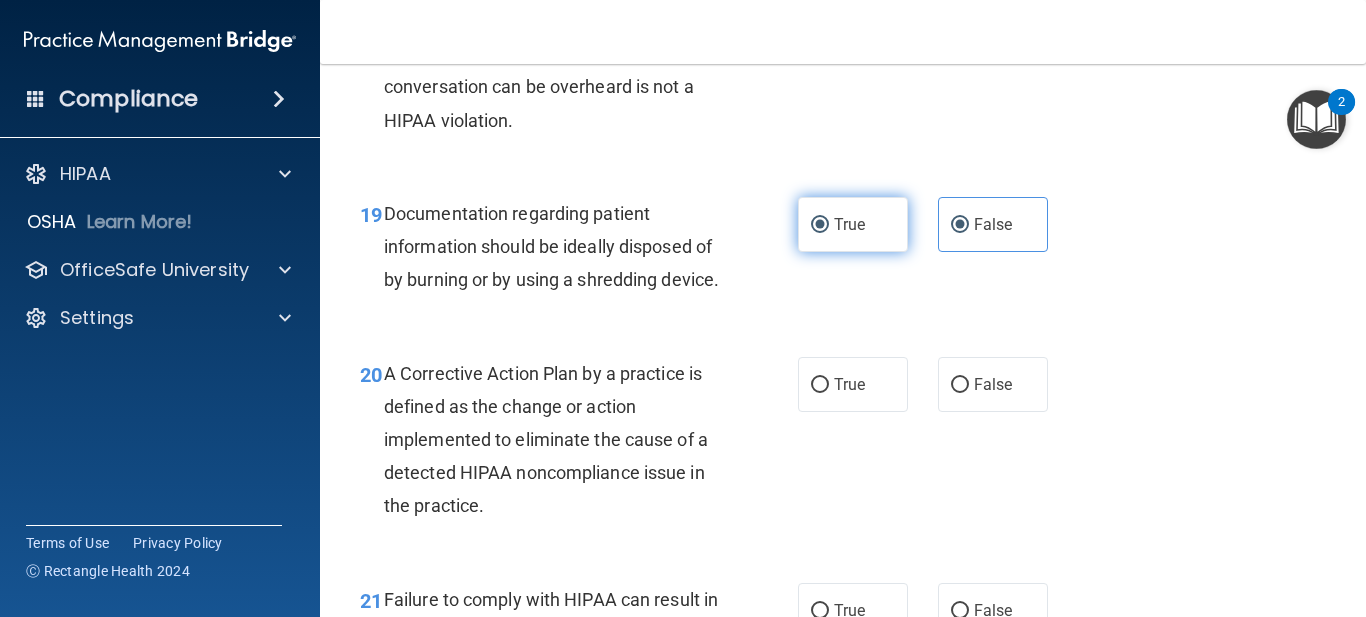radio on "false" 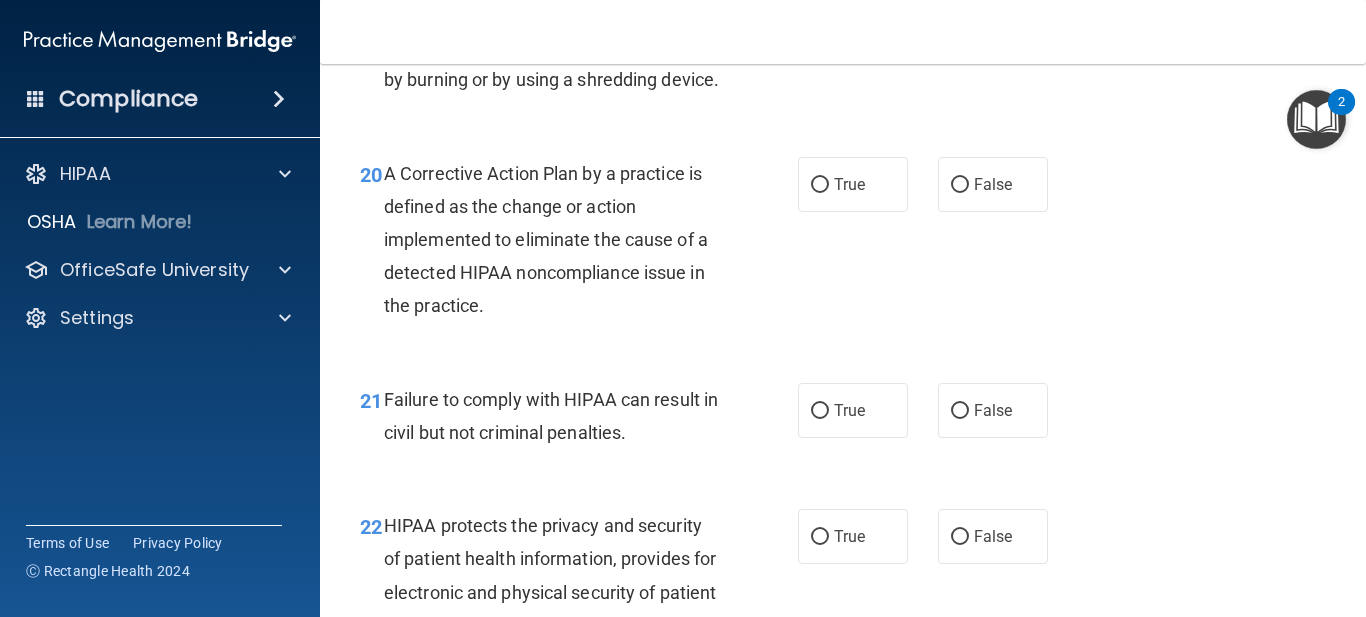 scroll, scrollTop: 3700, scrollLeft: 0, axis: vertical 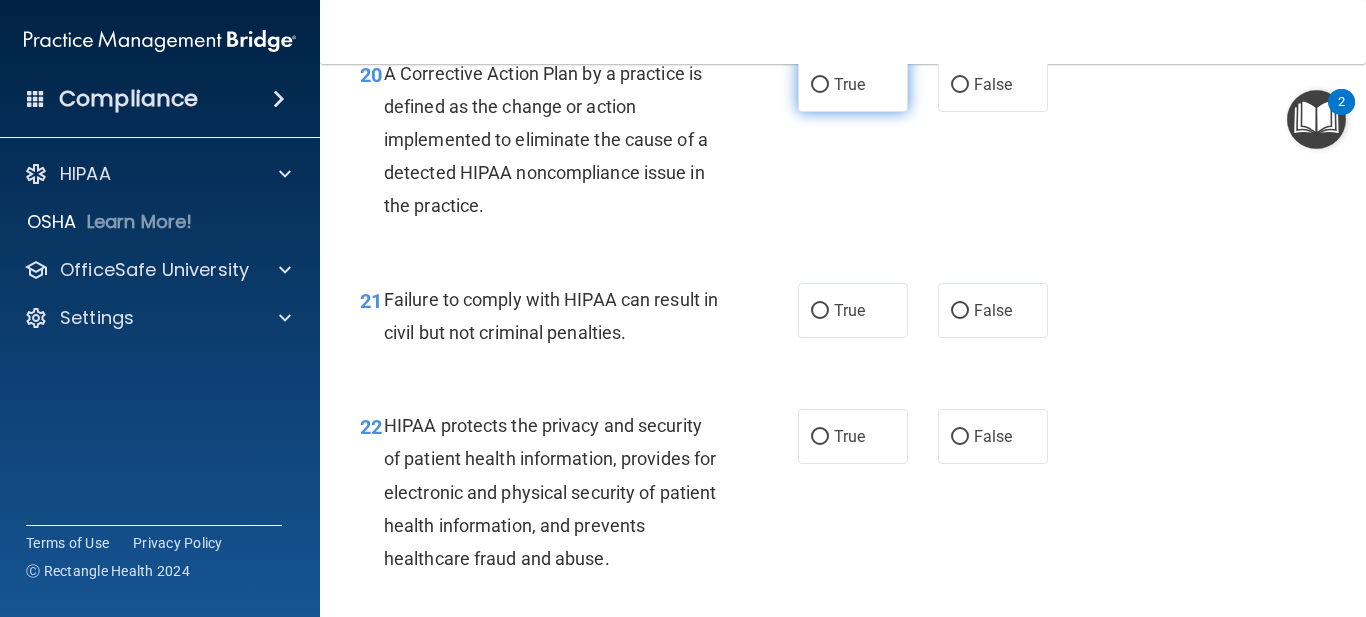 click on "True" at bounding box center (820, 85) 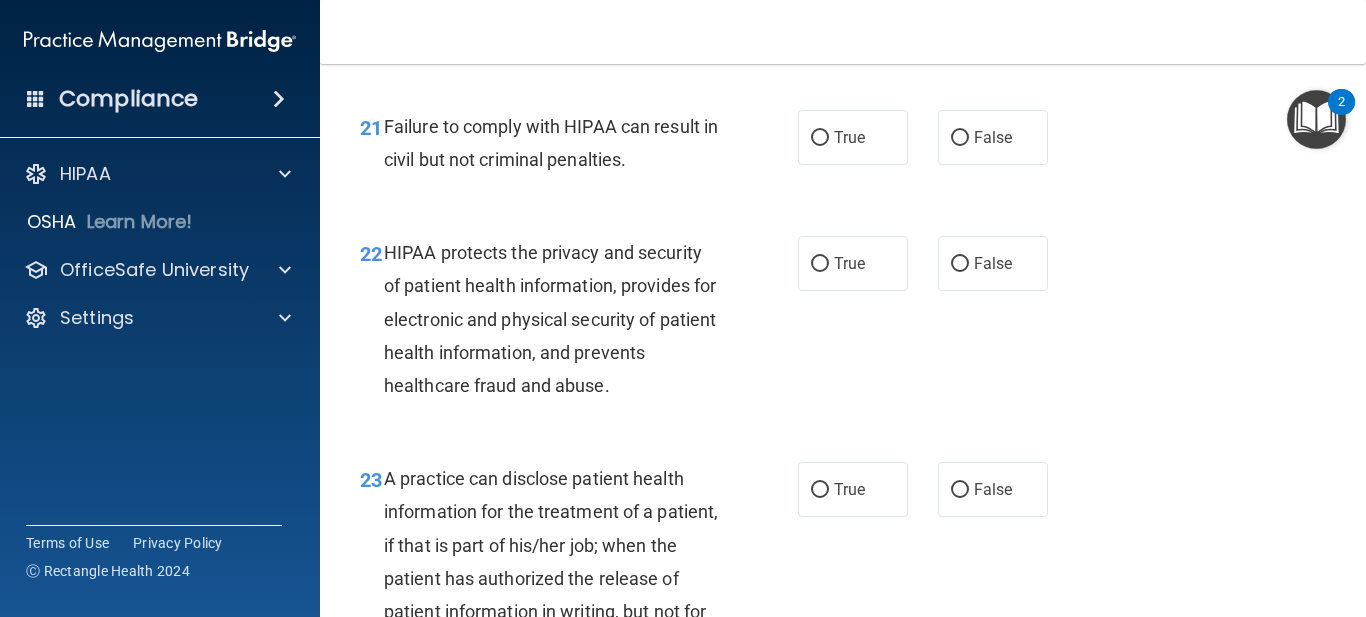 scroll, scrollTop: 3900, scrollLeft: 0, axis: vertical 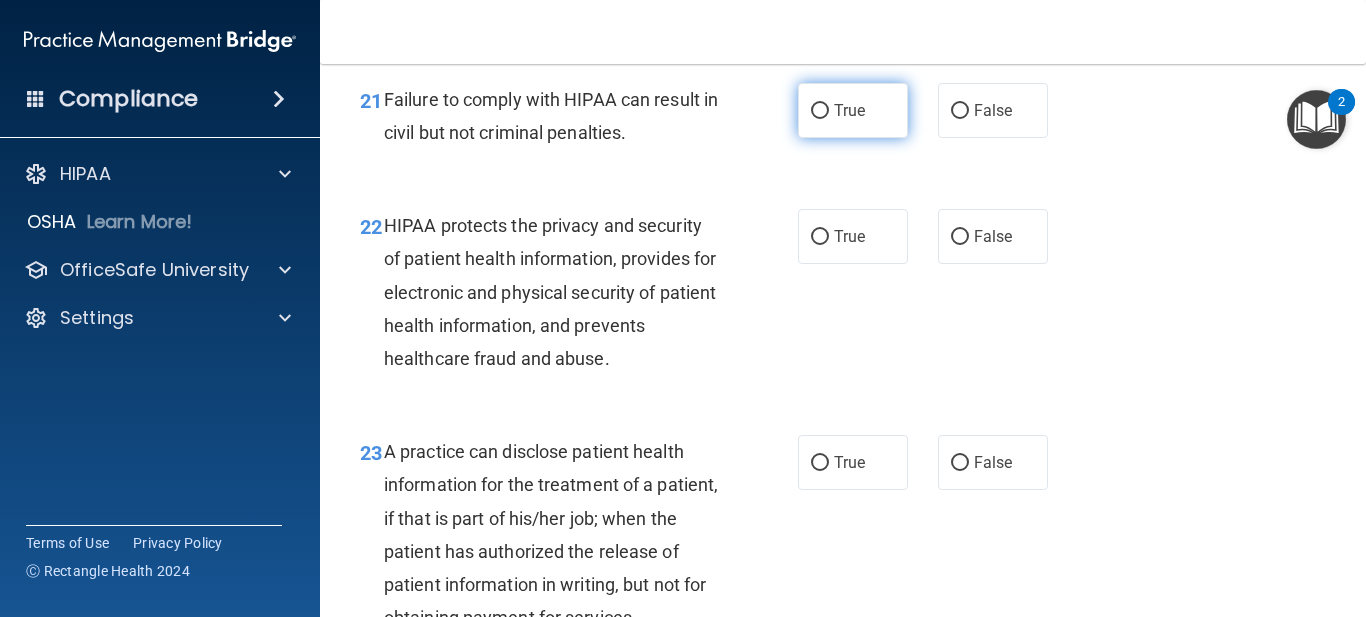 click on "True" at bounding box center (849, 110) 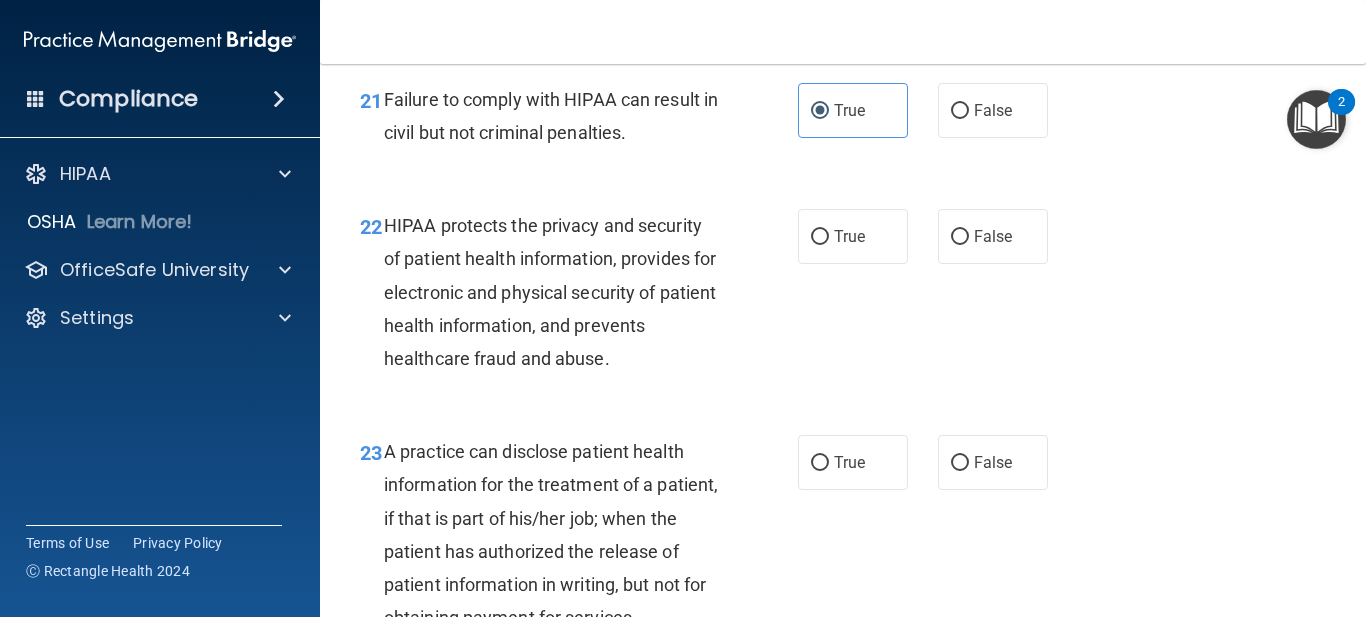 scroll, scrollTop: 4000, scrollLeft: 0, axis: vertical 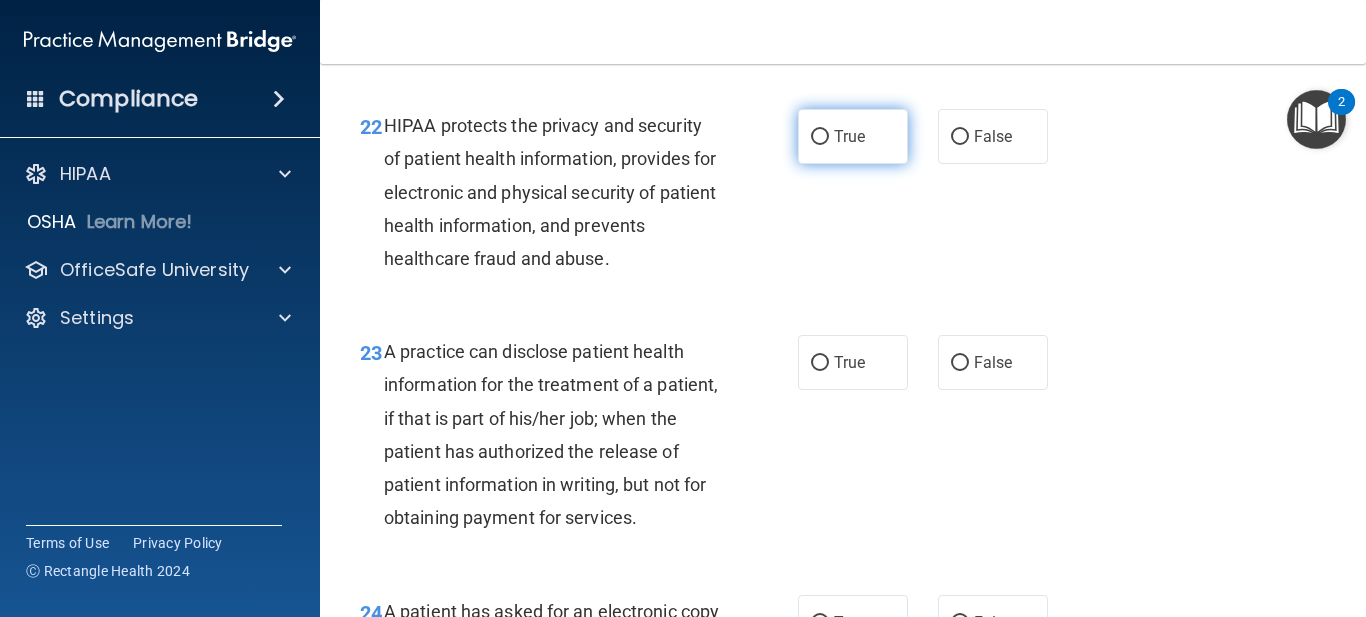 click on "True" at bounding box center [853, 136] 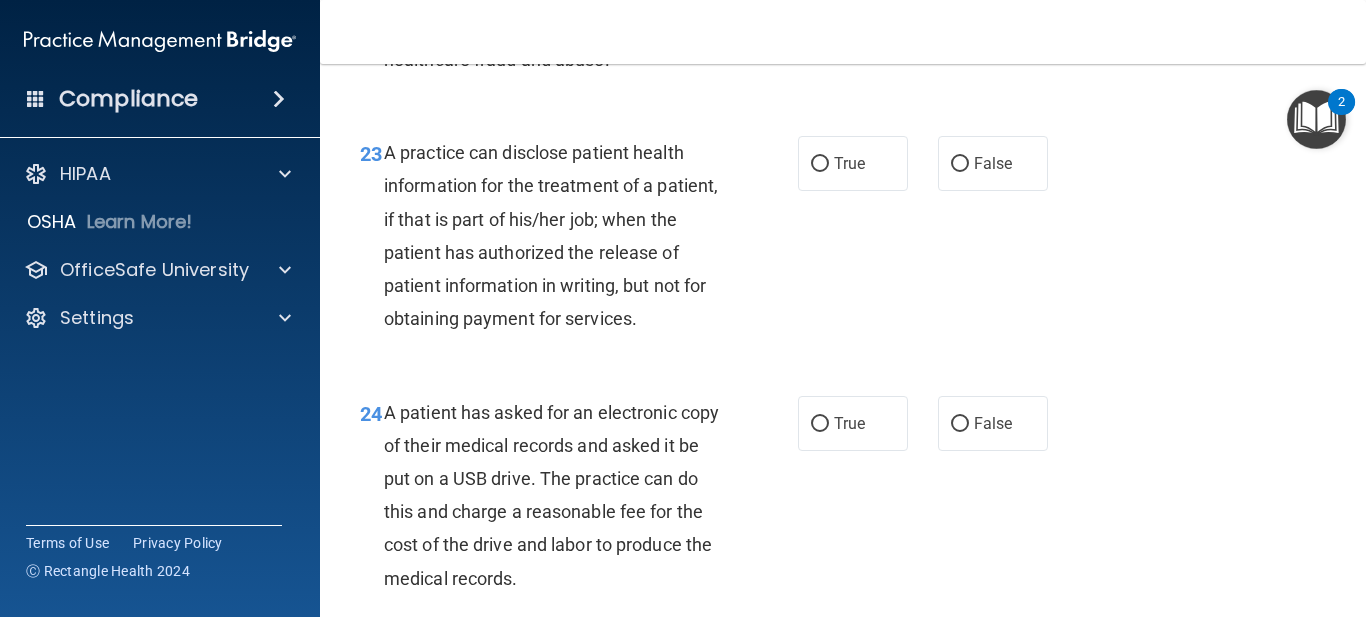 scroll, scrollTop: 4200, scrollLeft: 0, axis: vertical 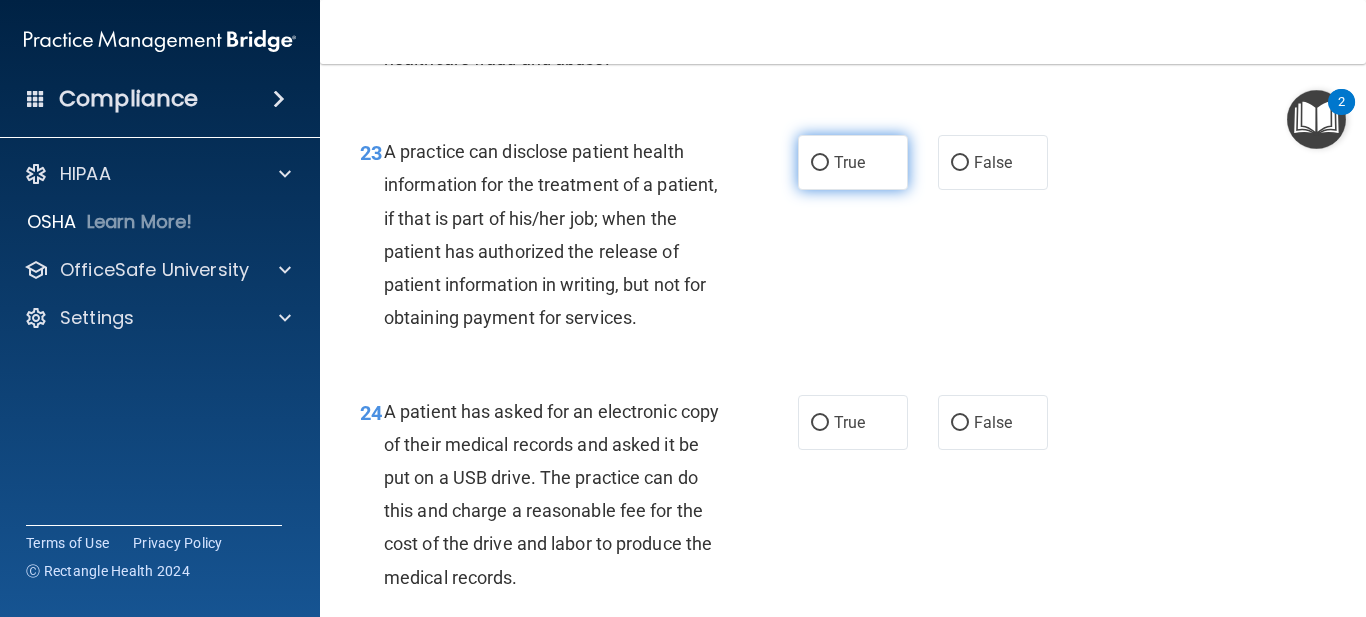 click on "True" at bounding box center [853, 162] 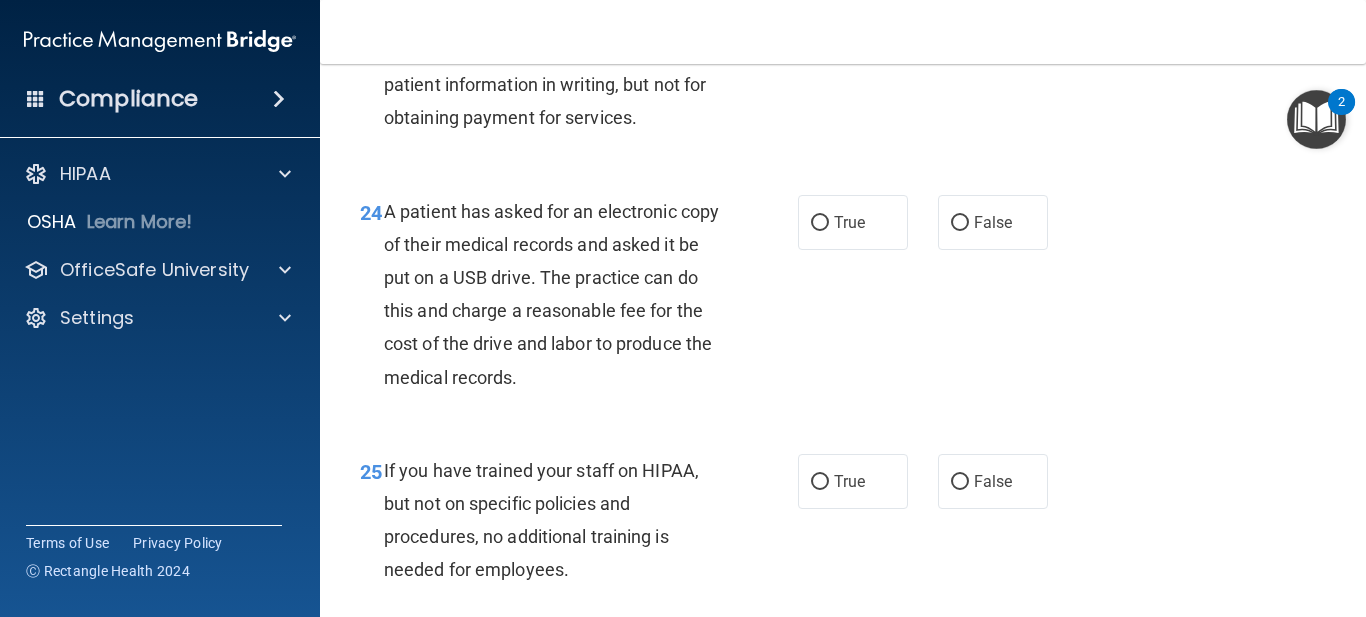 scroll, scrollTop: 4500, scrollLeft: 0, axis: vertical 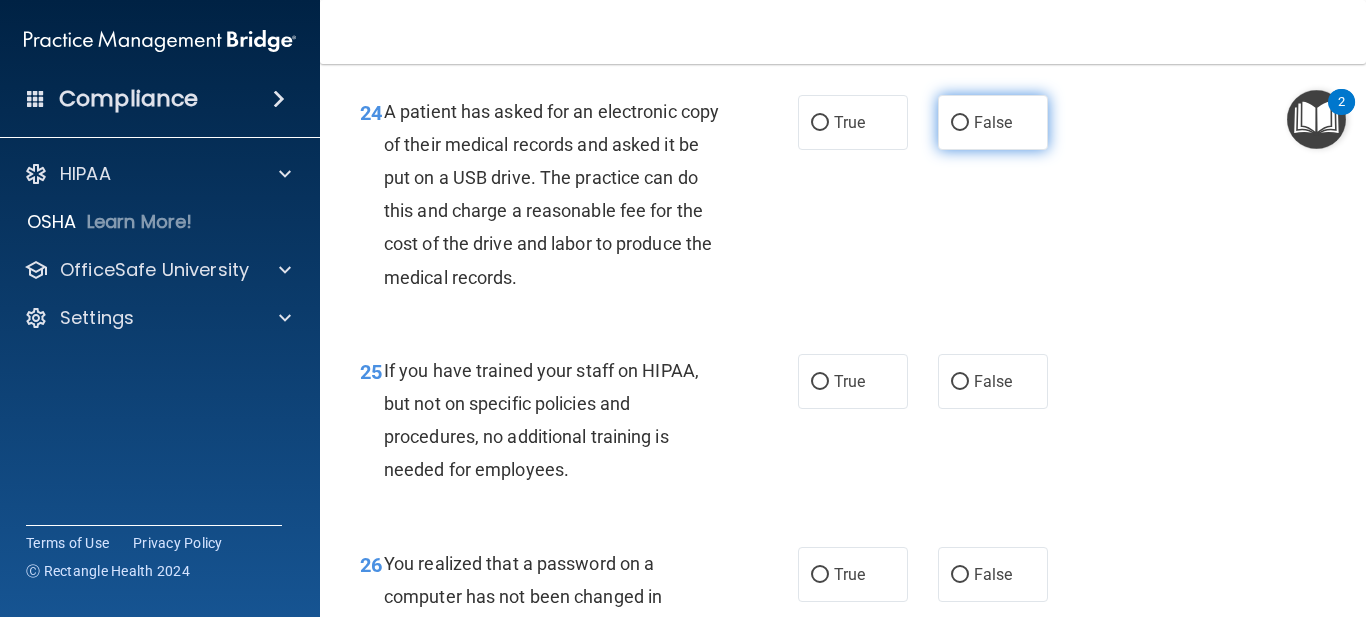 click on "False" at bounding box center [960, 123] 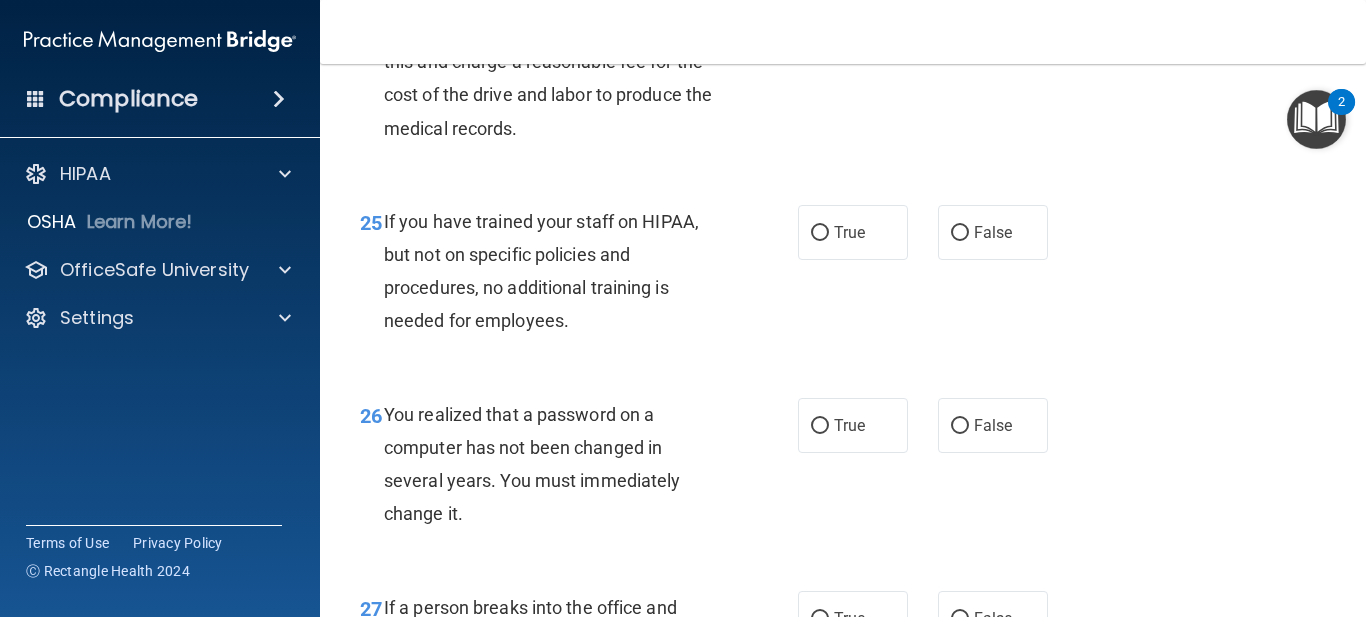 scroll, scrollTop: 4700, scrollLeft: 0, axis: vertical 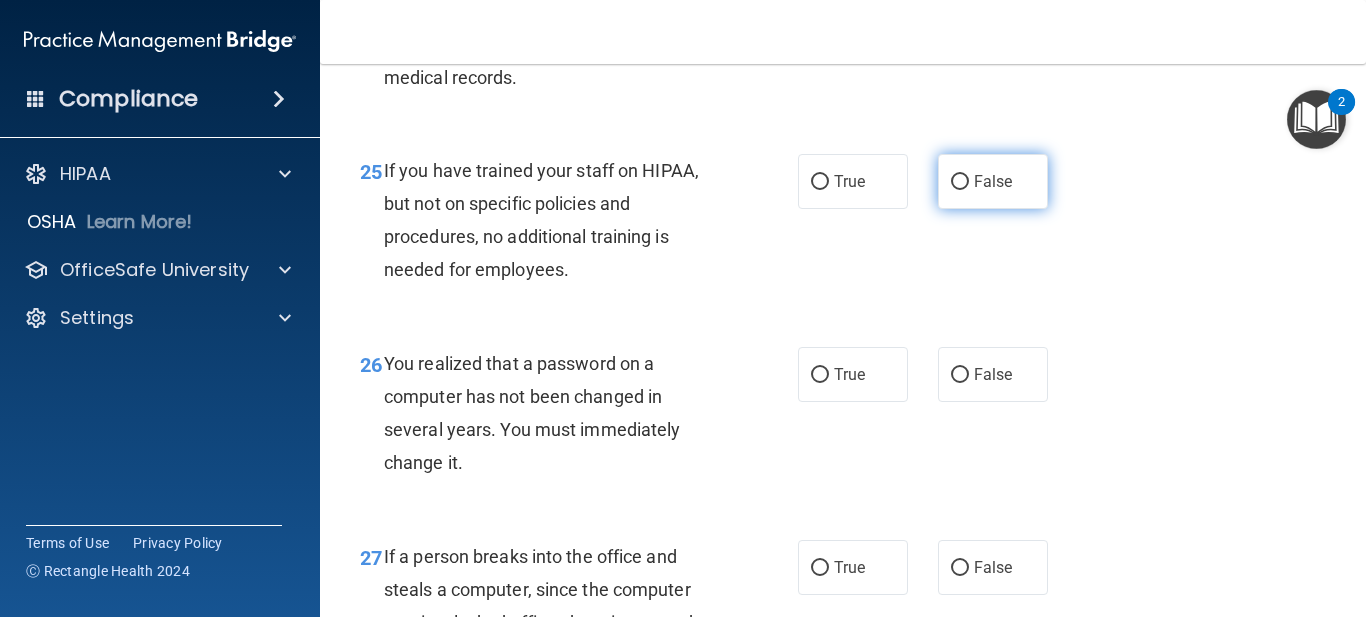click on "False" at bounding box center (993, 181) 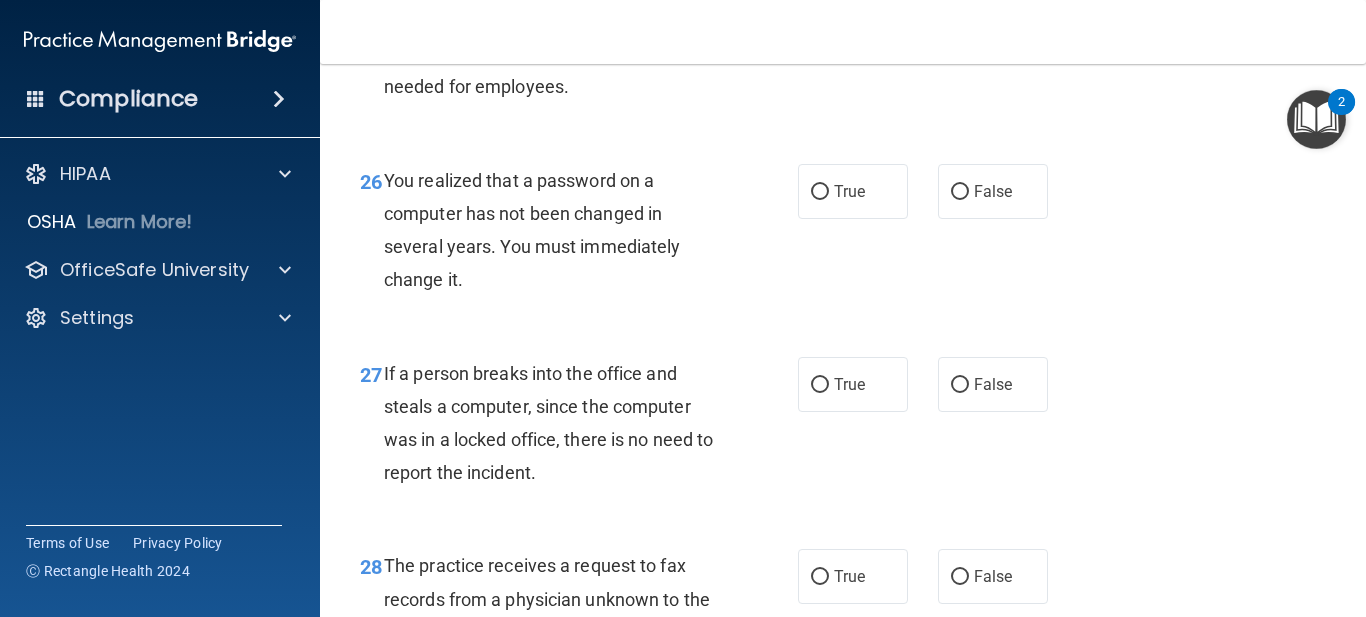 scroll, scrollTop: 4900, scrollLeft: 0, axis: vertical 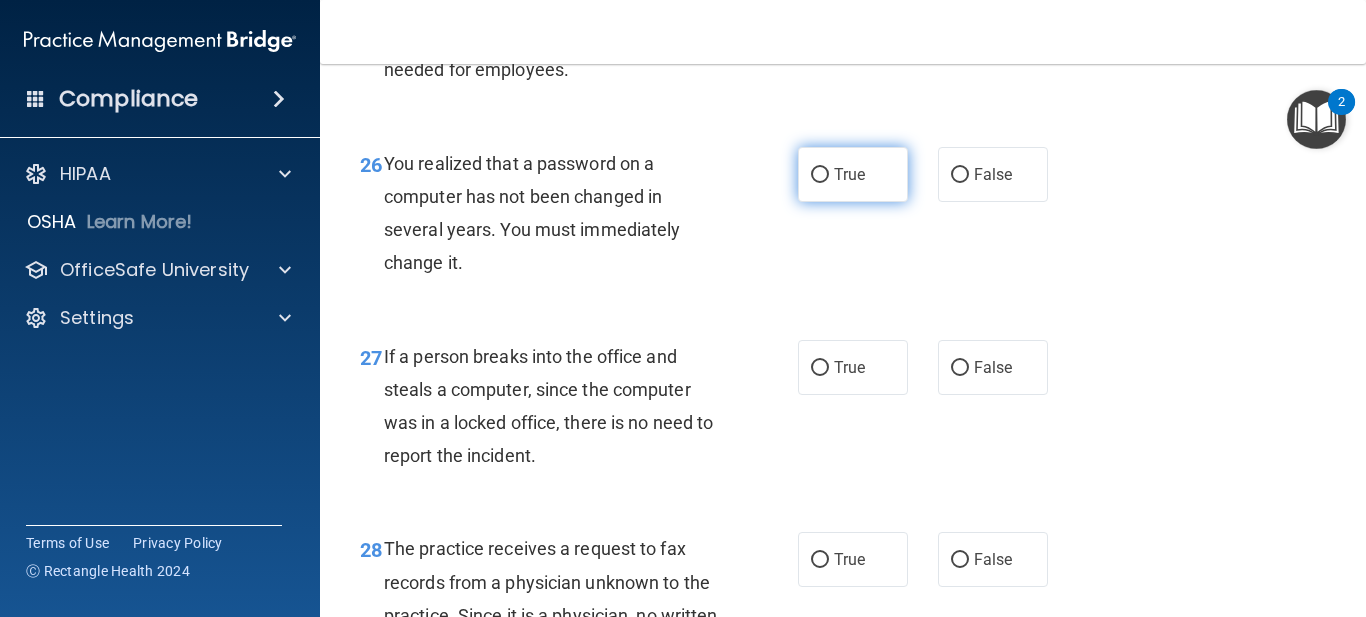 click on "True" at bounding box center (853, 174) 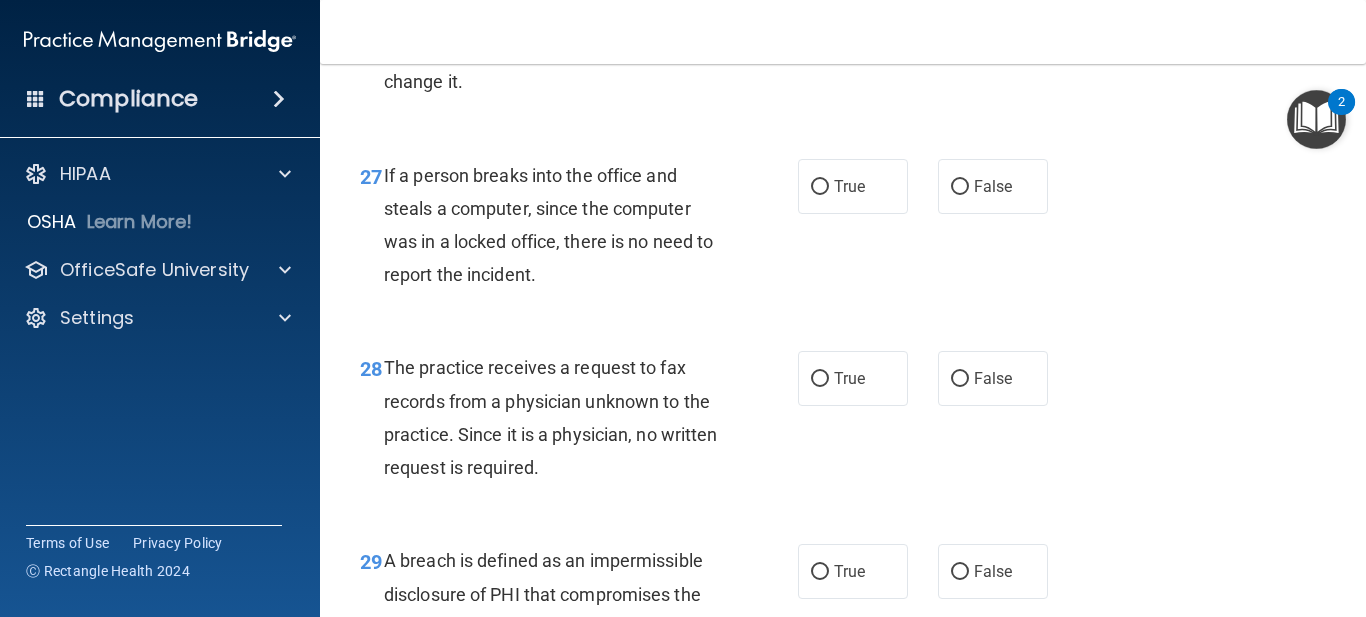 scroll, scrollTop: 5100, scrollLeft: 0, axis: vertical 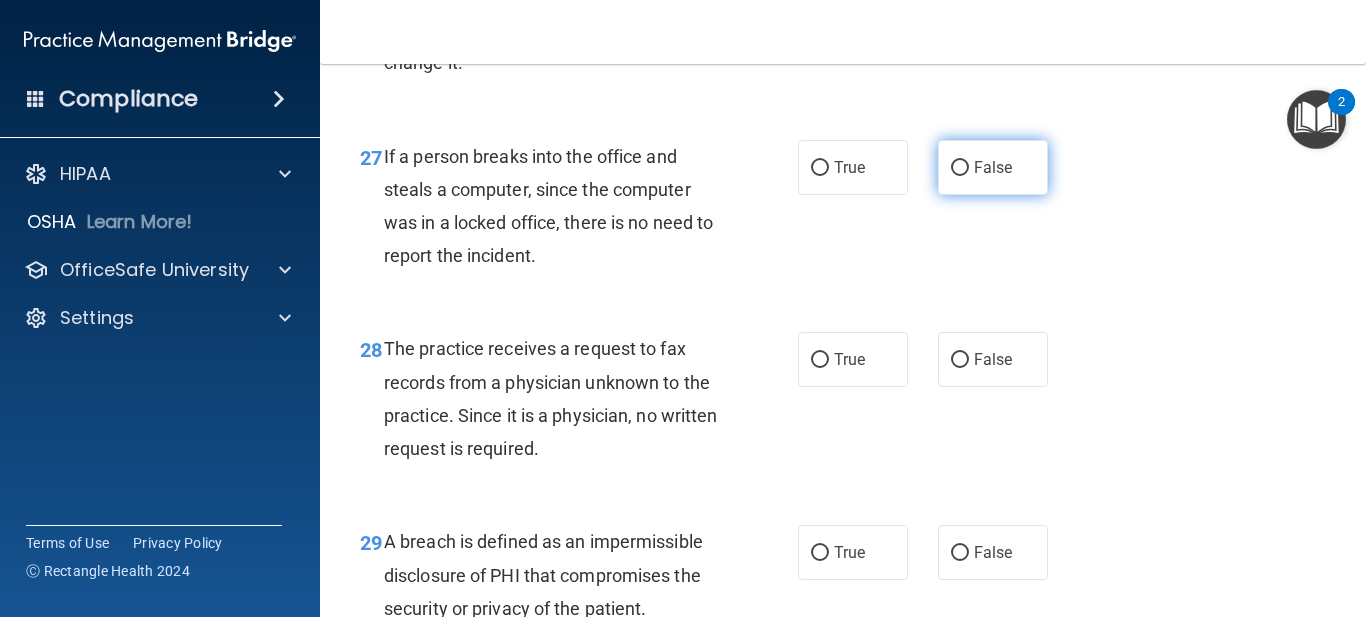 click on "False" at bounding box center [993, 167] 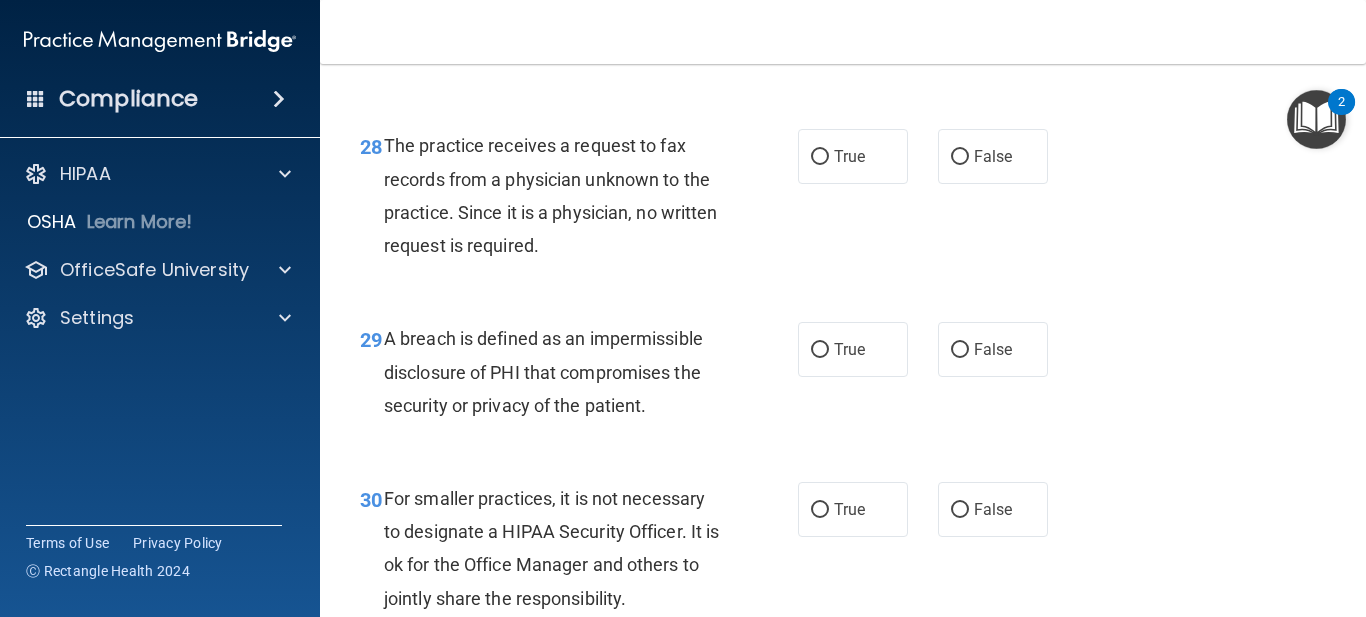scroll, scrollTop: 5233, scrollLeft: 0, axis: vertical 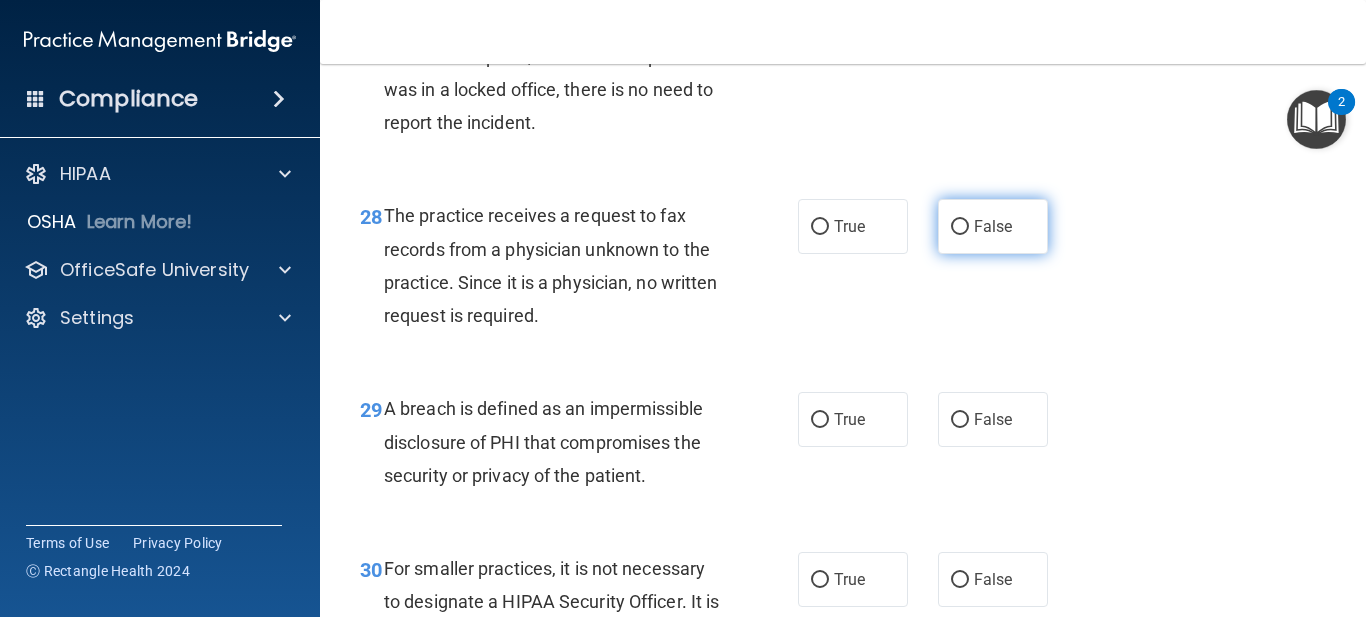 click on "False" at bounding box center [993, 226] 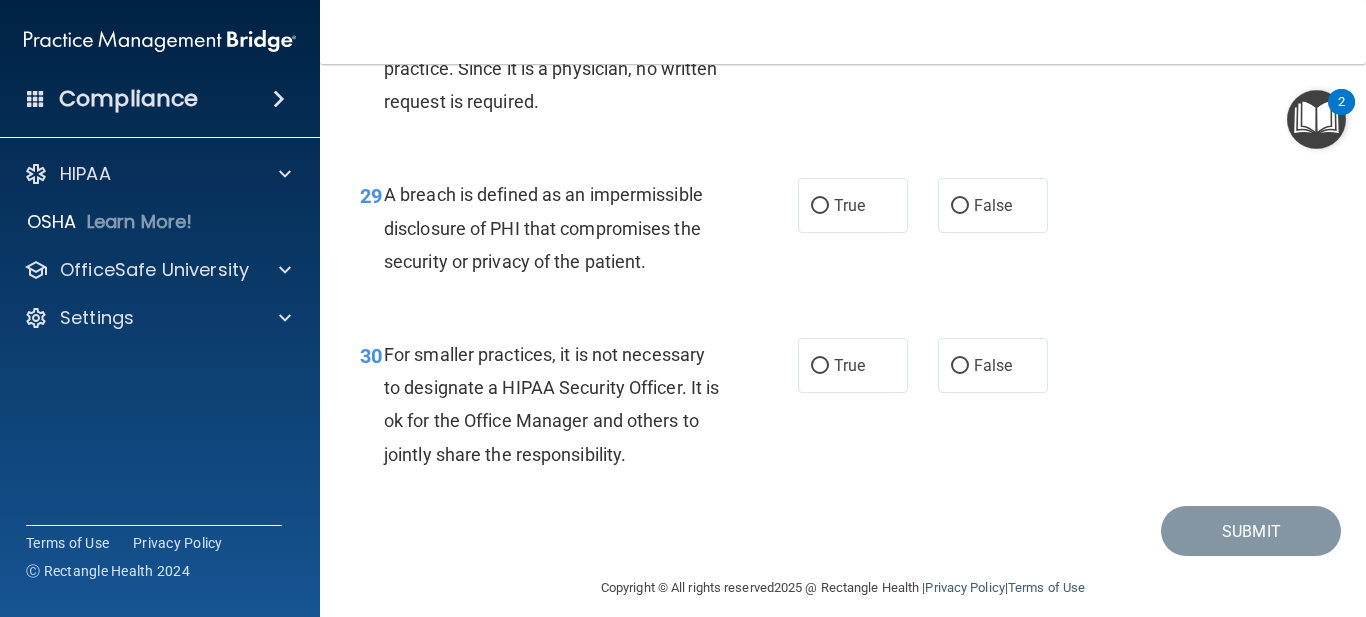 scroll, scrollTop: 5533, scrollLeft: 0, axis: vertical 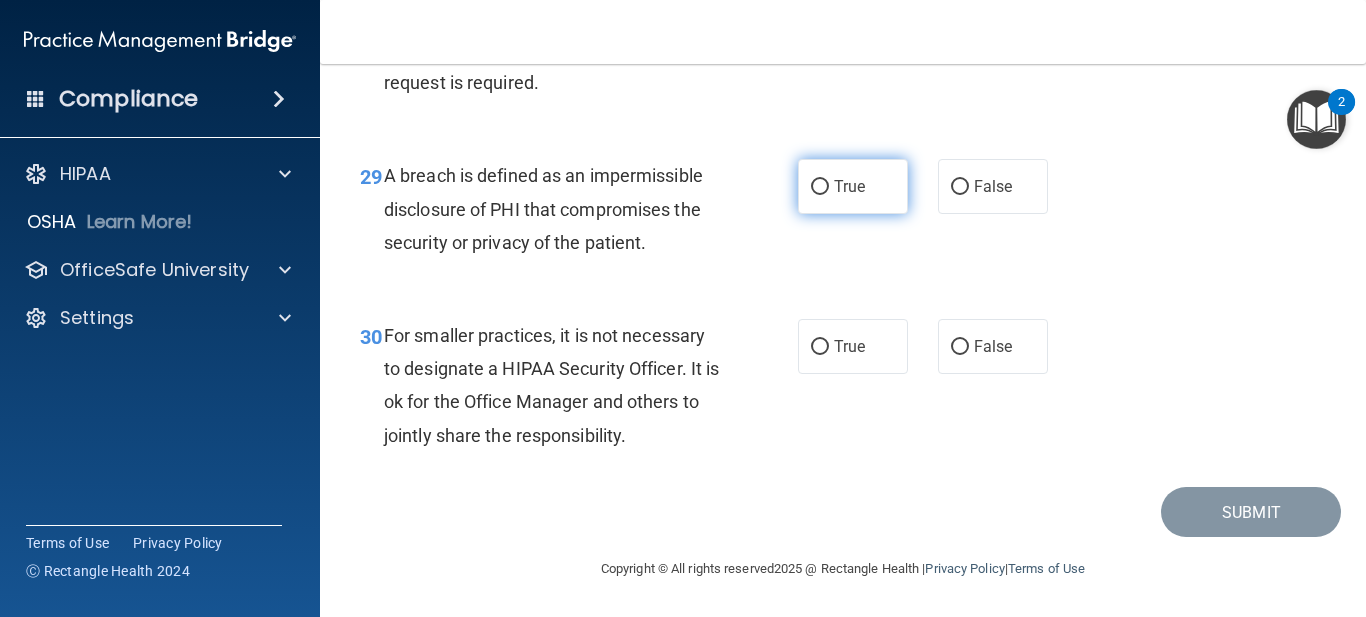 click on "True" at bounding box center (853, 186) 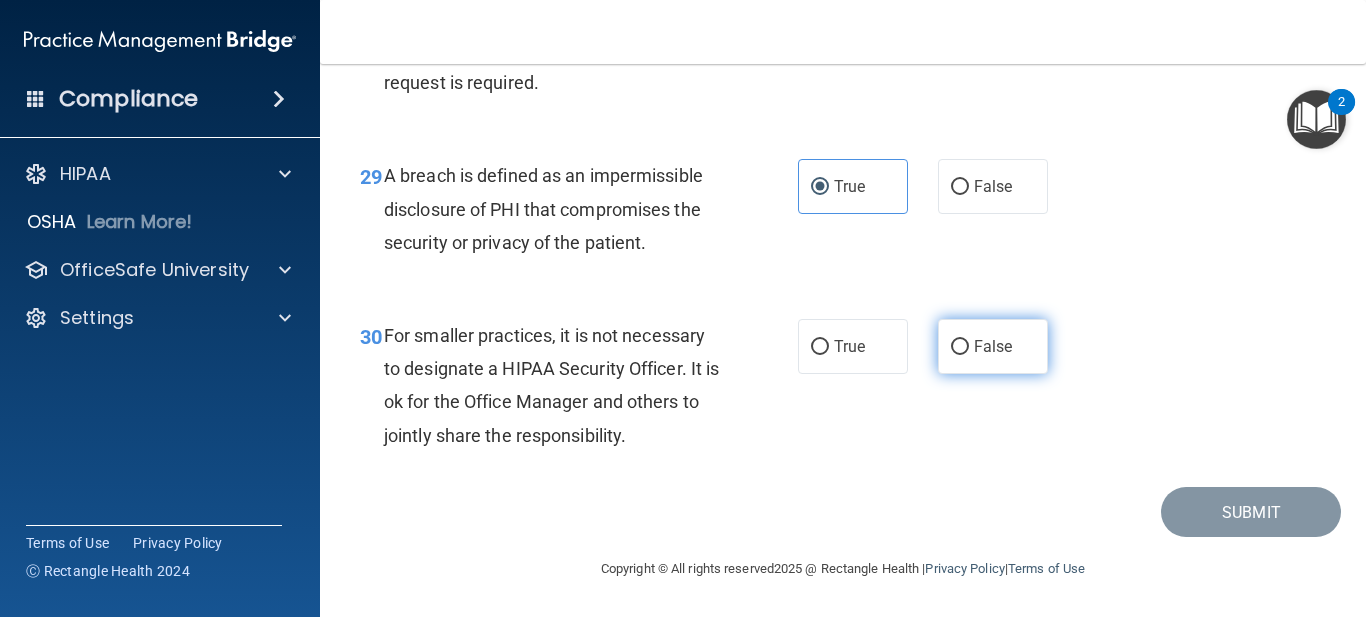 click on "False" at bounding box center (993, 346) 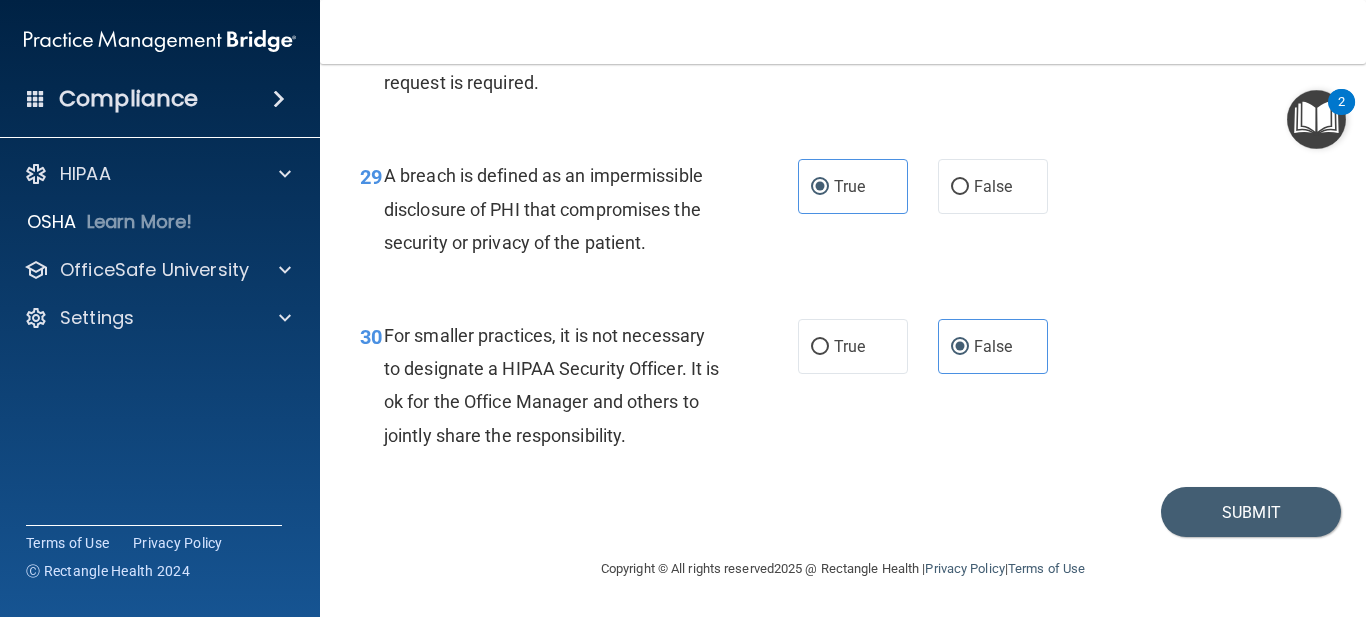 click on "Copyright © All rights reserved  2025 @ Rectangle Health |  Privacy Policy  |  Terms of Use" at bounding box center (843, 569) 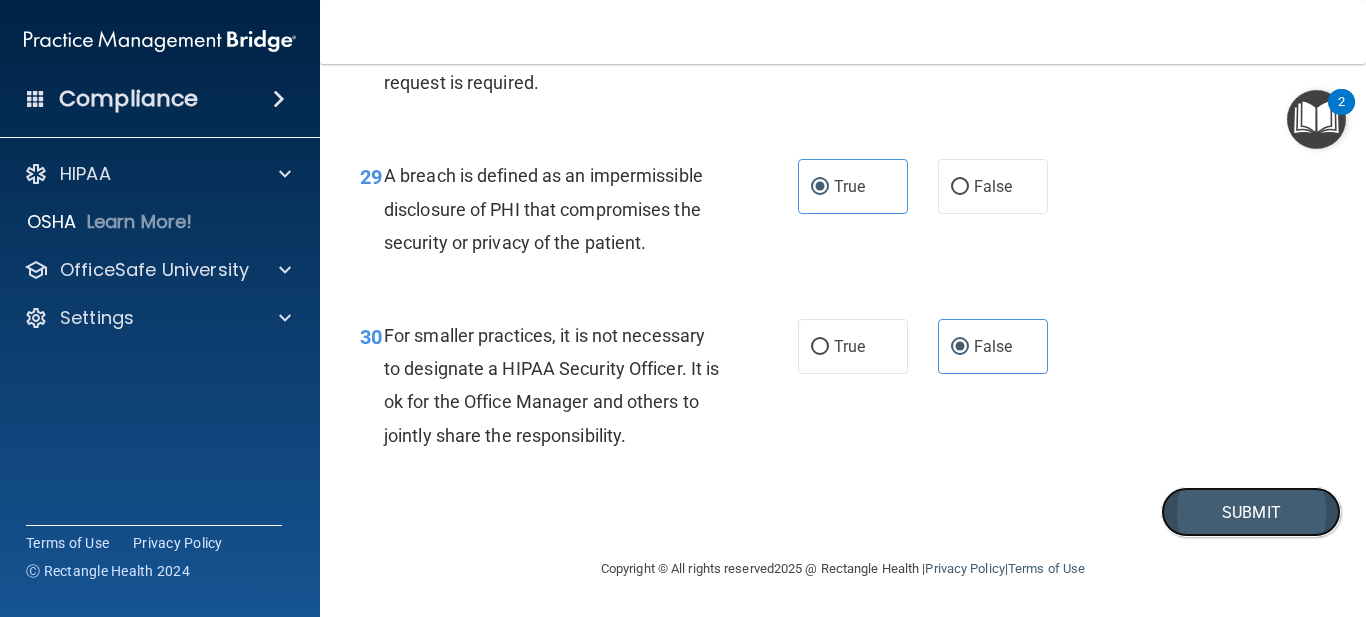 click on "Submit" at bounding box center [1251, 512] 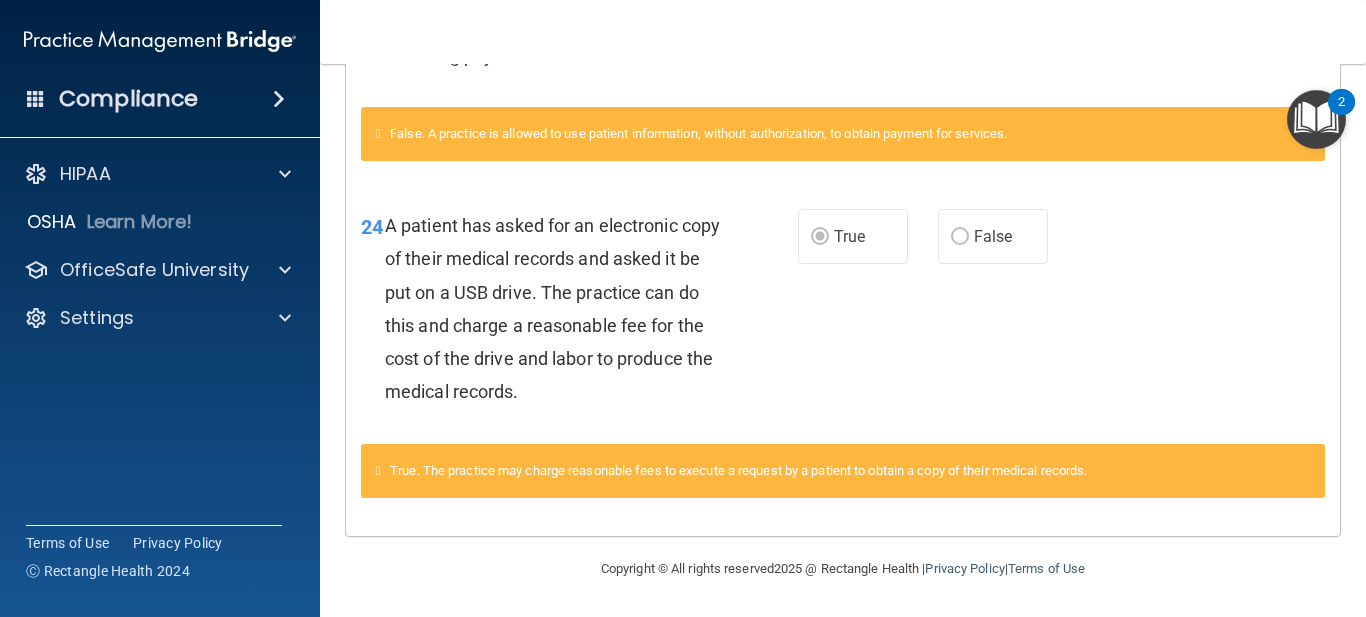 scroll, scrollTop: 1219, scrollLeft: 0, axis: vertical 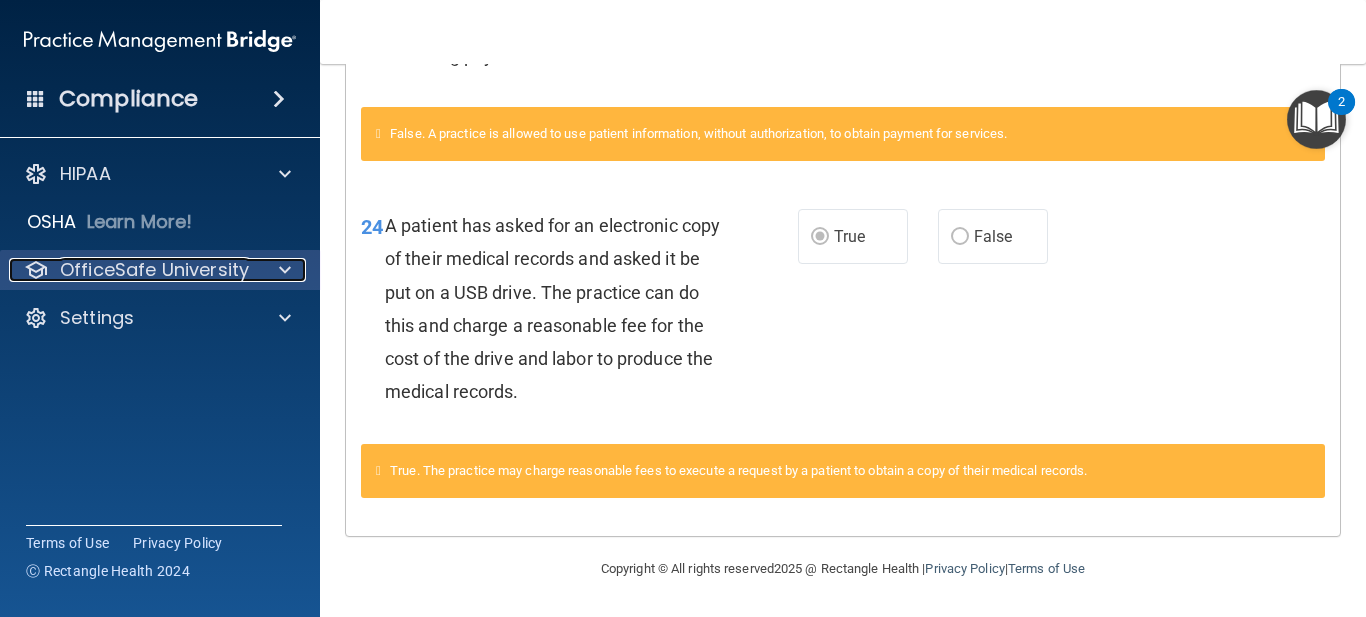 click on "OfficeSafe University" at bounding box center [154, 270] 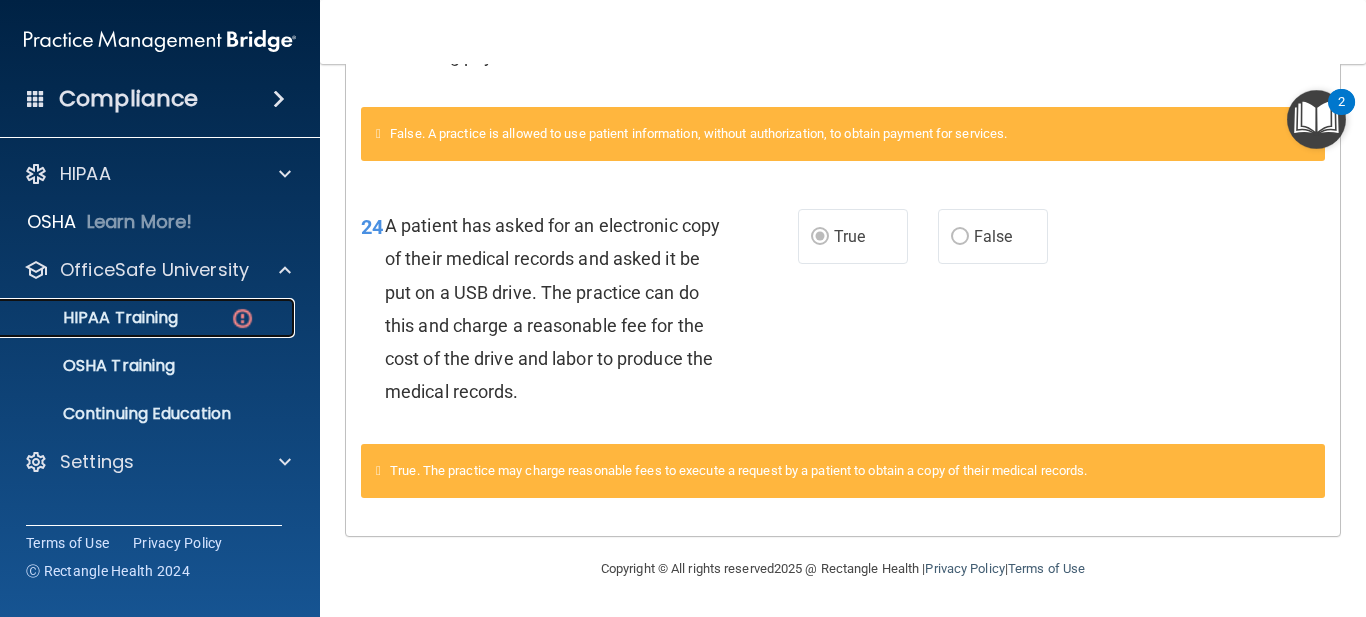 click on "HIPAA Training" at bounding box center (95, 318) 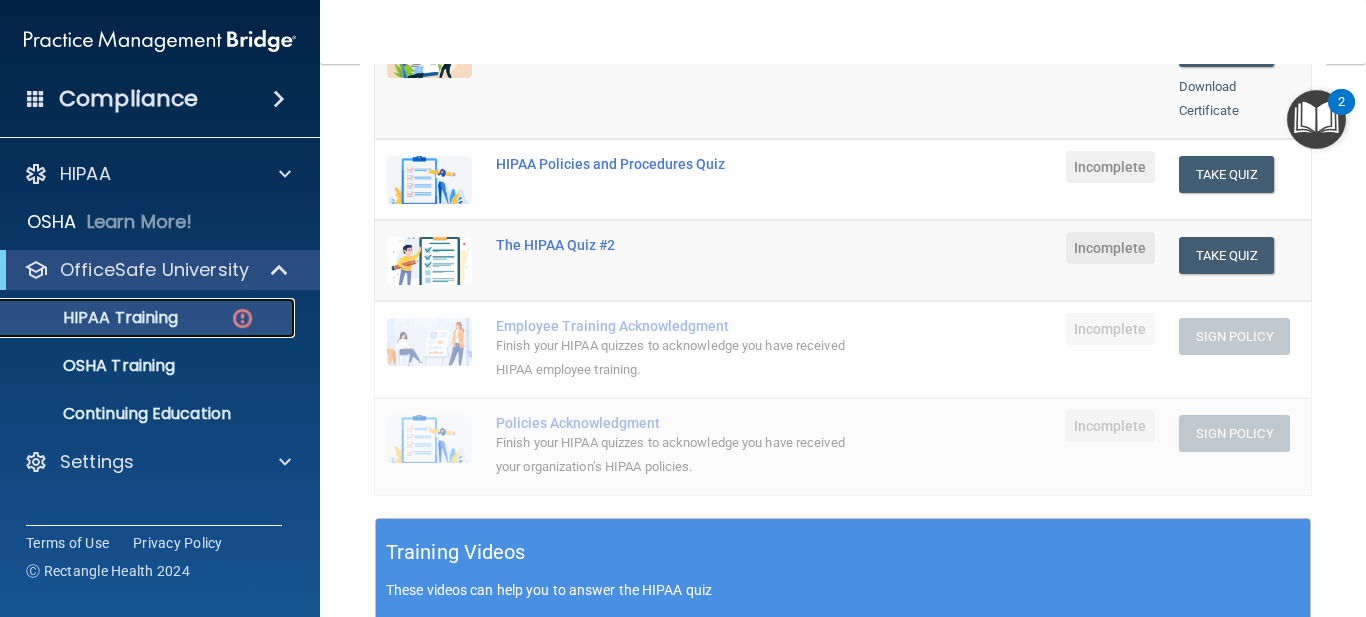 scroll, scrollTop: 263, scrollLeft: 0, axis: vertical 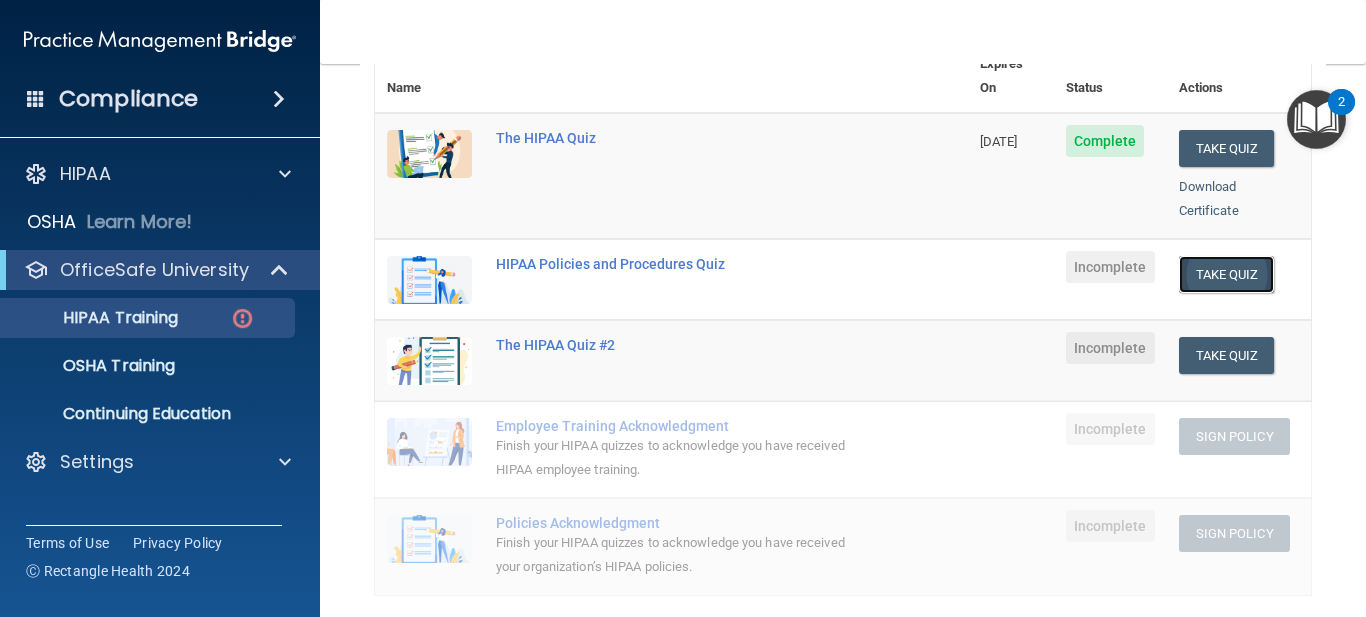 click on "Take Quiz" at bounding box center (1227, 274) 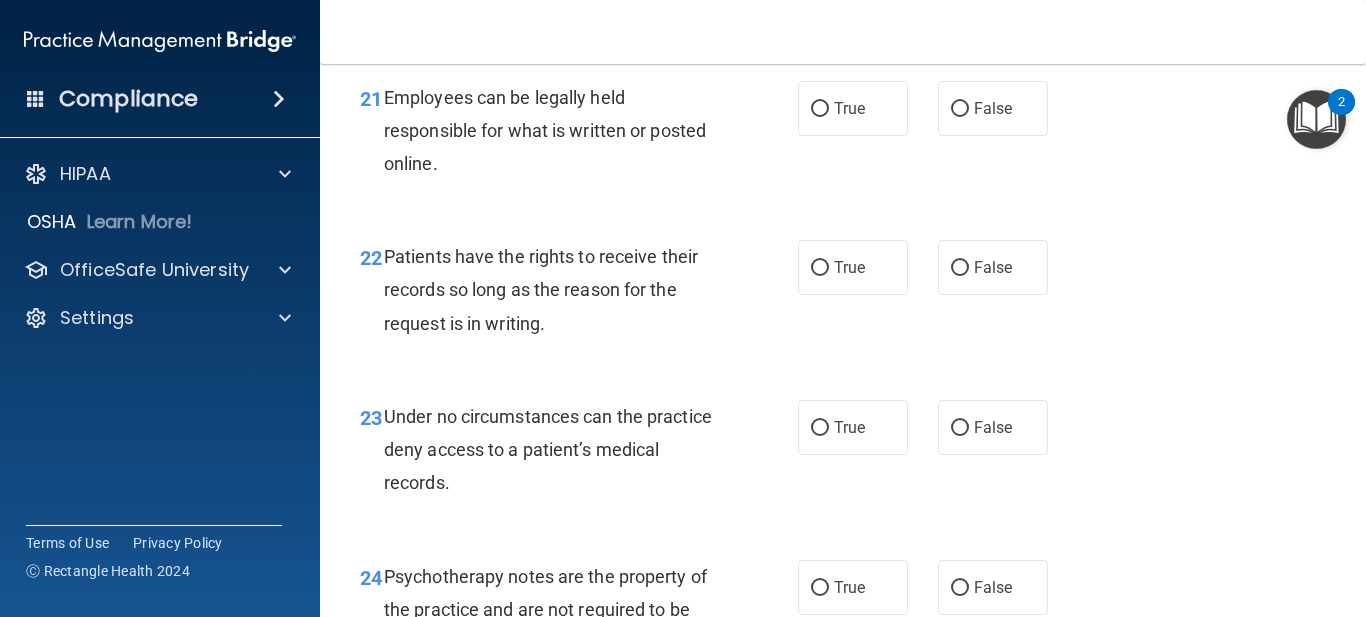 scroll, scrollTop: 5400, scrollLeft: 0, axis: vertical 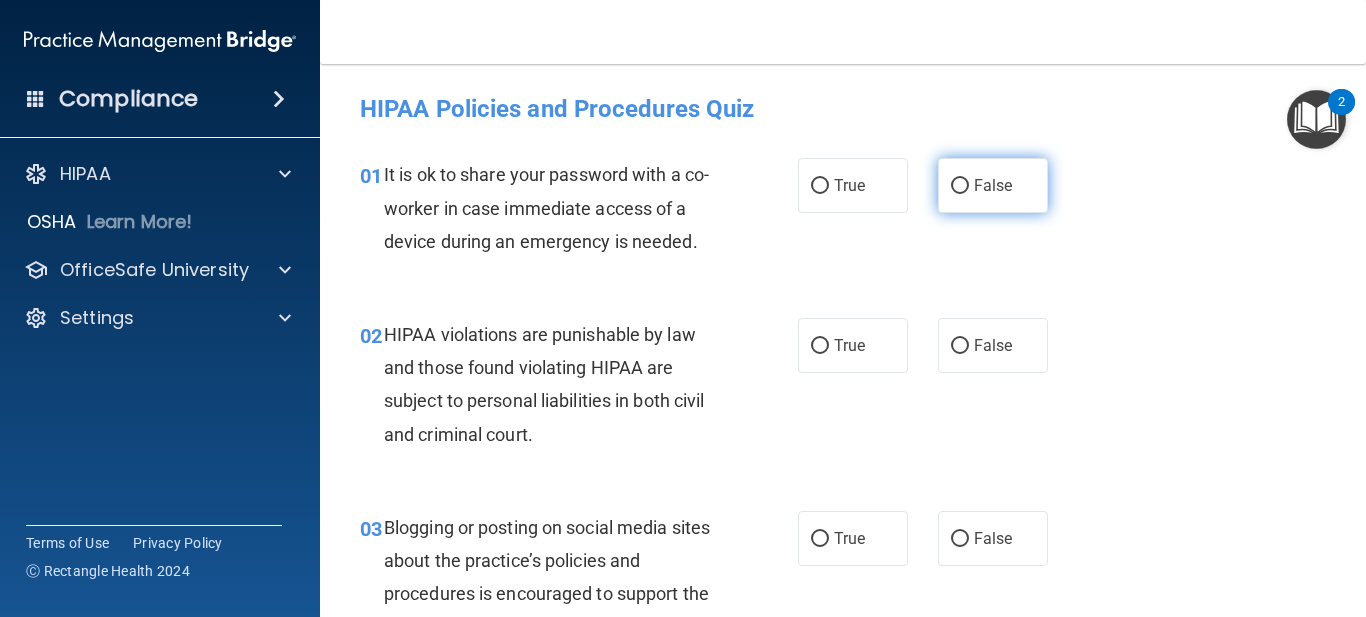 click on "False" at bounding box center [993, 185] 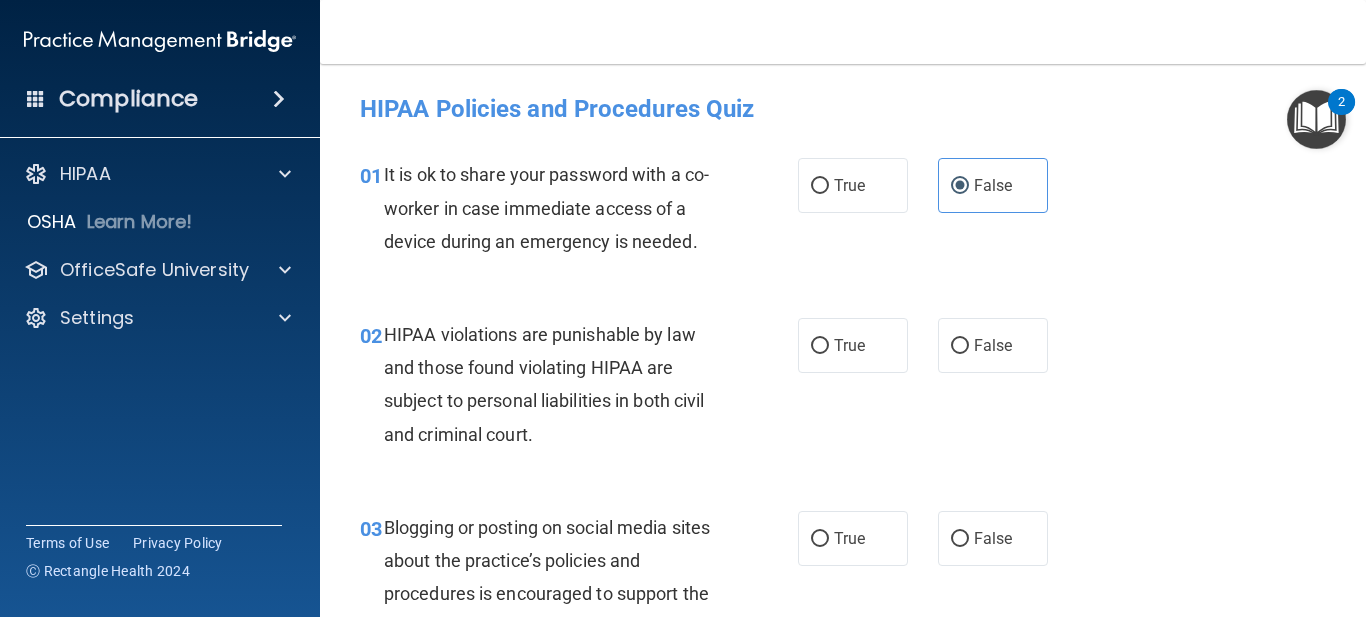 scroll, scrollTop: 100, scrollLeft: 0, axis: vertical 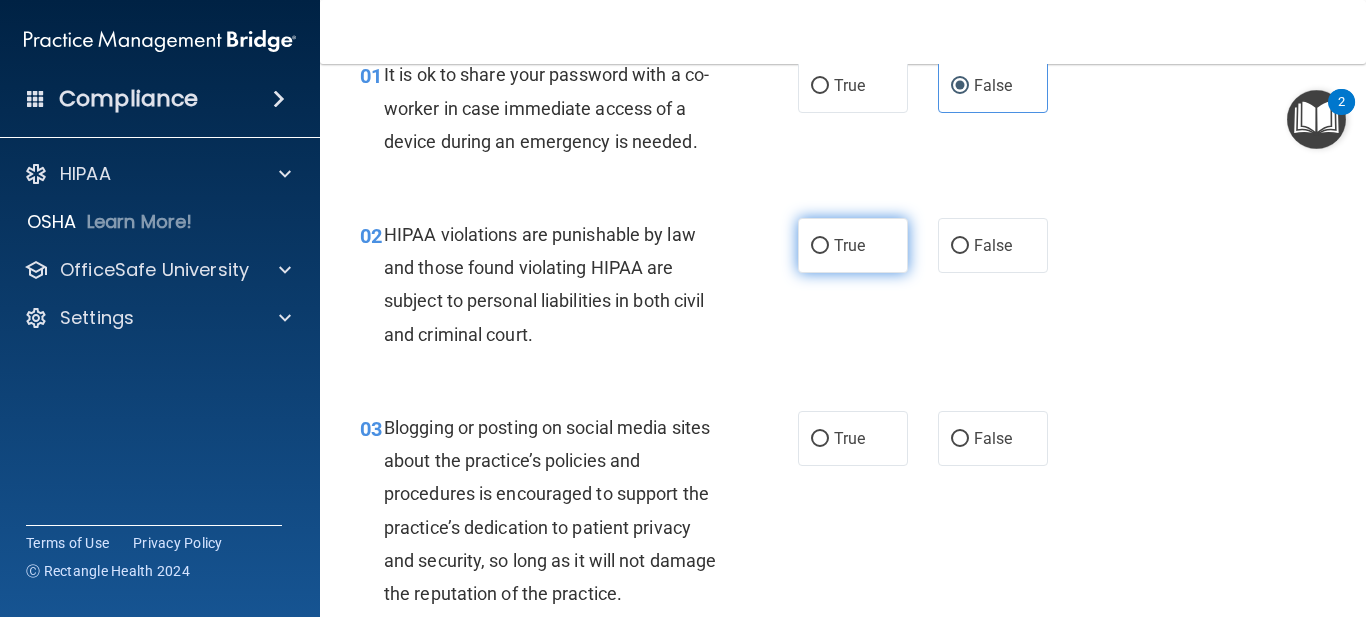 click on "True" at bounding box center [849, 245] 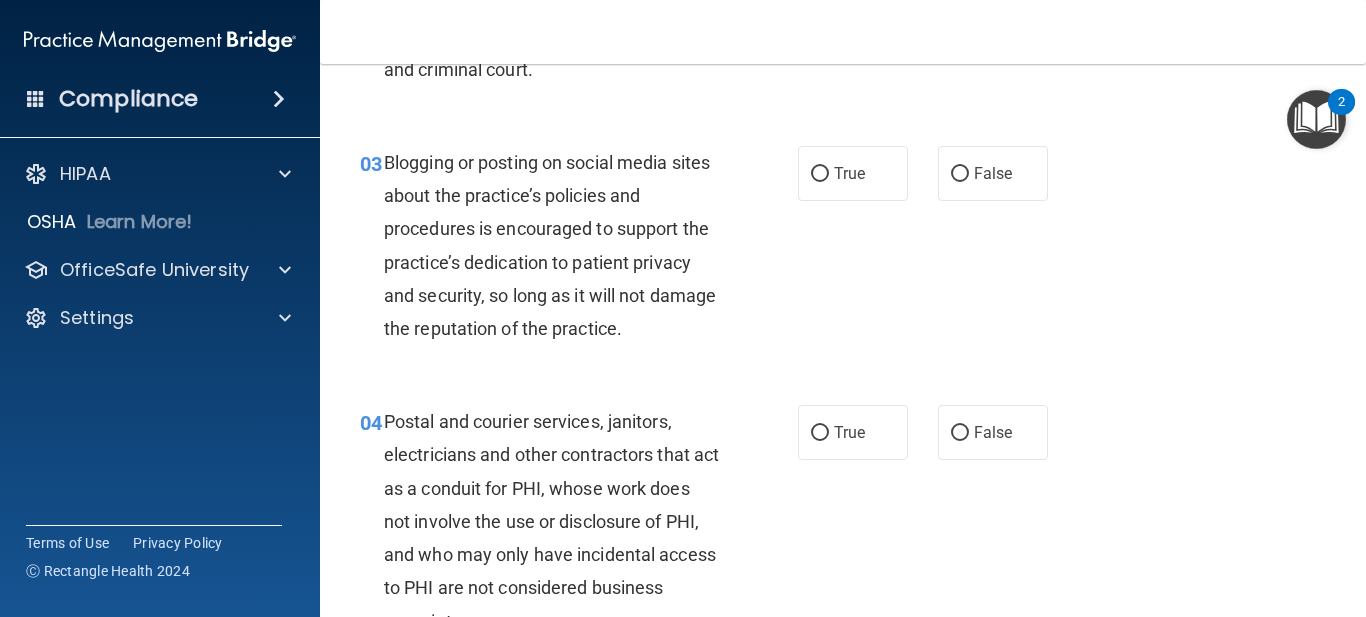 scroll, scrollTop: 400, scrollLeft: 0, axis: vertical 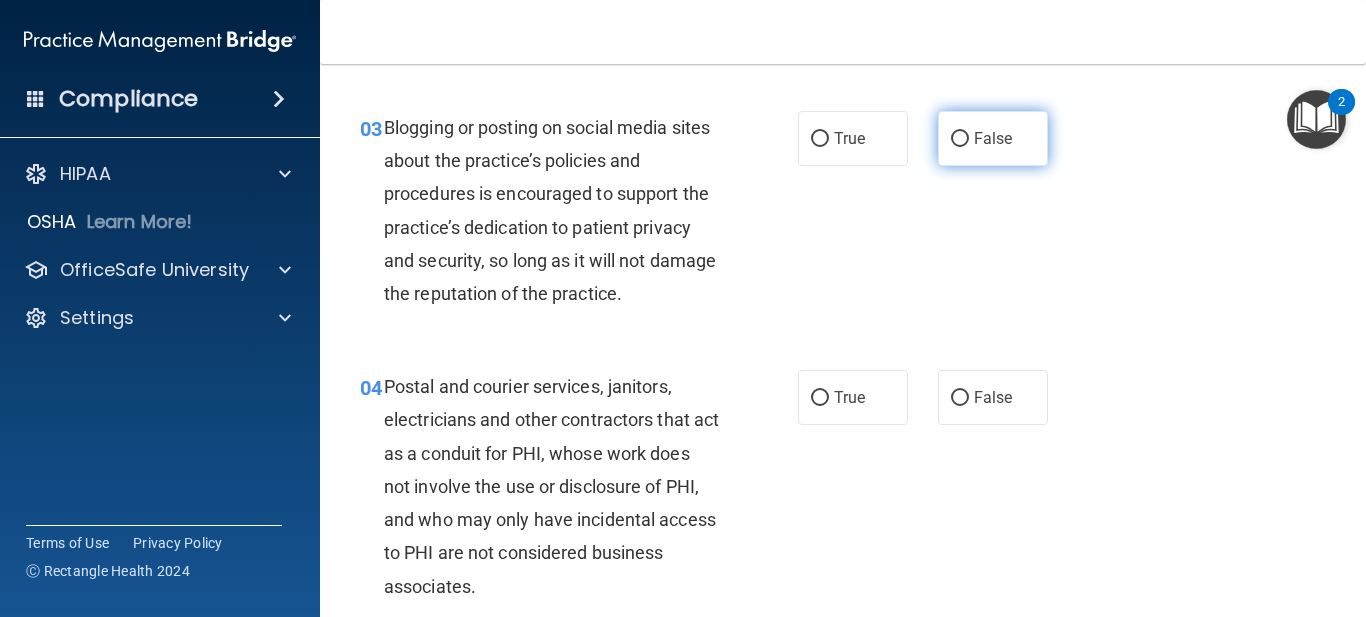 click on "False" at bounding box center [993, 138] 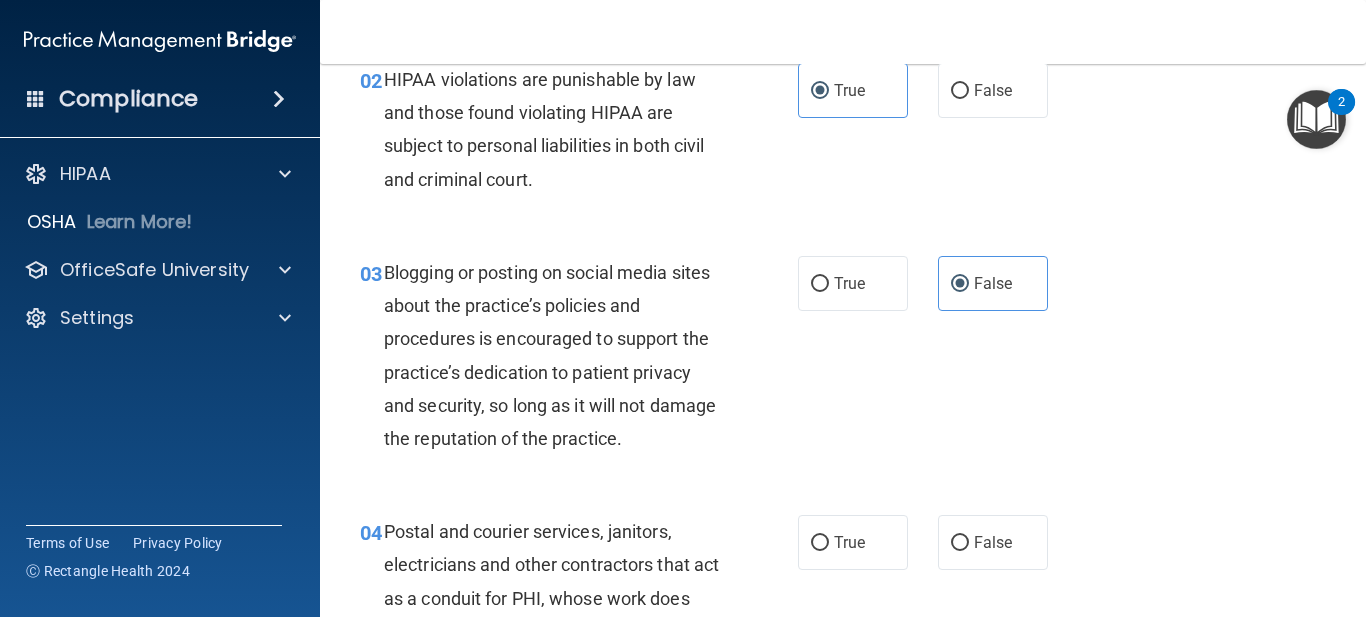 scroll, scrollTop: 600, scrollLeft: 0, axis: vertical 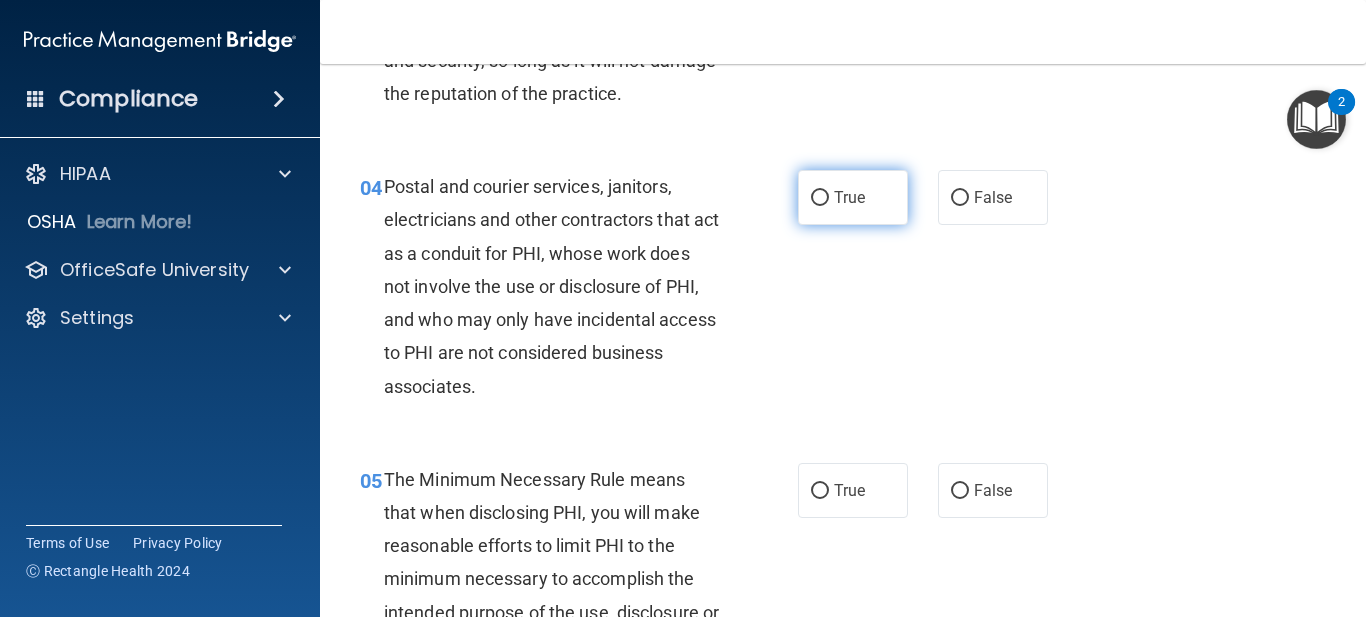 click on "True" at bounding box center [849, 197] 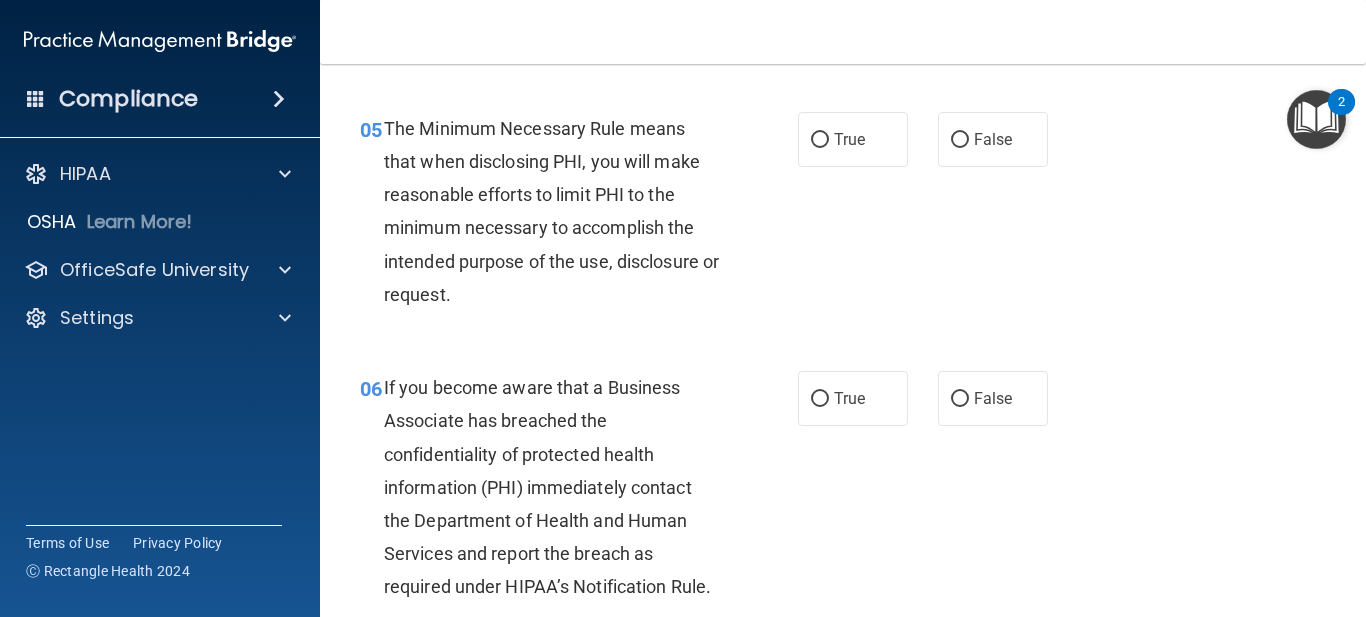 scroll, scrollTop: 1000, scrollLeft: 0, axis: vertical 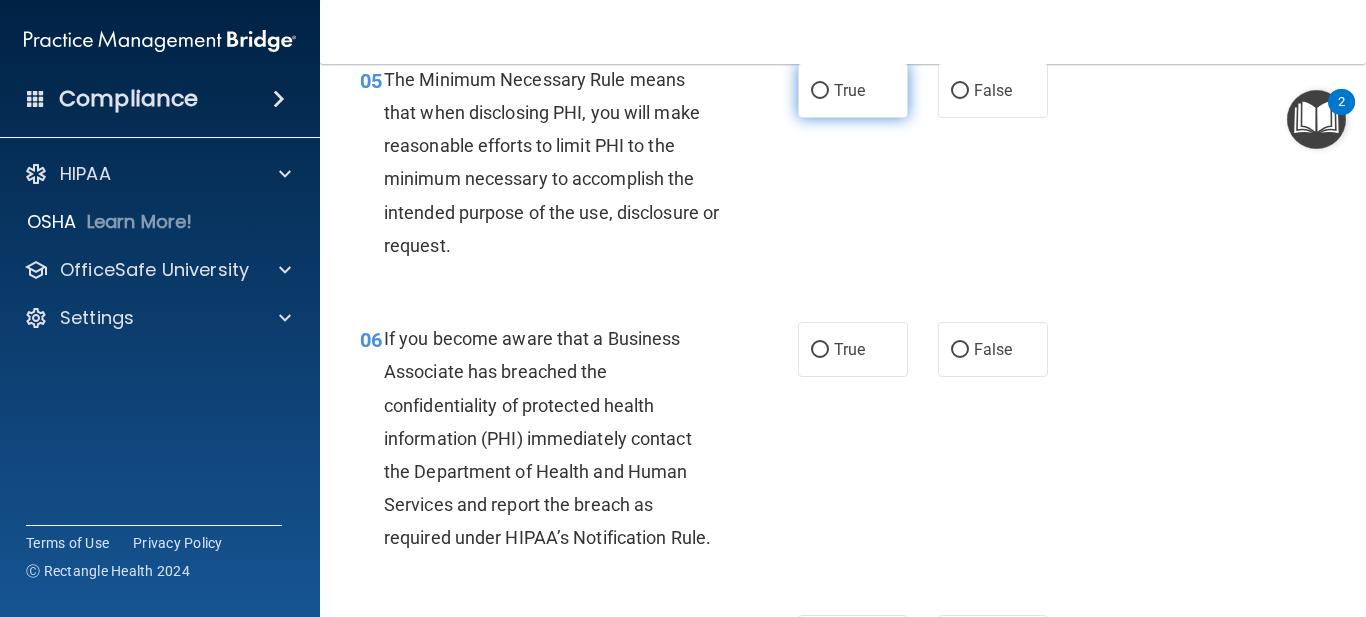 click on "True" at bounding box center [853, 90] 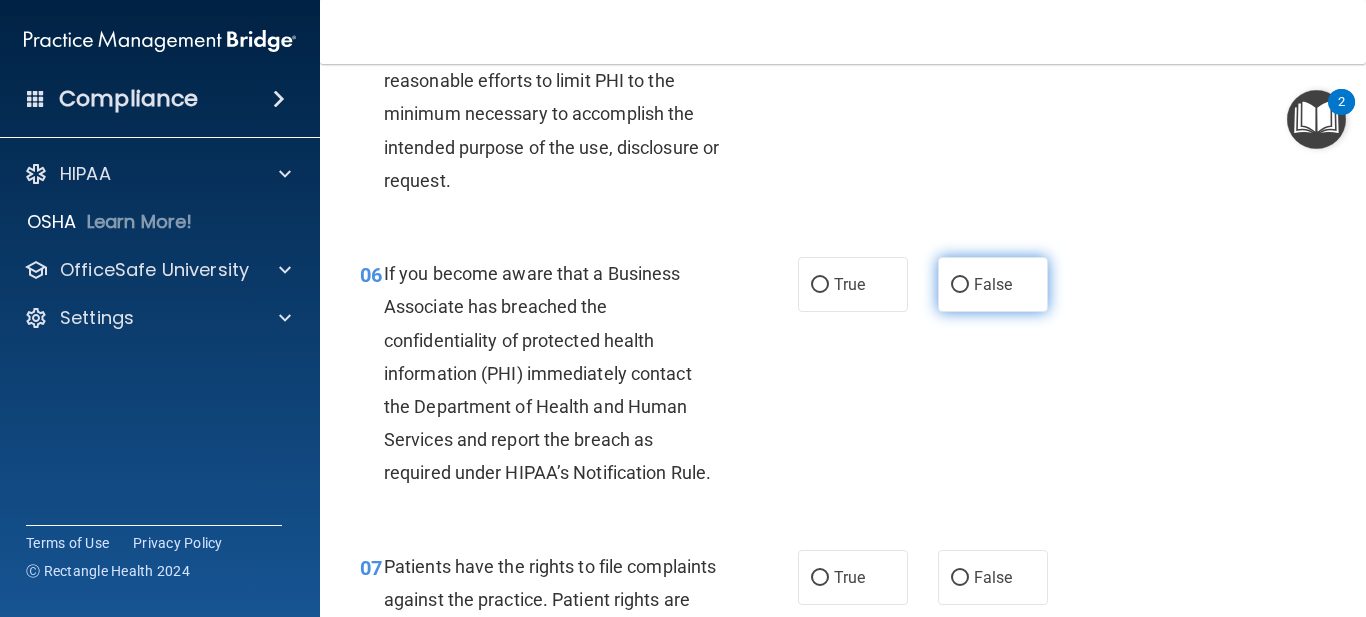 scroll, scrollTop: 1100, scrollLeft: 0, axis: vertical 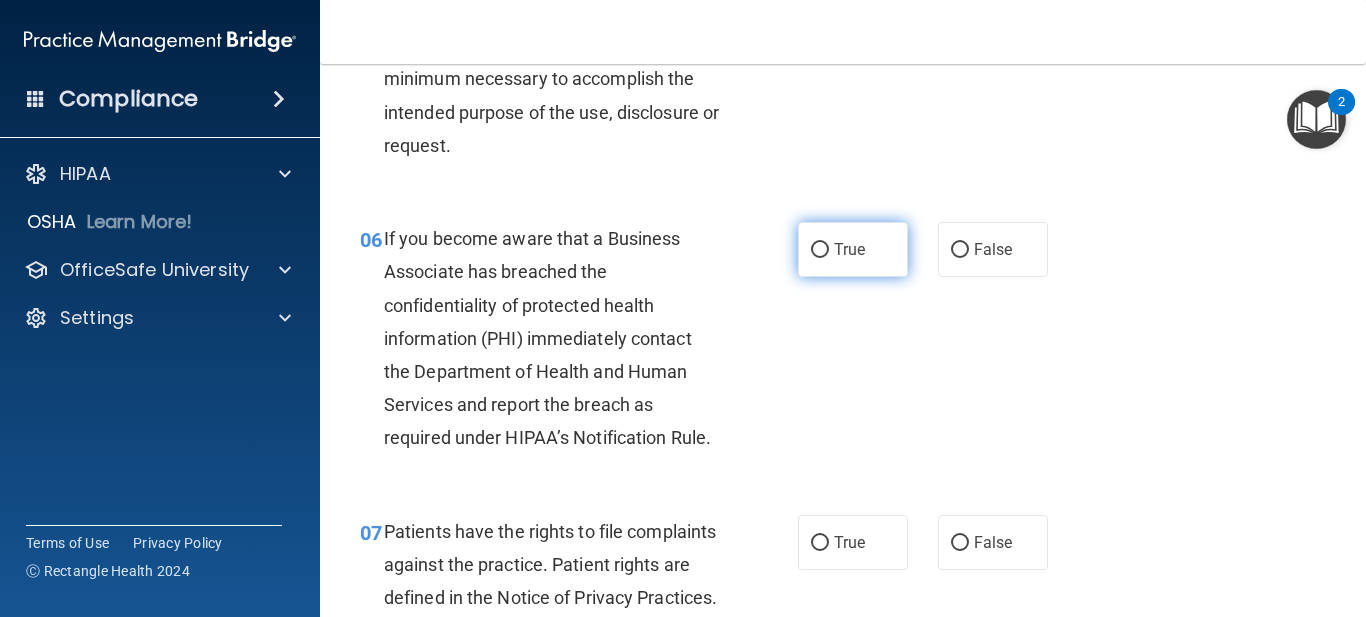 click on "True" at bounding box center [849, 249] 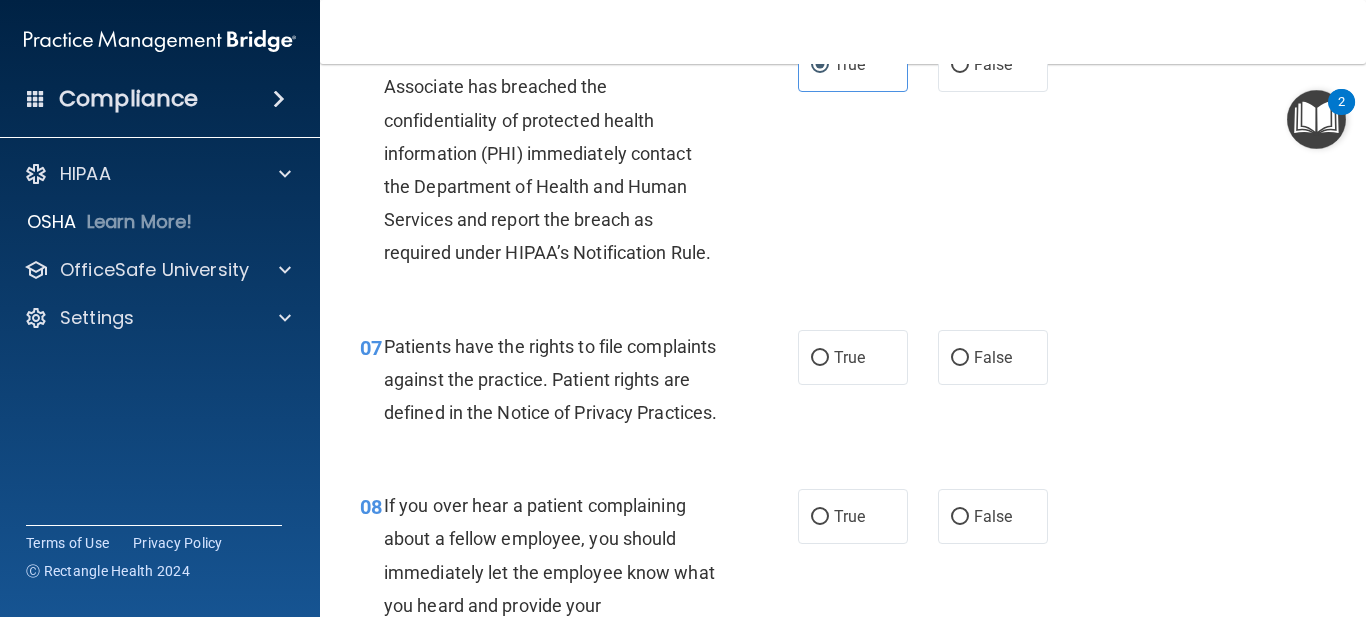 scroll, scrollTop: 1300, scrollLeft: 0, axis: vertical 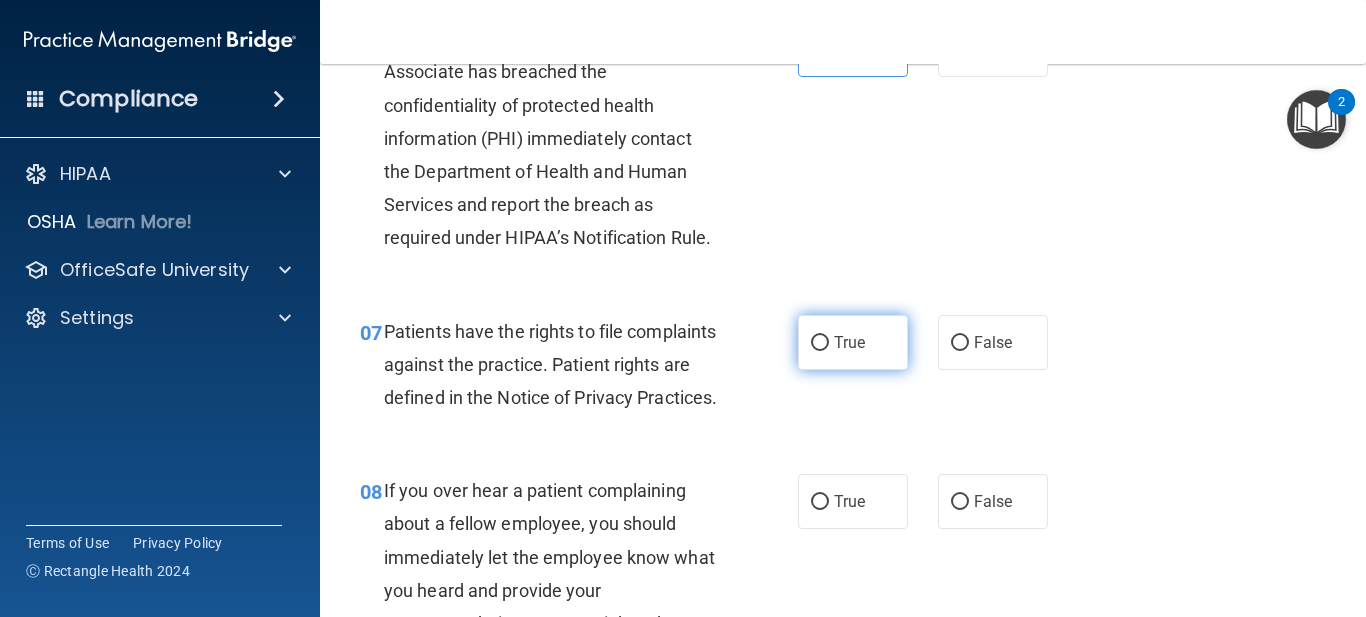click on "True" at bounding box center (853, 342) 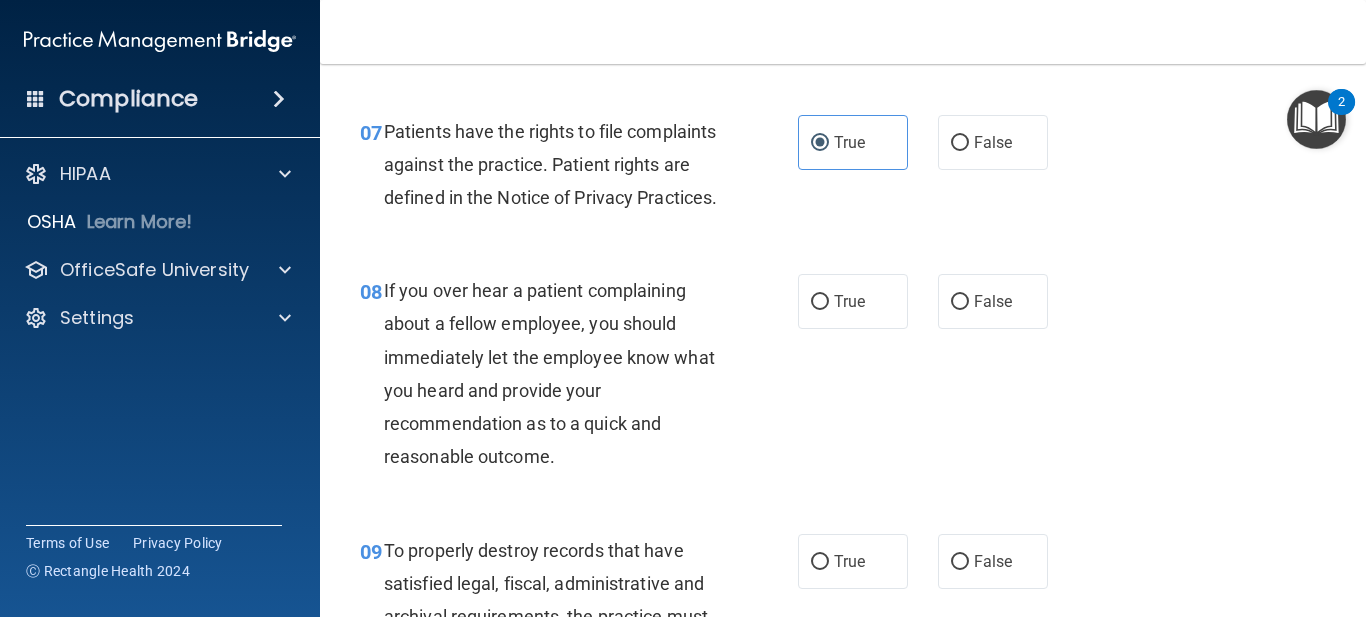 scroll, scrollTop: 1600, scrollLeft: 0, axis: vertical 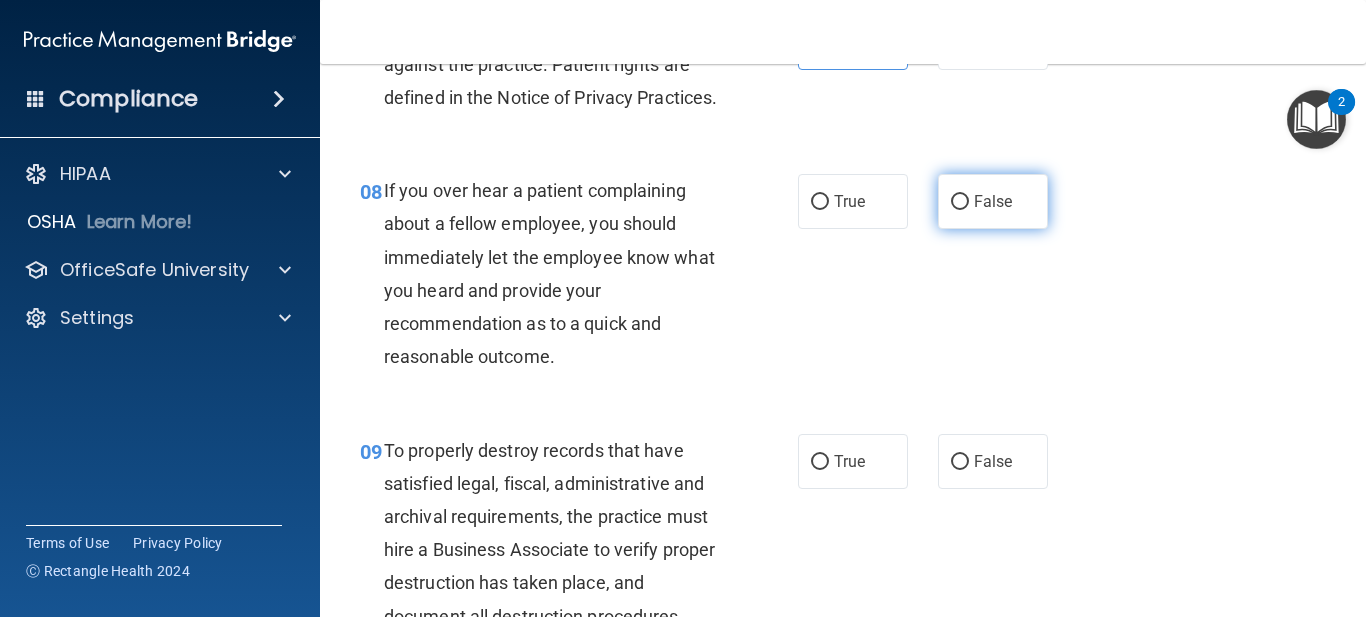 click on "False" at bounding box center (993, 201) 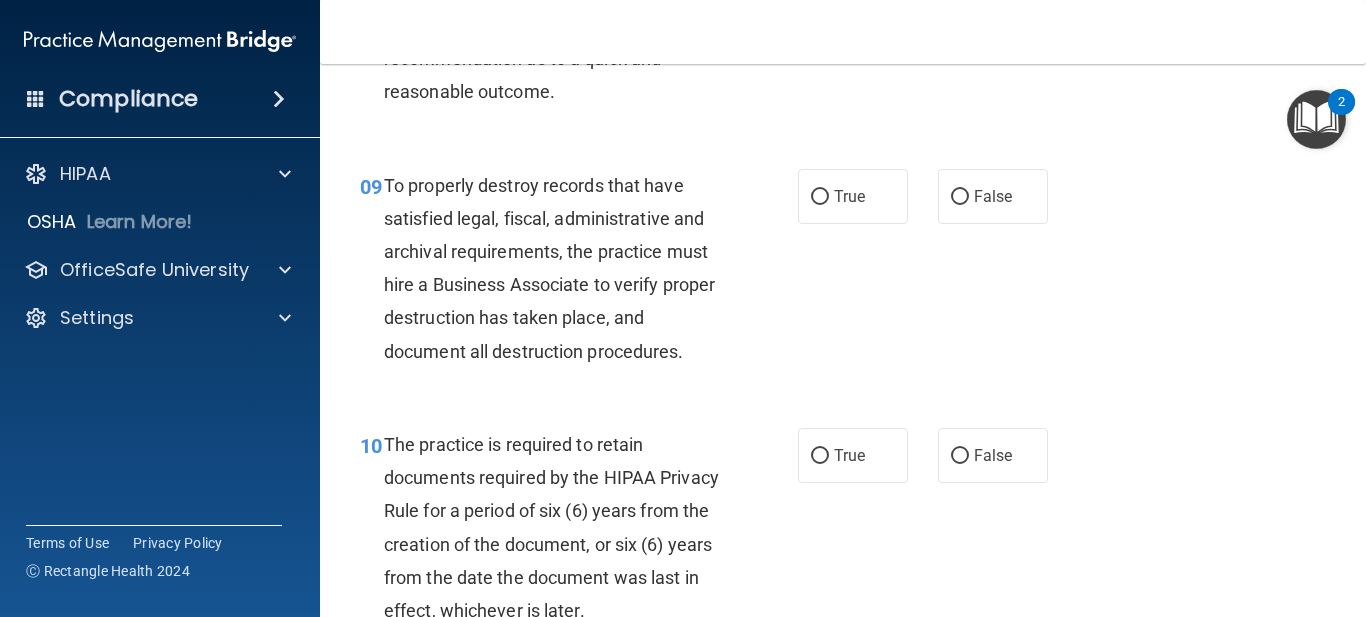 scroll, scrollTop: 1900, scrollLeft: 0, axis: vertical 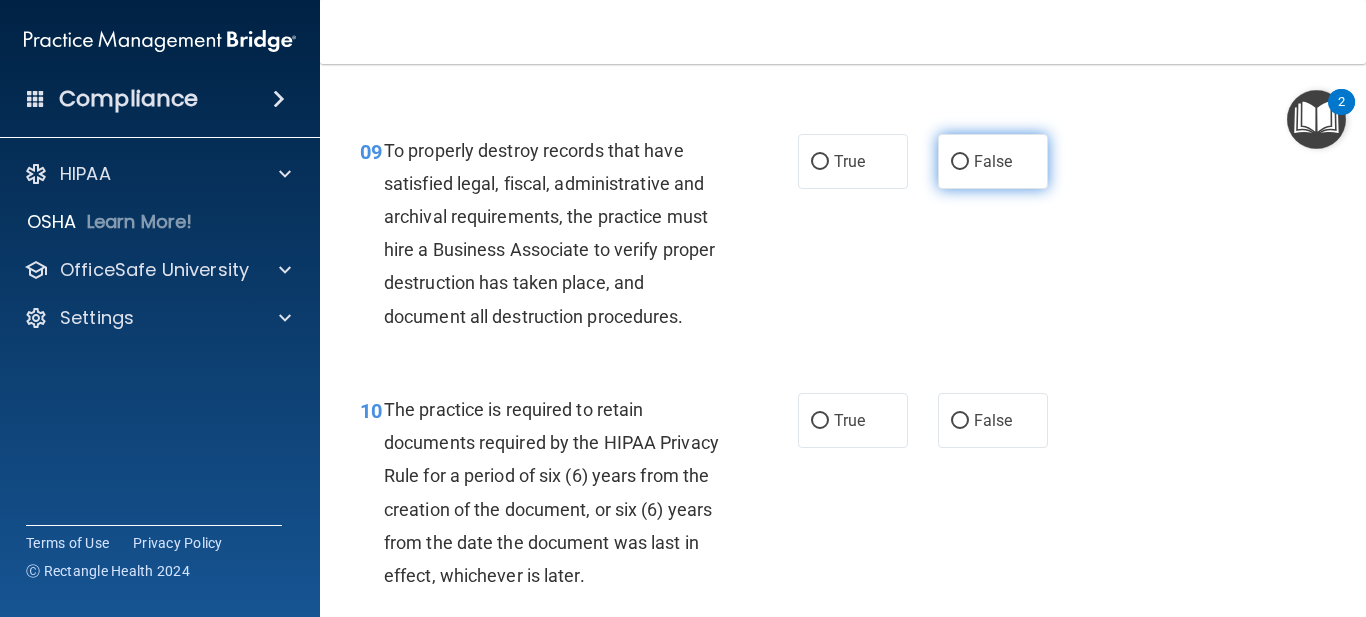 click on "False" at bounding box center (993, 161) 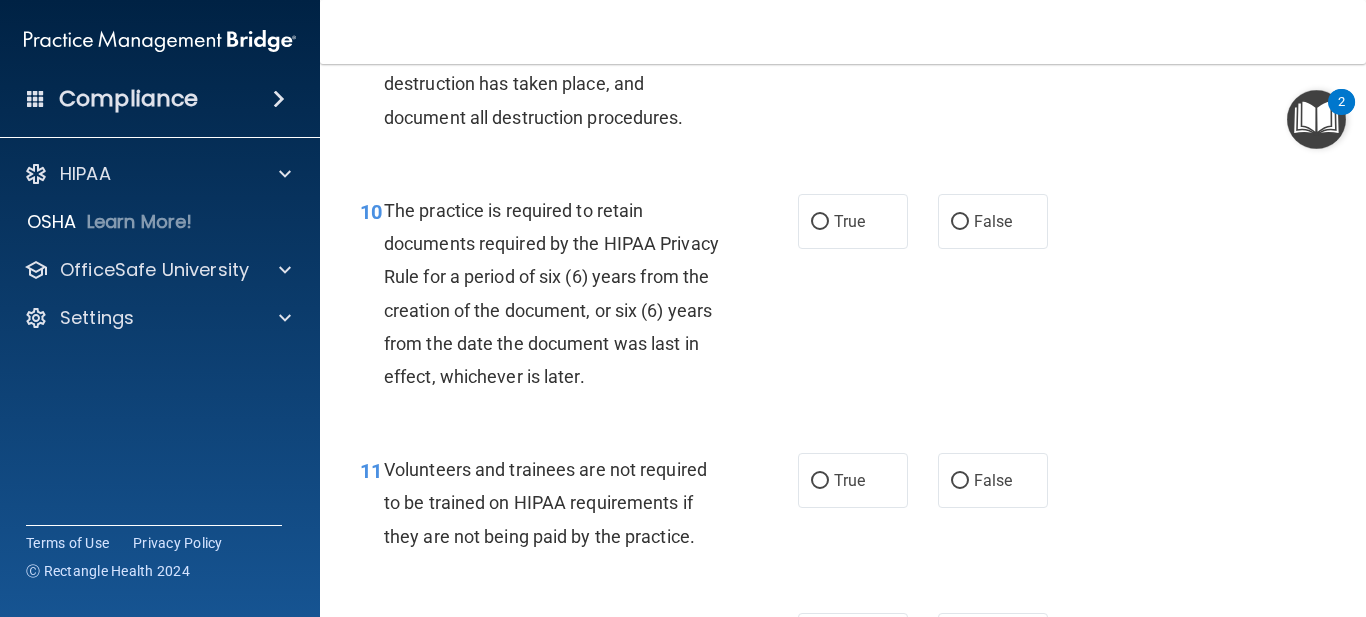 scroll, scrollTop: 2100, scrollLeft: 0, axis: vertical 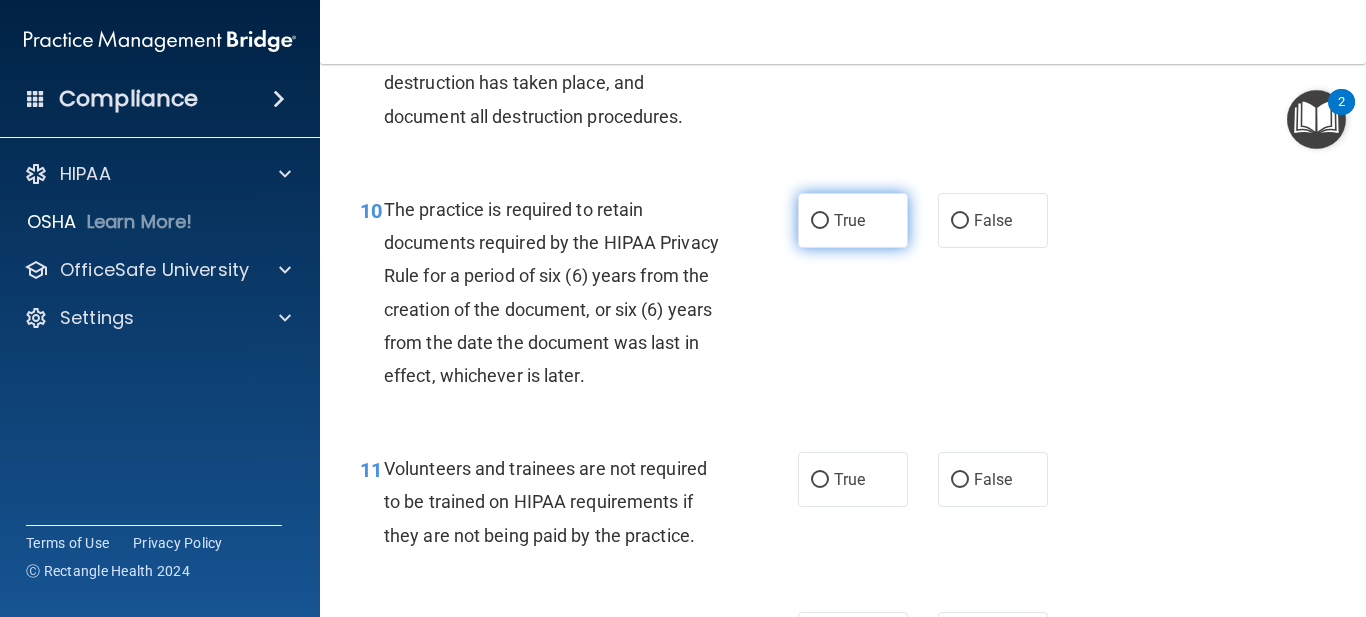 click on "True" at bounding box center [853, 220] 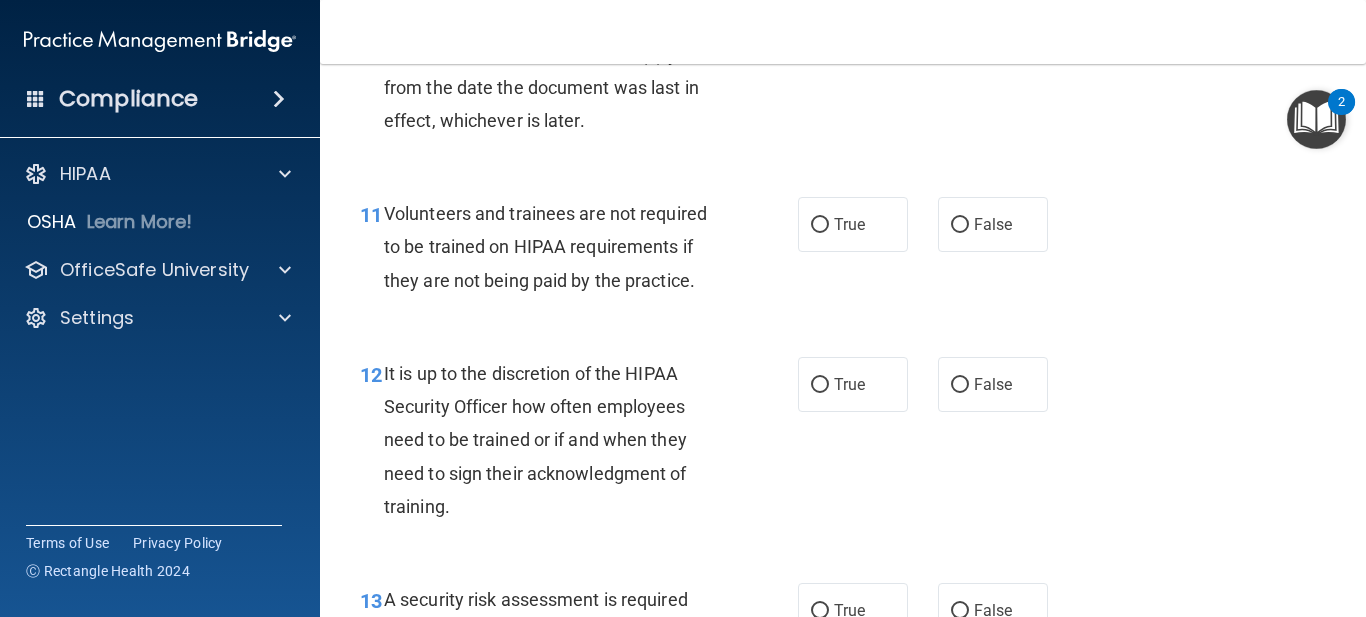 scroll, scrollTop: 2400, scrollLeft: 0, axis: vertical 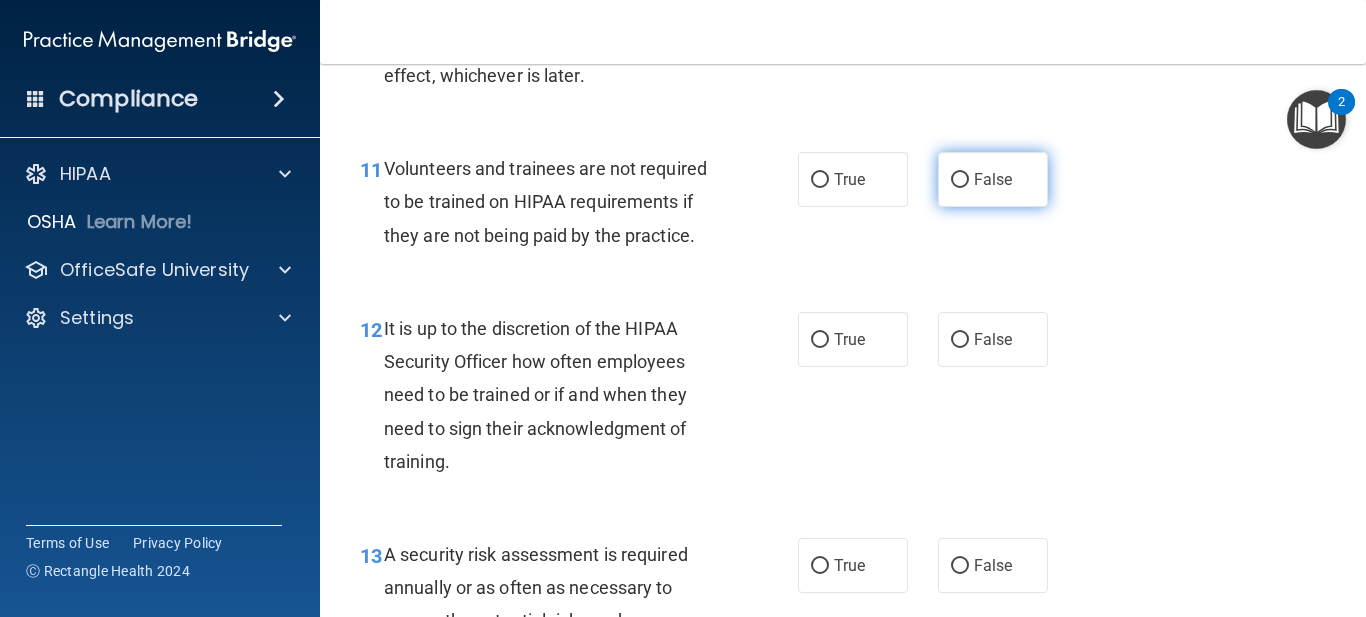 click on "False" at bounding box center [993, 179] 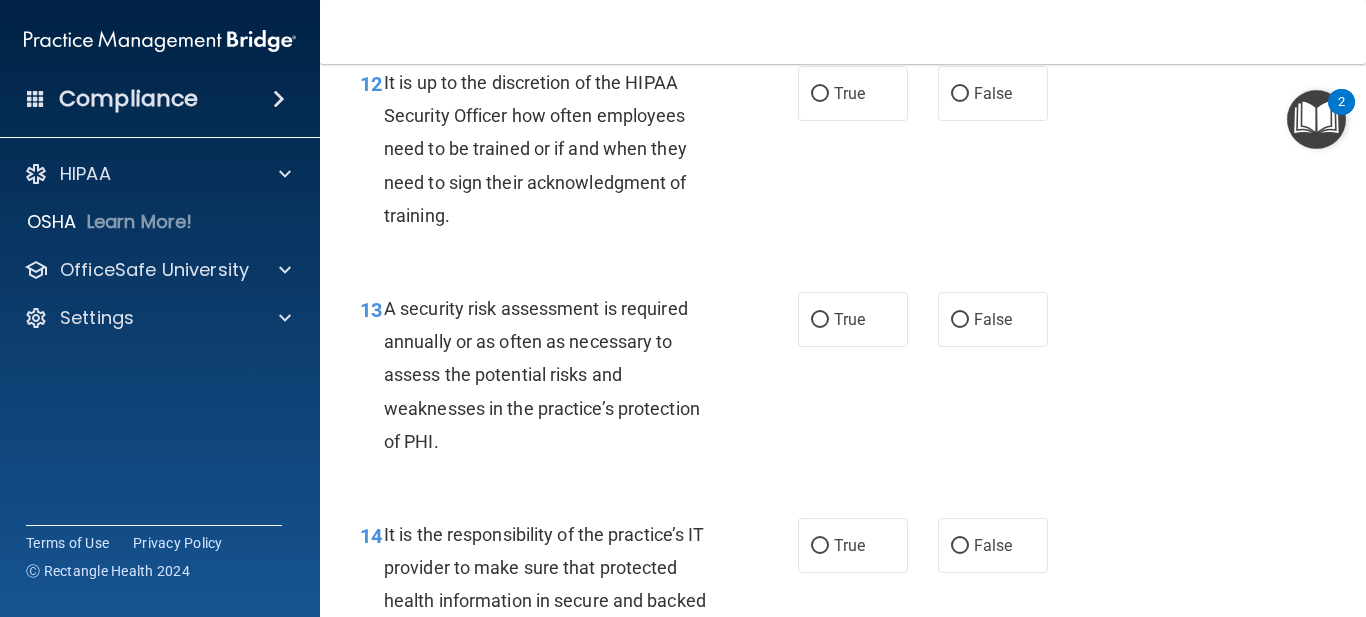 scroll, scrollTop: 2600, scrollLeft: 0, axis: vertical 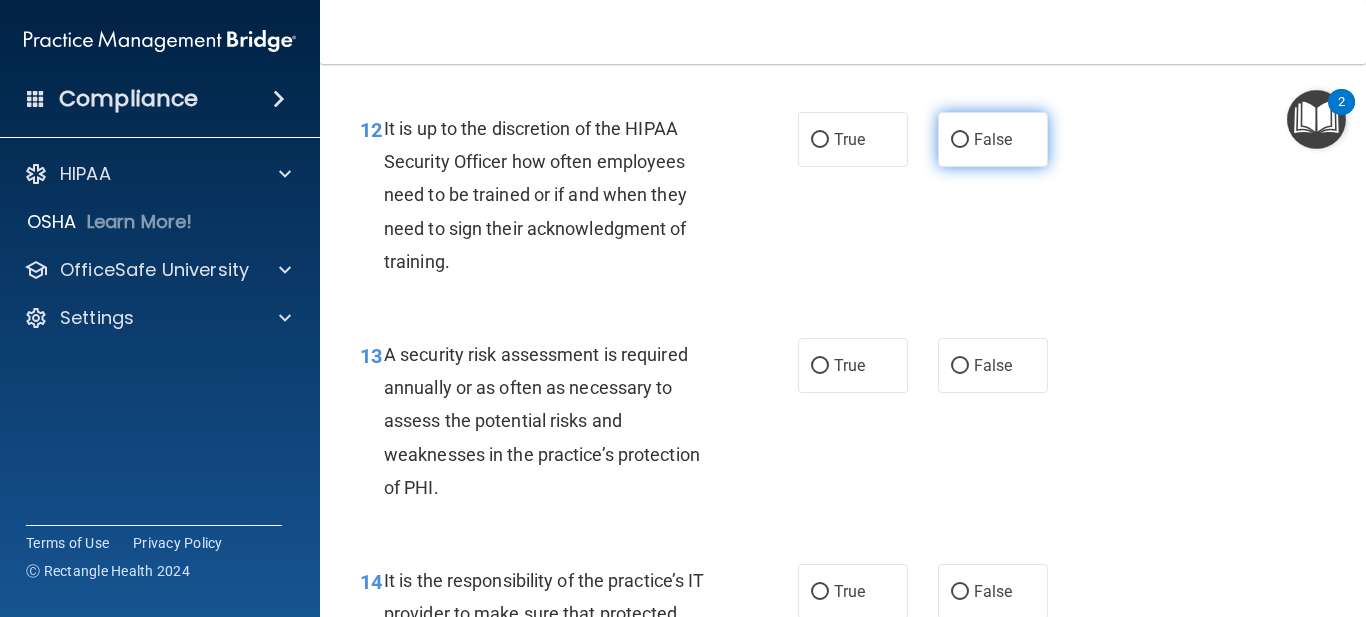 click on "False" at bounding box center [993, 139] 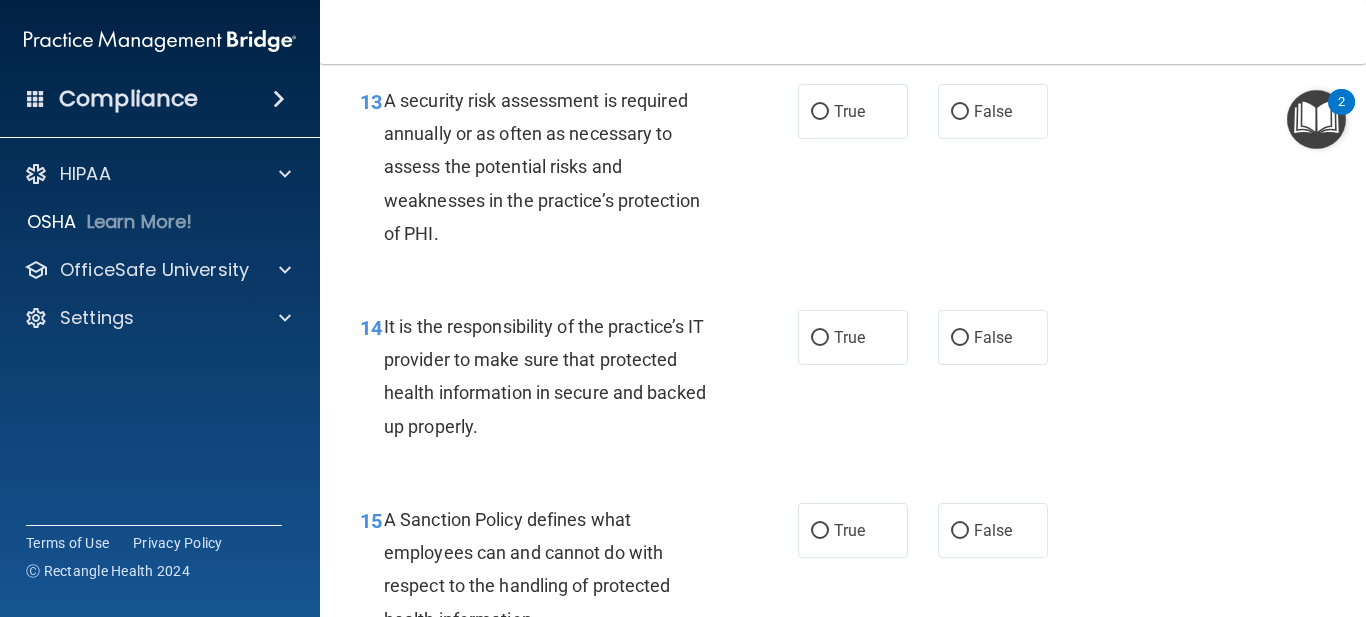 scroll, scrollTop: 2900, scrollLeft: 0, axis: vertical 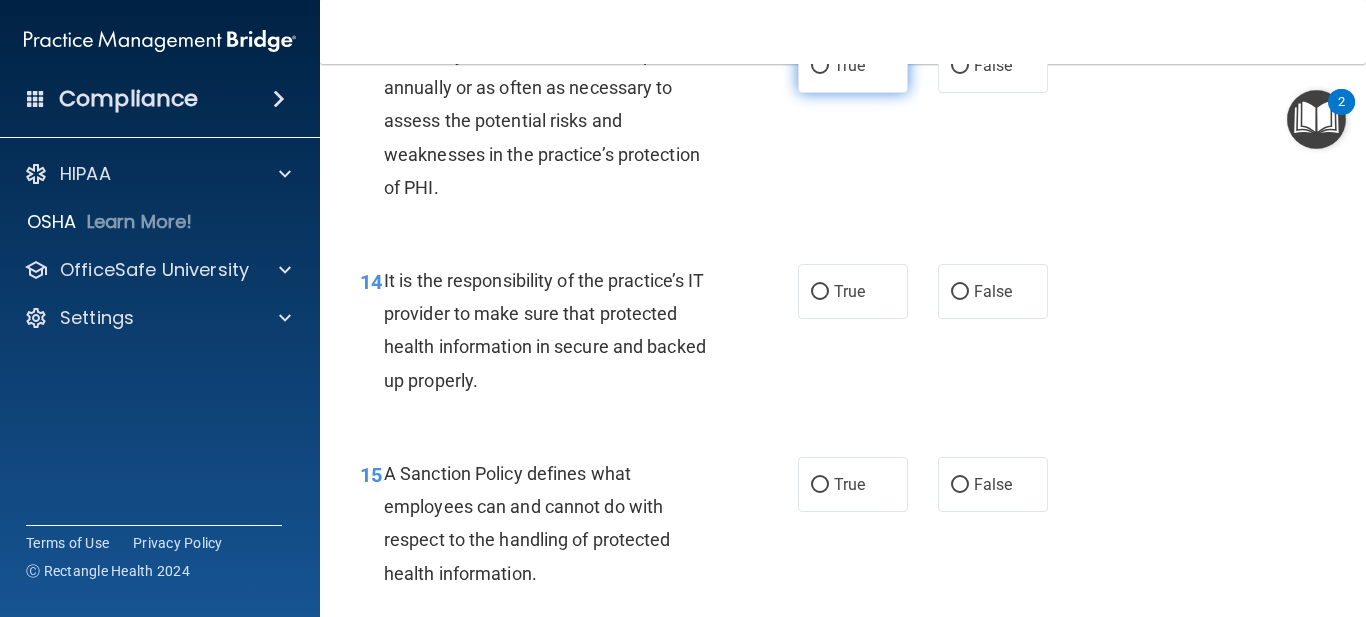 click on "True" at bounding box center [849, 65] 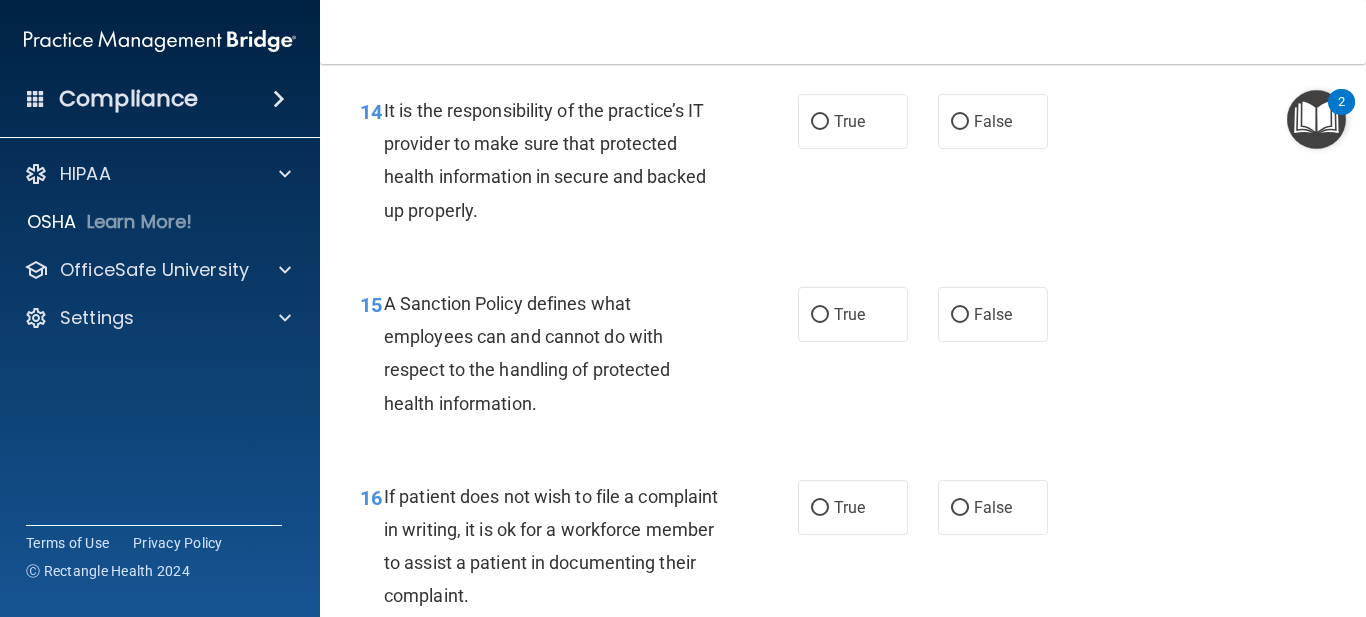 scroll, scrollTop: 3100, scrollLeft: 0, axis: vertical 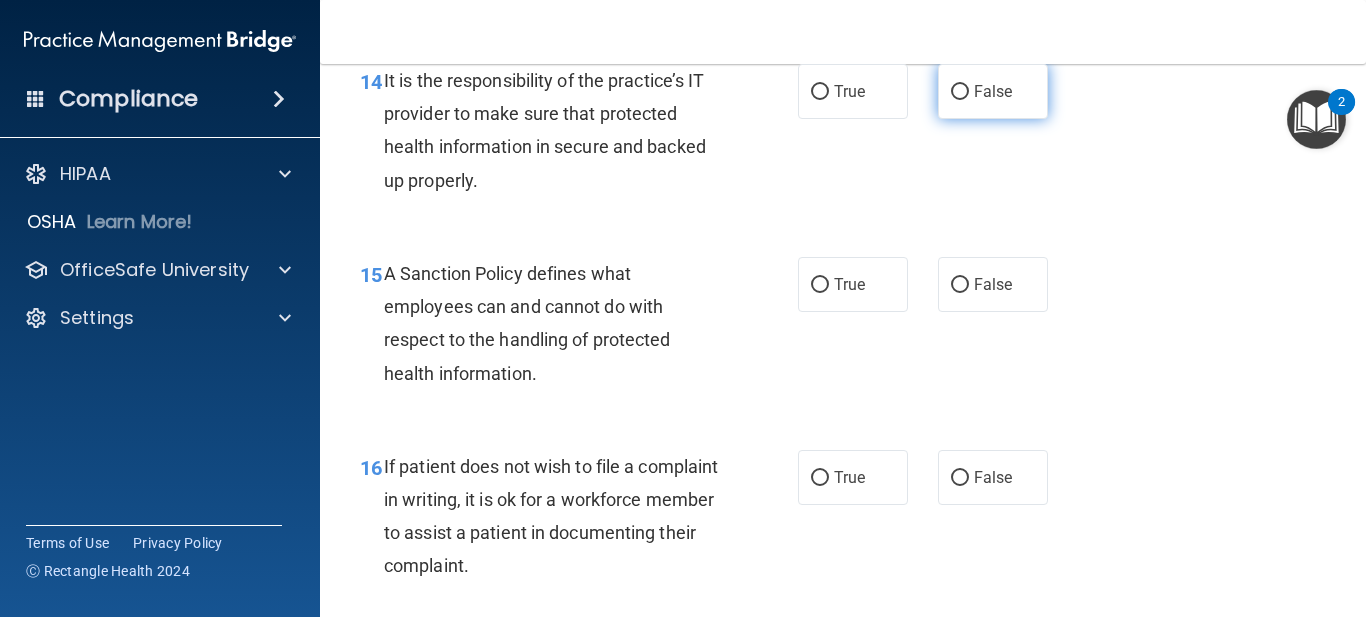 click on "False" at bounding box center (993, 91) 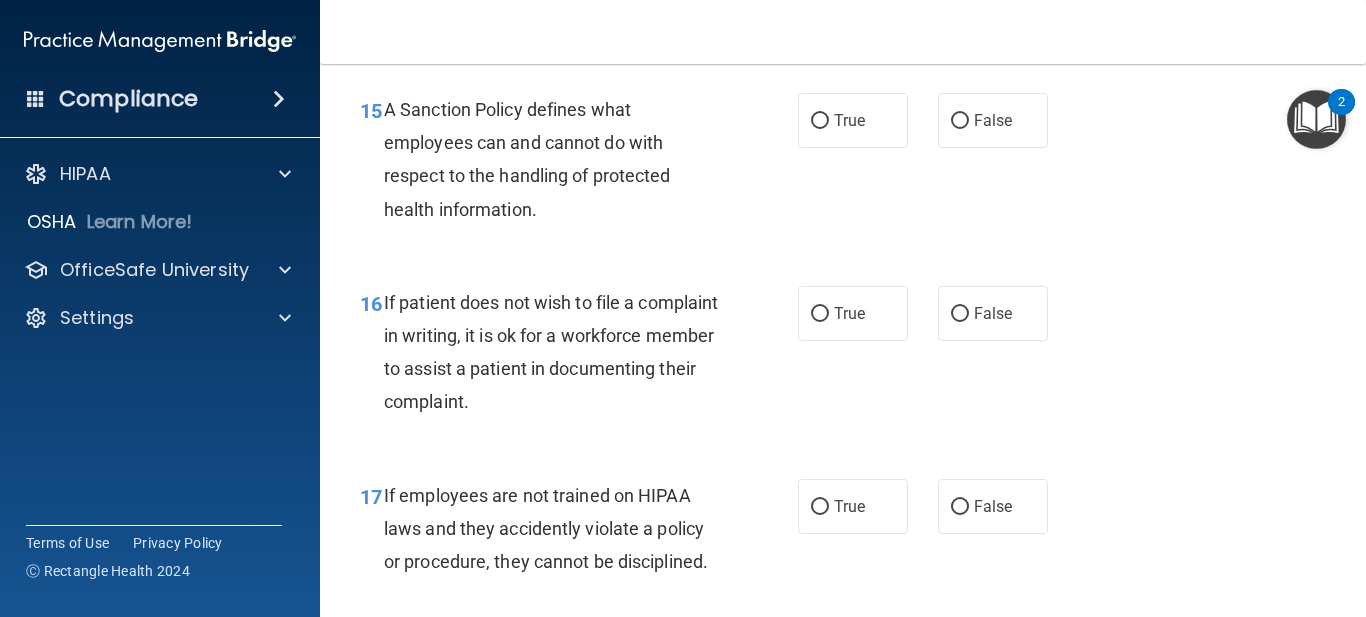 scroll, scrollTop: 3300, scrollLeft: 0, axis: vertical 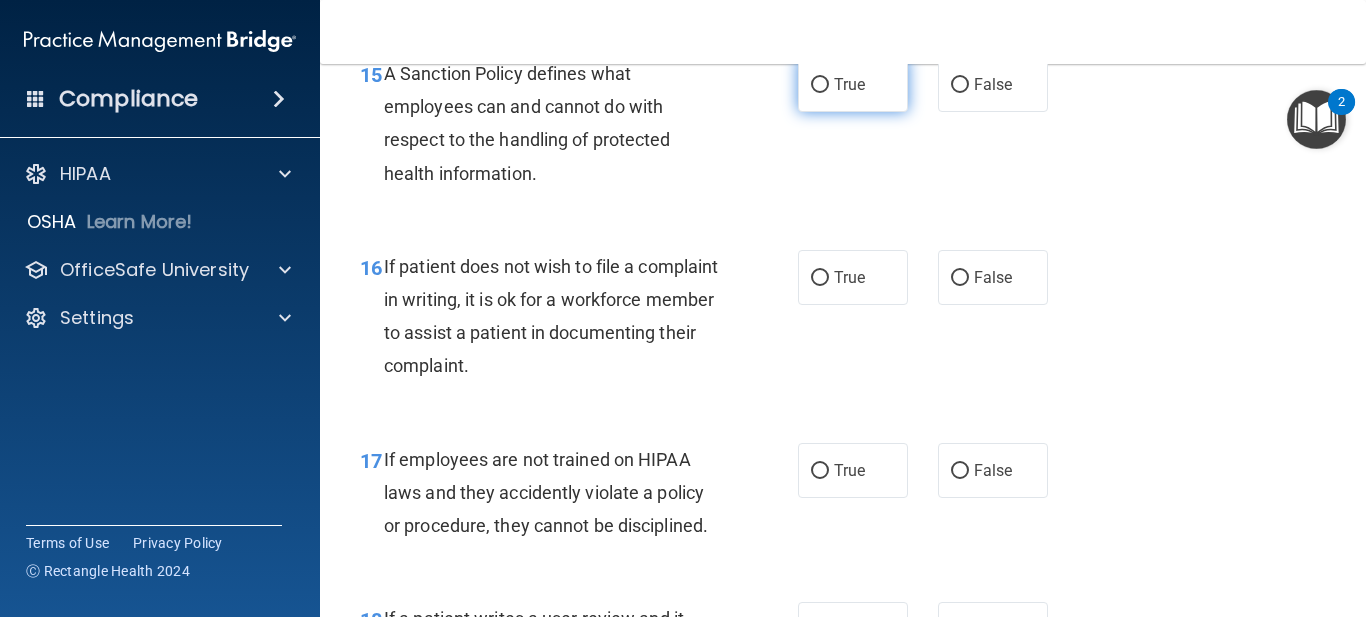 click on "True" at bounding box center (853, 84) 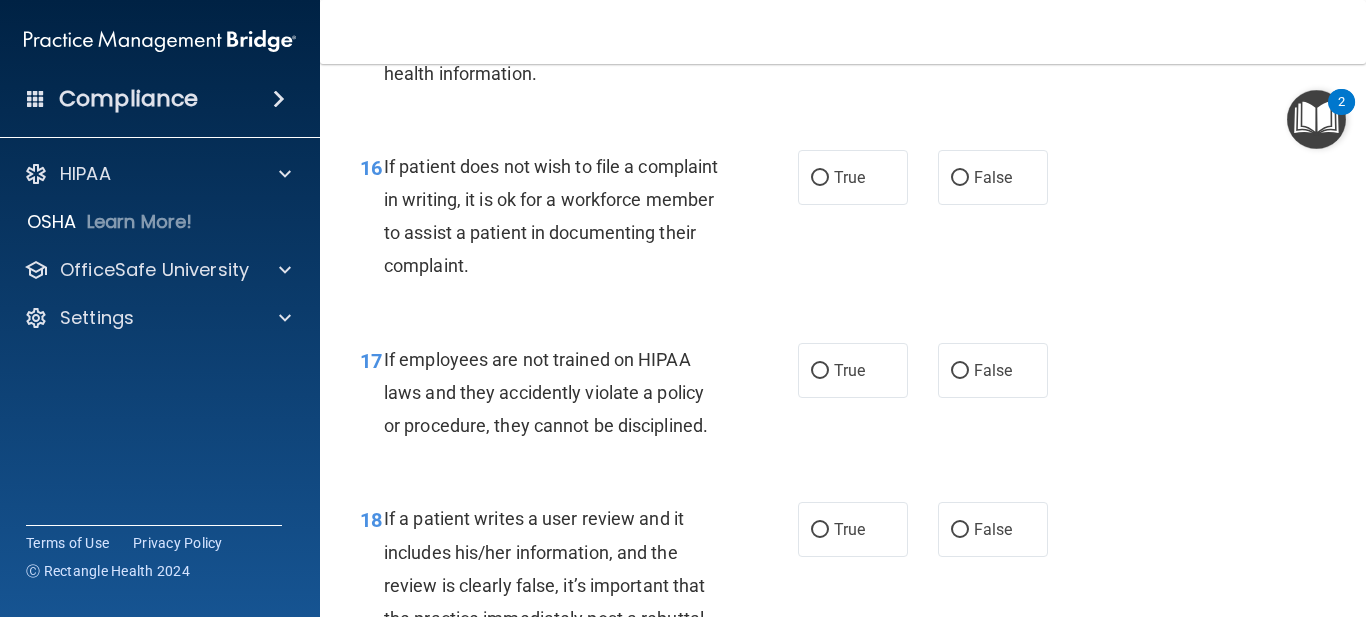 scroll, scrollTop: 3500, scrollLeft: 0, axis: vertical 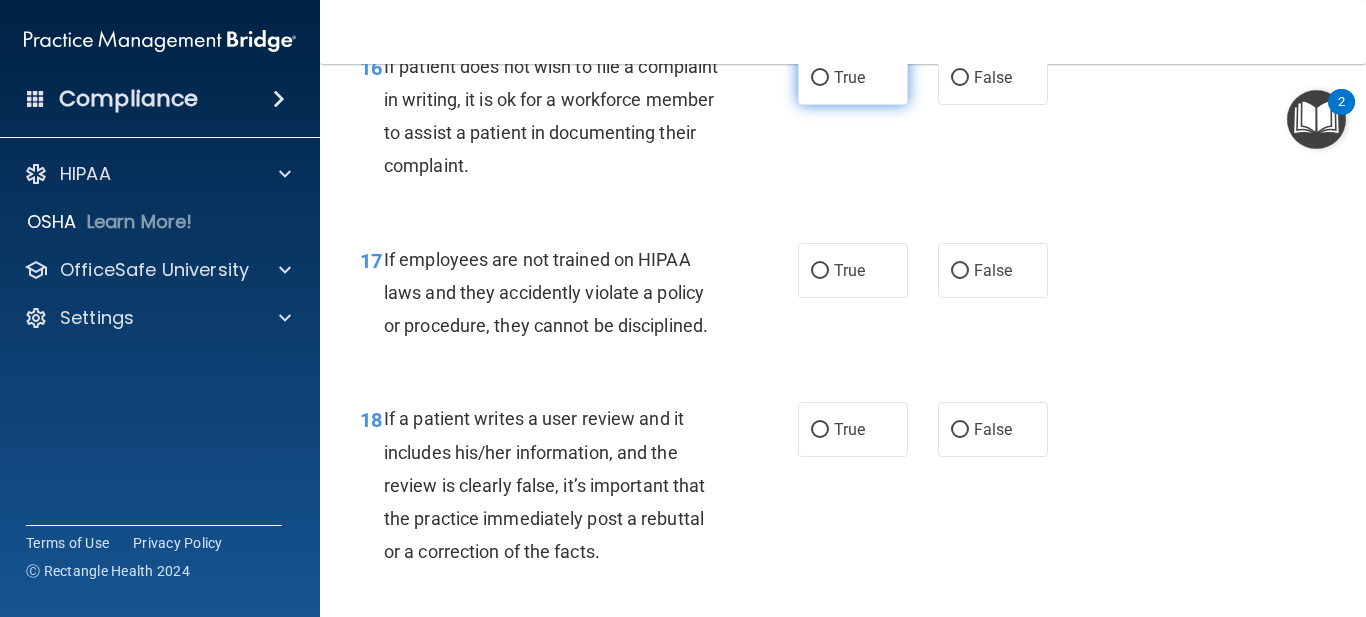 click on "True" at bounding box center (849, 77) 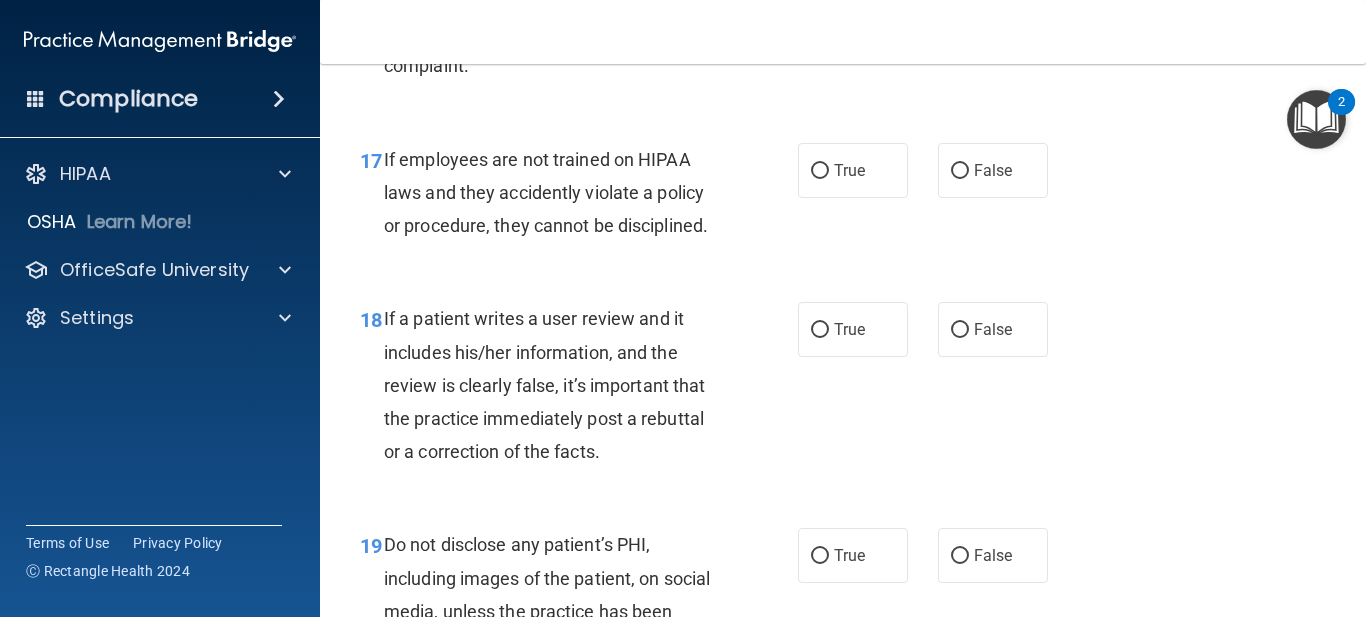scroll, scrollTop: 3500, scrollLeft: 0, axis: vertical 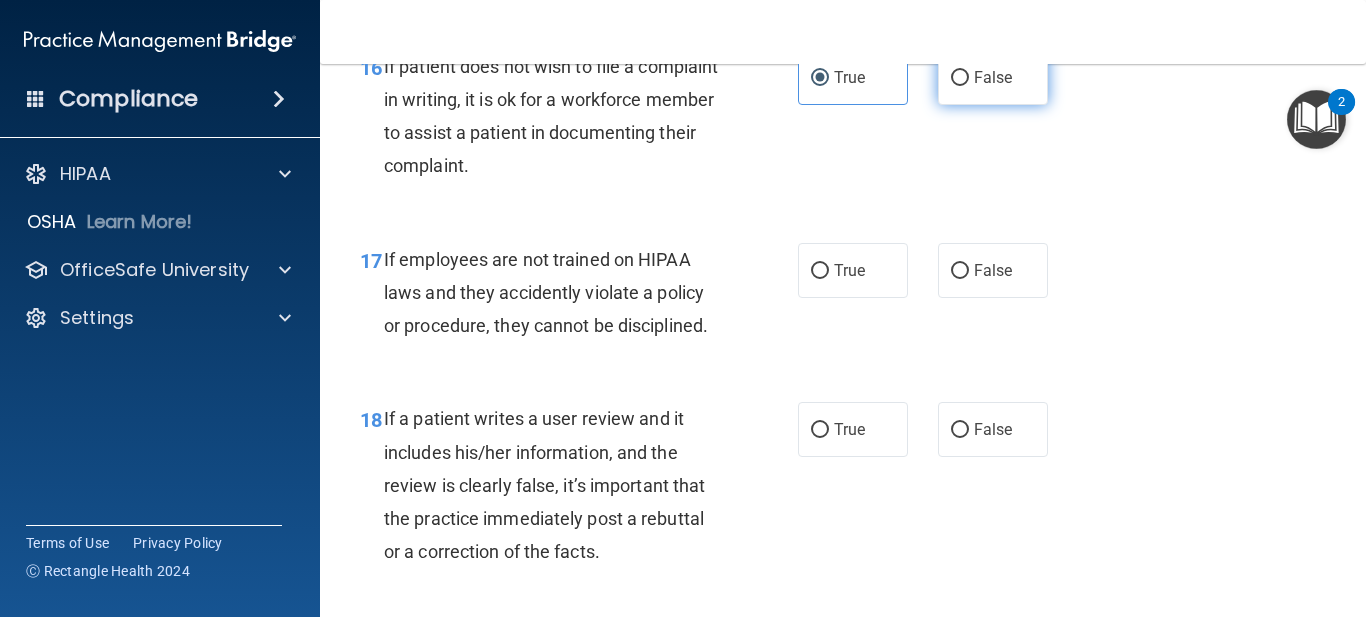 click on "False" at bounding box center (993, 77) 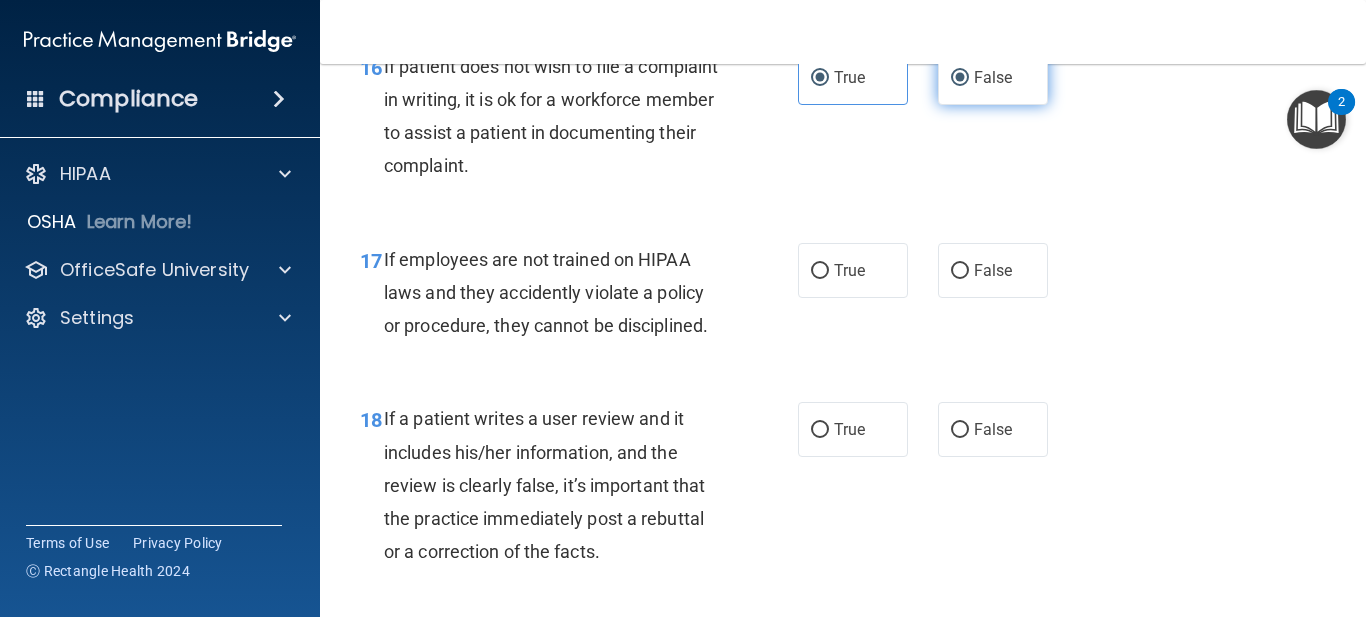 radio on "false" 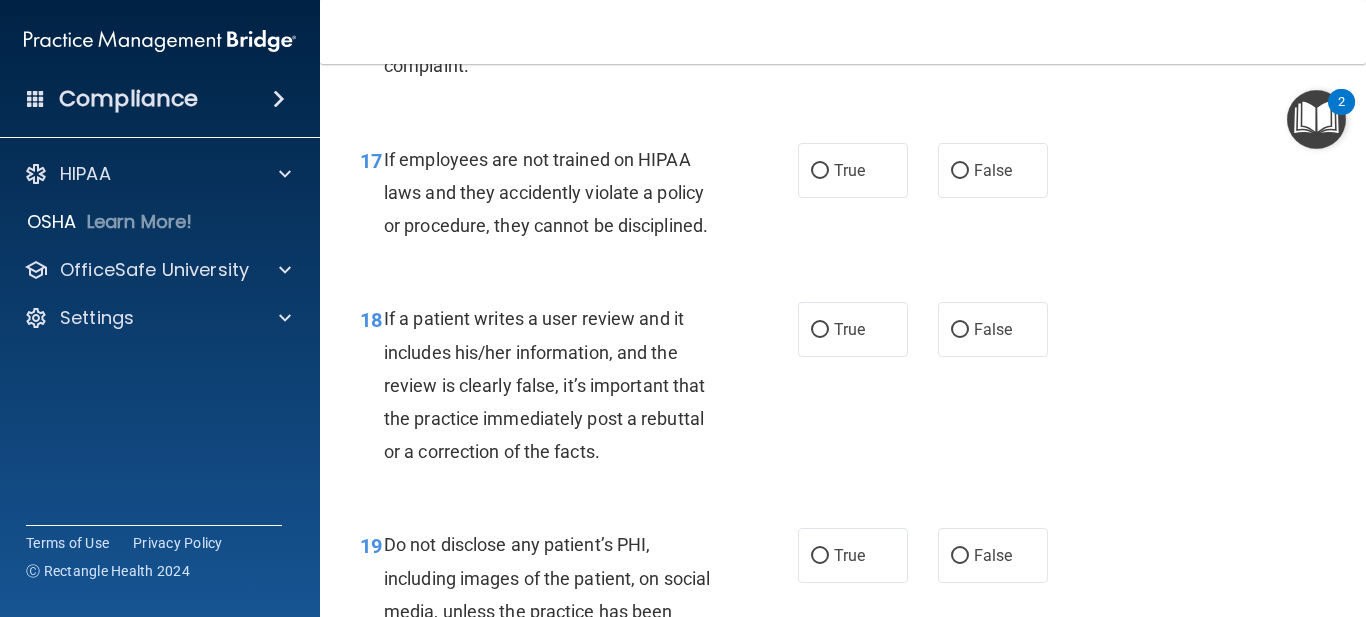 scroll, scrollTop: 3700, scrollLeft: 0, axis: vertical 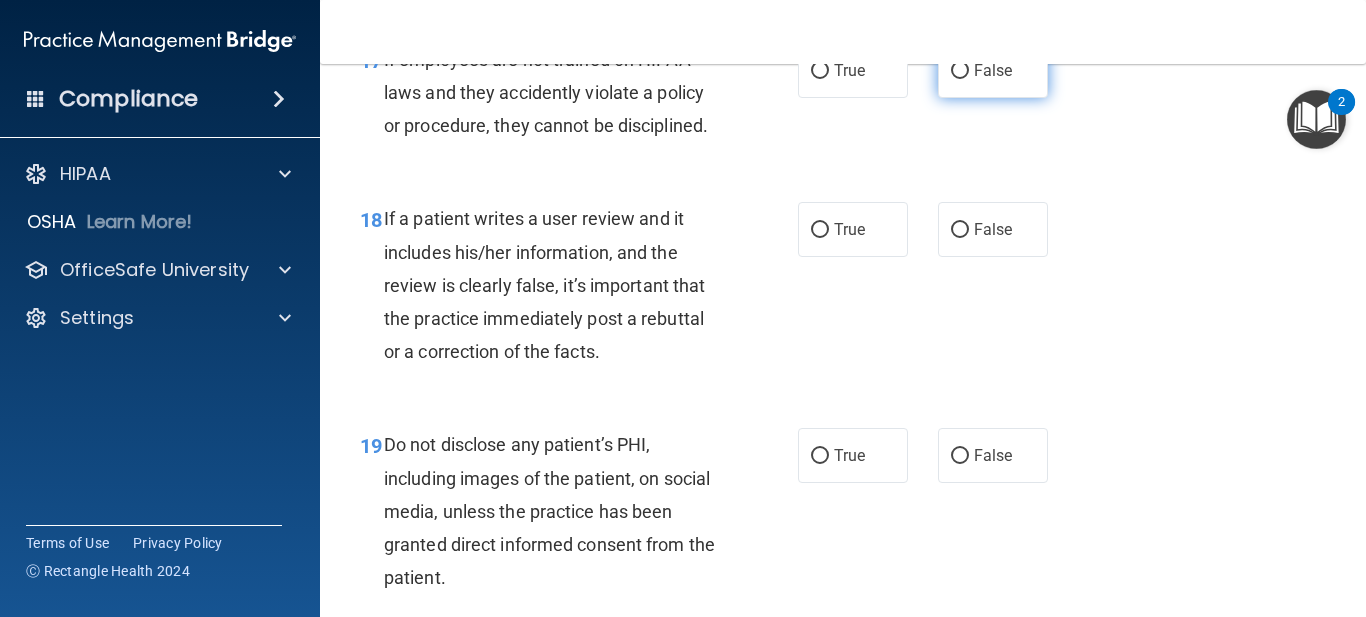 click on "False" at bounding box center (960, 71) 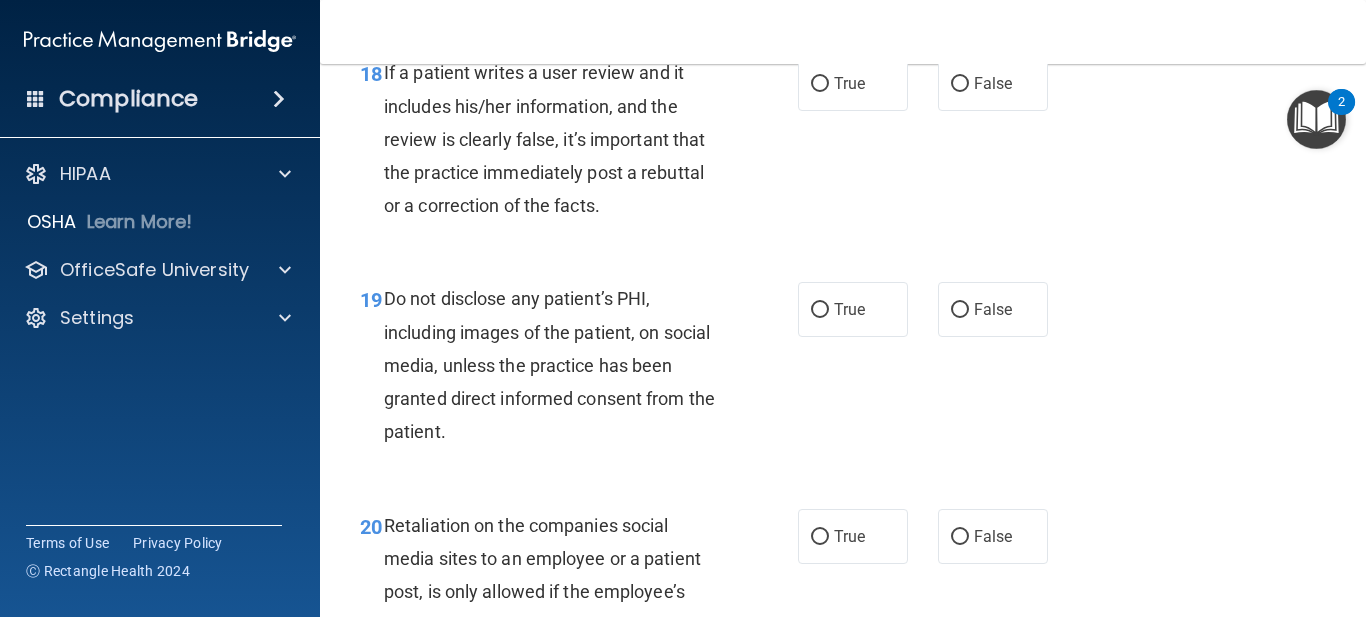 scroll, scrollTop: 3800, scrollLeft: 0, axis: vertical 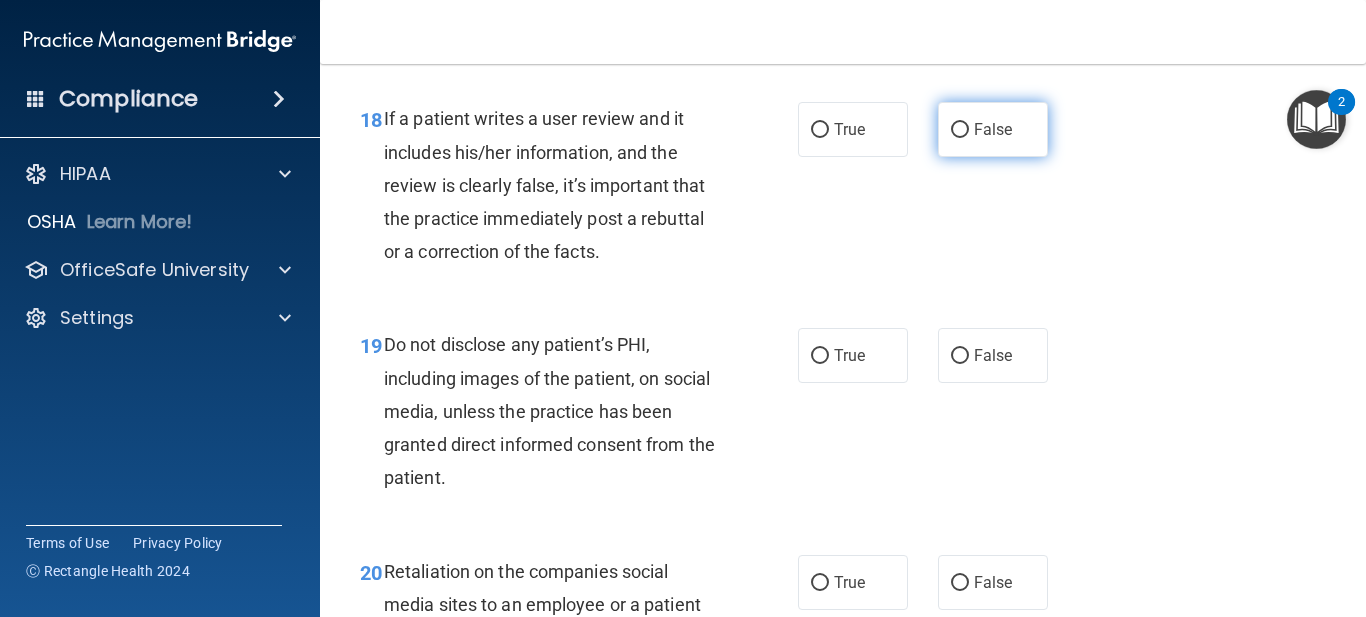 click on "False" at bounding box center [993, 129] 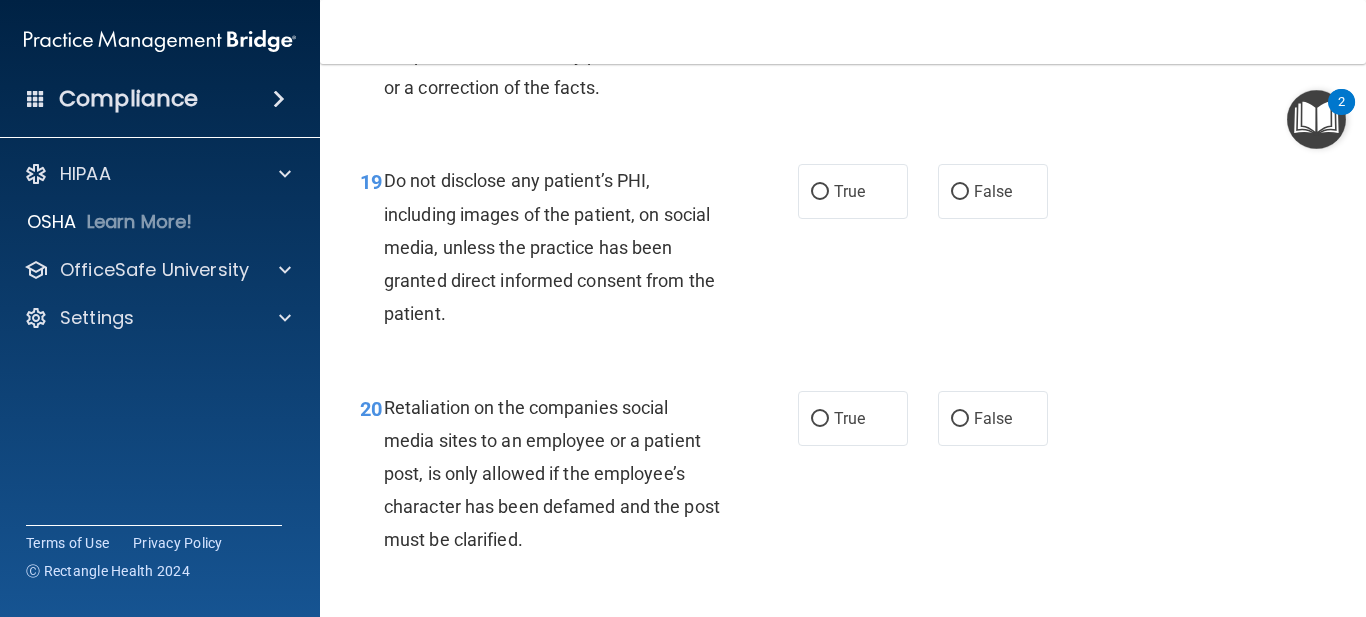 scroll, scrollTop: 4000, scrollLeft: 0, axis: vertical 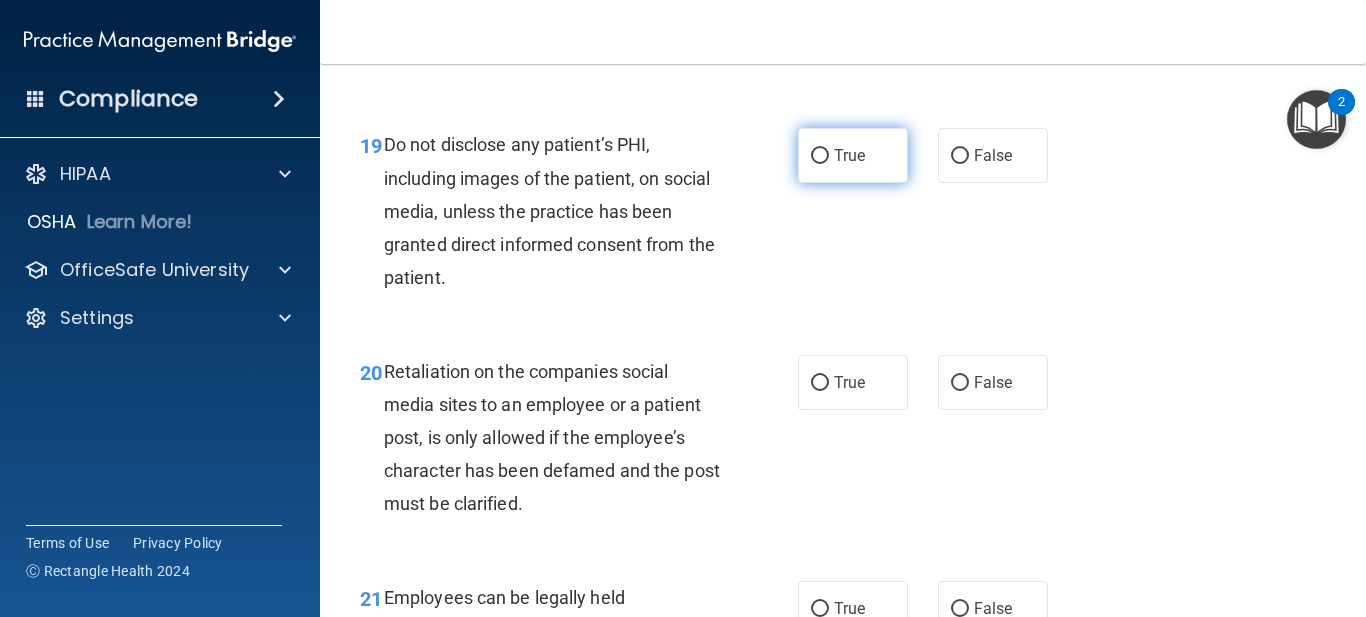 click on "True" at bounding box center [853, 155] 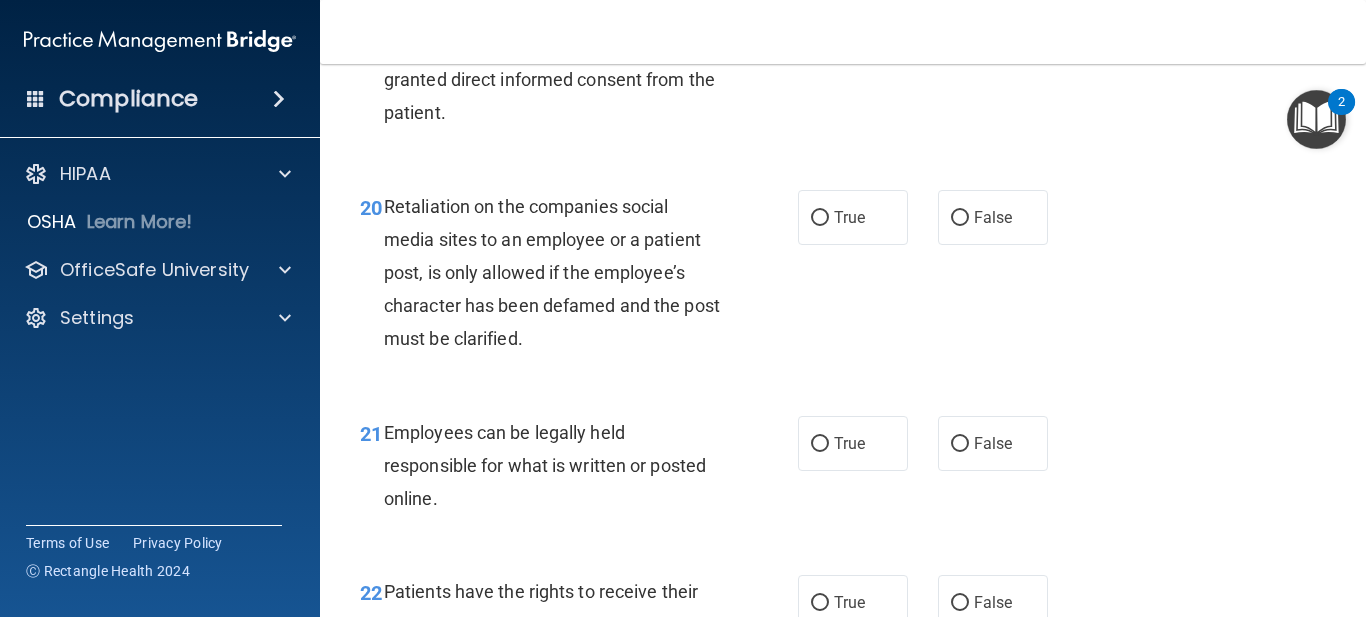 scroll, scrollTop: 4200, scrollLeft: 0, axis: vertical 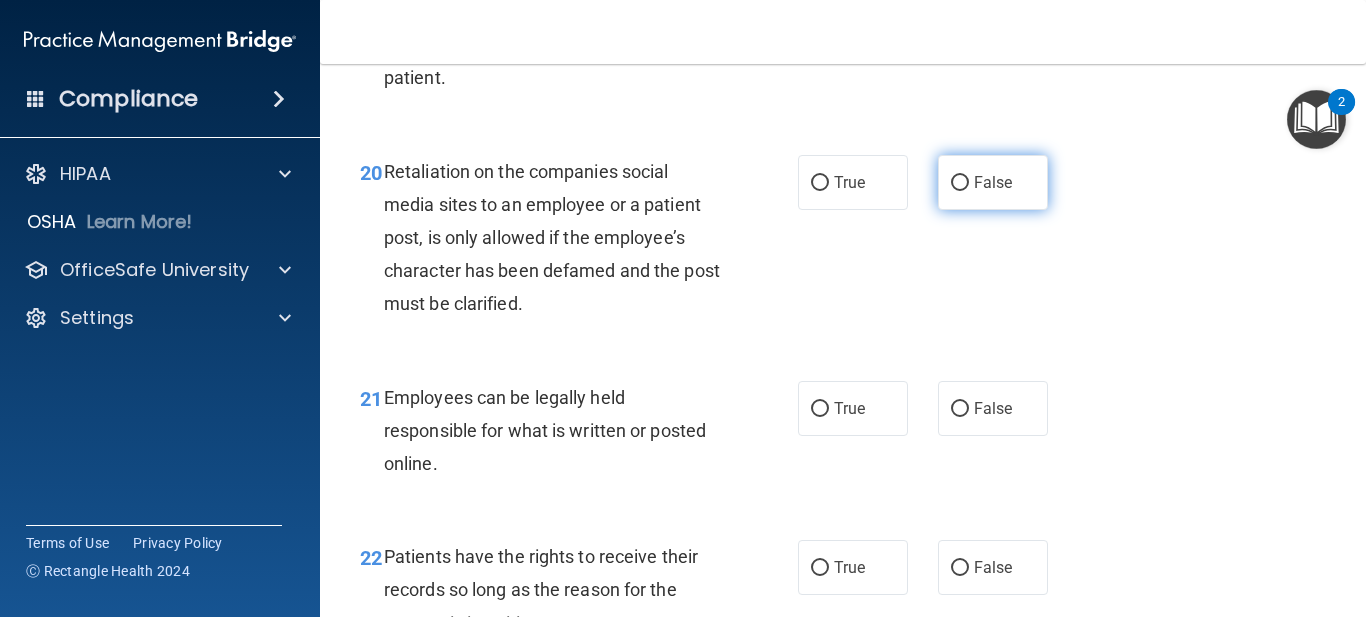 click on "False" at bounding box center [993, 182] 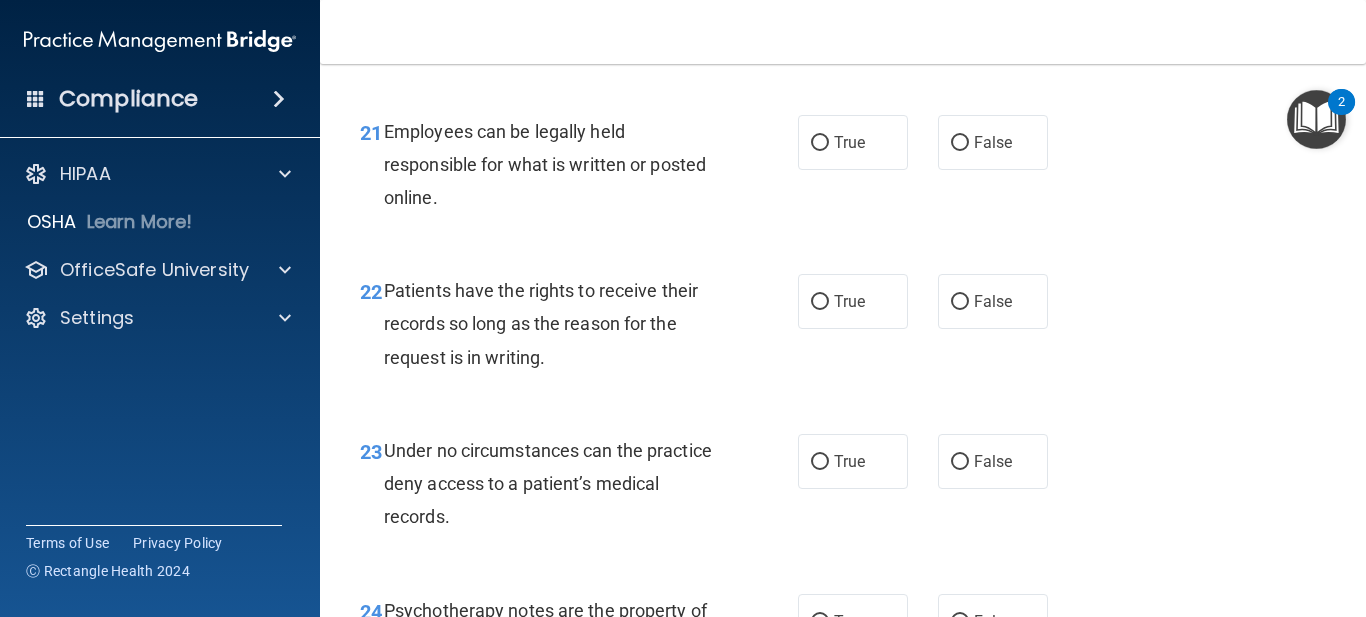 scroll, scrollTop: 4500, scrollLeft: 0, axis: vertical 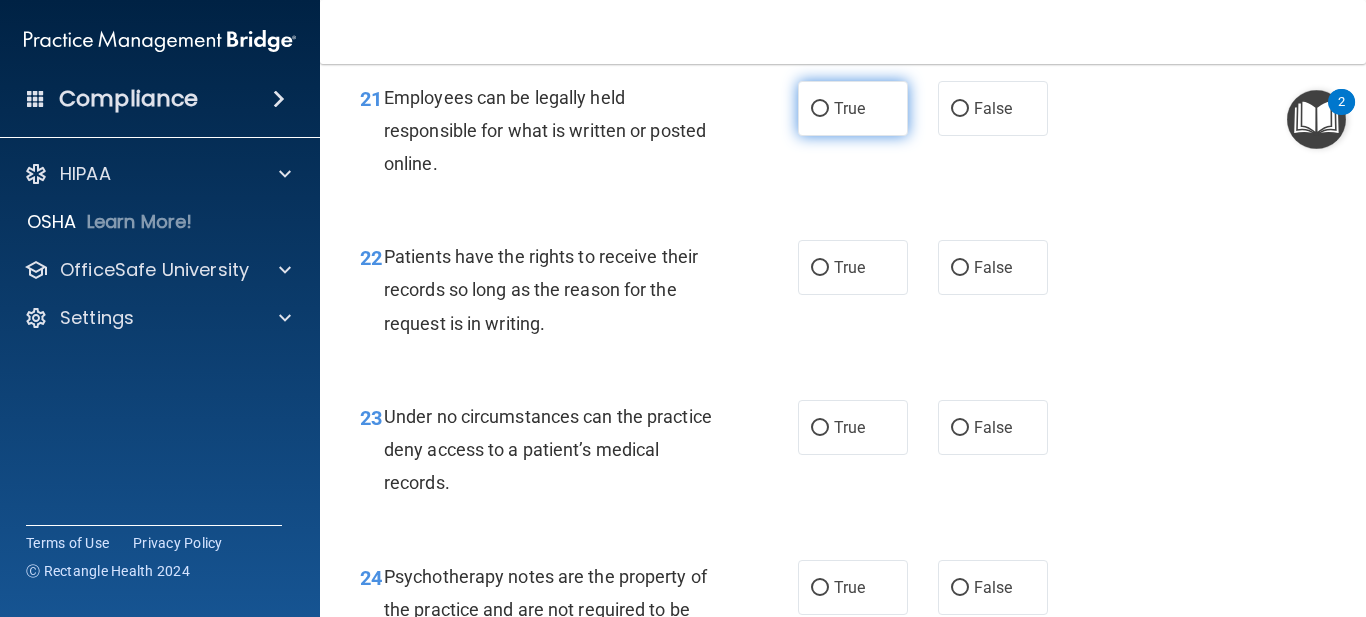 click on "True" at bounding box center (853, 108) 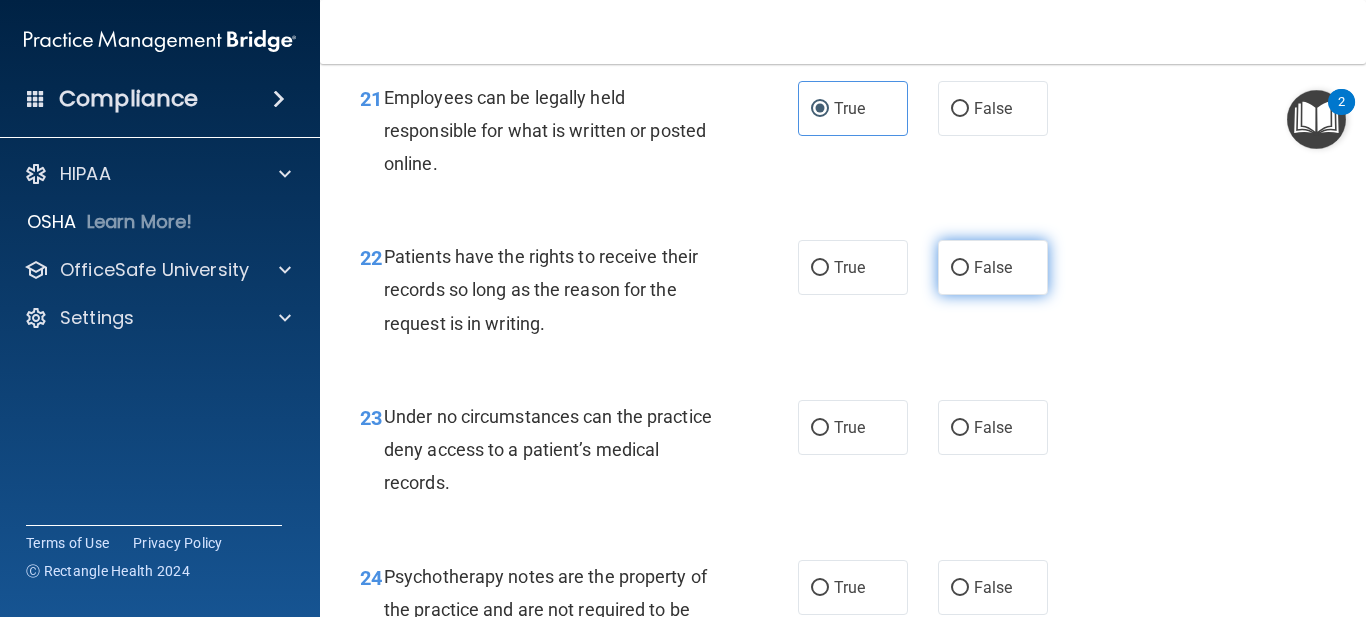 click on "False" at bounding box center (993, 267) 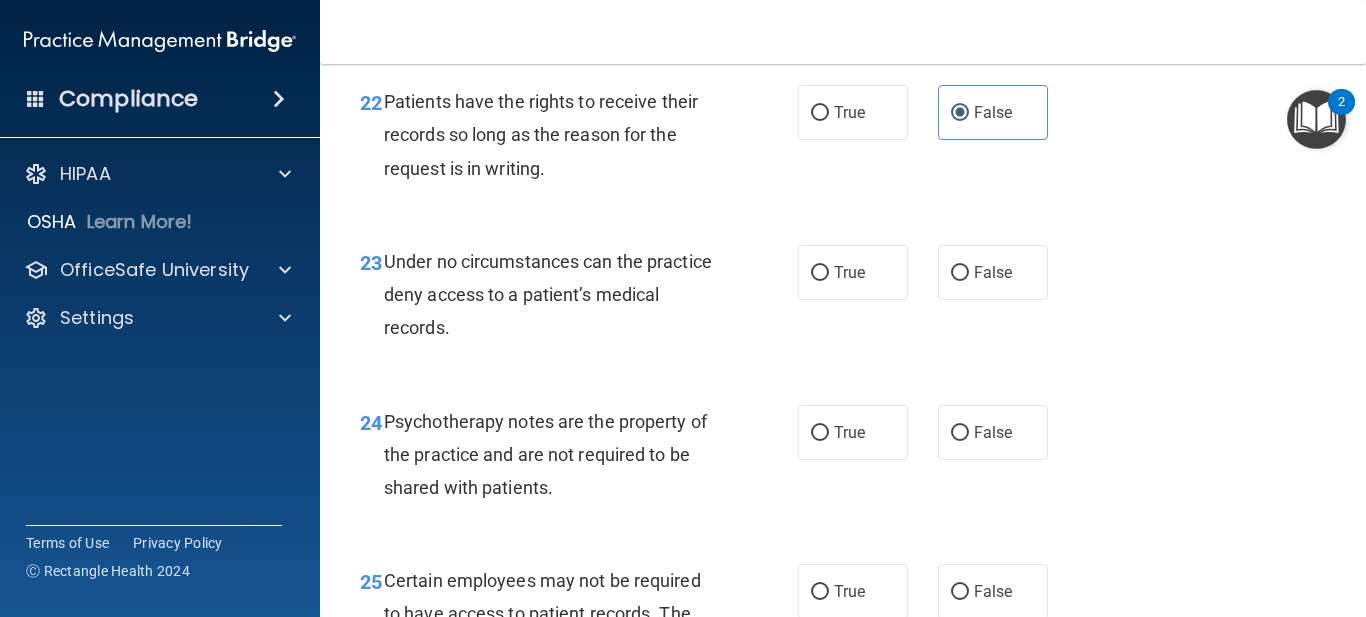 scroll, scrollTop: 4700, scrollLeft: 0, axis: vertical 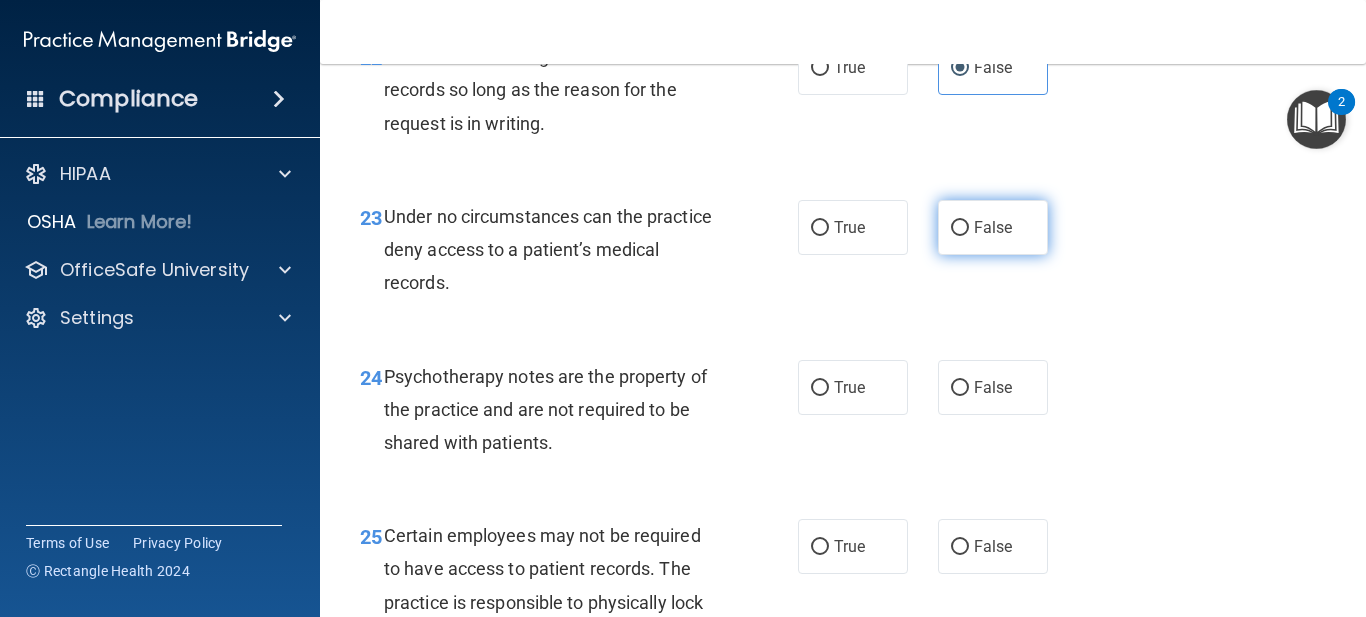 click on "False" at bounding box center (993, 227) 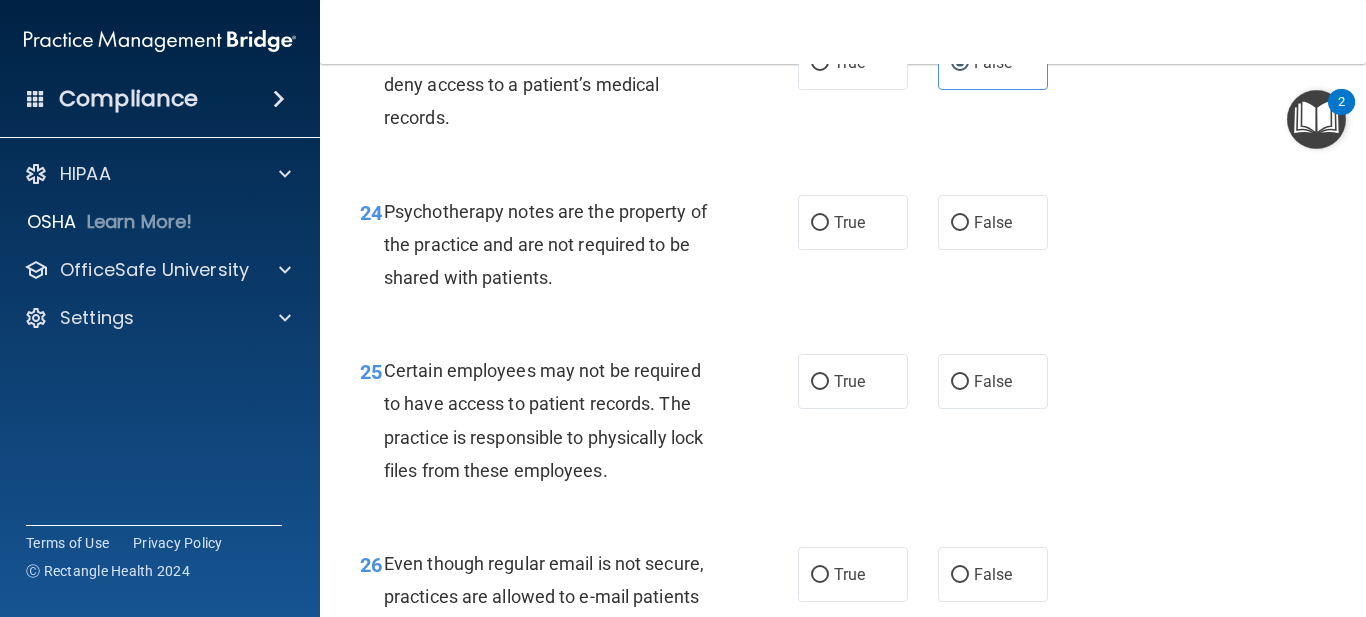 scroll, scrollTop: 4900, scrollLeft: 0, axis: vertical 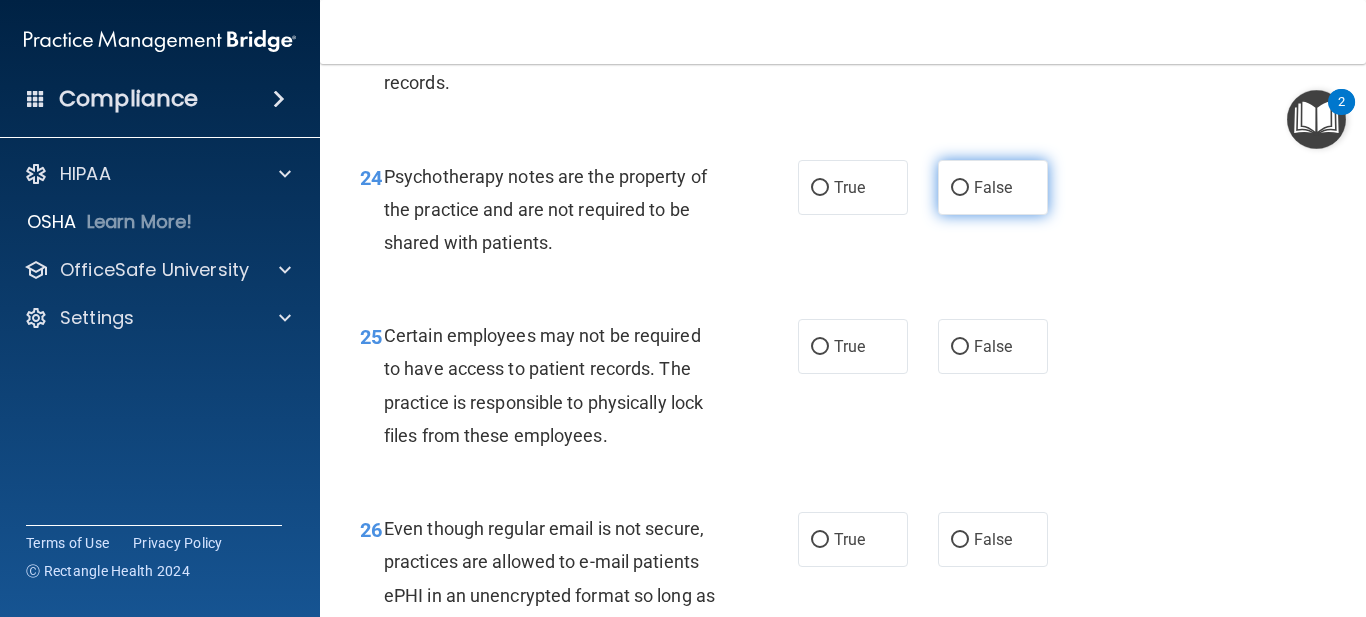 click on "False" at bounding box center (993, 187) 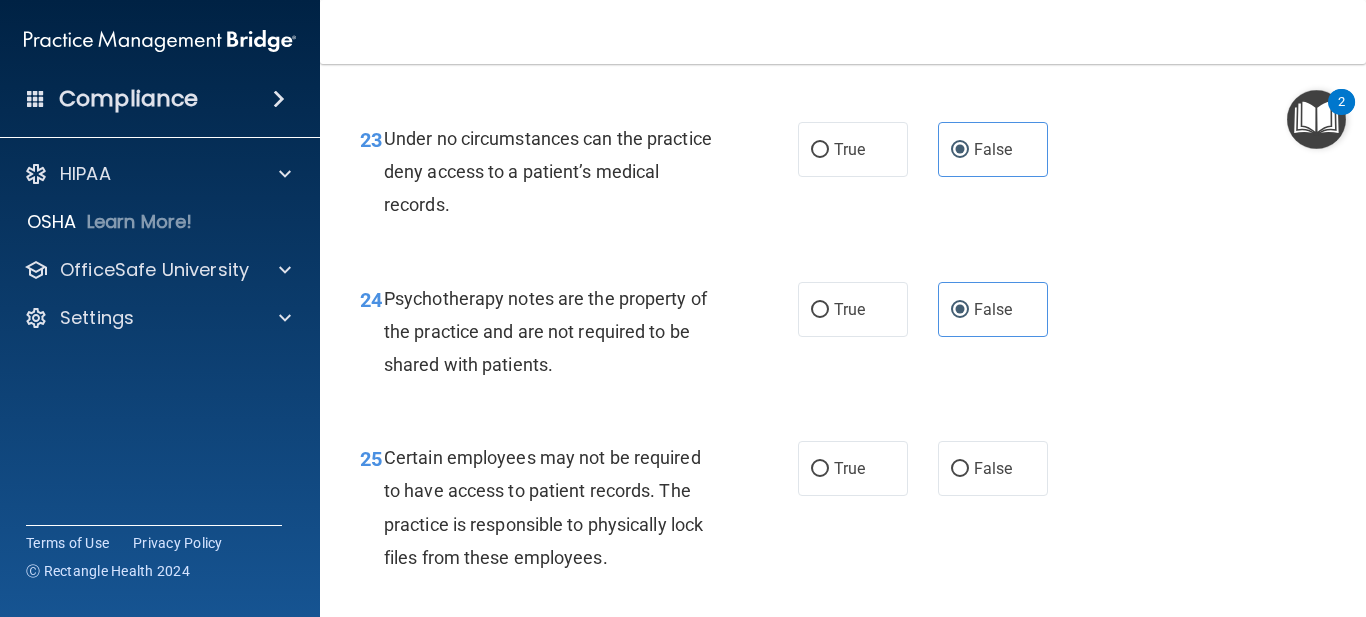 scroll, scrollTop: 4700, scrollLeft: 0, axis: vertical 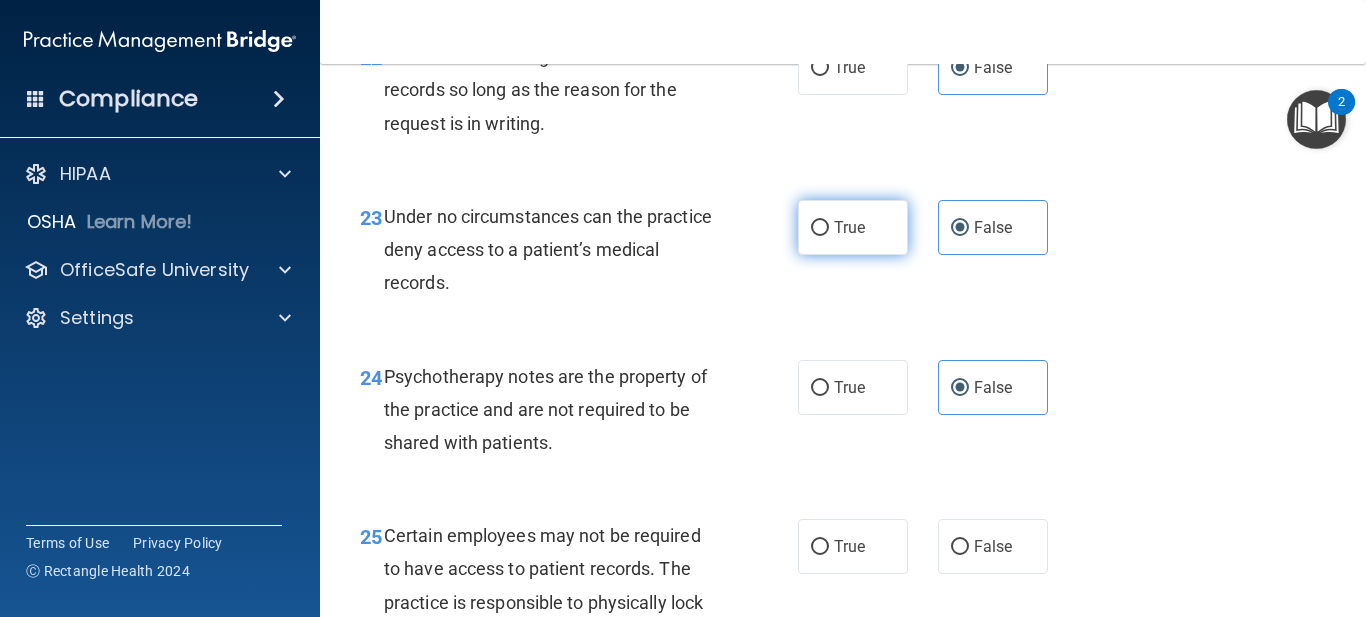 click on "True" at bounding box center (853, 227) 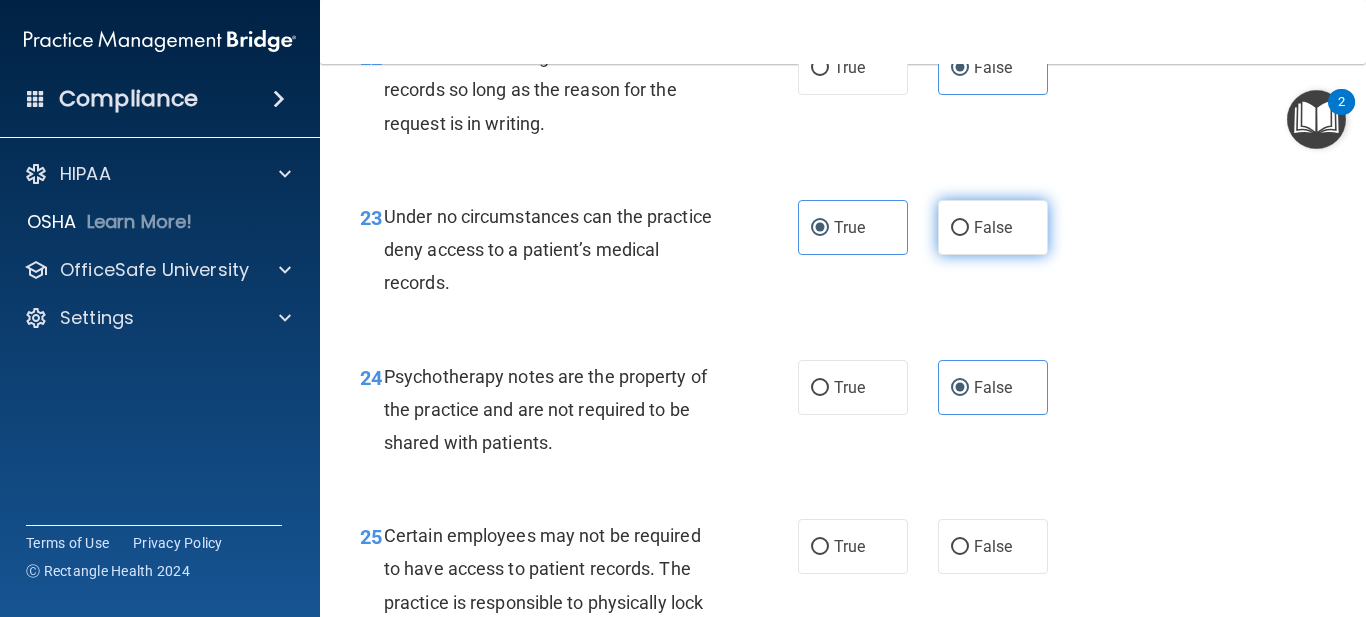 click on "False" at bounding box center [993, 227] 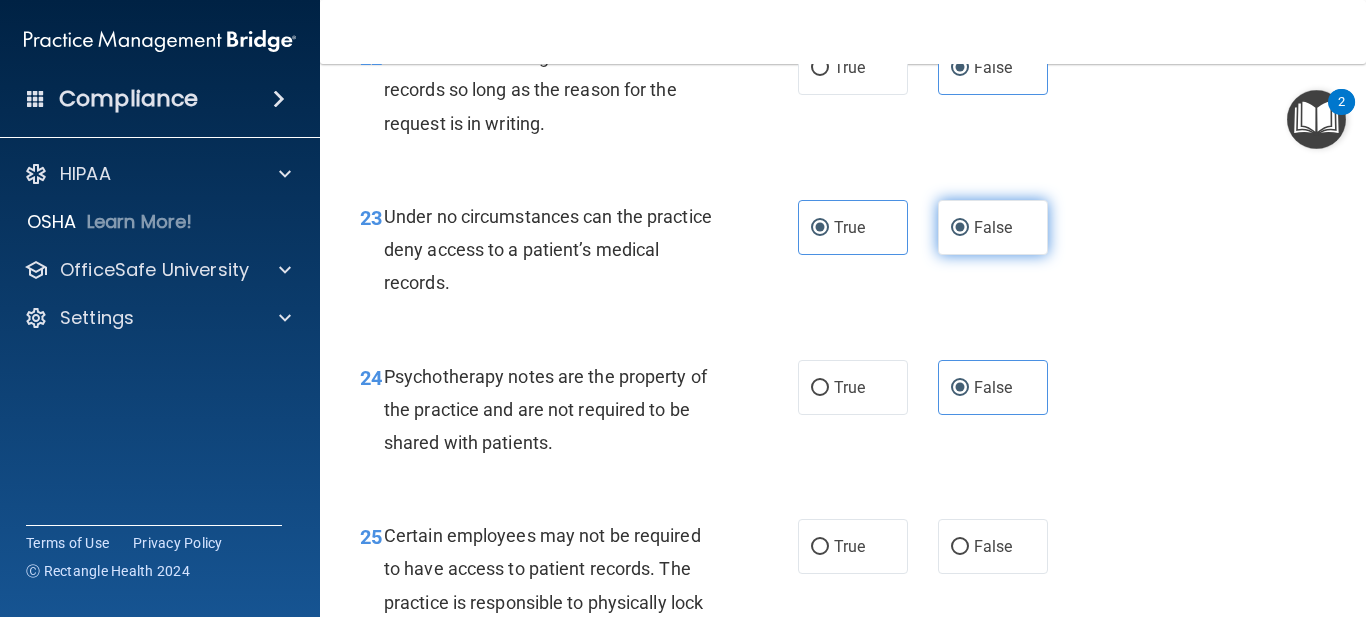 radio on "false" 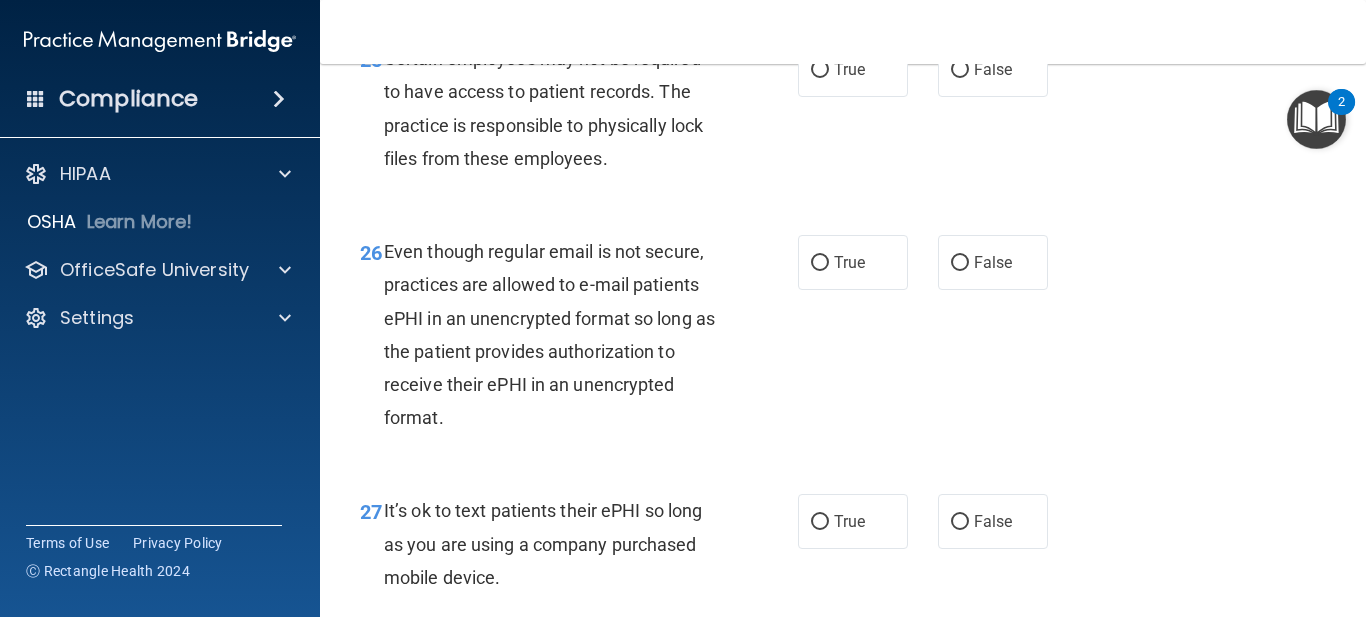 scroll, scrollTop: 5200, scrollLeft: 0, axis: vertical 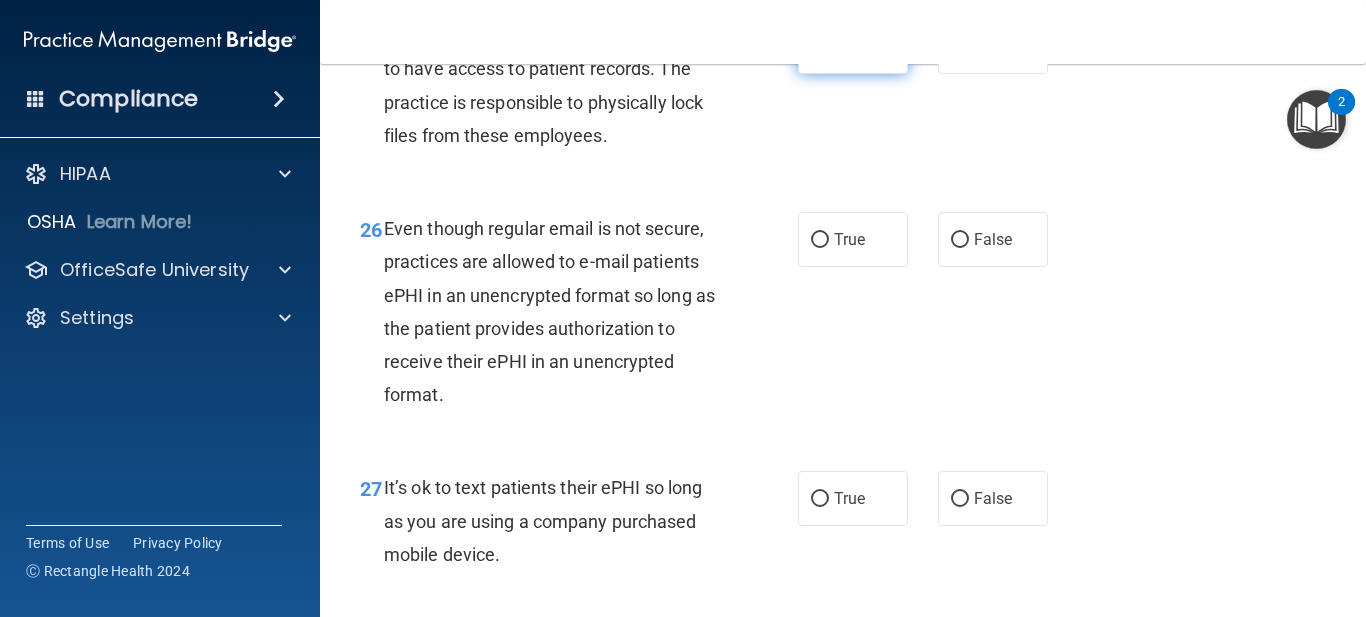 click on "True" at bounding box center (853, 46) 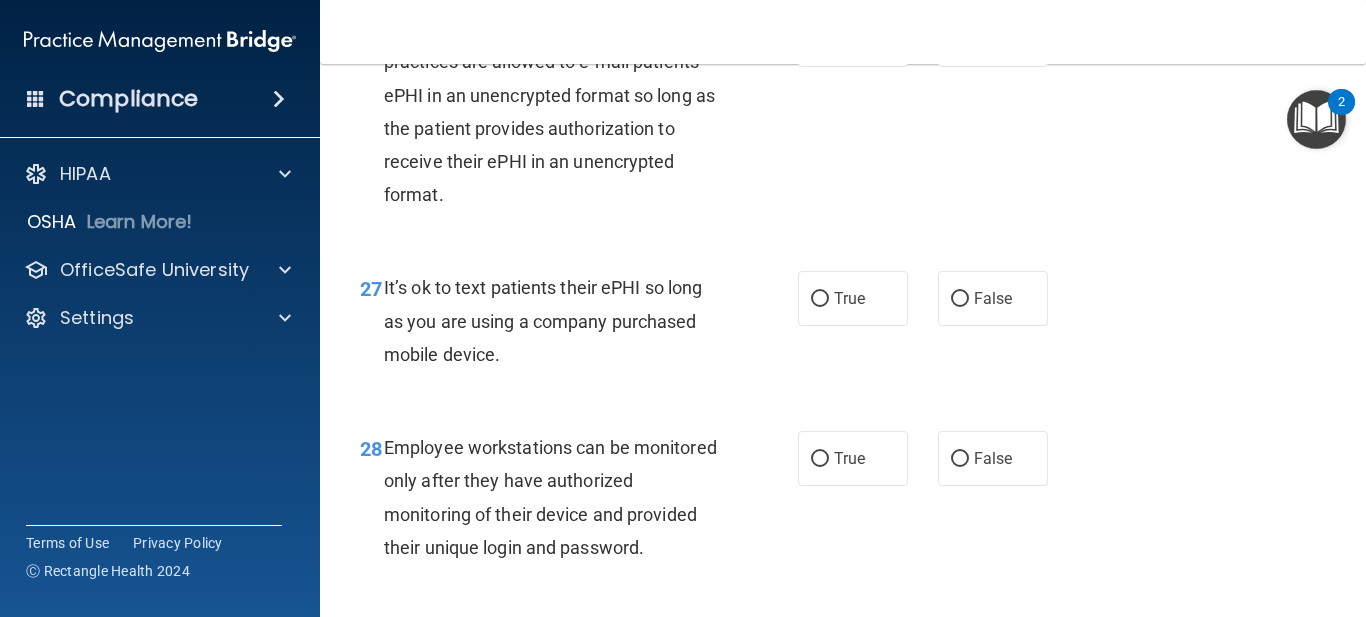 scroll, scrollTop: 5300, scrollLeft: 0, axis: vertical 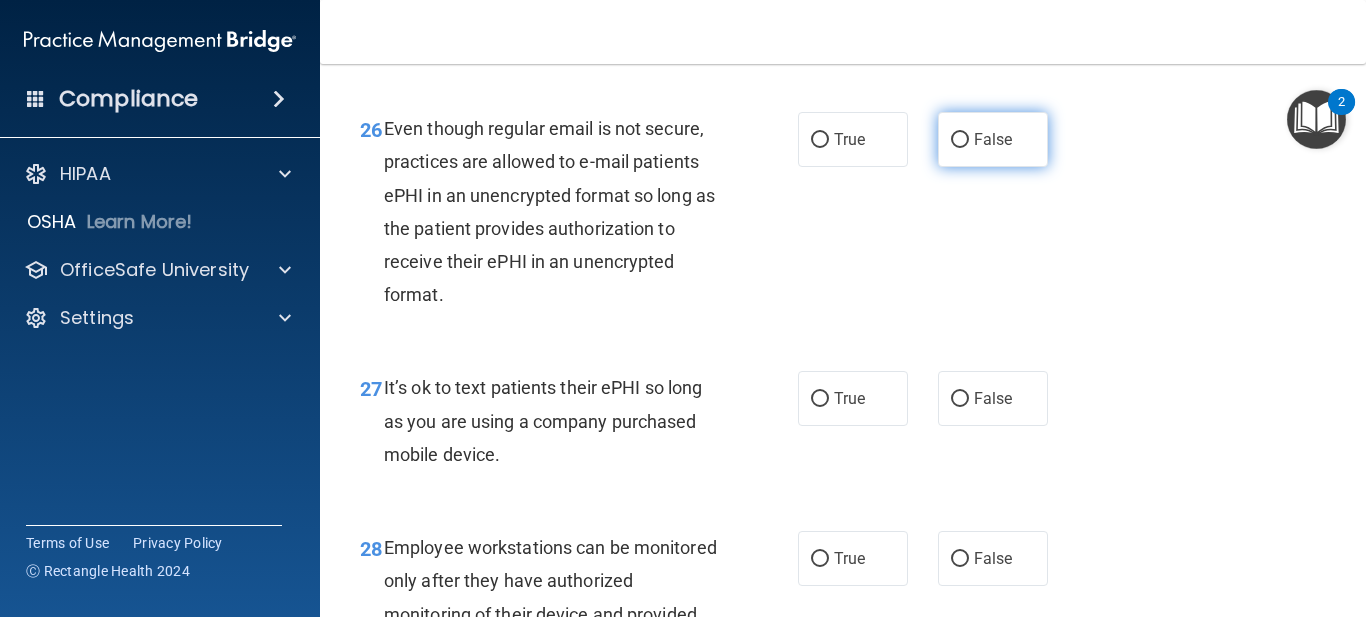 click on "False" at bounding box center (993, 139) 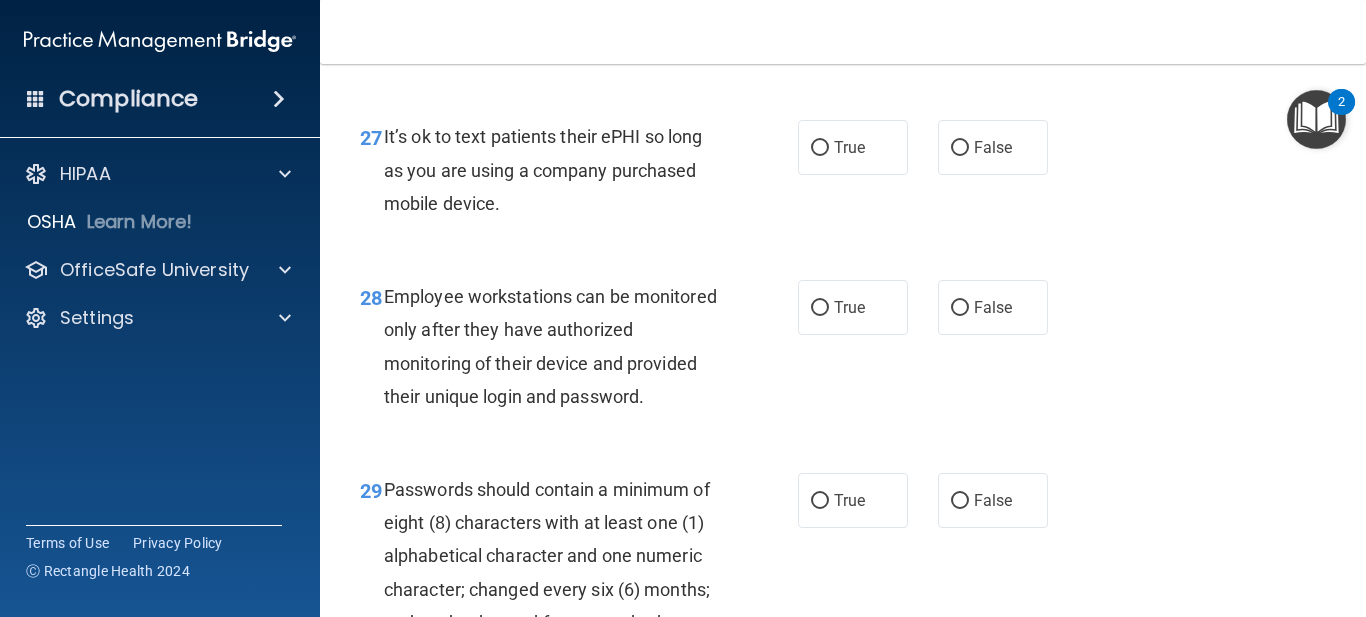 scroll, scrollTop: 5600, scrollLeft: 0, axis: vertical 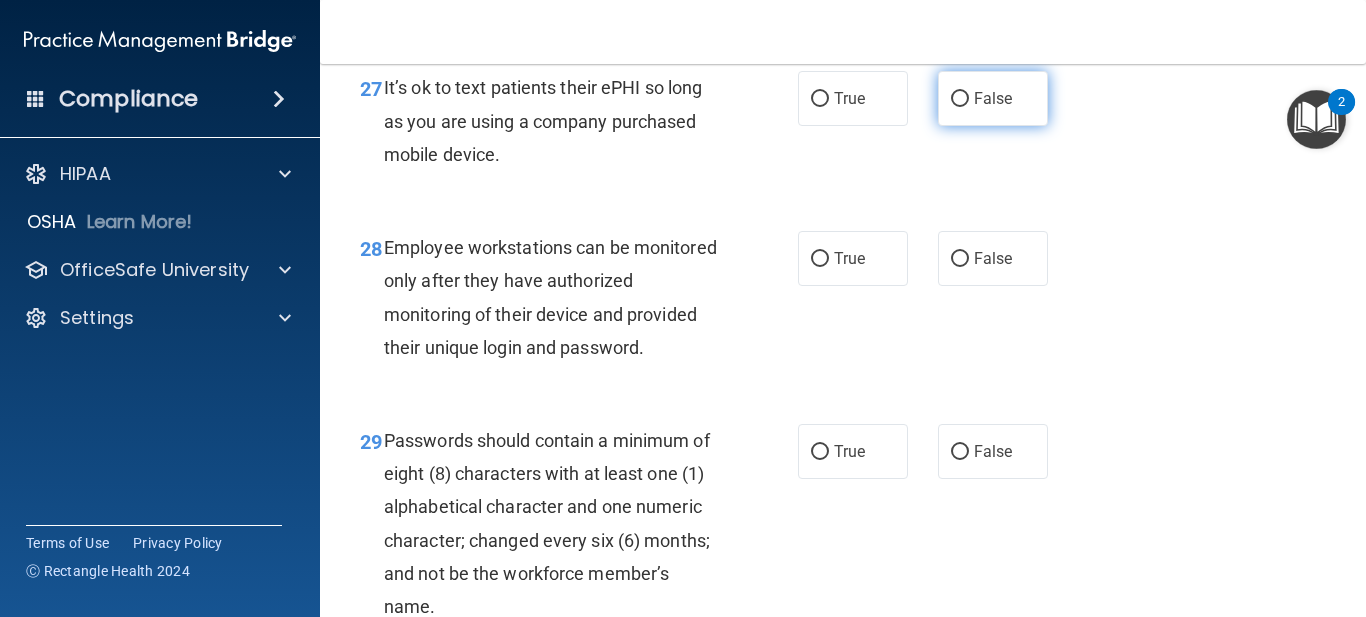 click on "False" at bounding box center [993, 98] 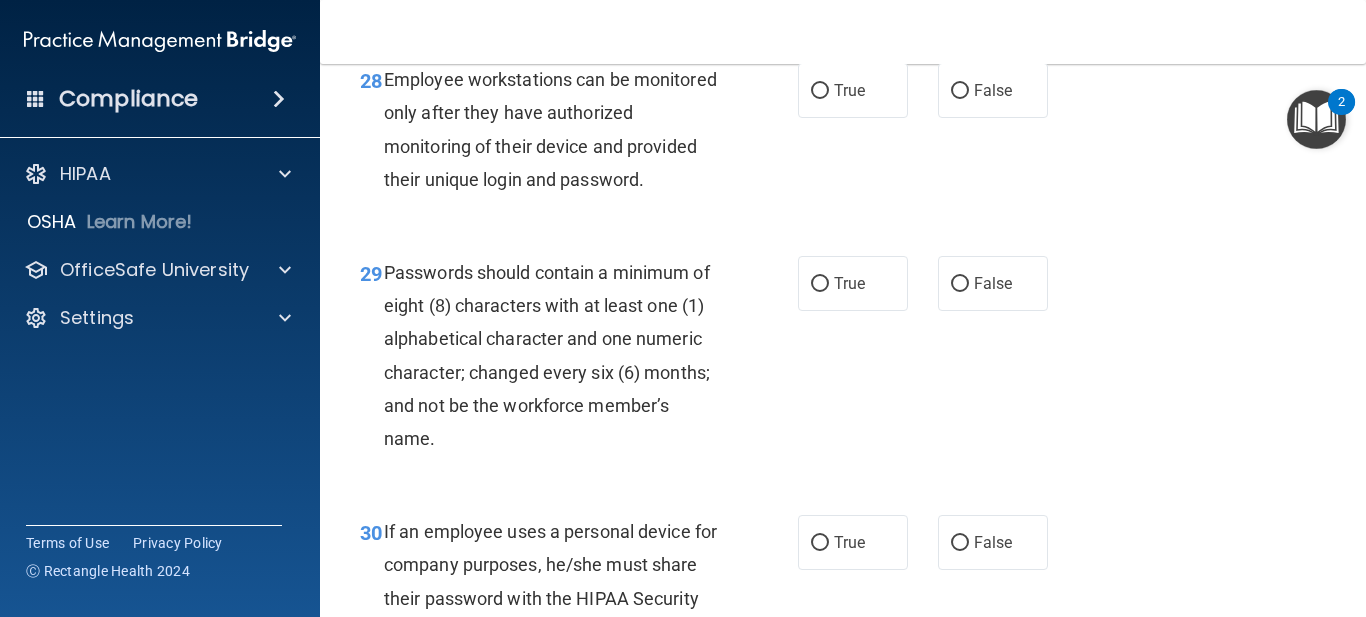 scroll, scrollTop: 5800, scrollLeft: 0, axis: vertical 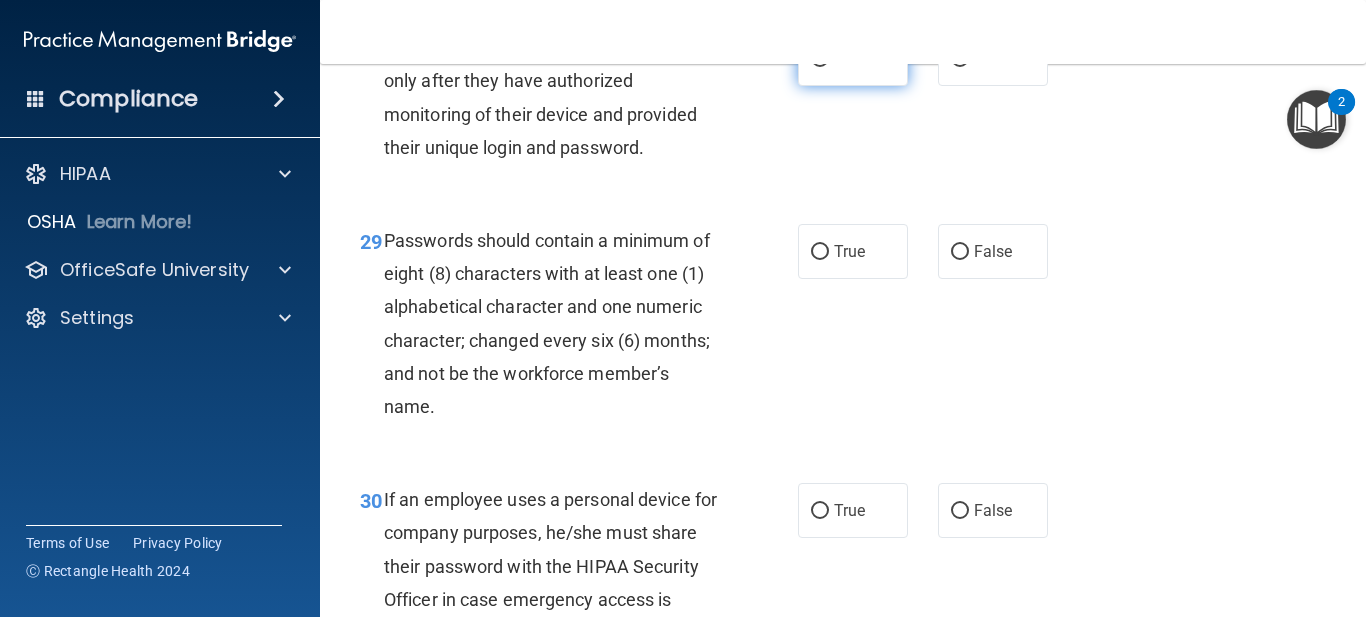 click on "True" at bounding box center [853, 58] 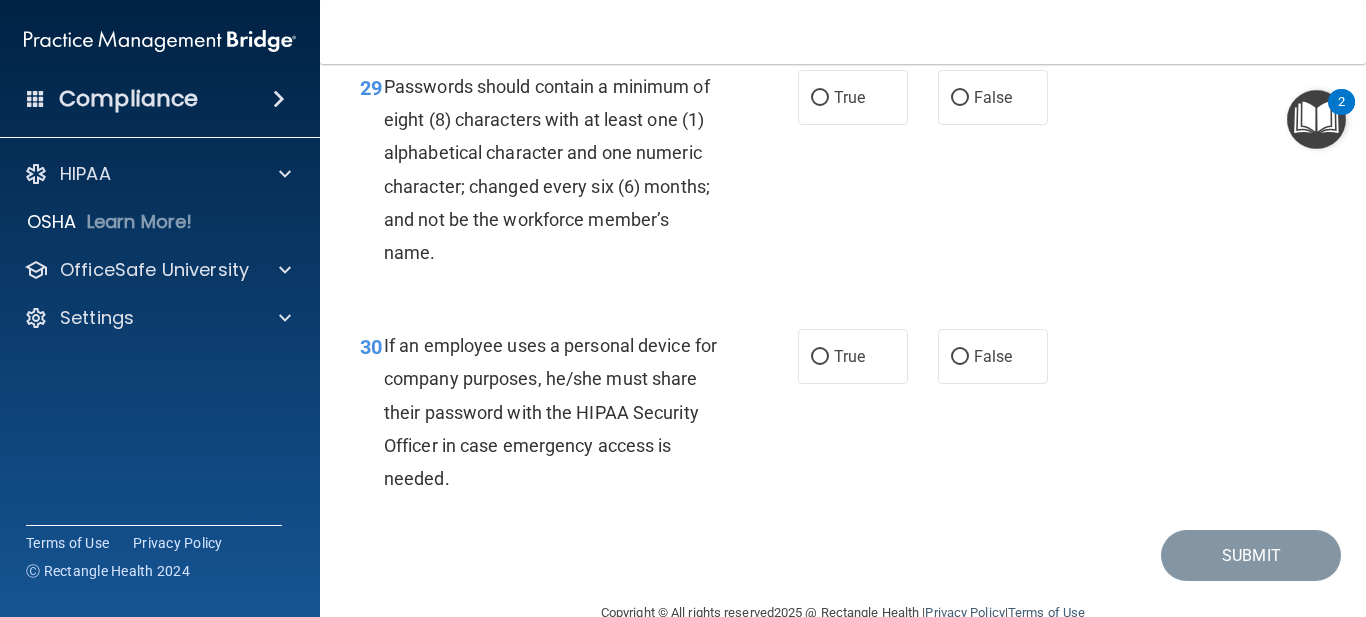 scroll, scrollTop: 6000, scrollLeft: 0, axis: vertical 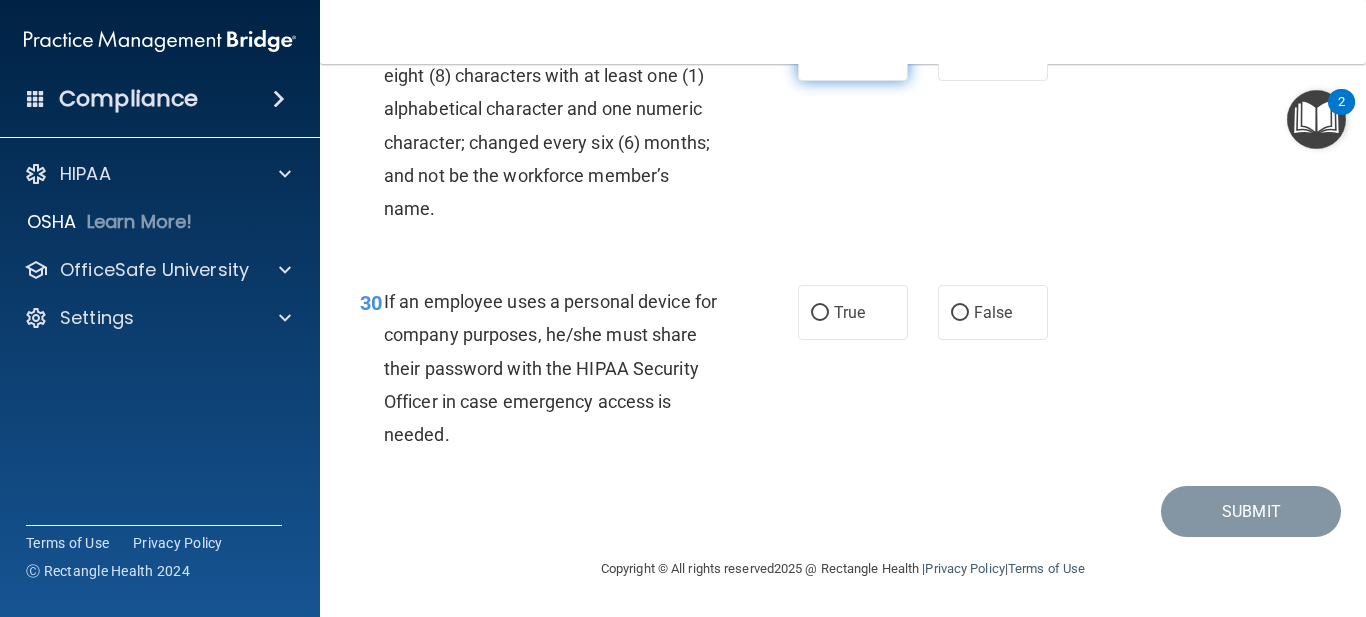 click on "True" at bounding box center (849, 53) 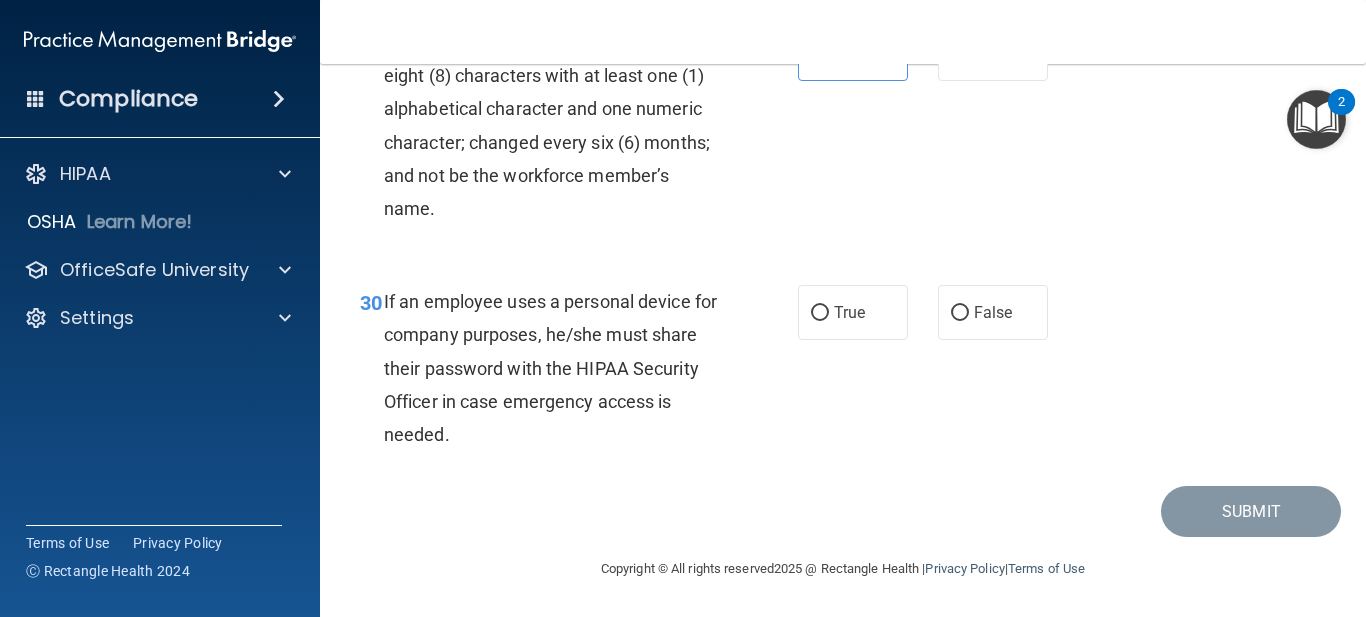 scroll, scrollTop: 6064, scrollLeft: 0, axis: vertical 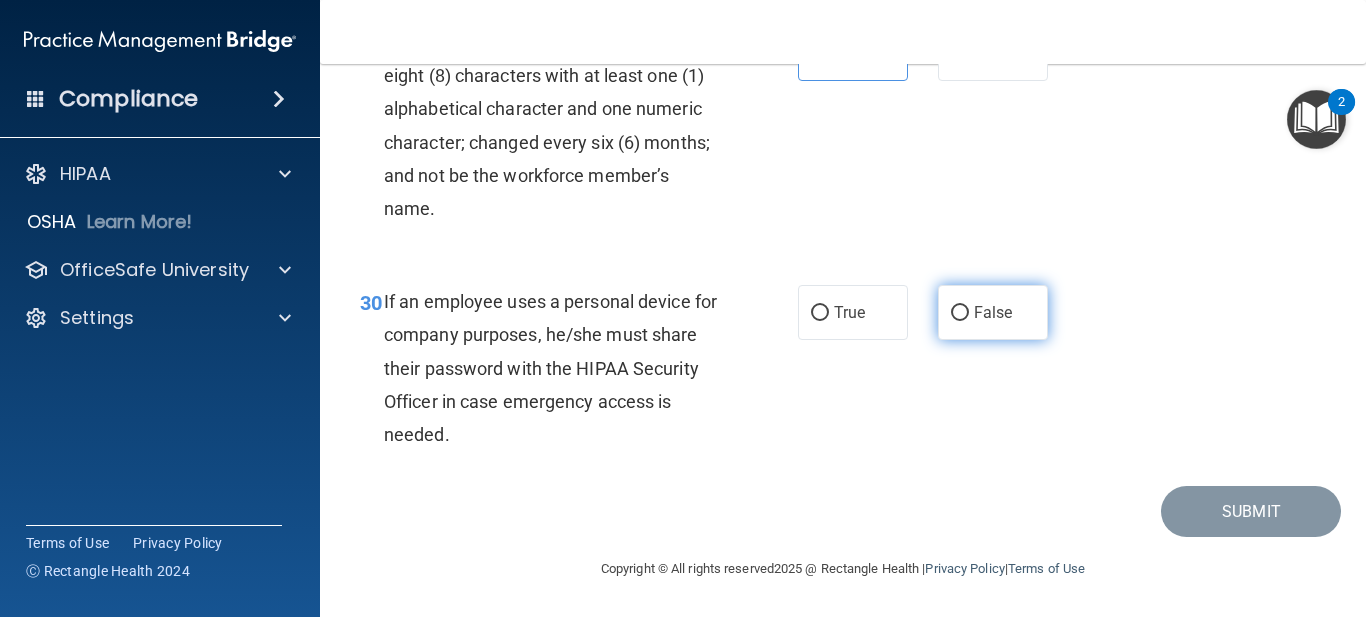 click on "False" at bounding box center (960, 313) 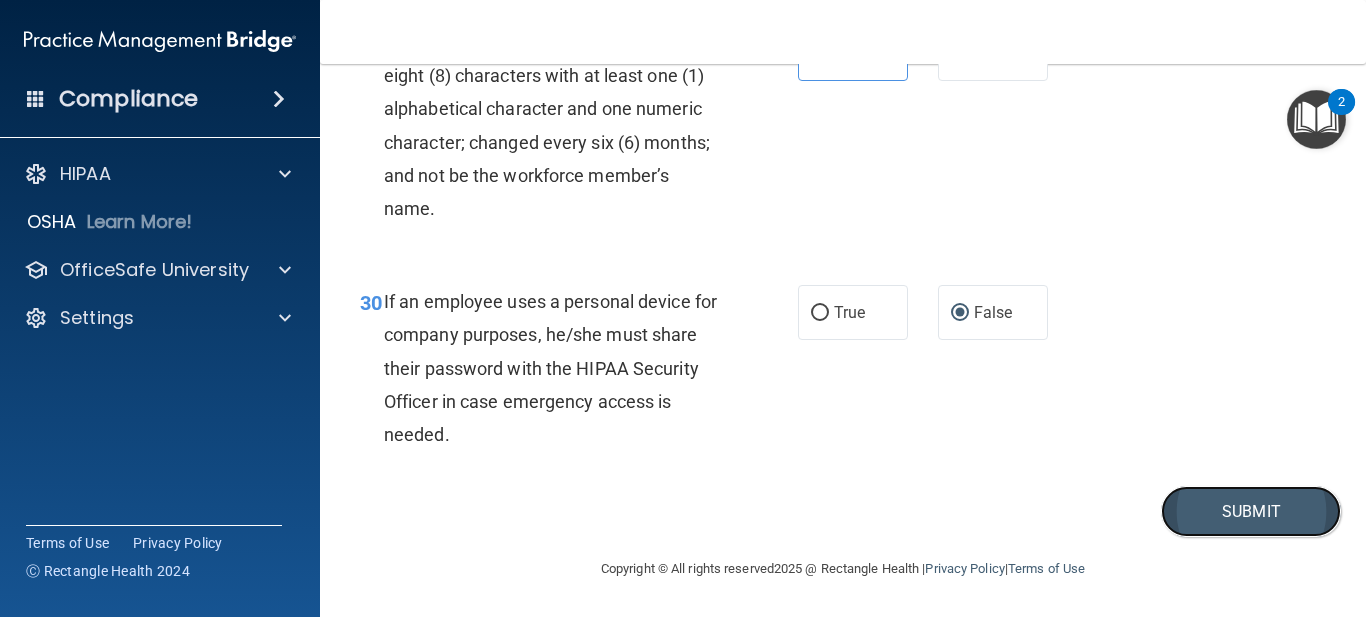click on "Submit" at bounding box center [1251, 511] 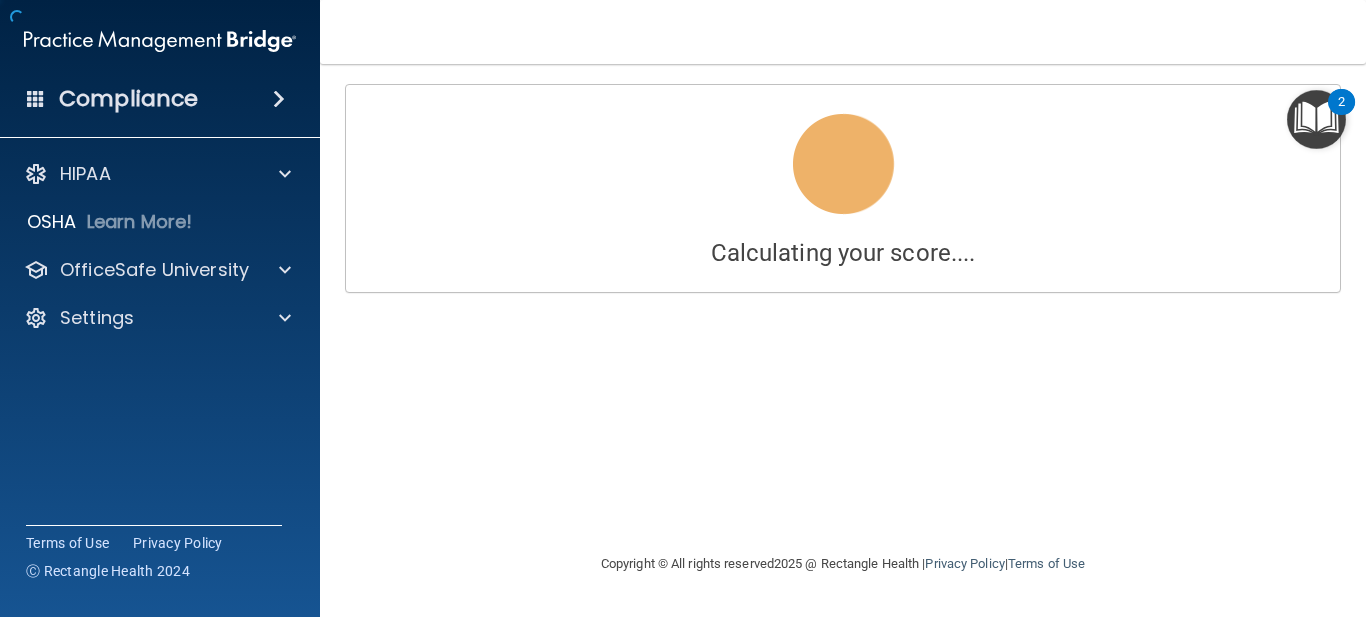 scroll, scrollTop: 0, scrollLeft: 0, axis: both 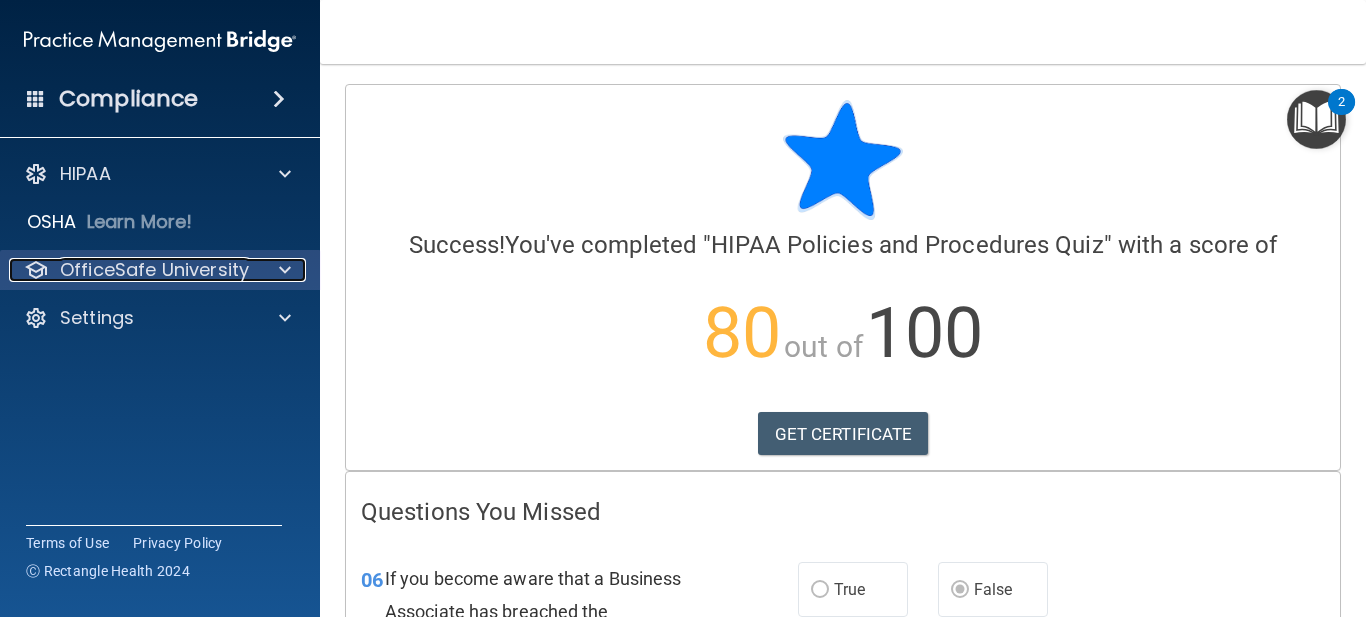 click on "OfficeSafe University" at bounding box center (154, 270) 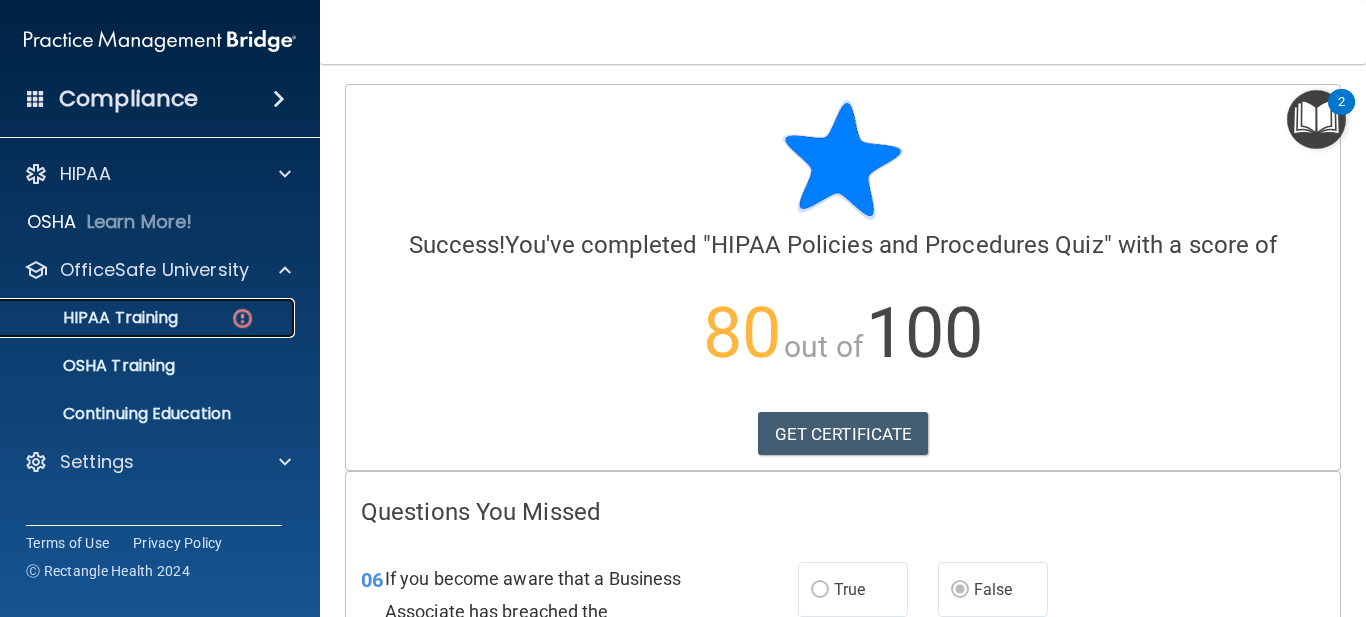 click on "HIPAA Training" at bounding box center (137, 318) 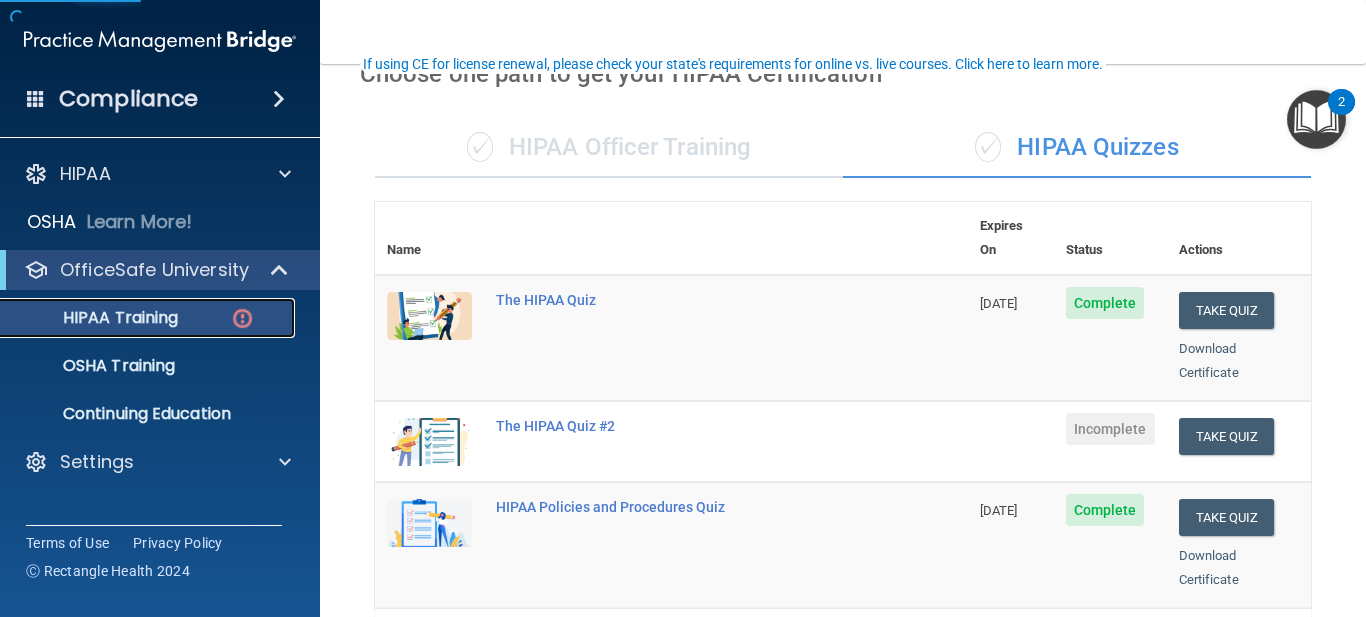 scroll, scrollTop: 300, scrollLeft: 0, axis: vertical 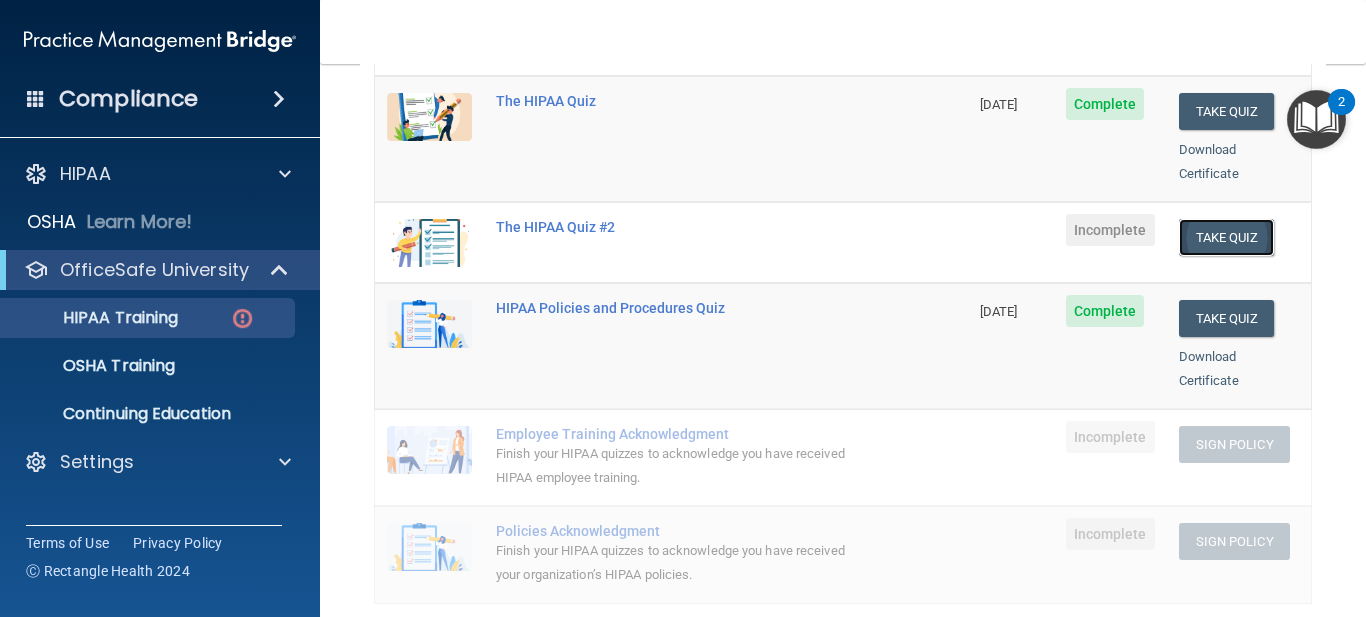 click on "Take Quiz" at bounding box center (1227, 237) 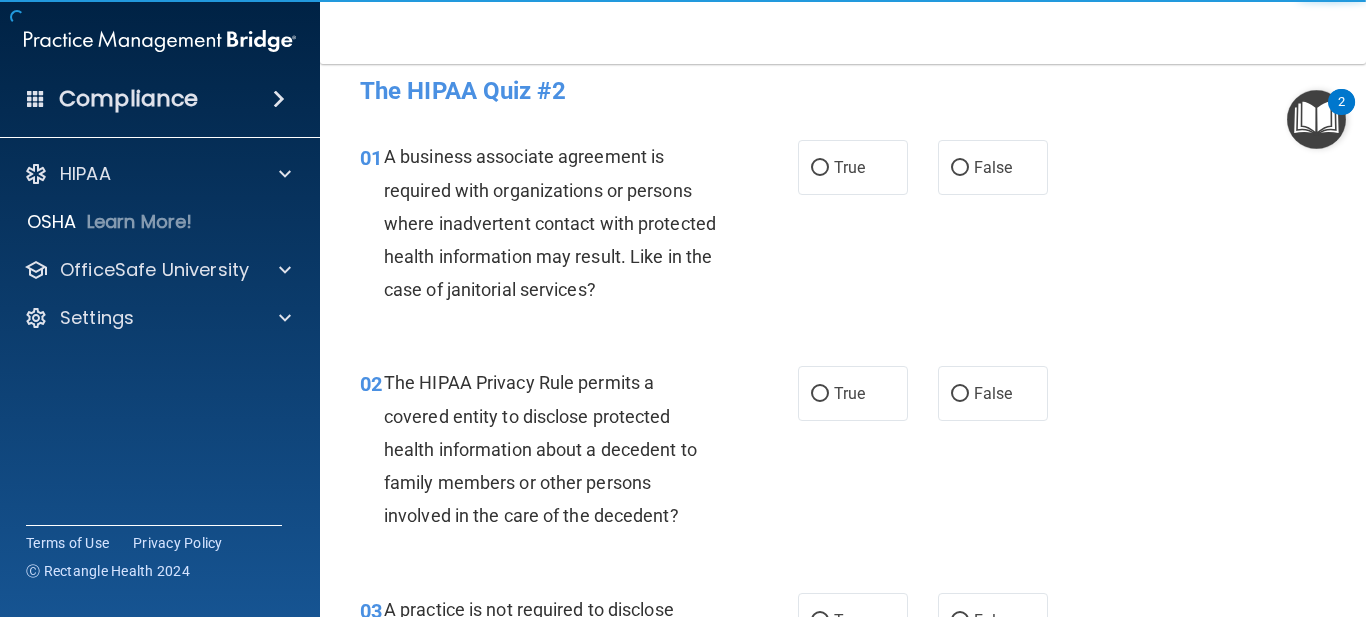 scroll, scrollTop: 0, scrollLeft: 0, axis: both 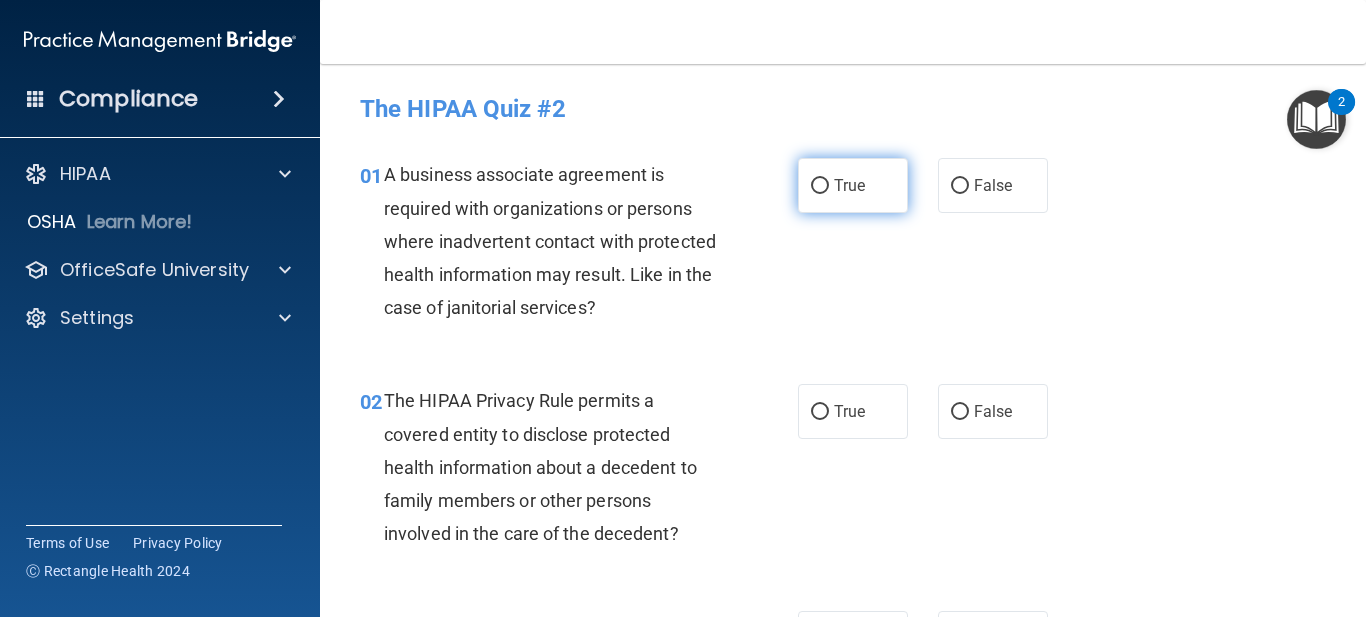 click on "True" at bounding box center [820, 186] 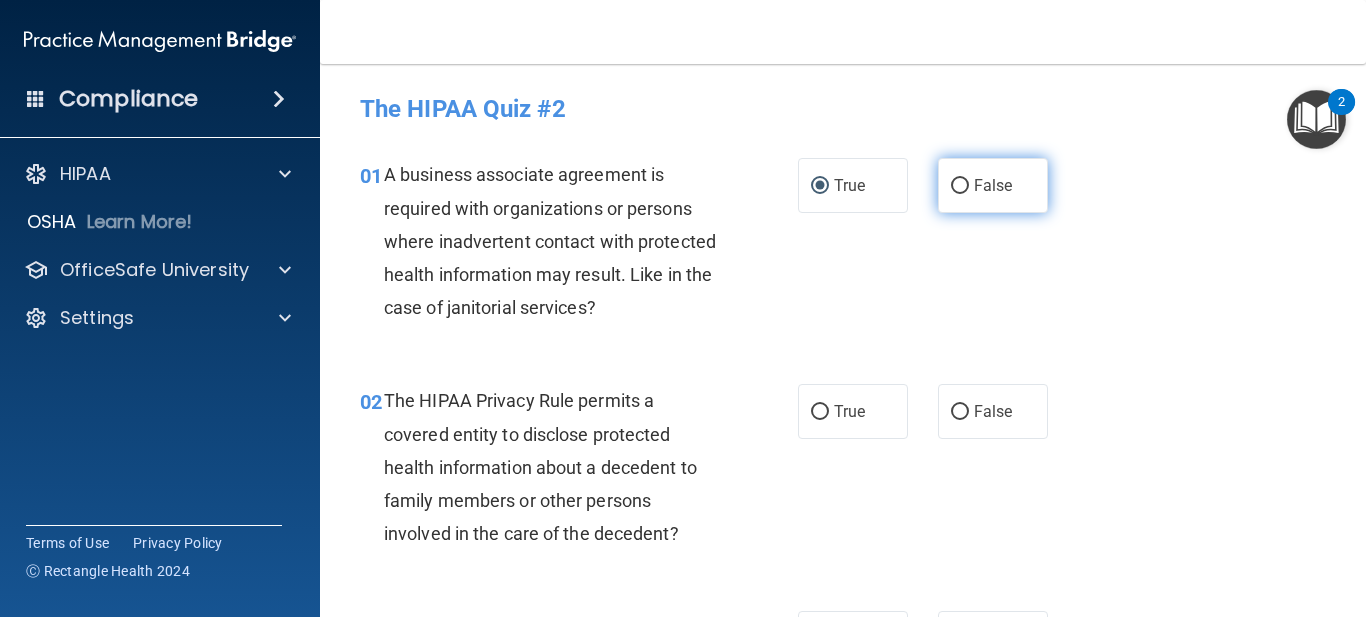 click on "False" at bounding box center (993, 185) 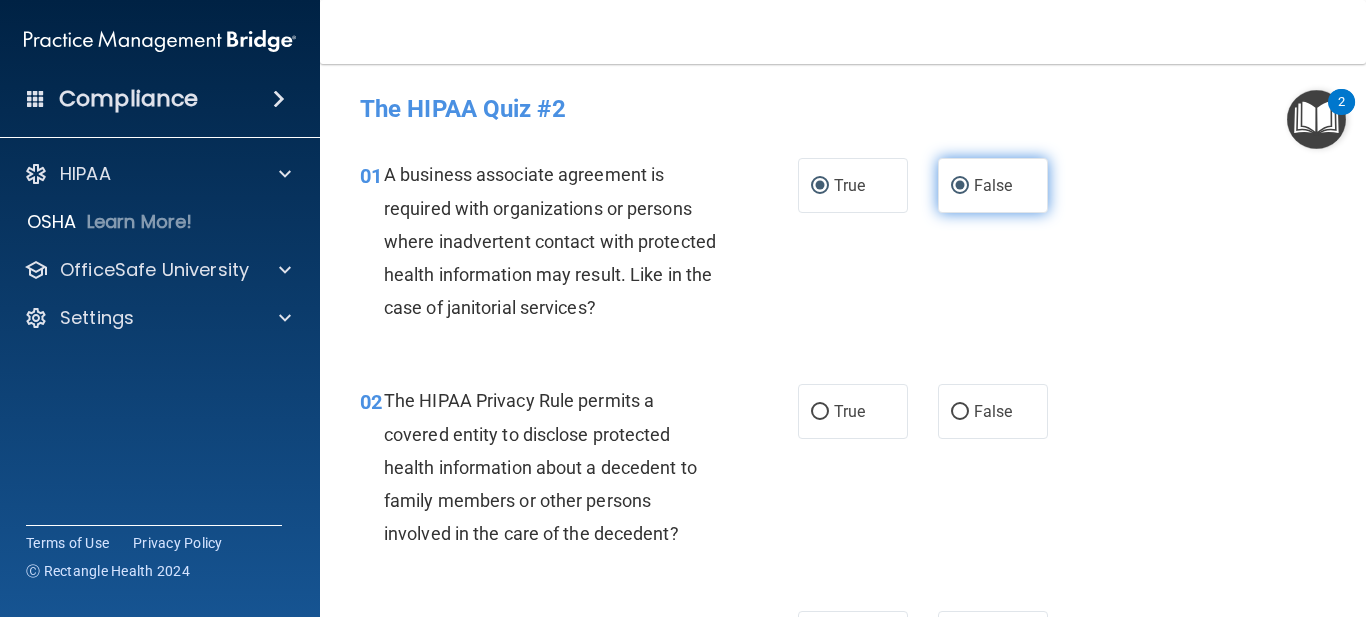 radio on "false" 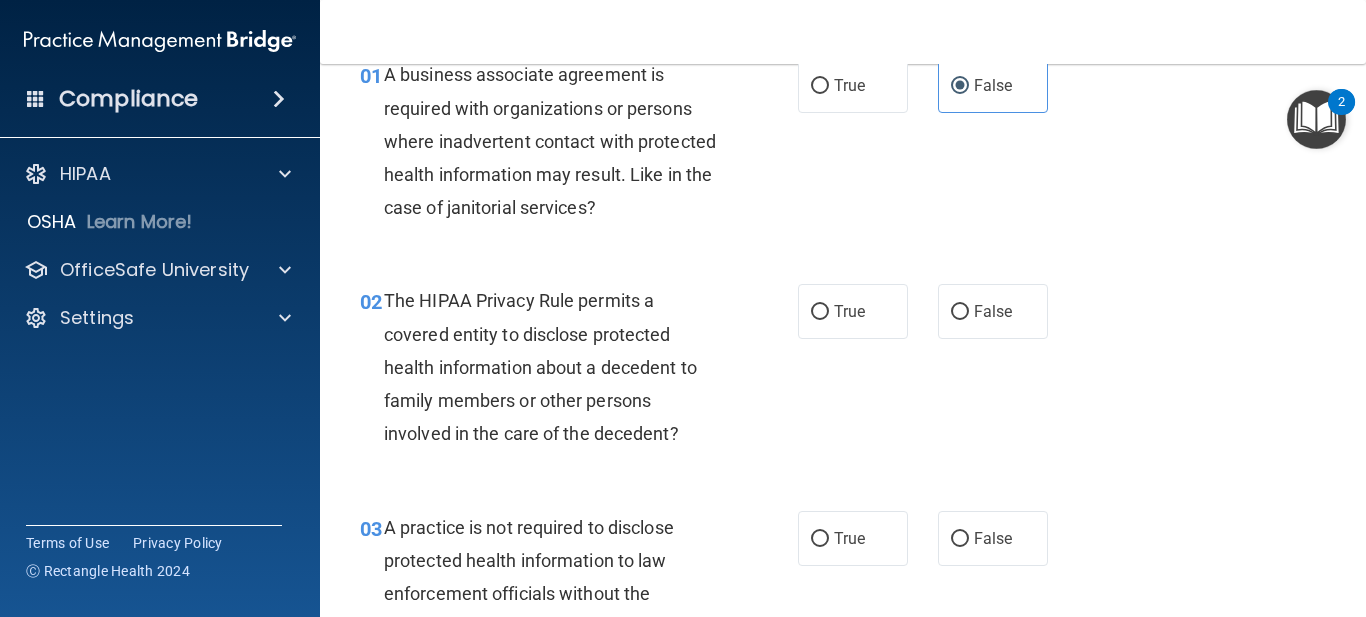 scroll, scrollTop: 200, scrollLeft: 0, axis: vertical 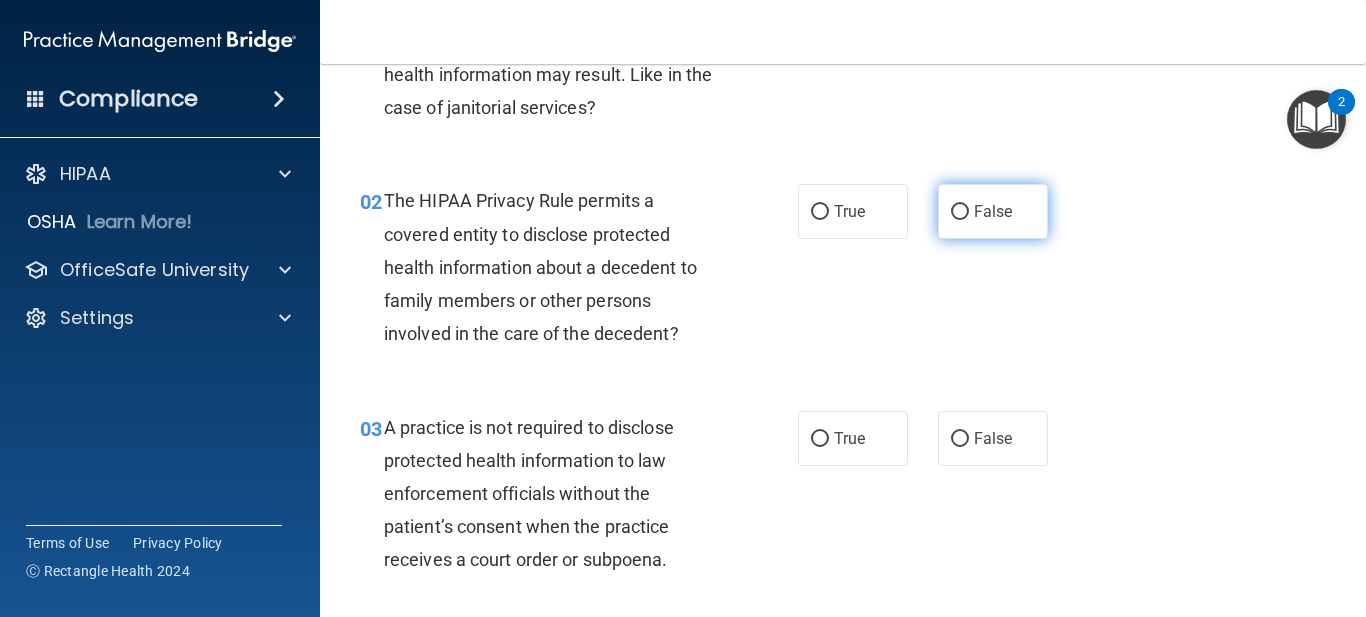 click on "False" at bounding box center [993, 211] 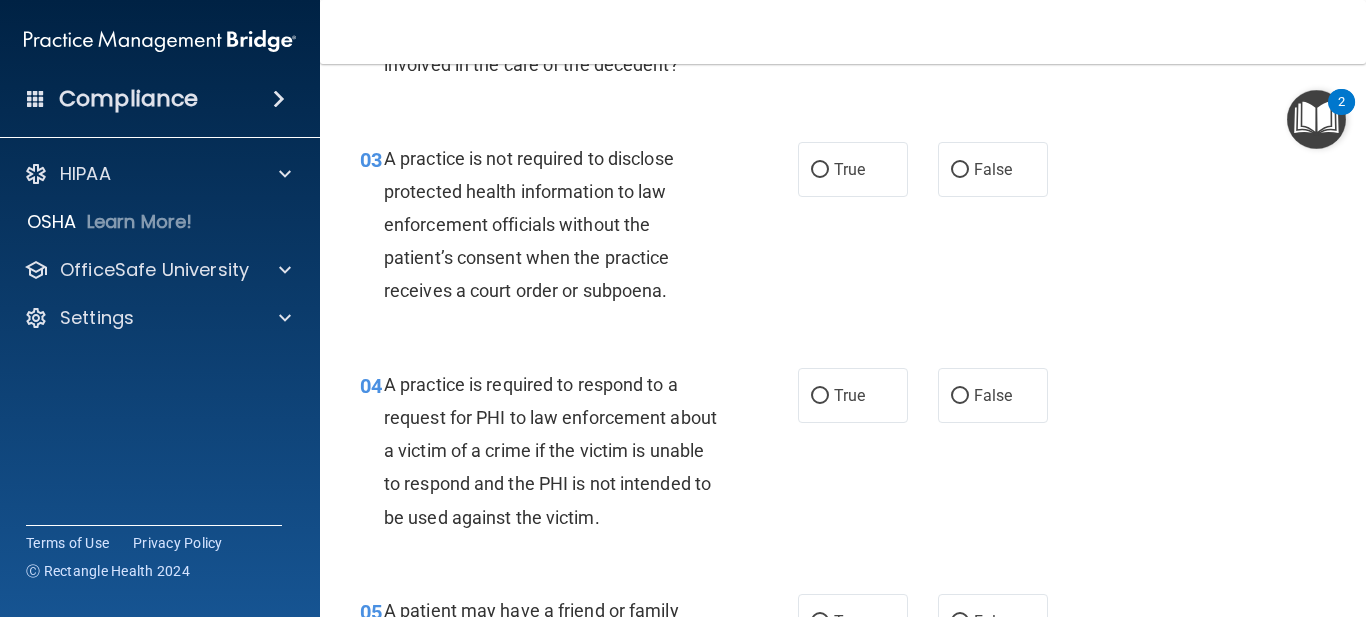 scroll, scrollTop: 500, scrollLeft: 0, axis: vertical 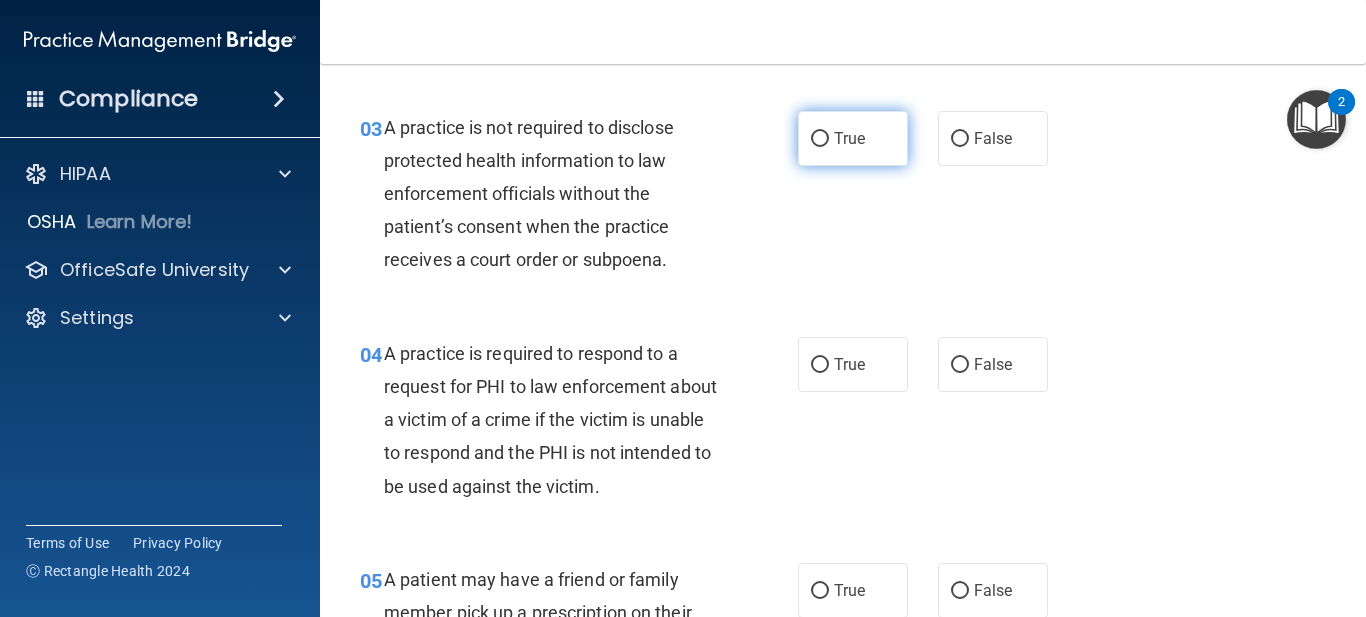 click on "True" at bounding box center [853, 138] 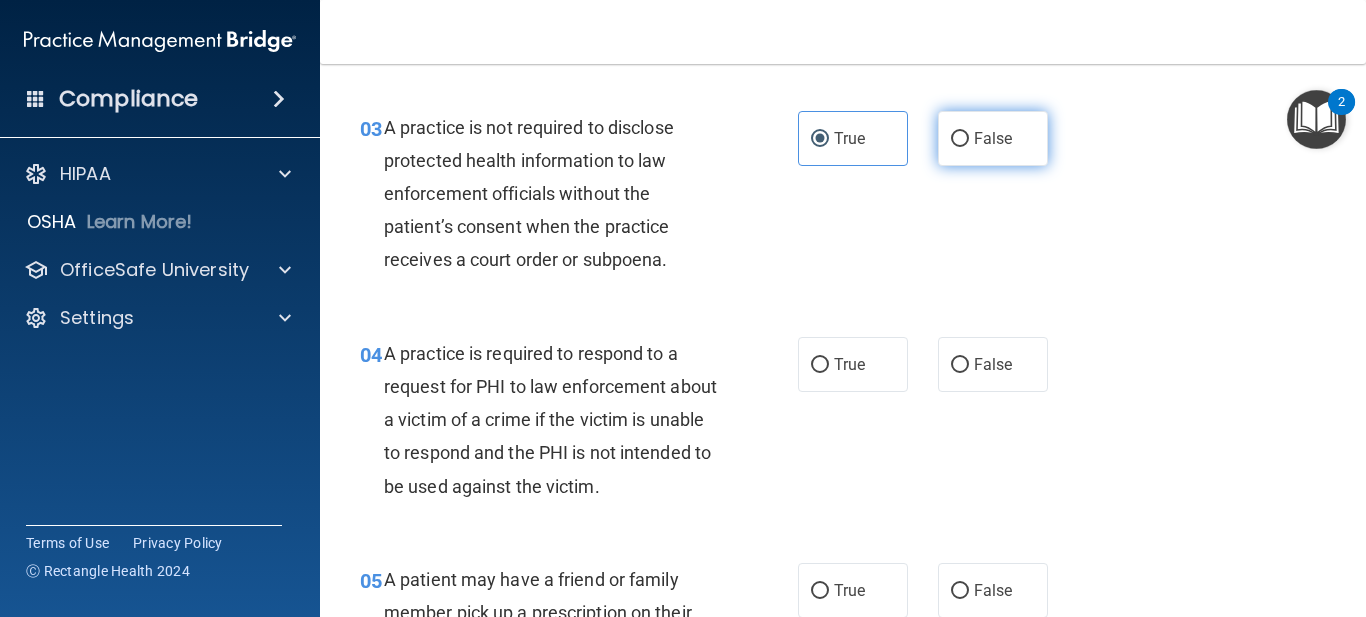 click on "False" at bounding box center (993, 138) 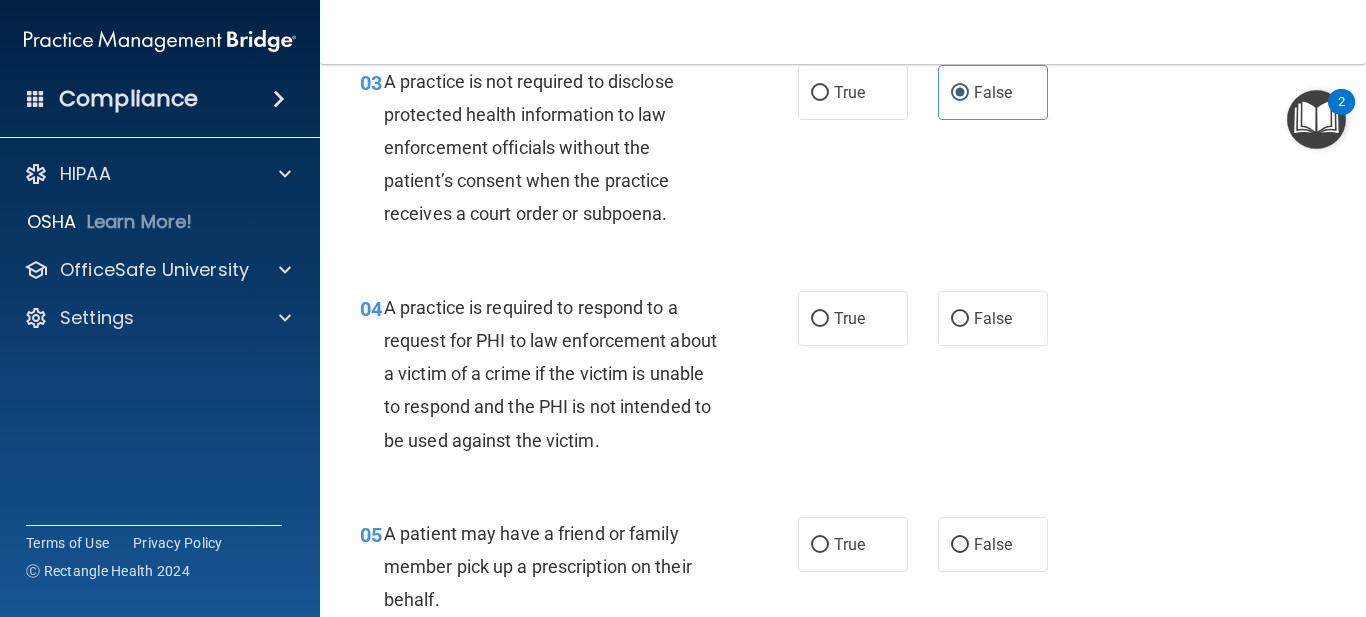 scroll, scrollTop: 500, scrollLeft: 0, axis: vertical 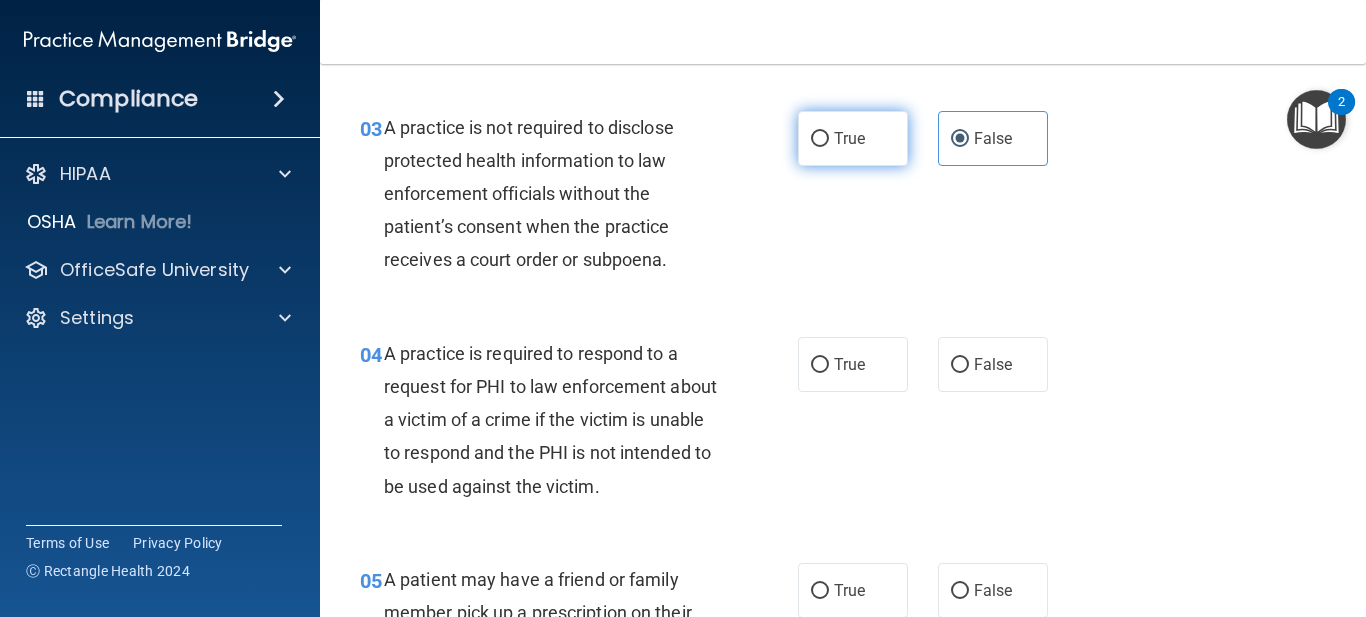 click on "True" at bounding box center [853, 138] 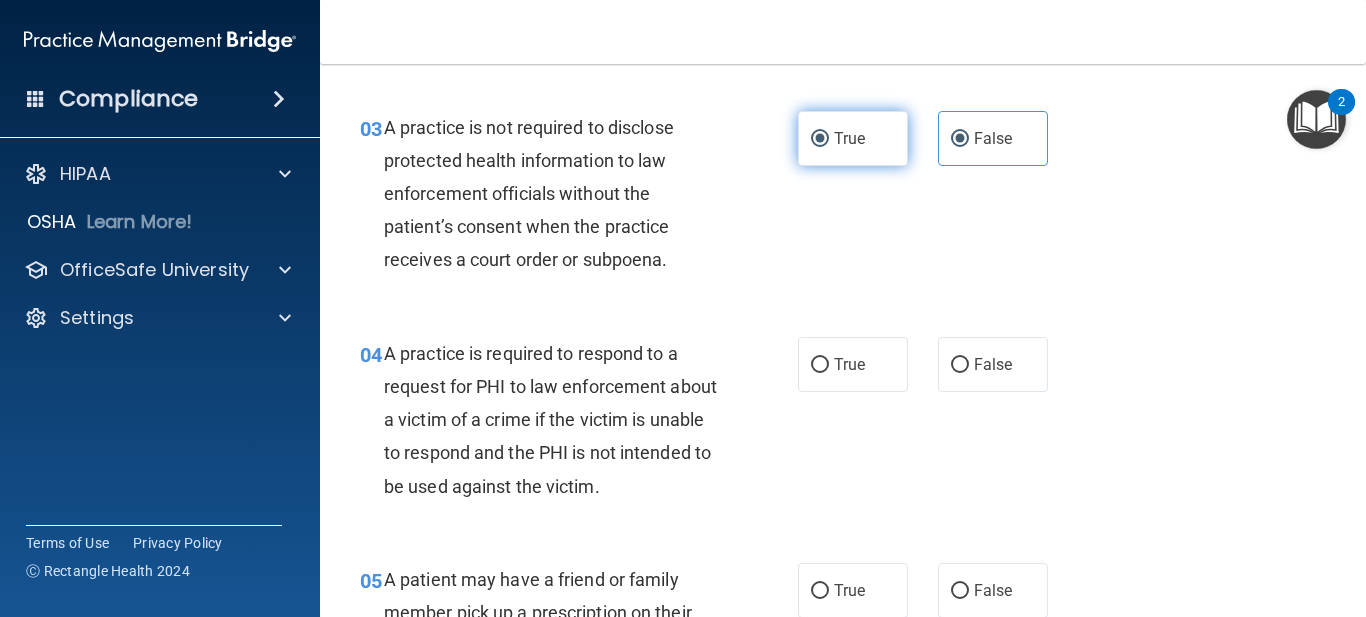 radio on "false" 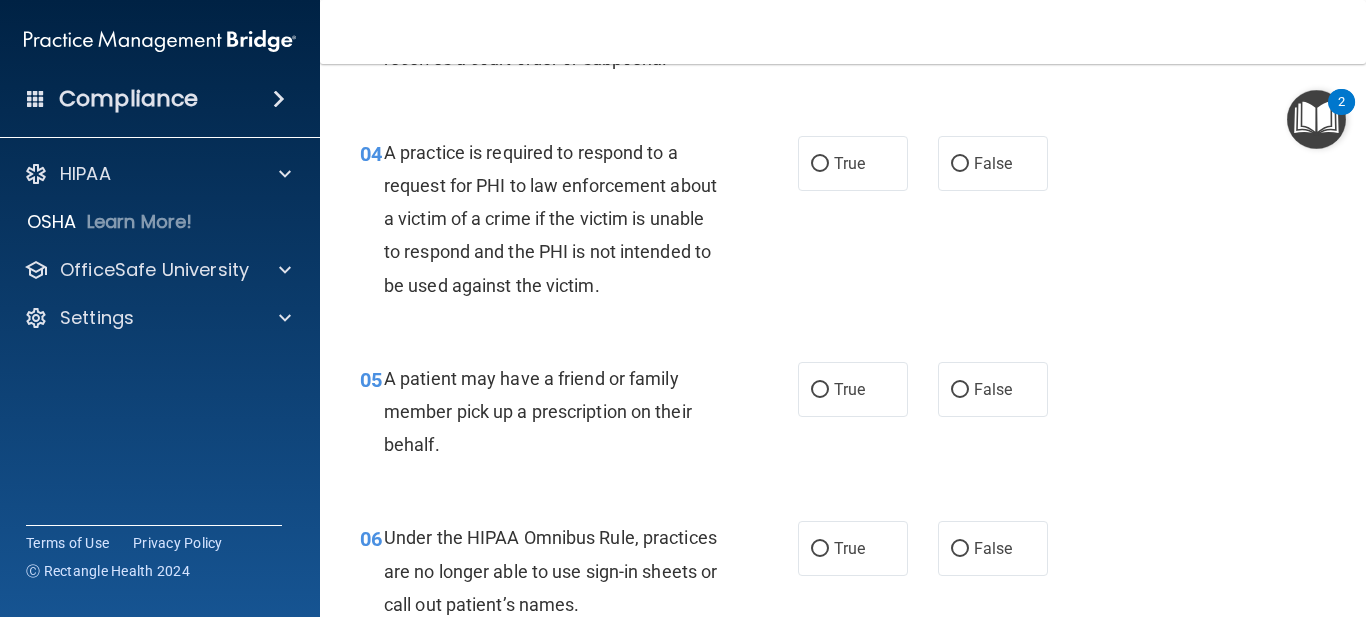 scroll, scrollTop: 700, scrollLeft: 0, axis: vertical 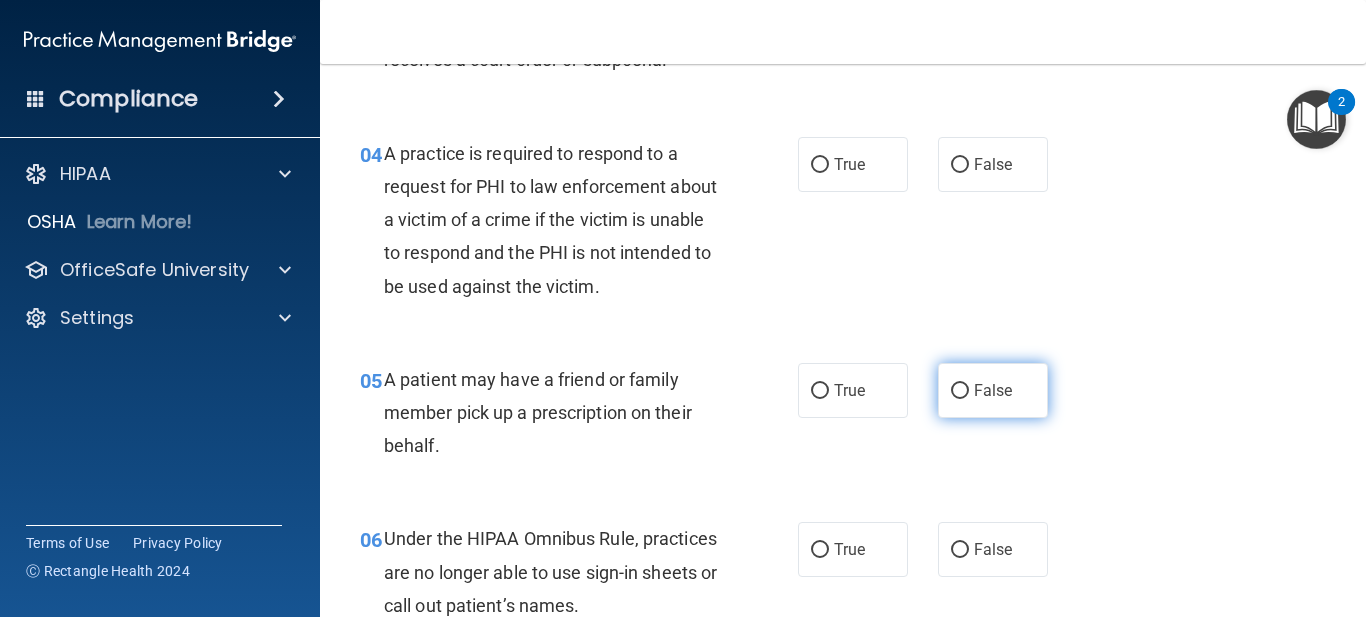 click on "False" at bounding box center [960, 391] 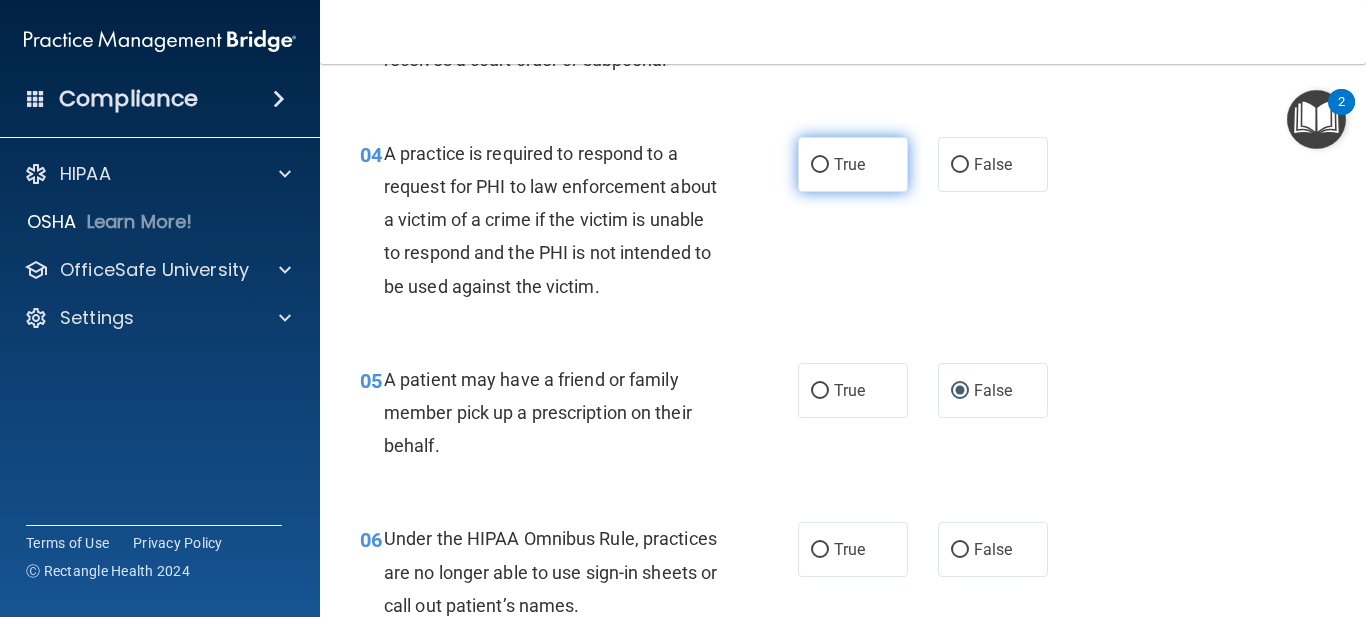 click on "True" at bounding box center [853, 164] 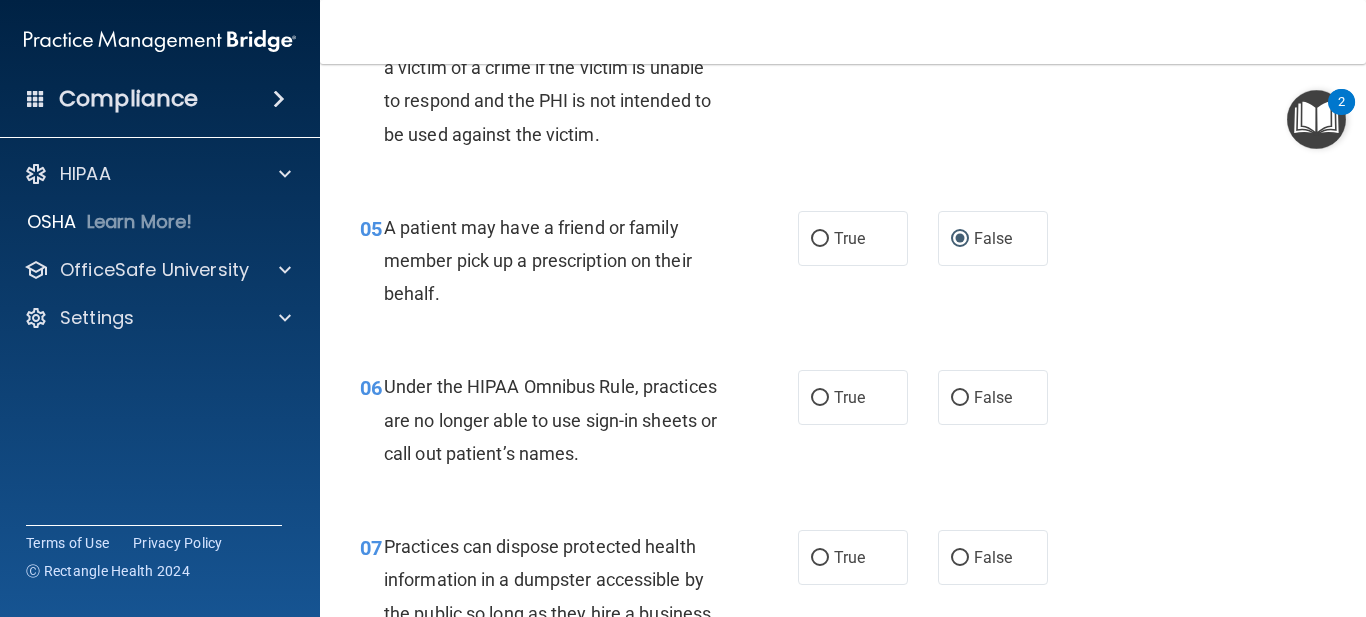 scroll, scrollTop: 900, scrollLeft: 0, axis: vertical 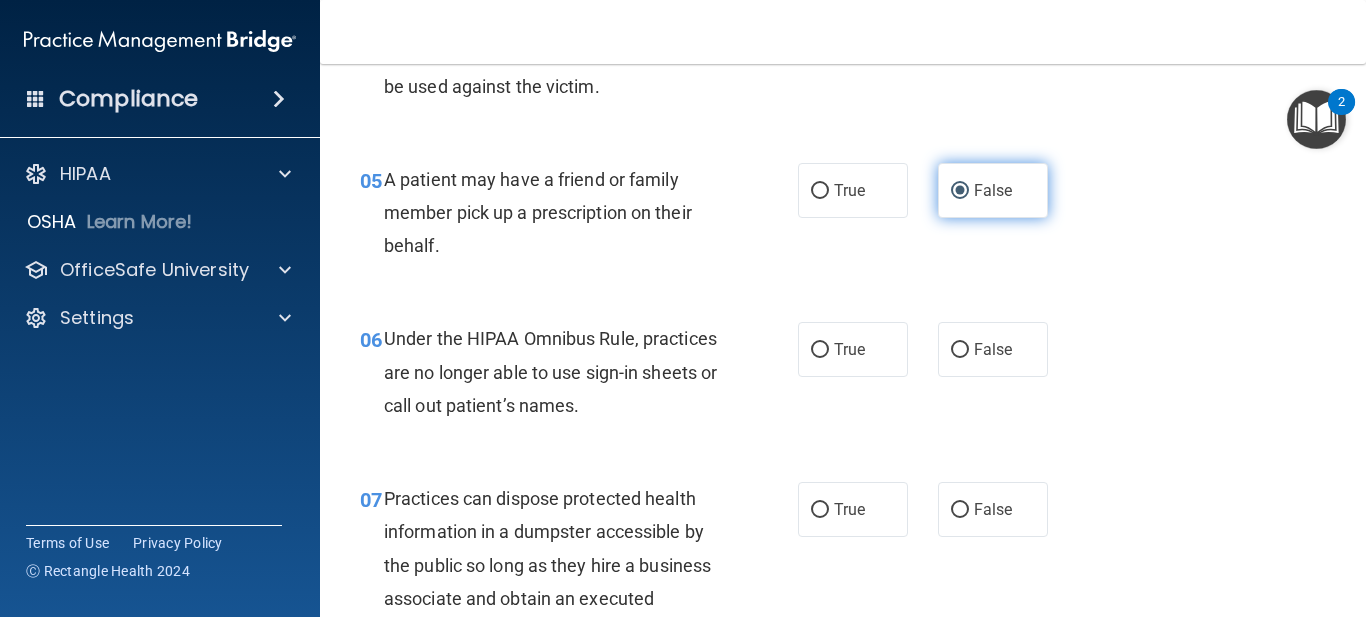 click on "False" at bounding box center [993, 190] 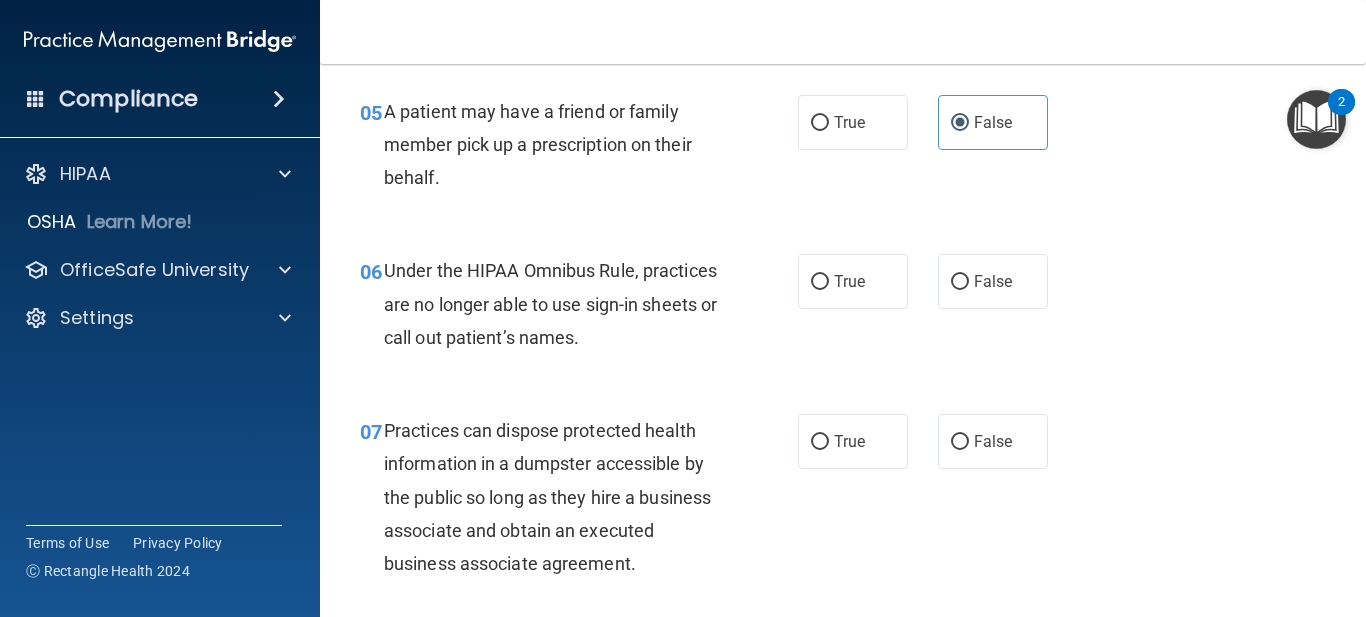 scroll, scrollTop: 1000, scrollLeft: 0, axis: vertical 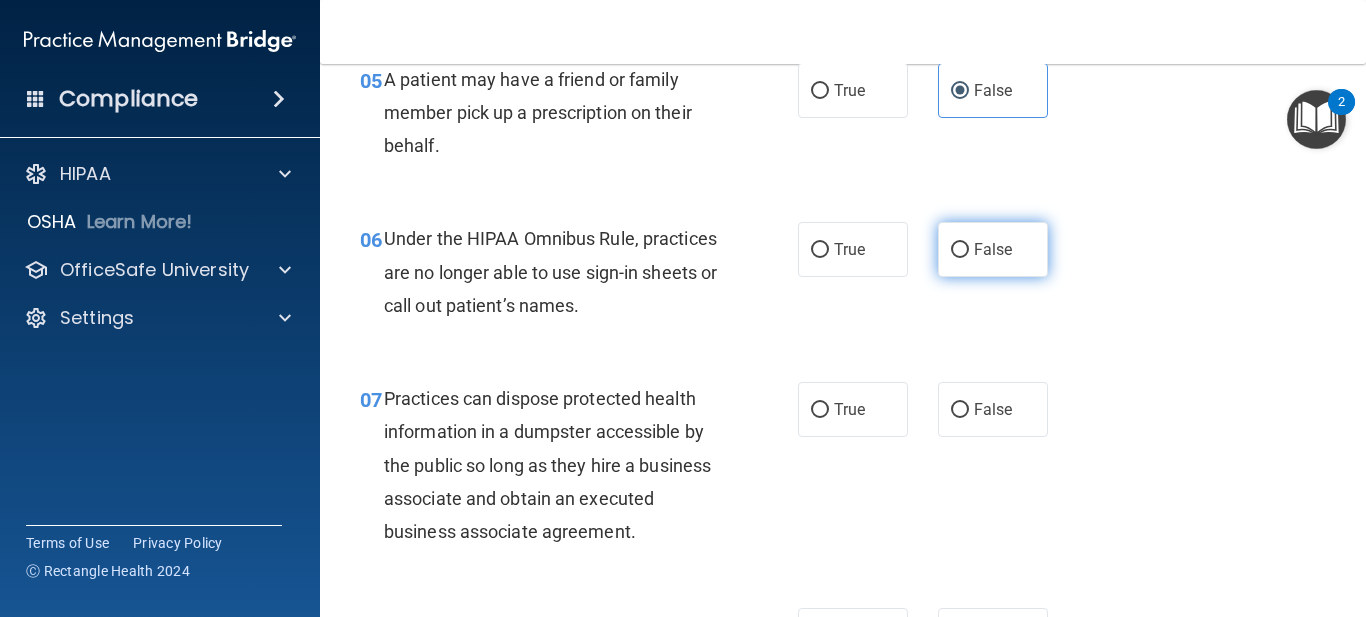 click on "False" at bounding box center (993, 249) 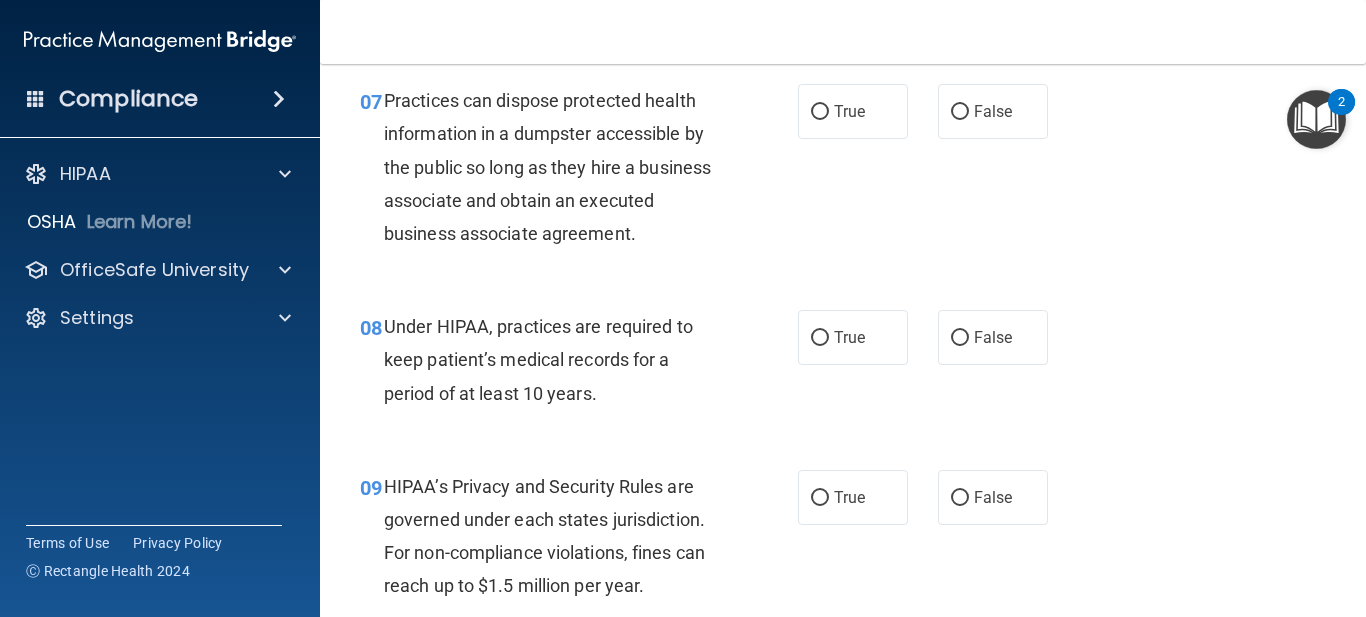 scroll, scrollTop: 1300, scrollLeft: 0, axis: vertical 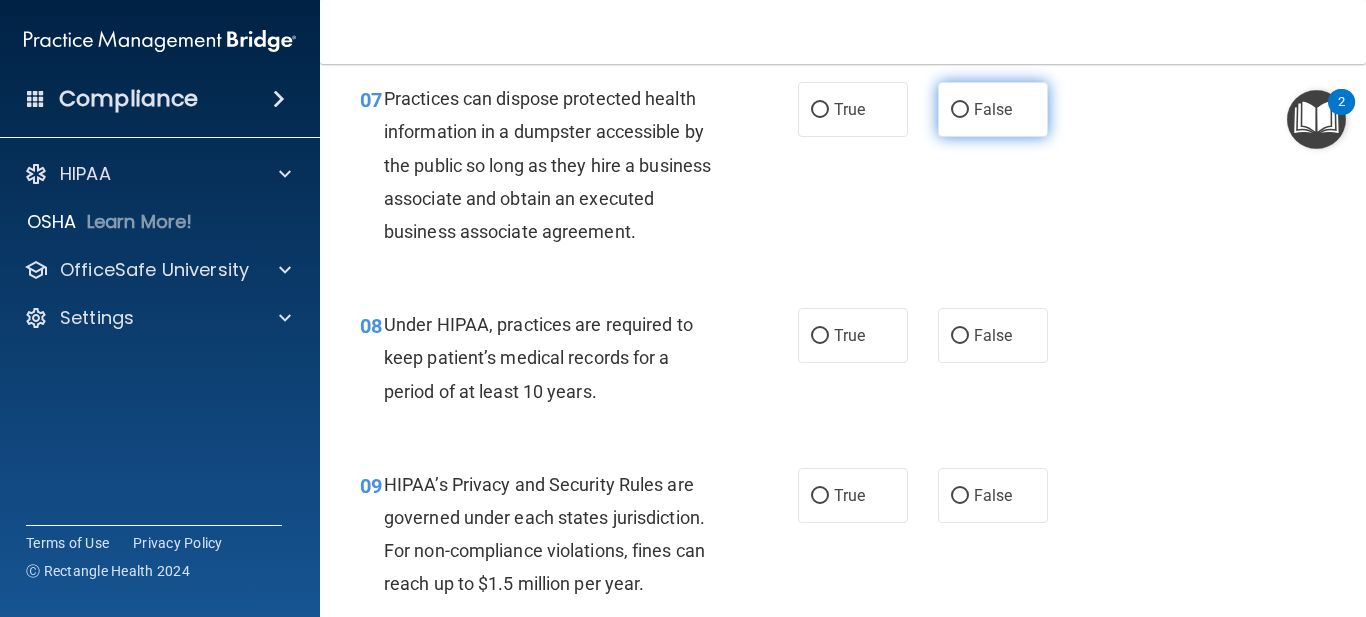 click on "False" at bounding box center [993, 109] 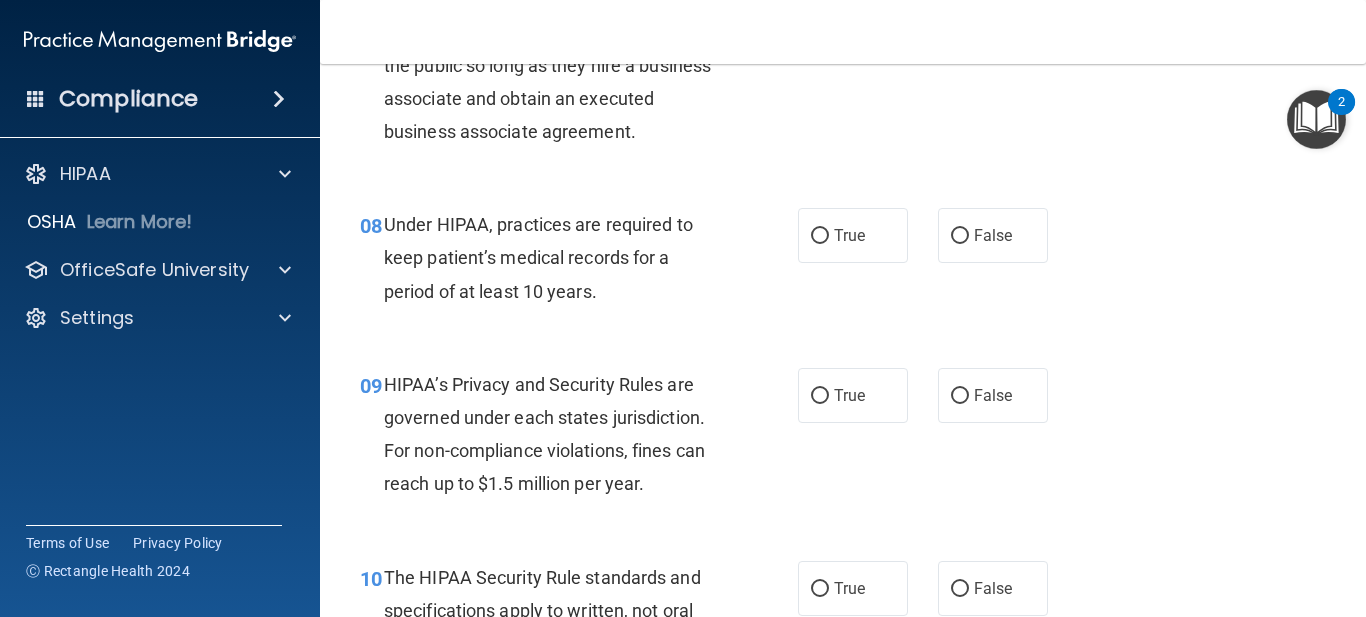 scroll, scrollTop: 1500, scrollLeft: 0, axis: vertical 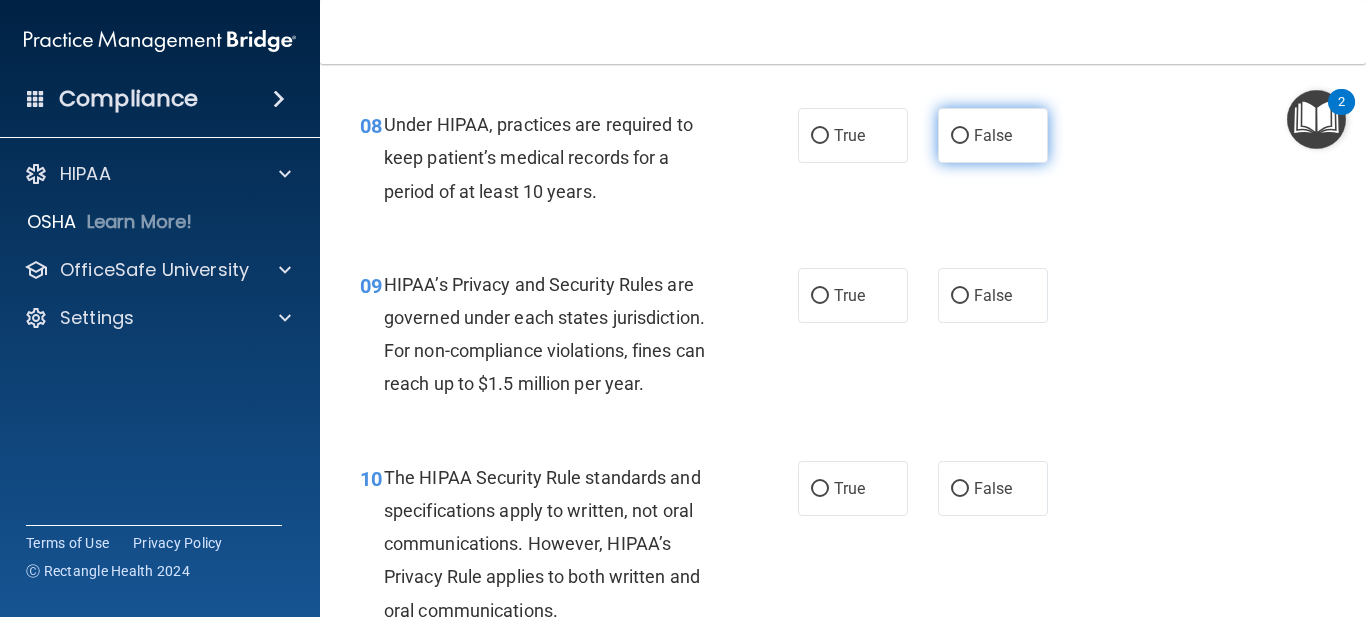 click on "False" at bounding box center (993, 135) 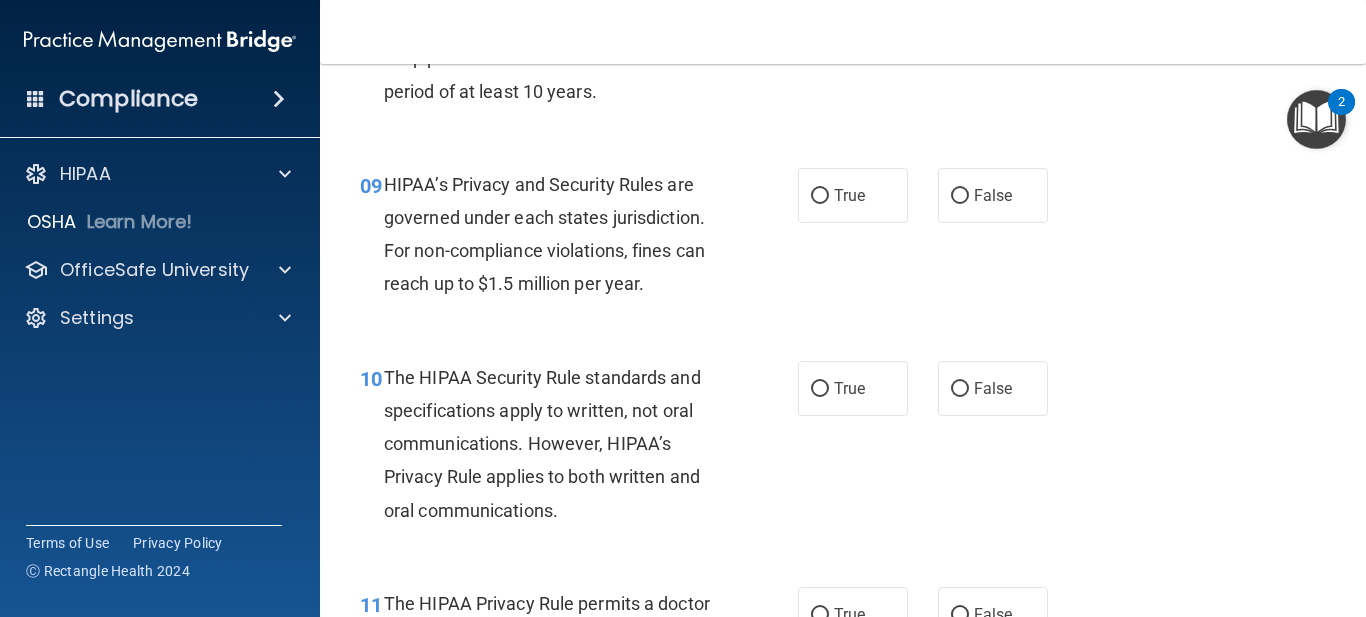 scroll, scrollTop: 1700, scrollLeft: 0, axis: vertical 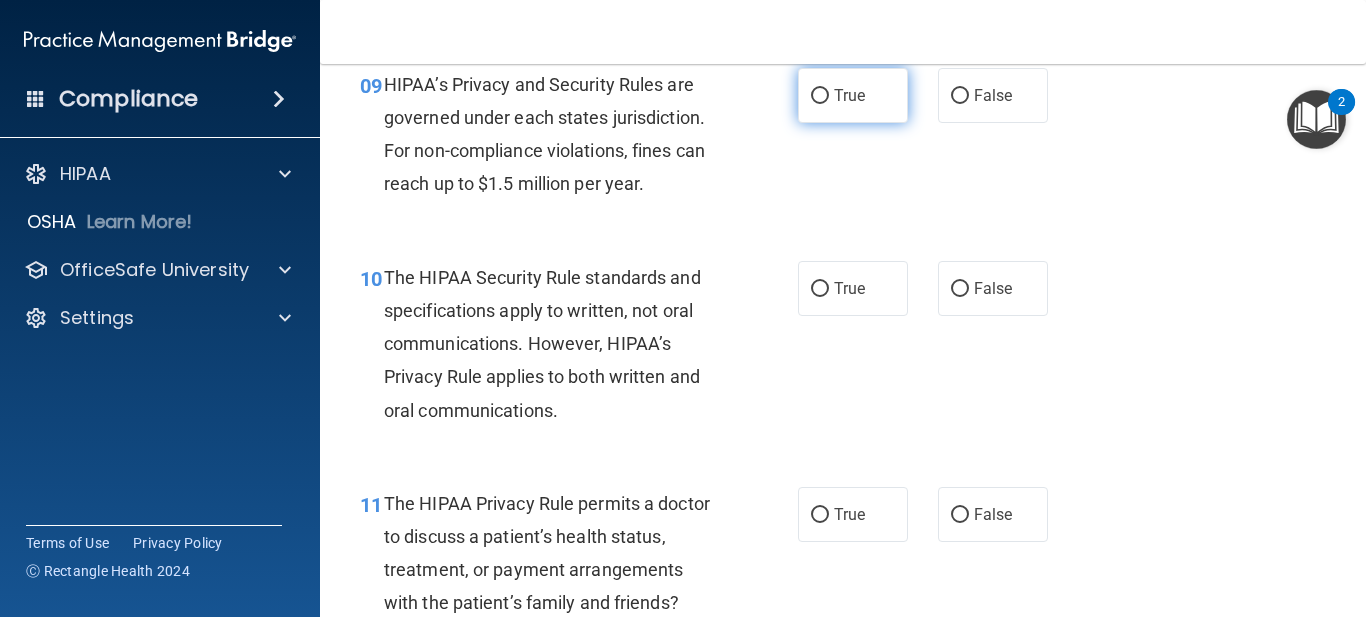 click on "True" at bounding box center (849, 95) 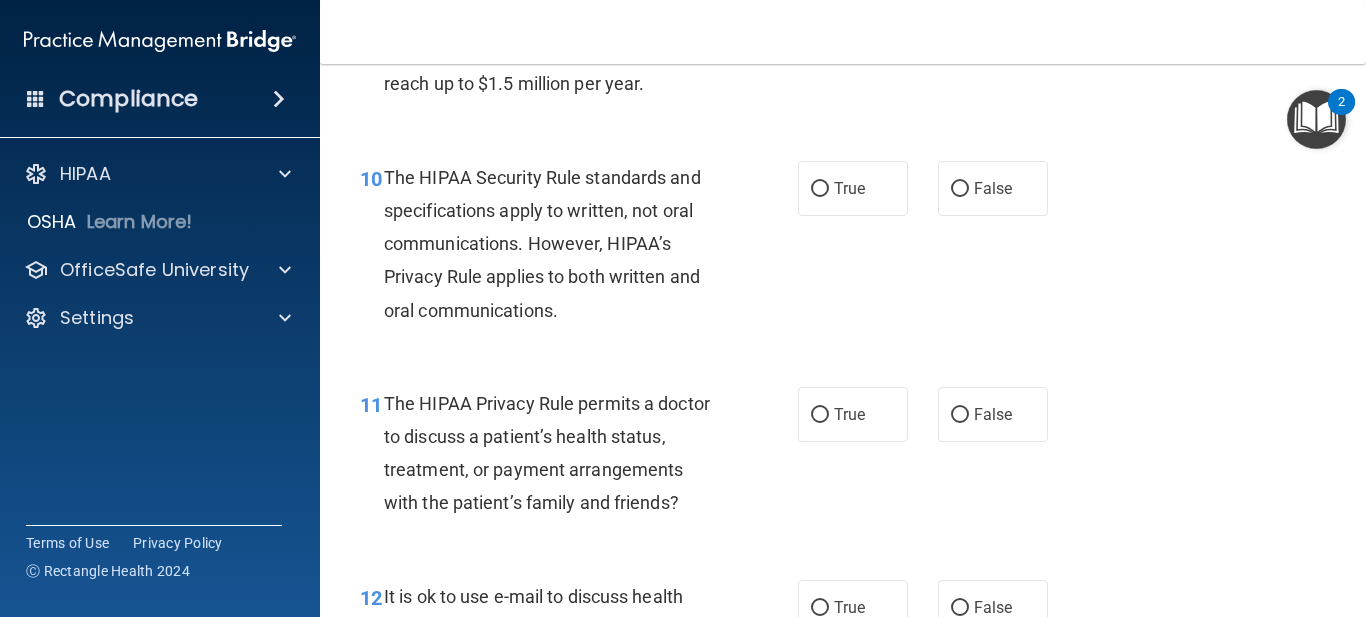 scroll, scrollTop: 1900, scrollLeft: 0, axis: vertical 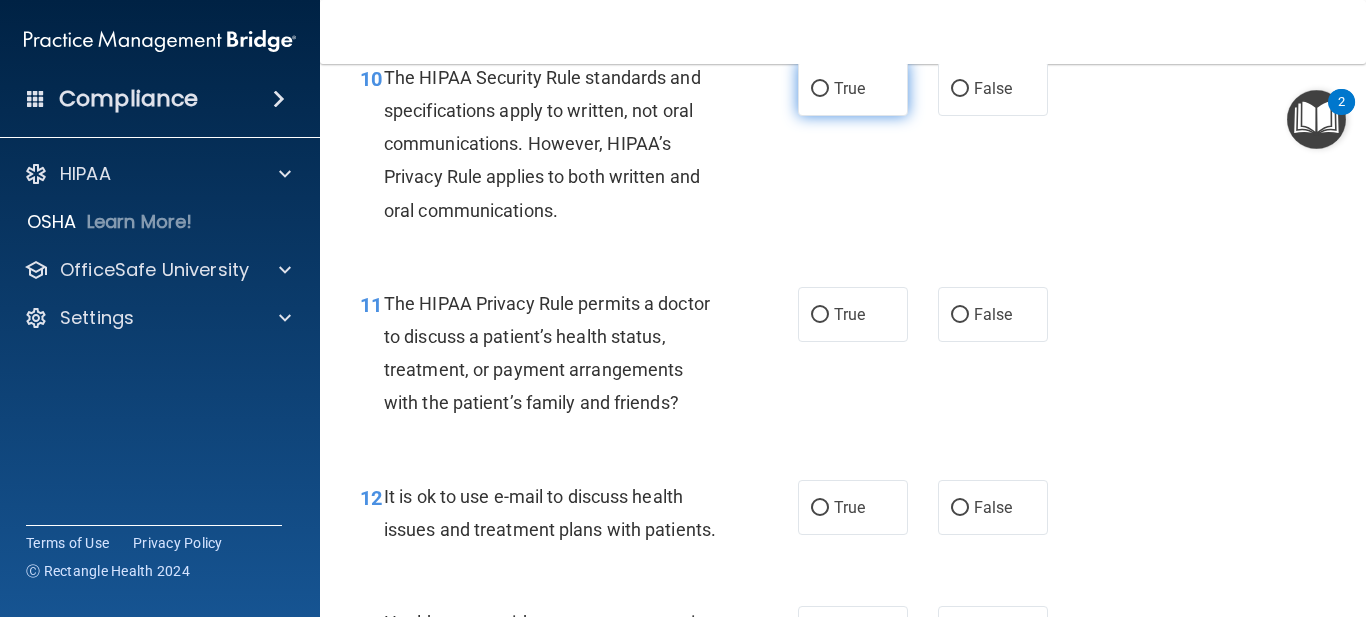 click on "True" at bounding box center [853, 88] 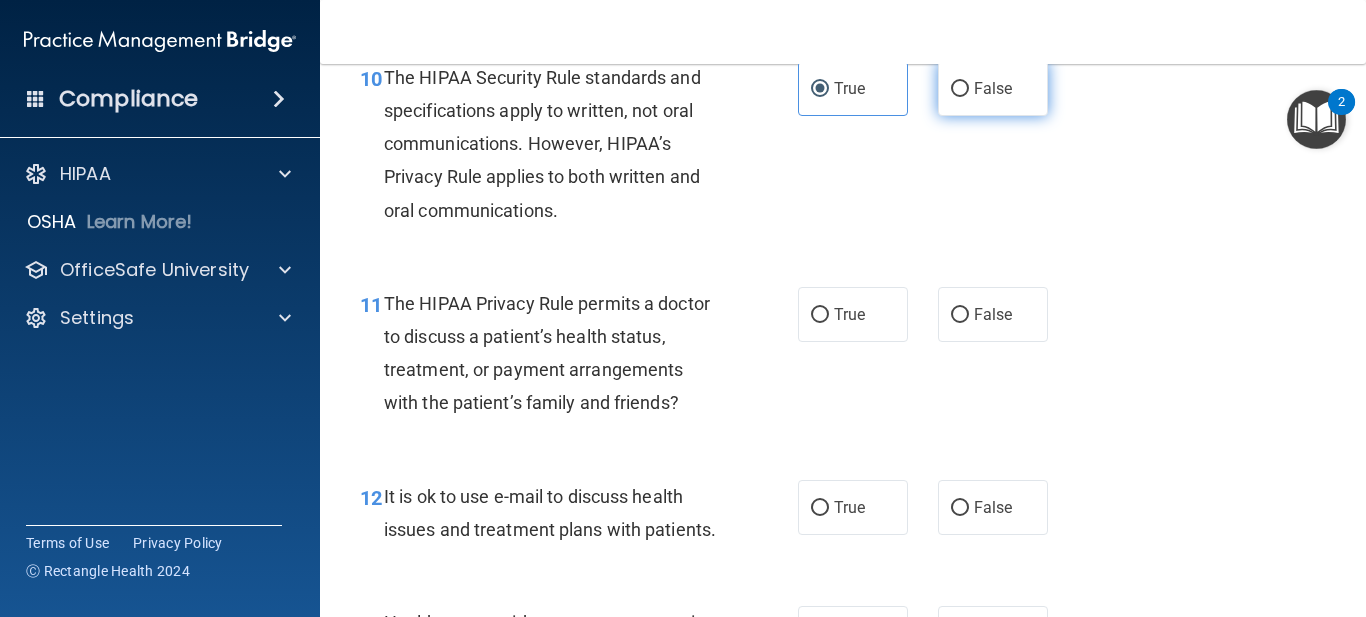 click on "False" at bounding box center (993, 88) 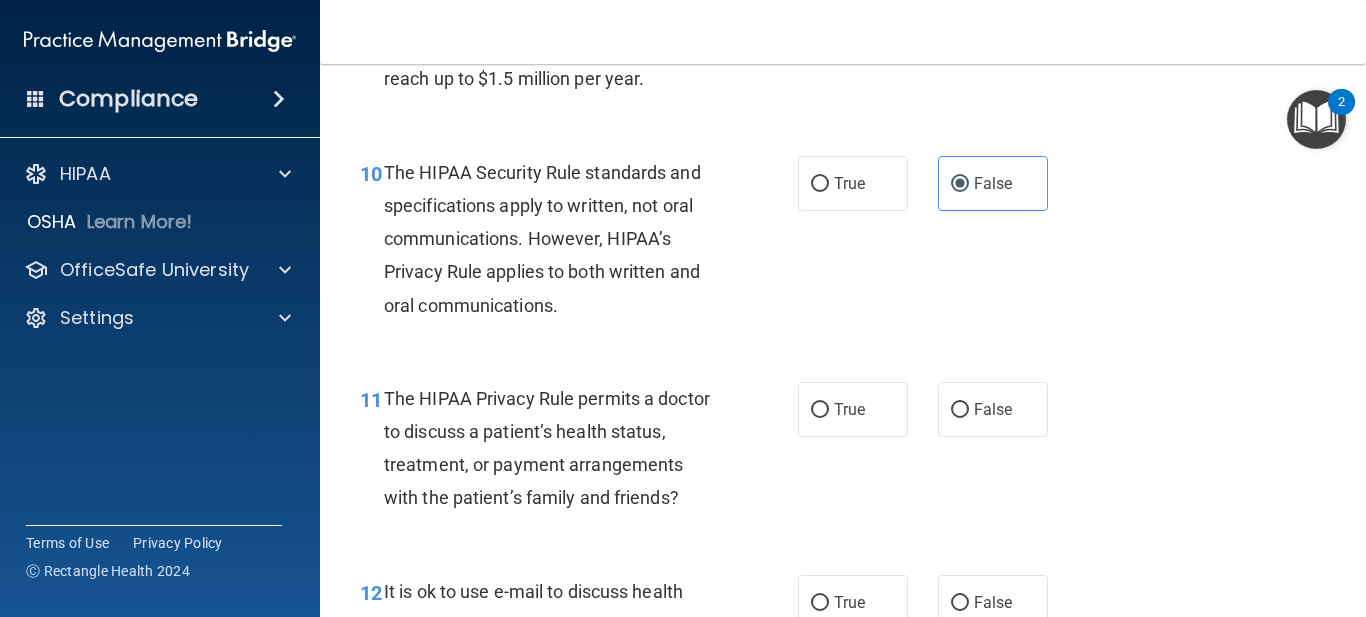 scroll, scrollTop: 1800, scrollLeft: 0, axis: vertical 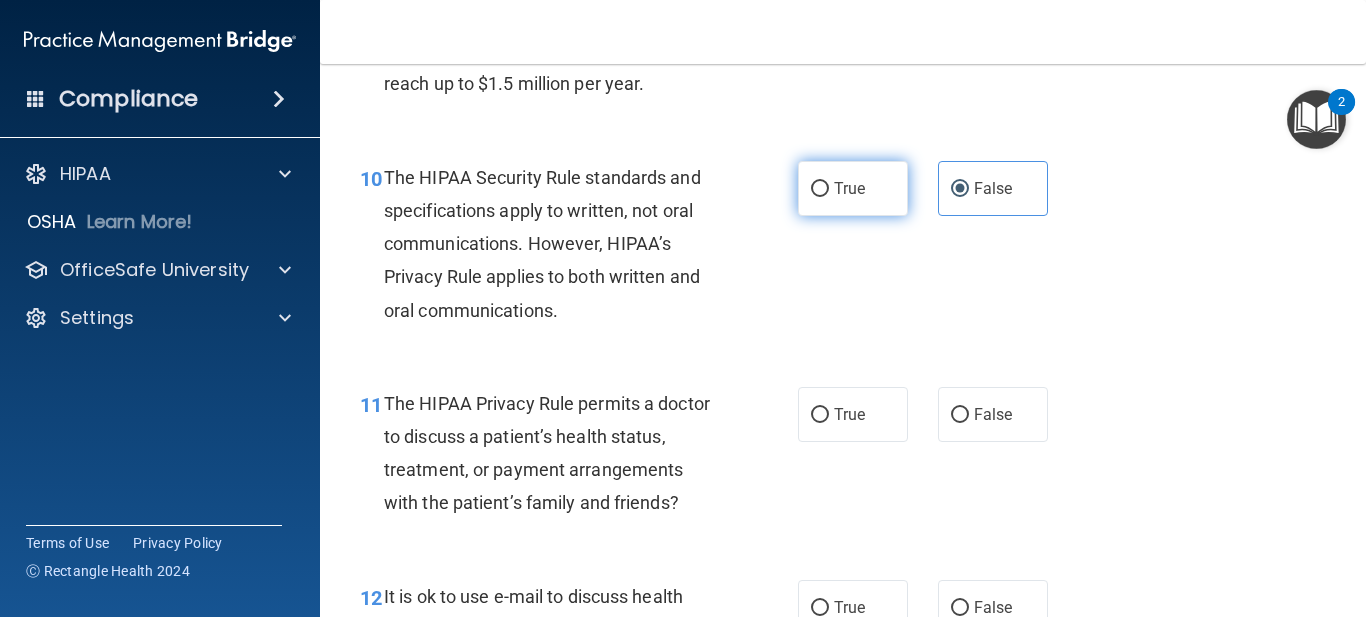 click on "True" at bounding box center [853, 188] 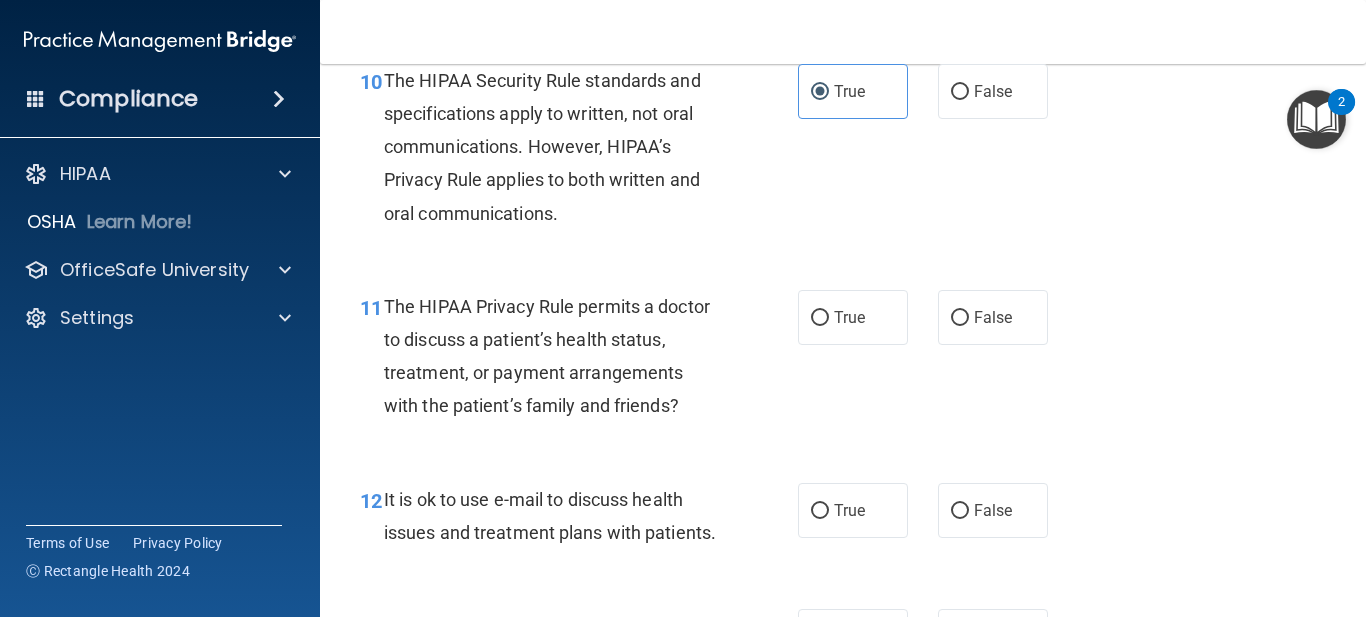 scroll, scrollTop: 1900, scrollLeft: 0, axis: vertical 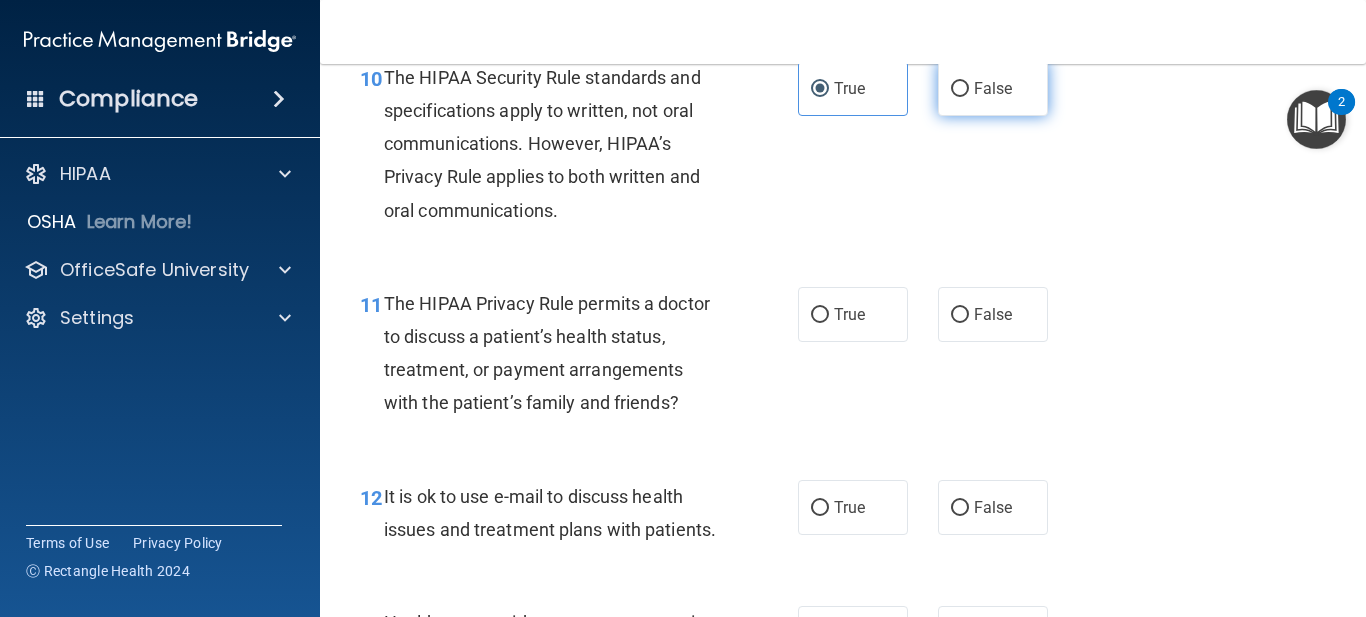 click on "False" at bounding box center [993, 88] 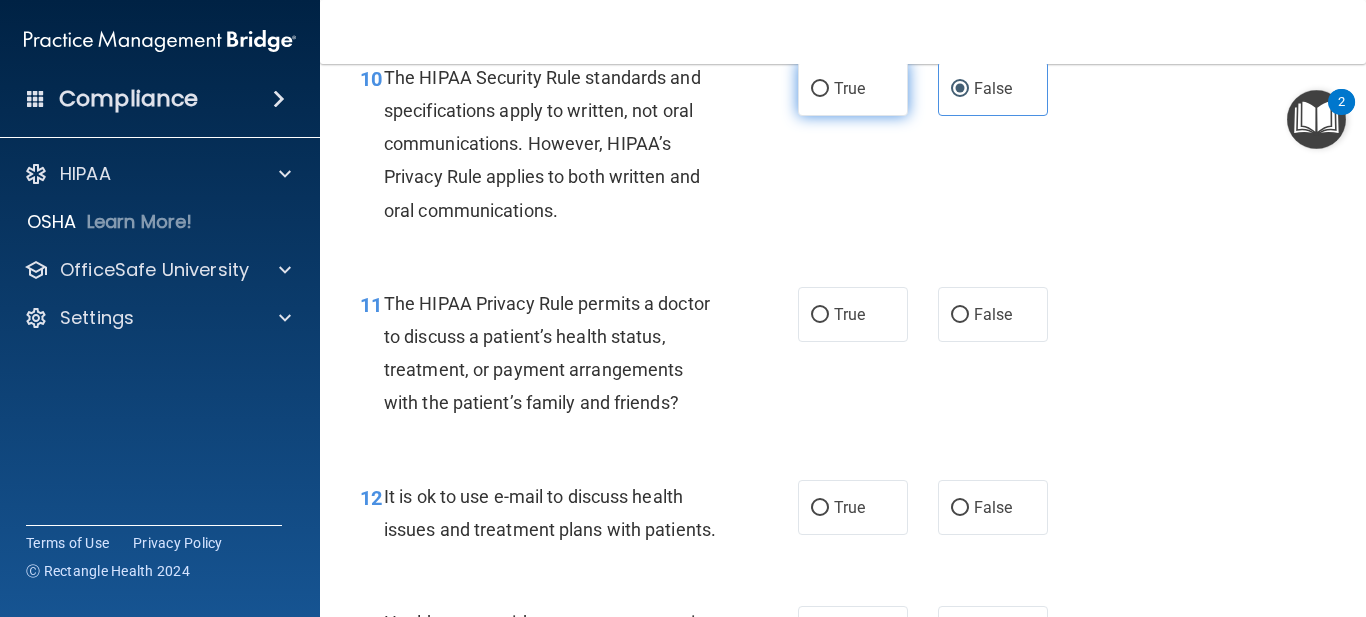 click on "True" at bounding box center (853, 88) 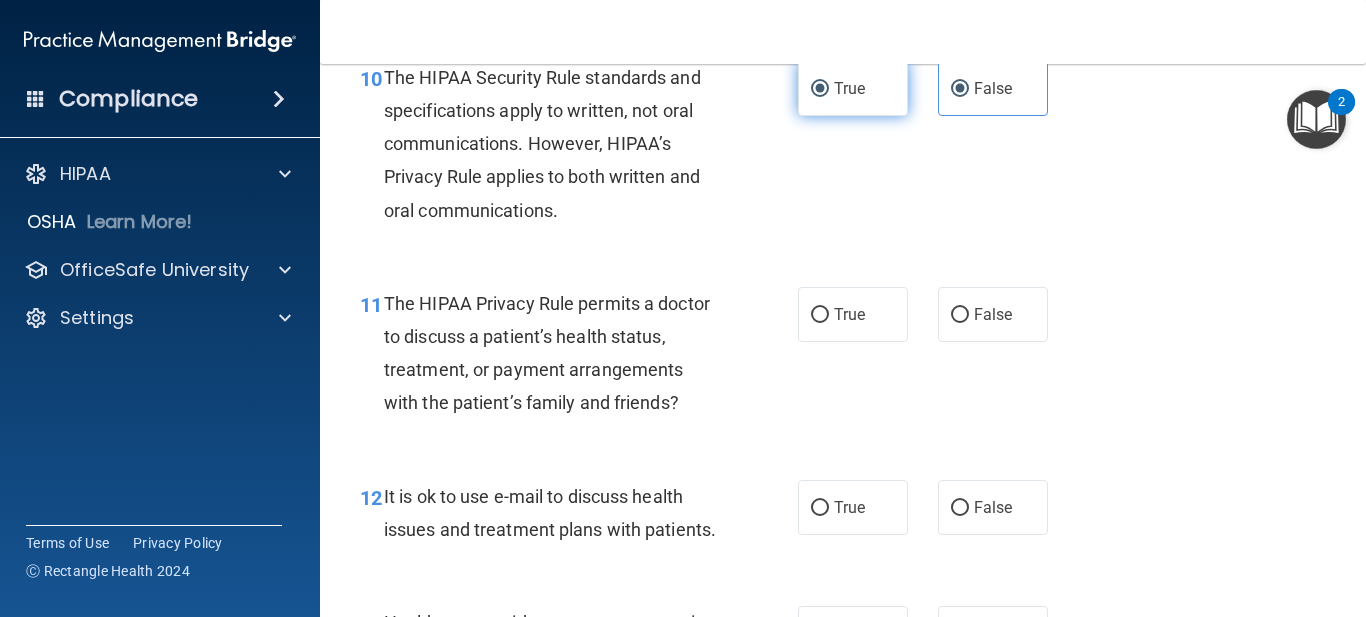 radio on "false" 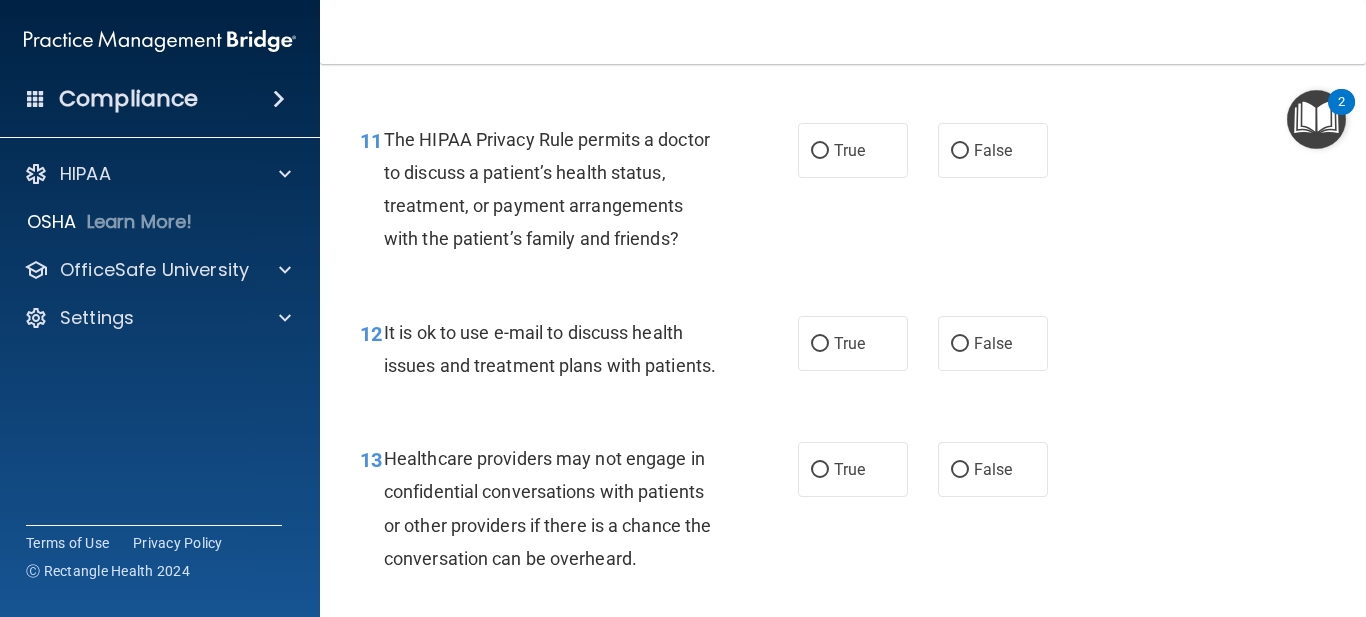scroll, scrollTop: 2100, scrollLeft: 0, axis: vertical 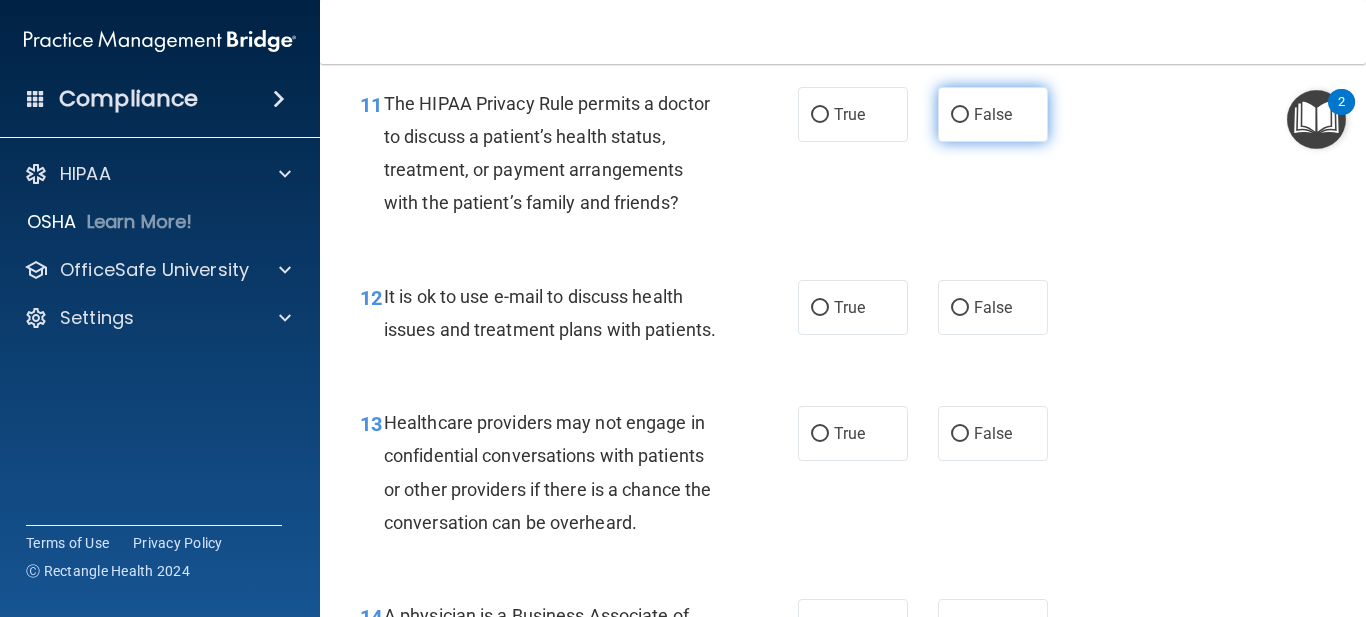 click on "False" at bounding box center (993, 114) 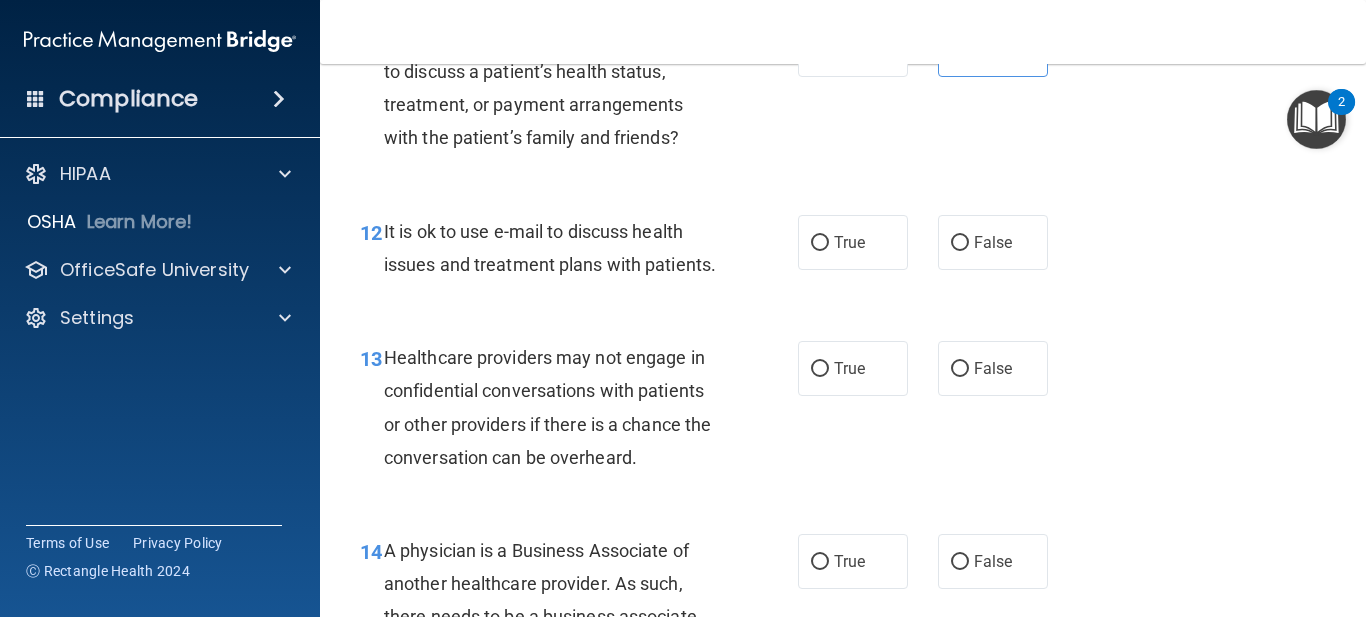 scroll, scrollTop: 2200, scrollLeft: 0, axis: vertical 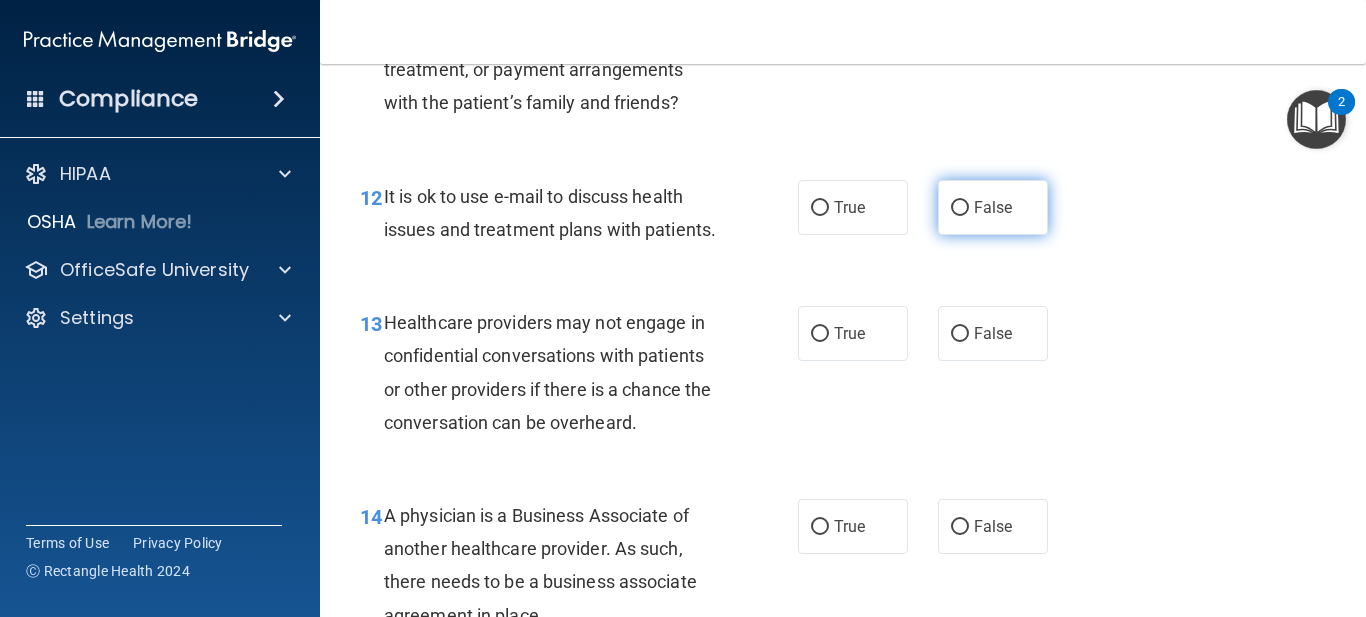 click on "False" at bounding box center (993, 207) 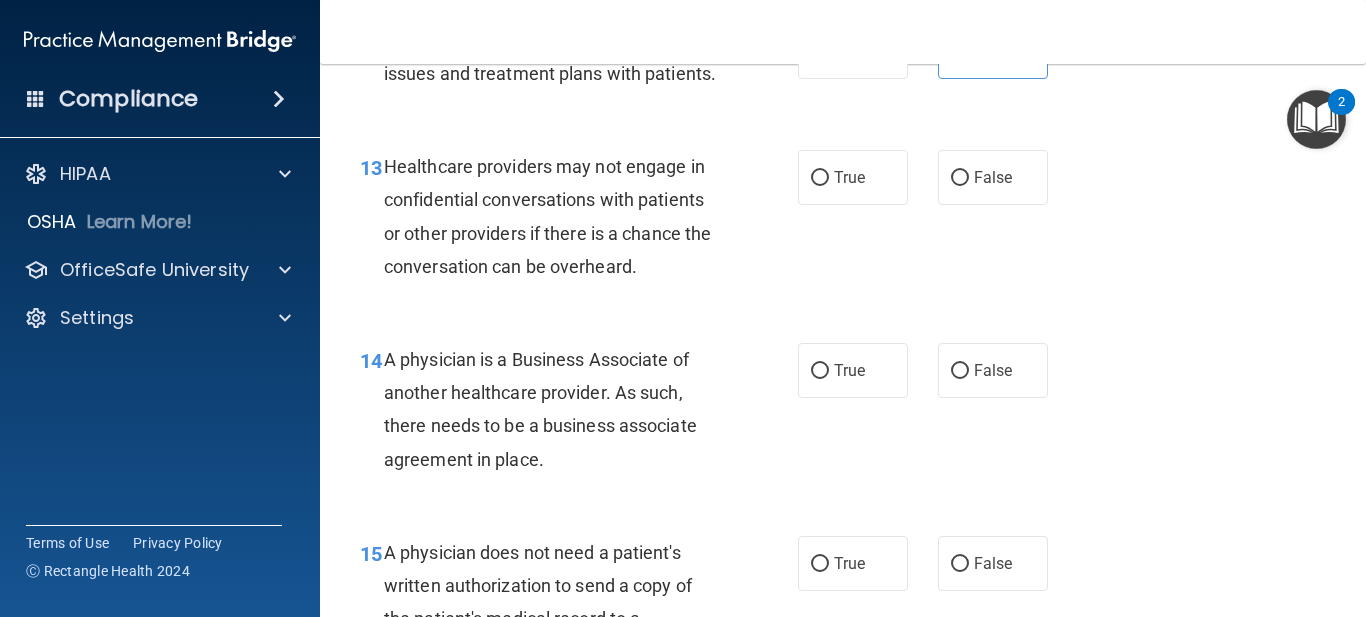 scroll, scrollTop: 2400, scrollLeft: 0, axis: vertical 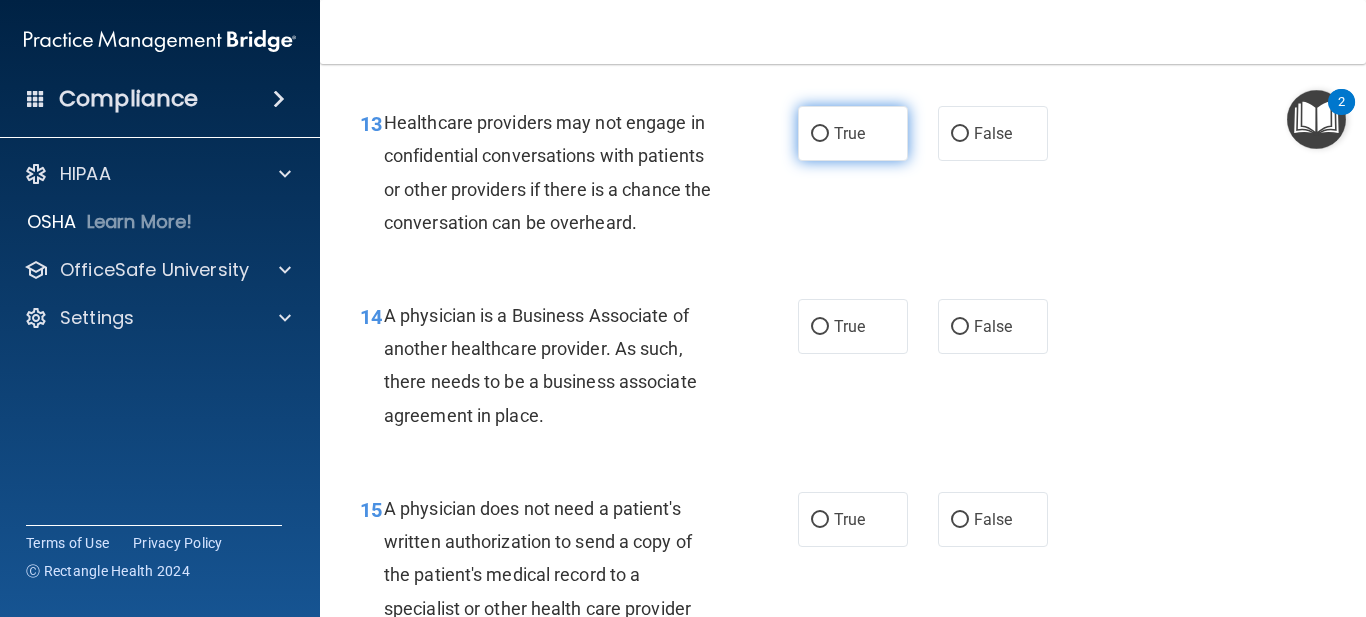 click on "True" at bounding box center [853, 133] 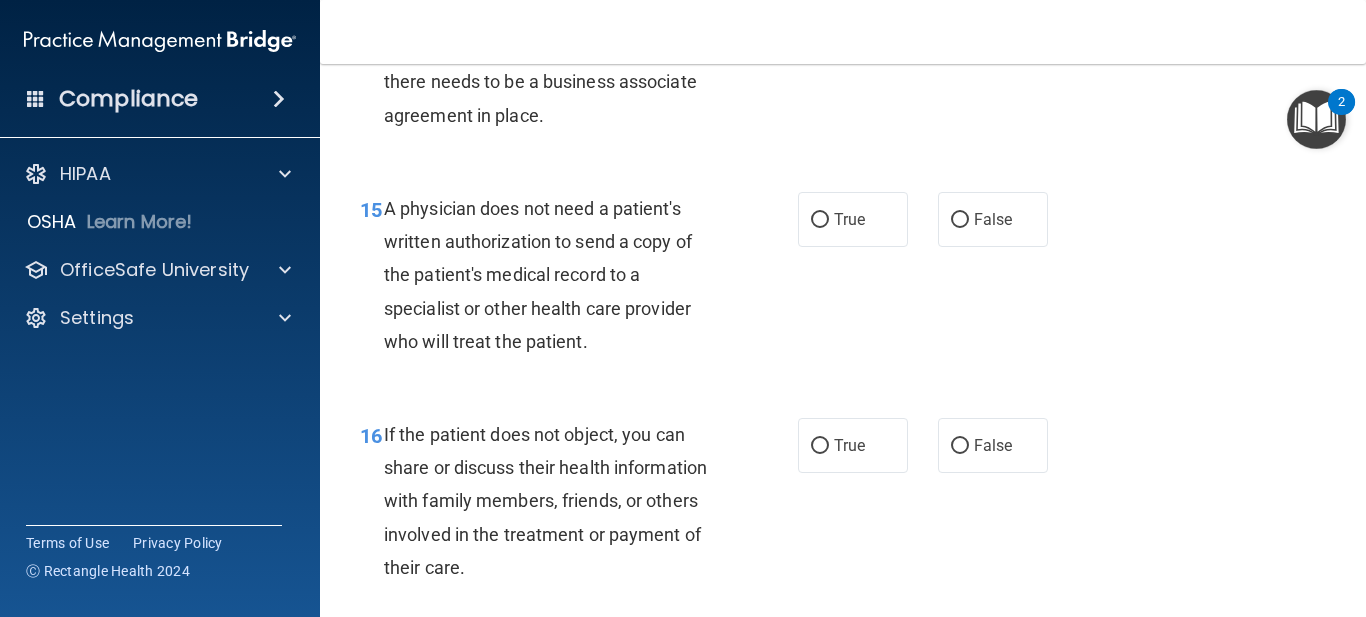 scroll, scrollTop: 2600, scrollLeft: 0, axis: vertical 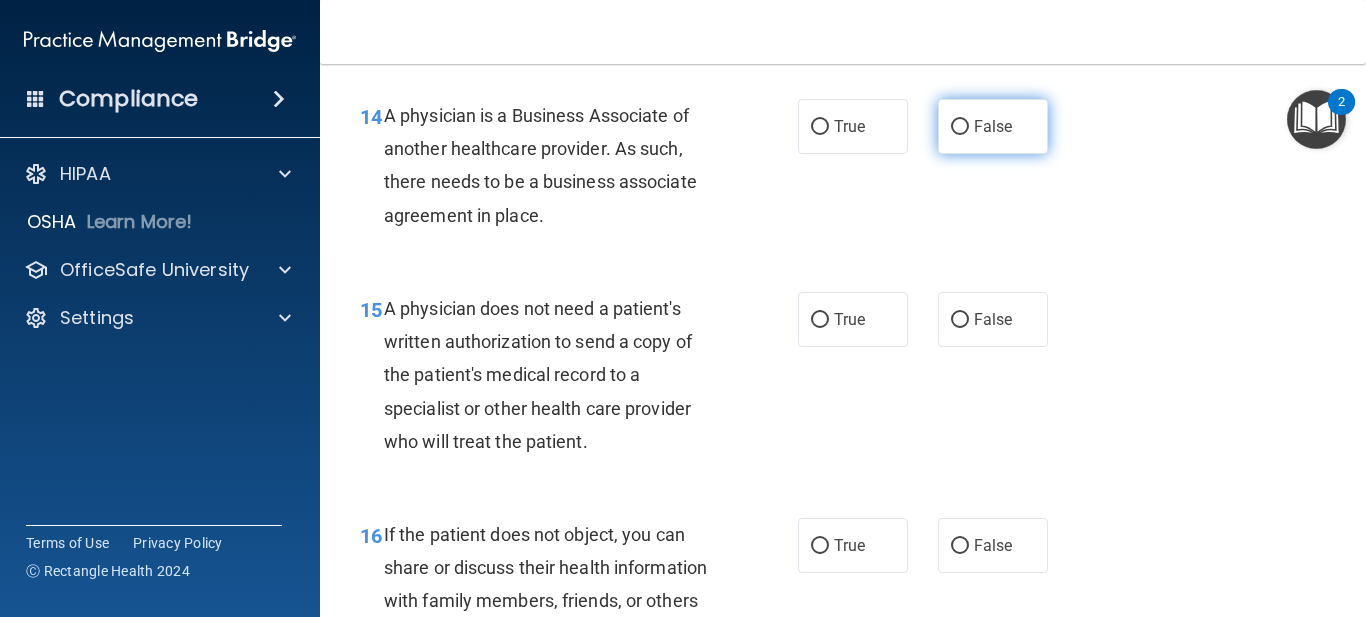 click on "False" at bounding box center [993, 126] 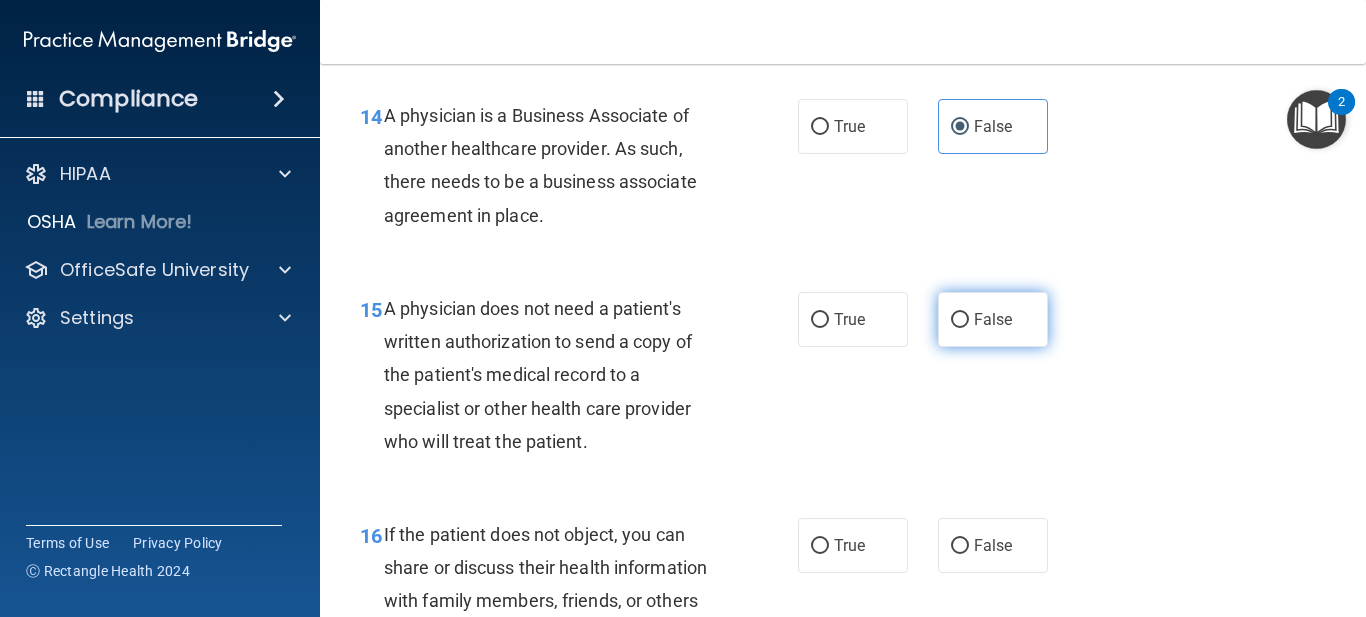 click on "False" at bounding box center (993, 319) 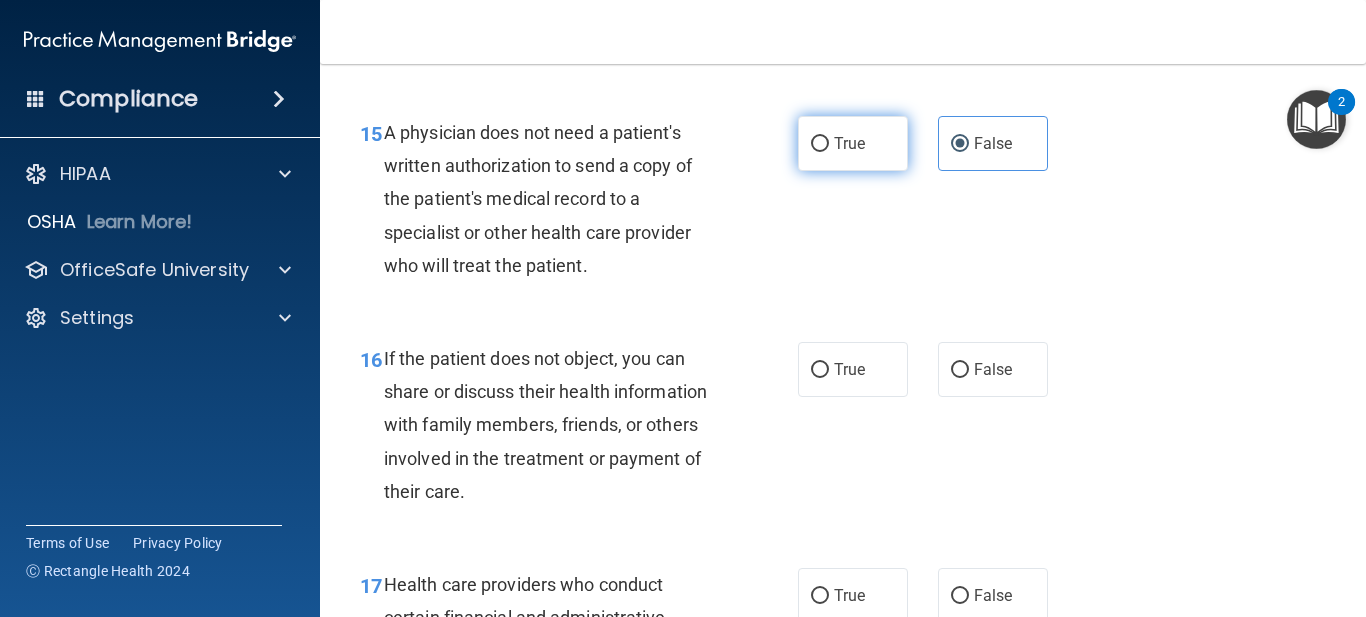 scroll, scrollTop: 2700, scrollLeft: 0, axis: vertical 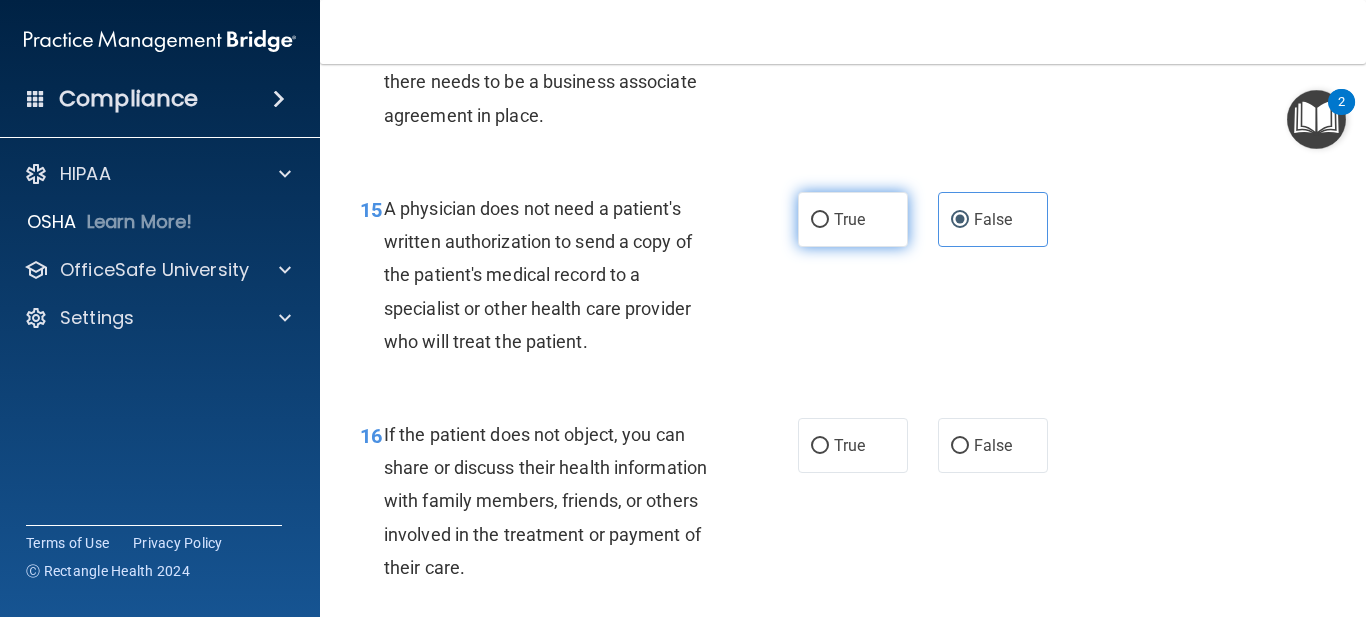 click on "True" at bounding box center [853, 219] 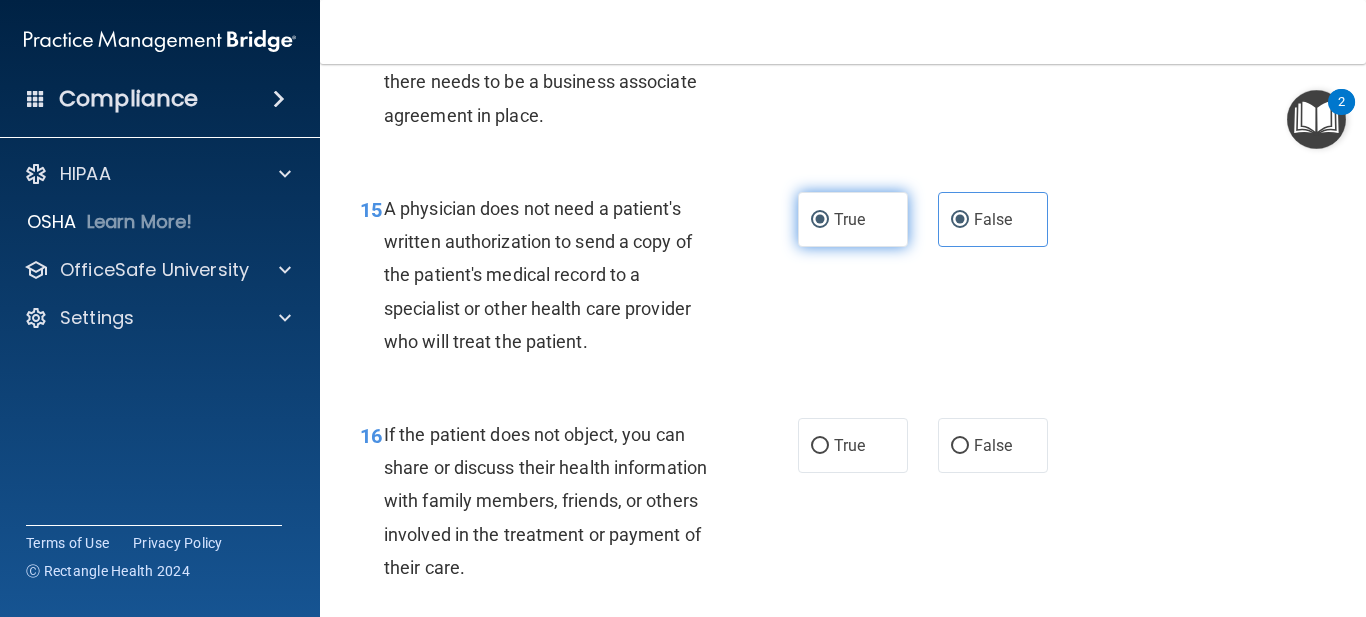 radio on "false" 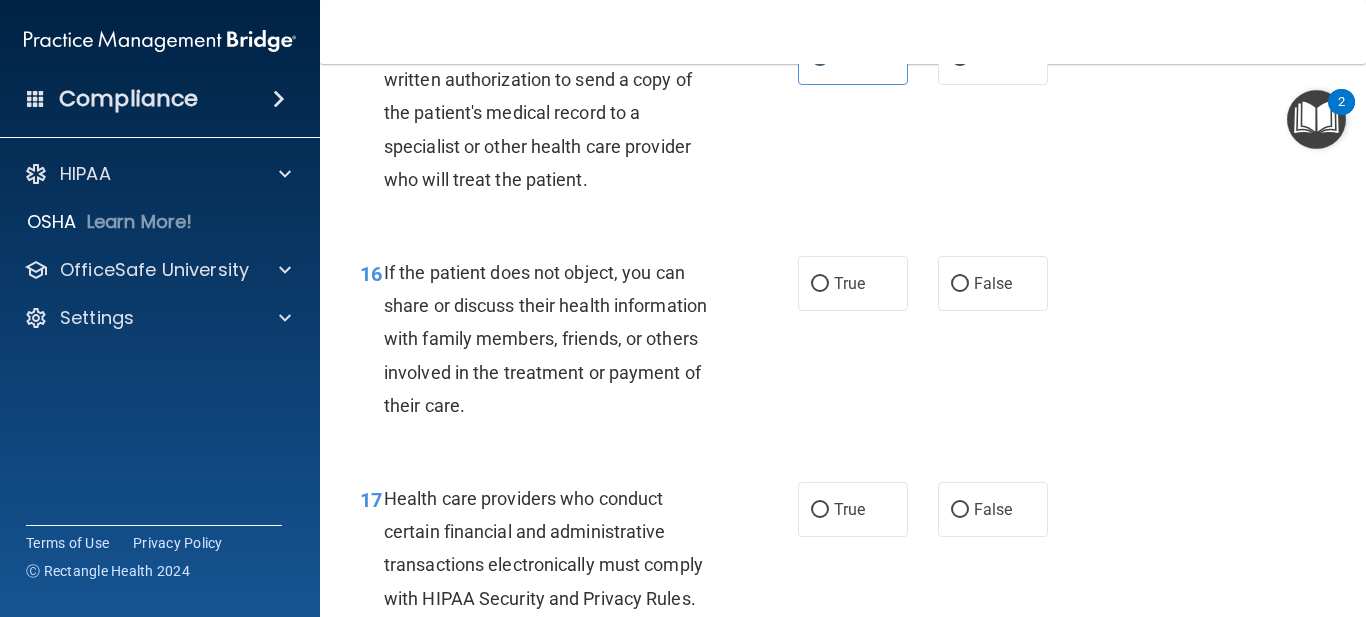 scroll, scrollTop: 2900, scrollLeft: 0, axis: vertical 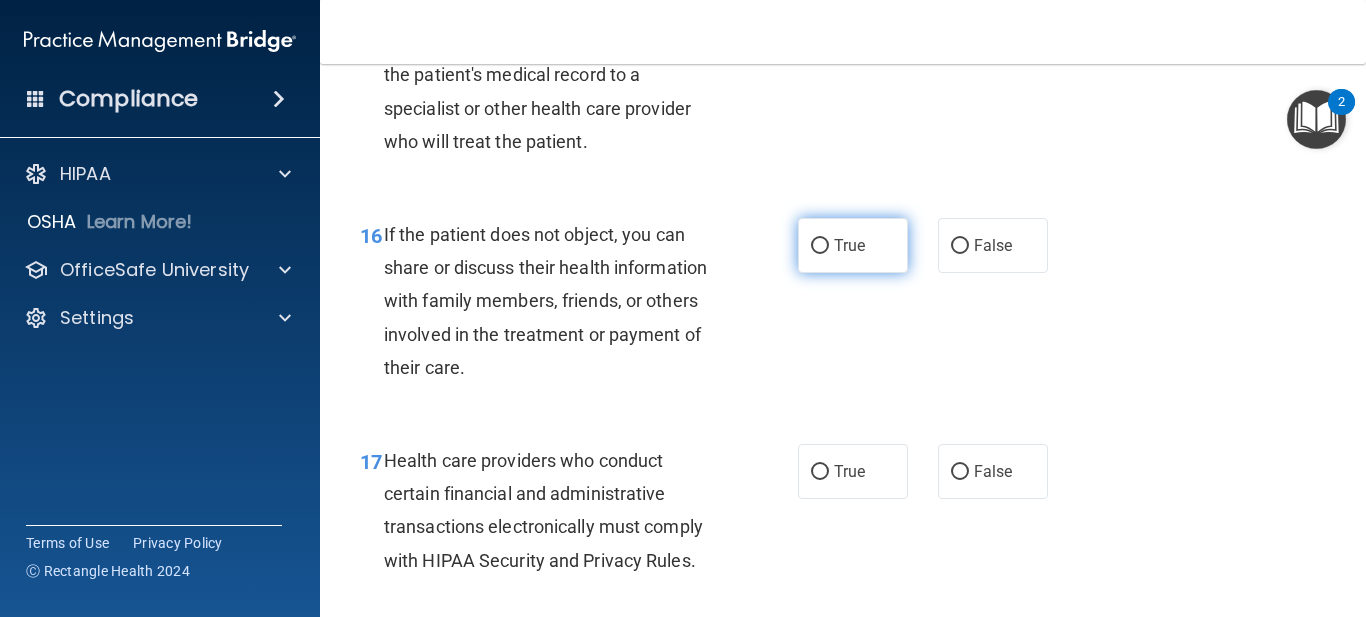 click on "True" at bounding box center [849, 245] 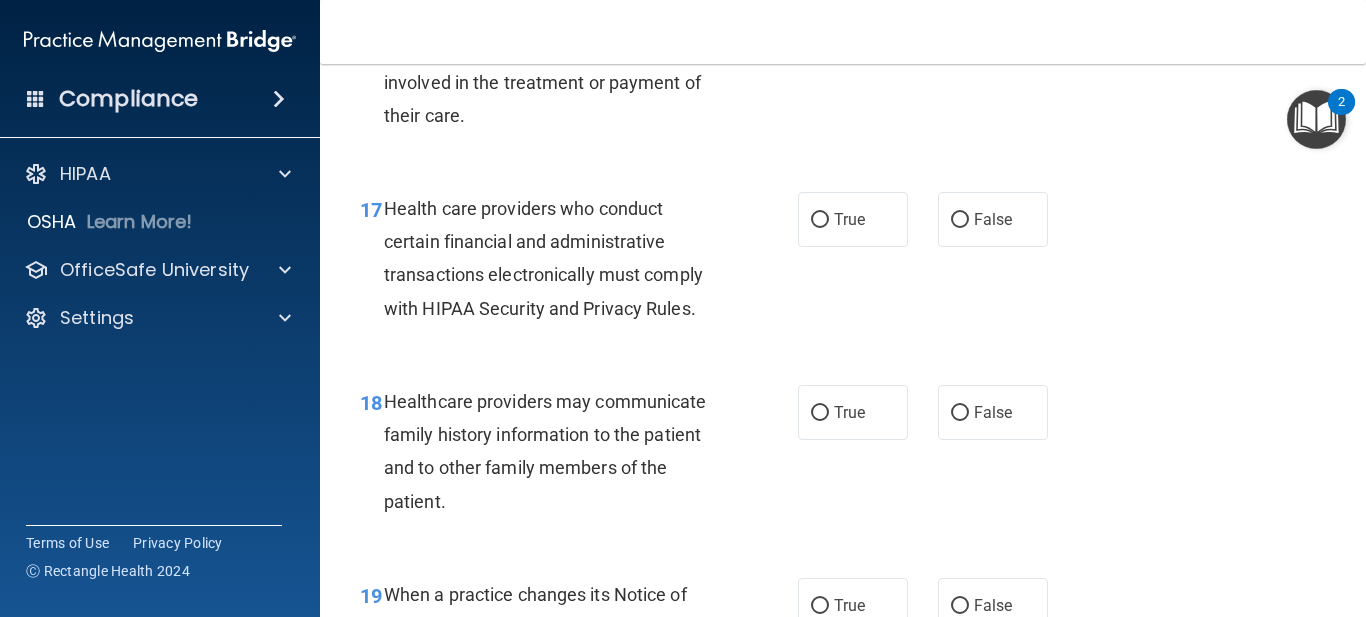 scroll, scrollTop: 3200, scrollLeft: 0, axis: vertical 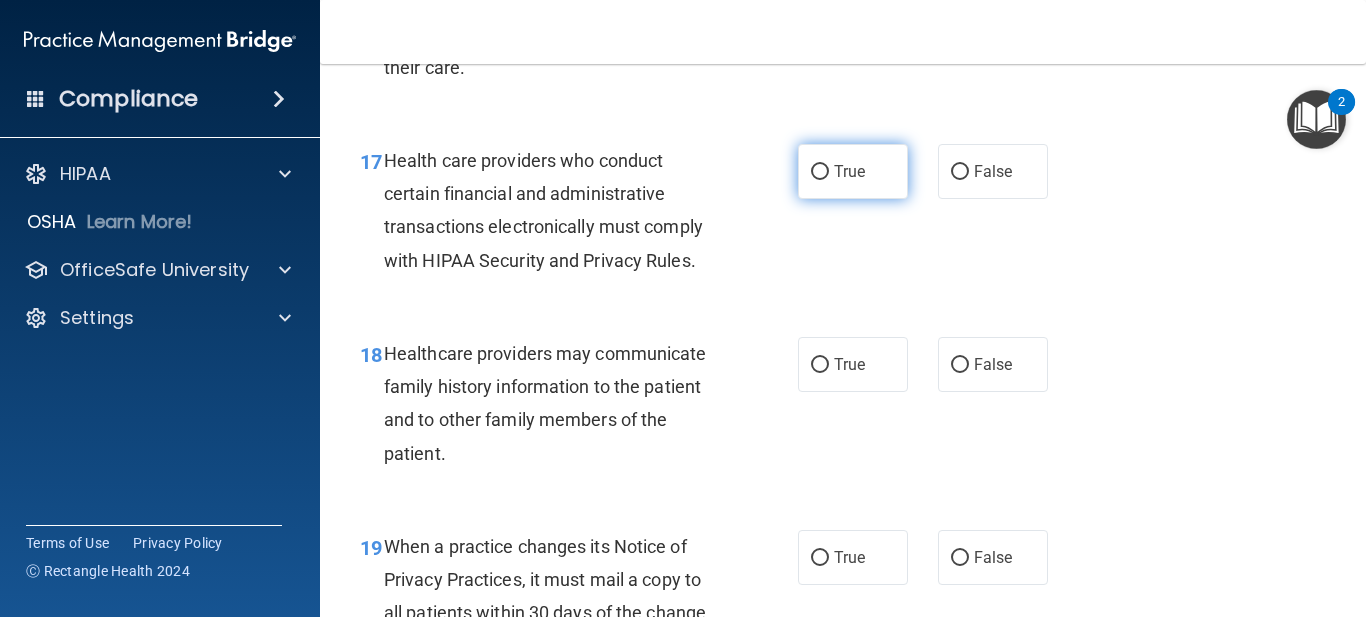 click on "True" at bounding box center (849, 171) 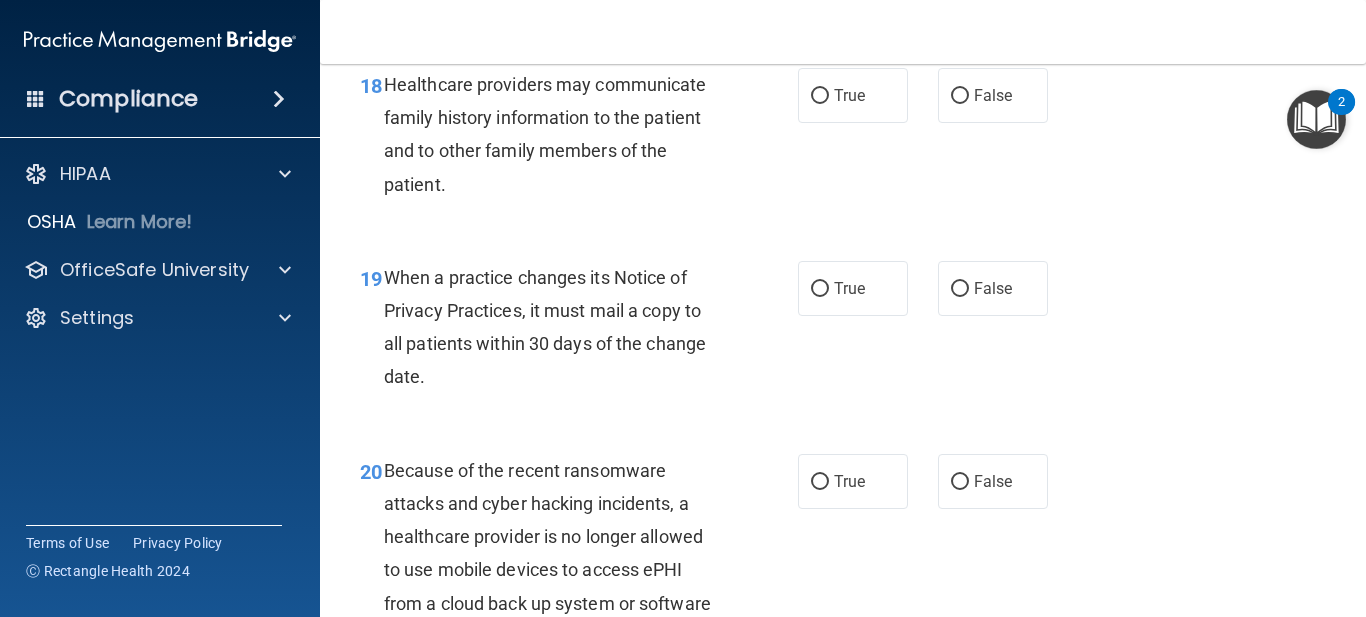 scroll, scrollTop: 3500, scrollLeft: 0, axis: vertical 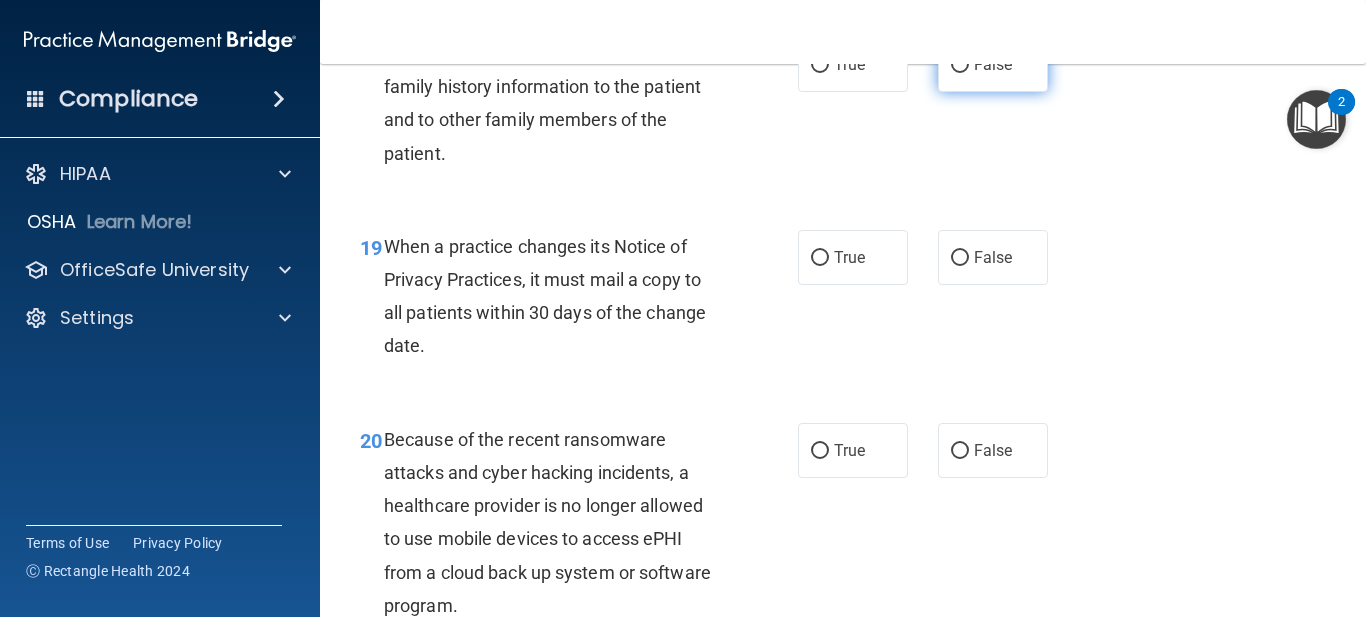 click on "False" at bounding box center (993, 64) 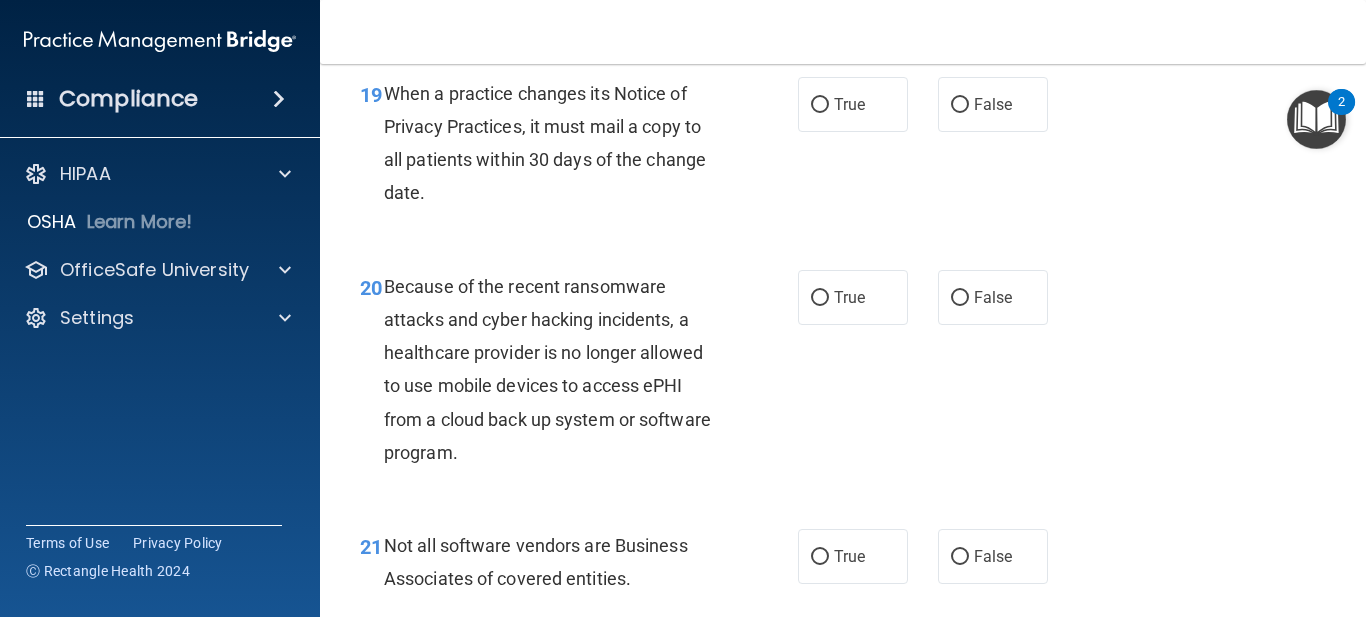 scroll, scrollTop: 3700, scrollLeft: 0, axis: vertical 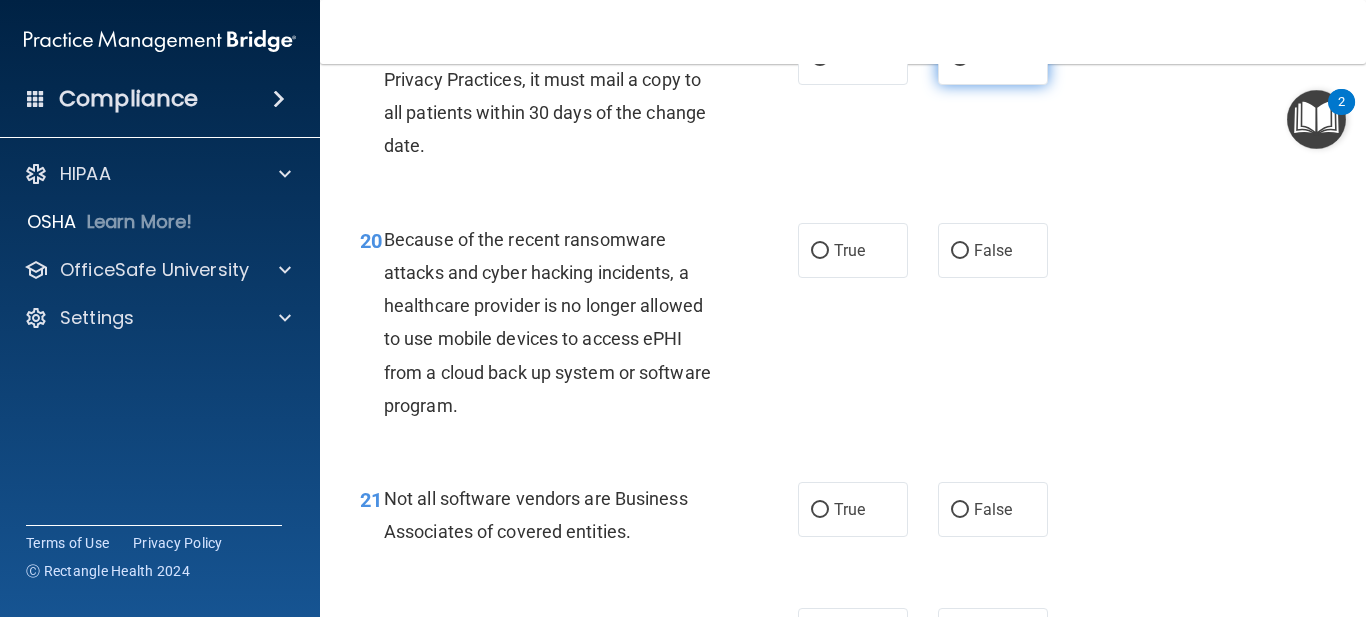 click on "False" at bounding box center (993, 57) 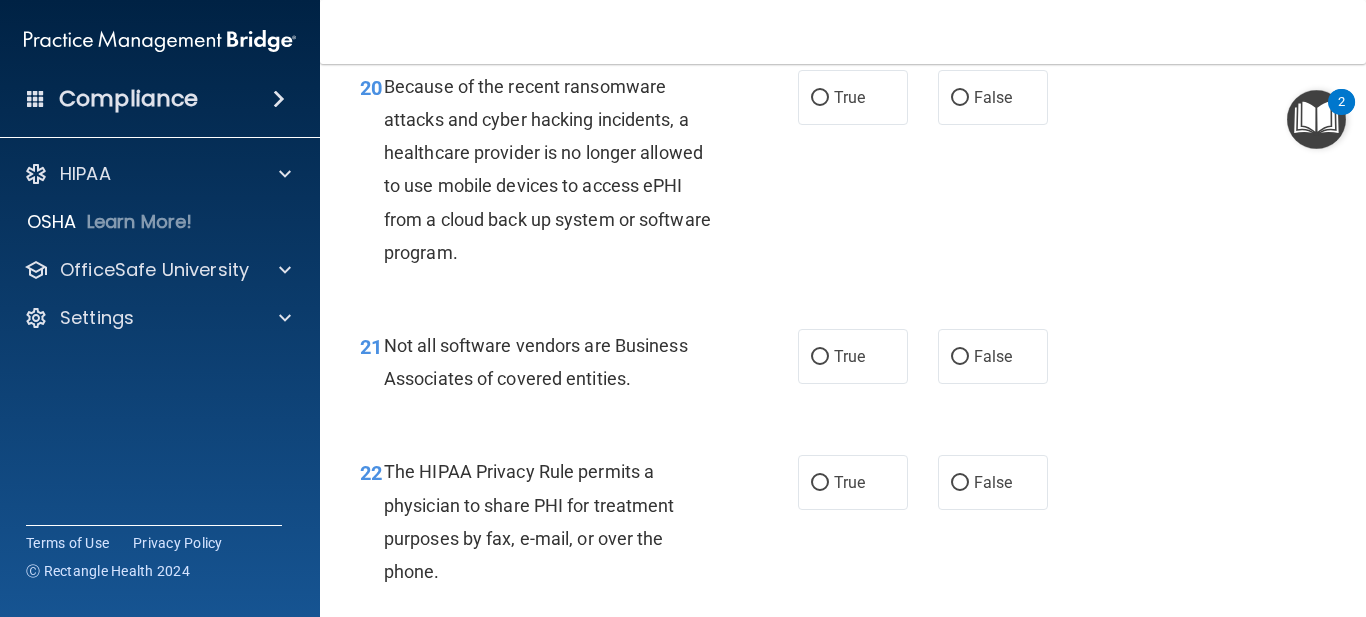 scroll, scrollTop: 3900, scrollLeft: 0, axis: vertical 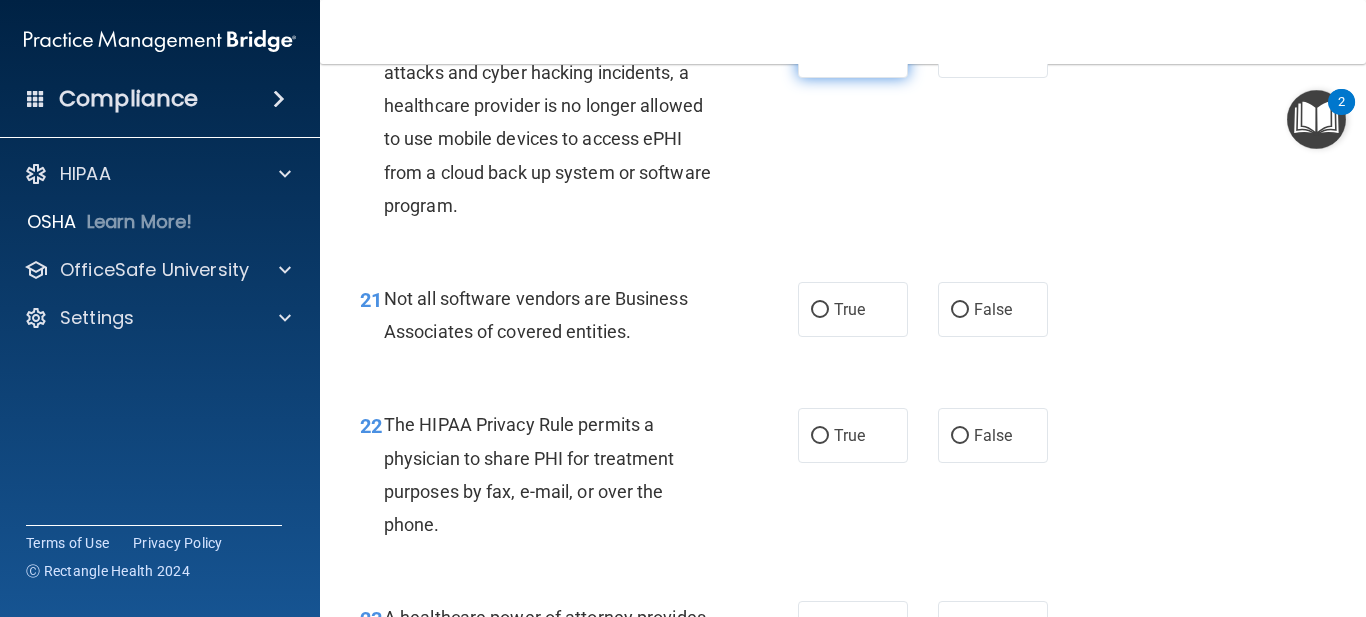 click on "True" at bounding box center [853, 50] 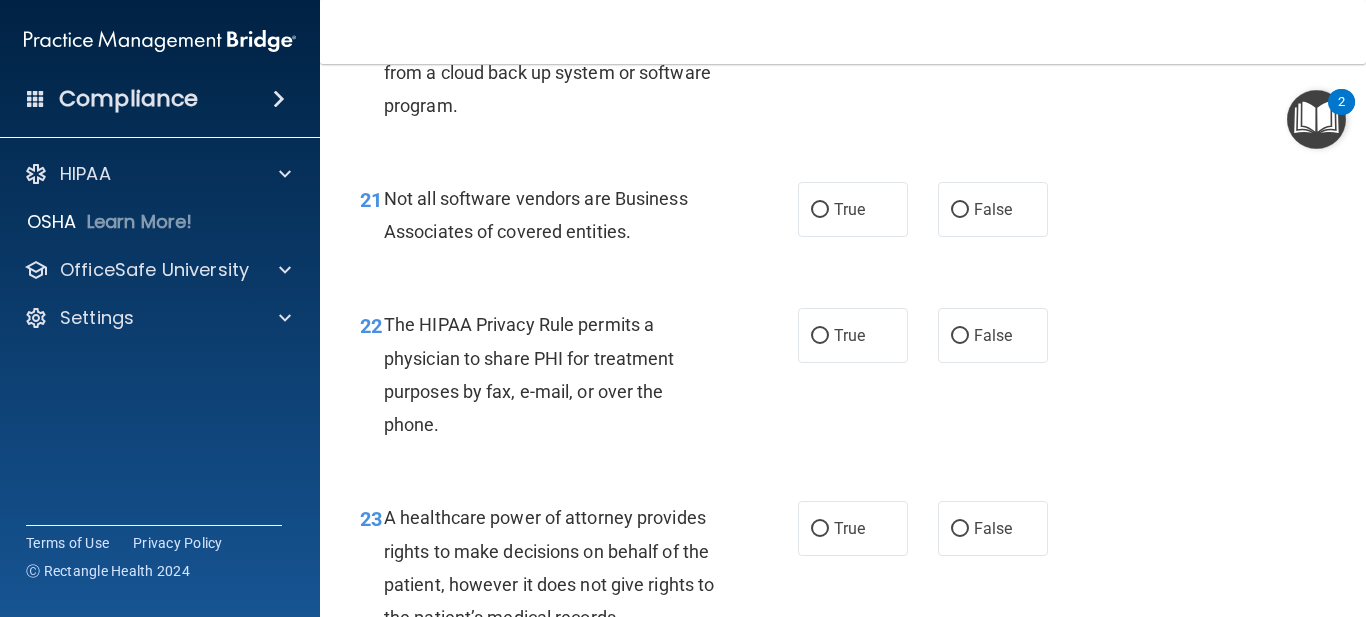 scroll, scrollTop: 4100, scrollLeft: 0, axis: vertical 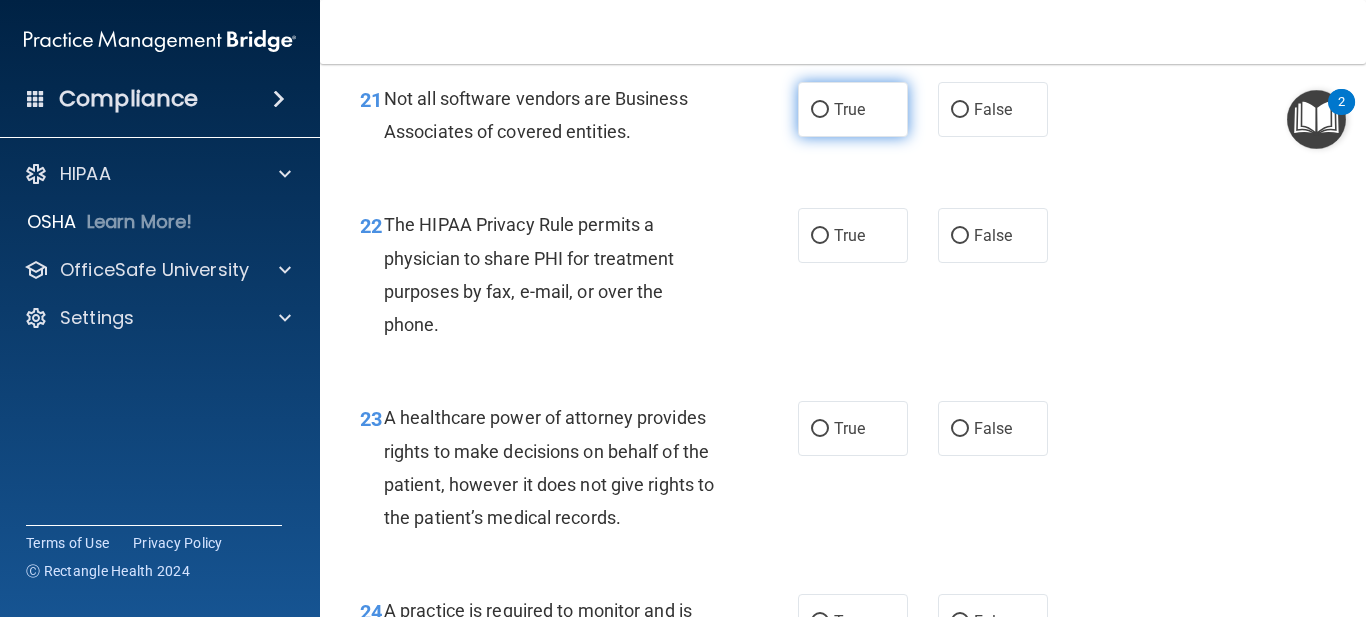 click on "True" at bounding box center (853, 109) 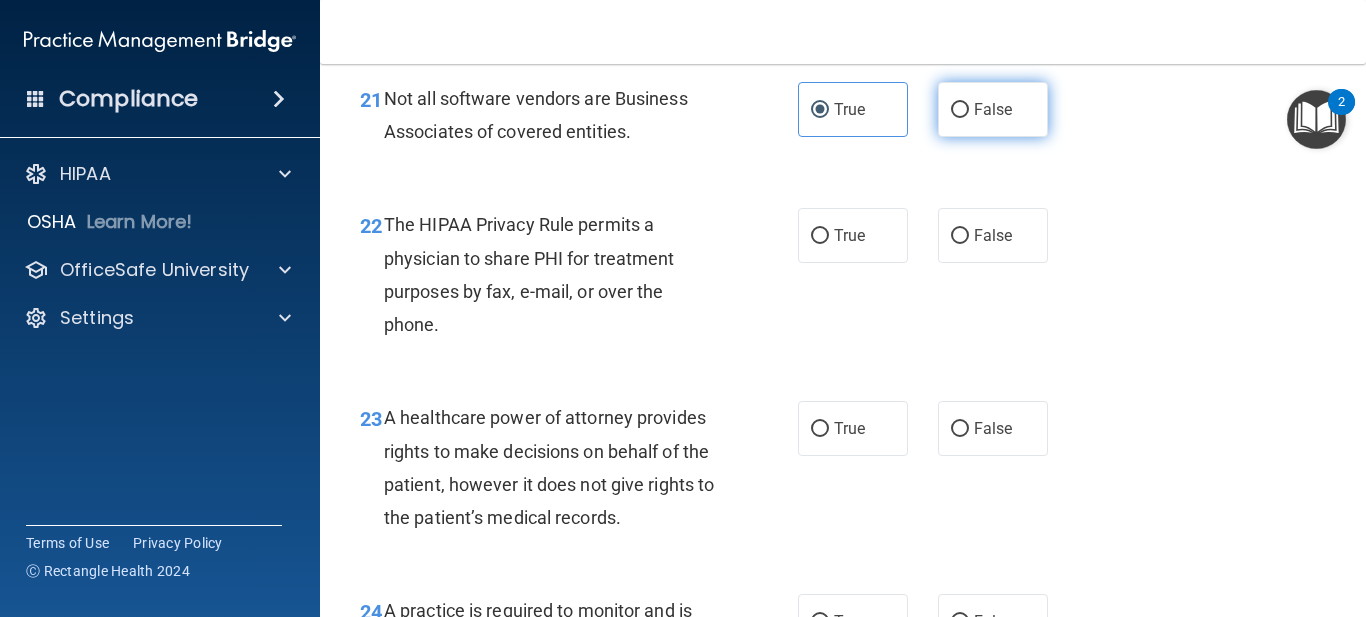 click on "False" at bounding box center [993, 109] 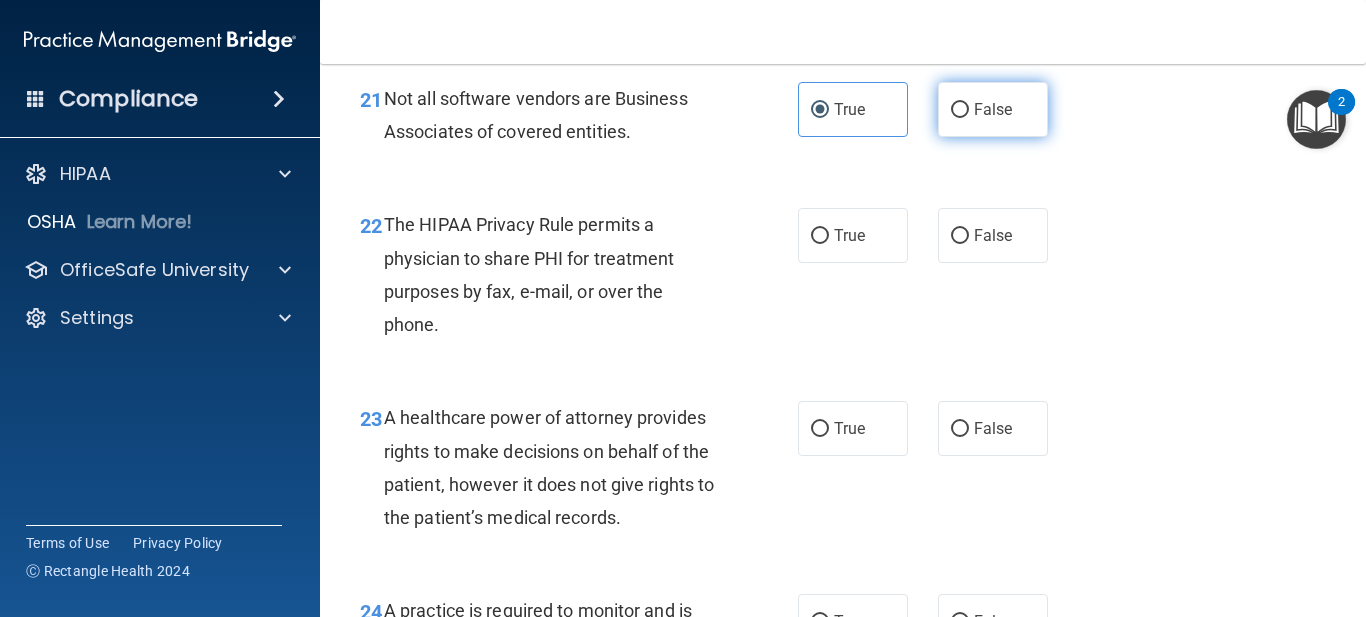 radio on "true" 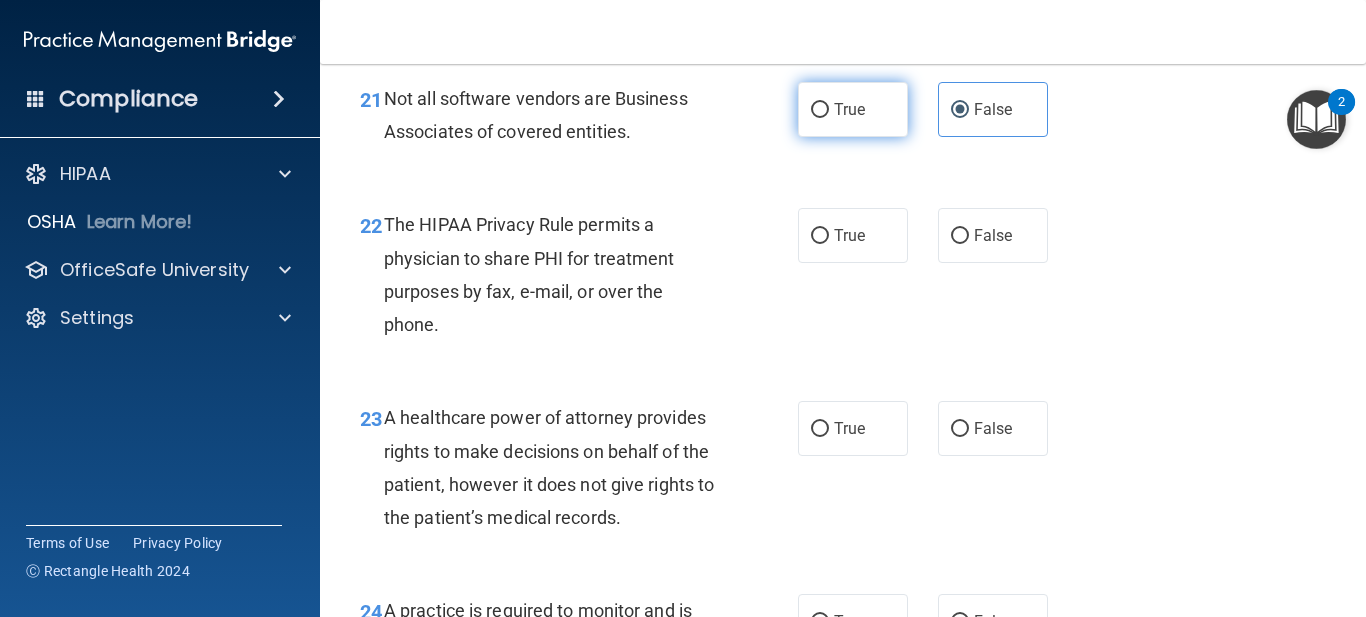 click on "True" at bounding box center (853, 109) 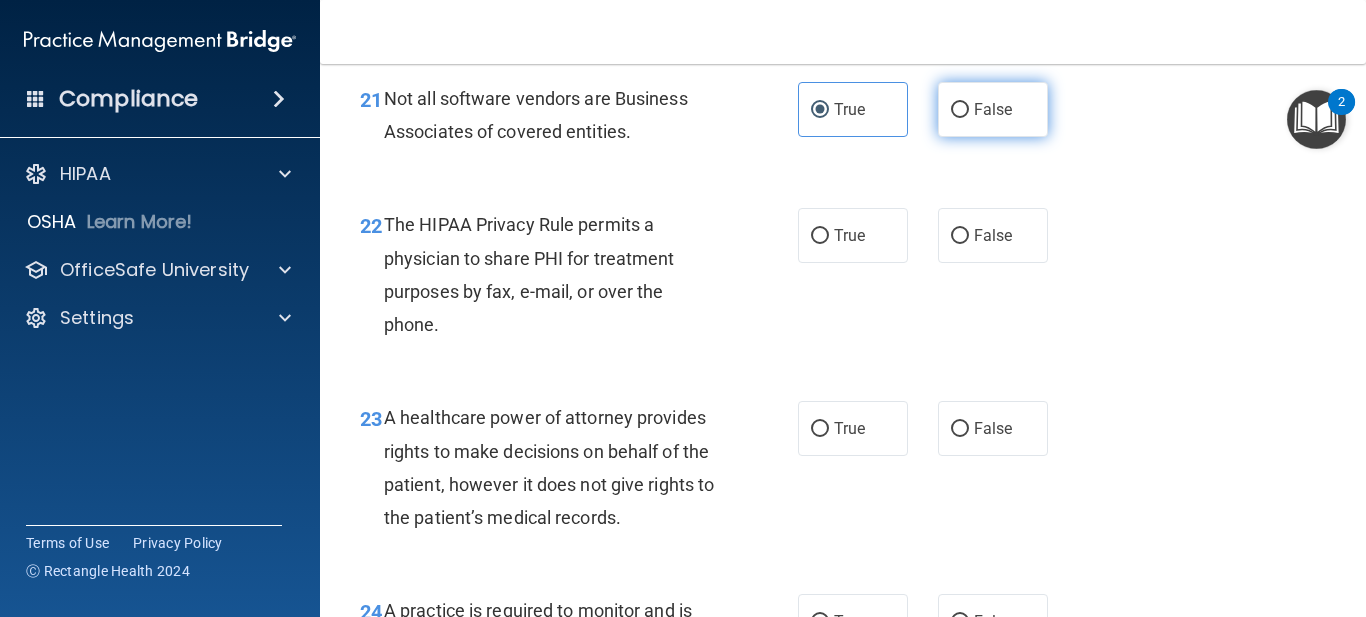 click on "False" at bounding box center (993, 109) 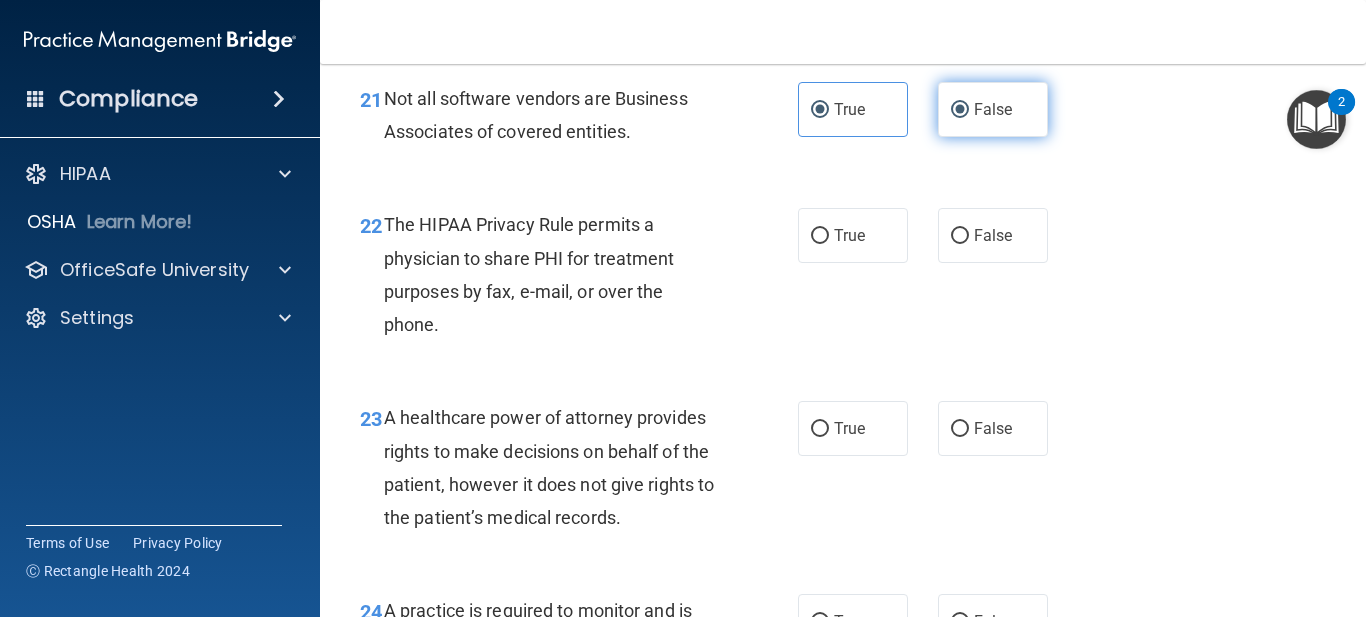 radio on "false" 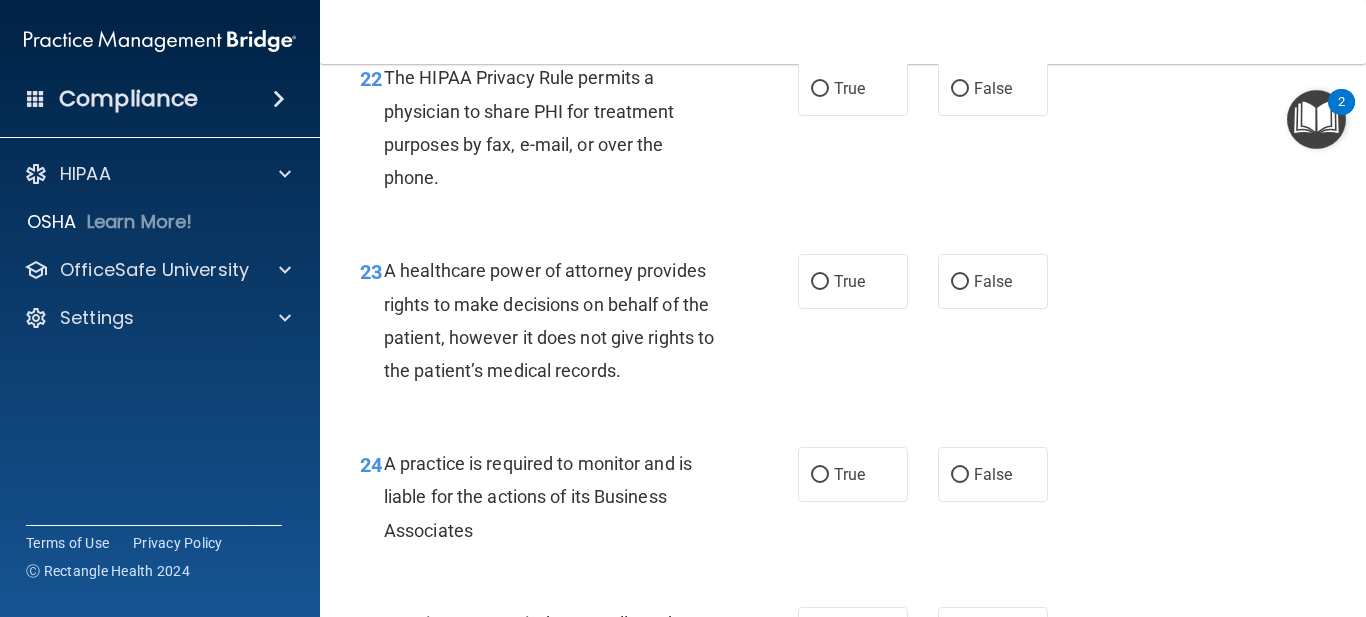 scroll, scrollTop: 4200, scrollLeft: 0, axis: vertical 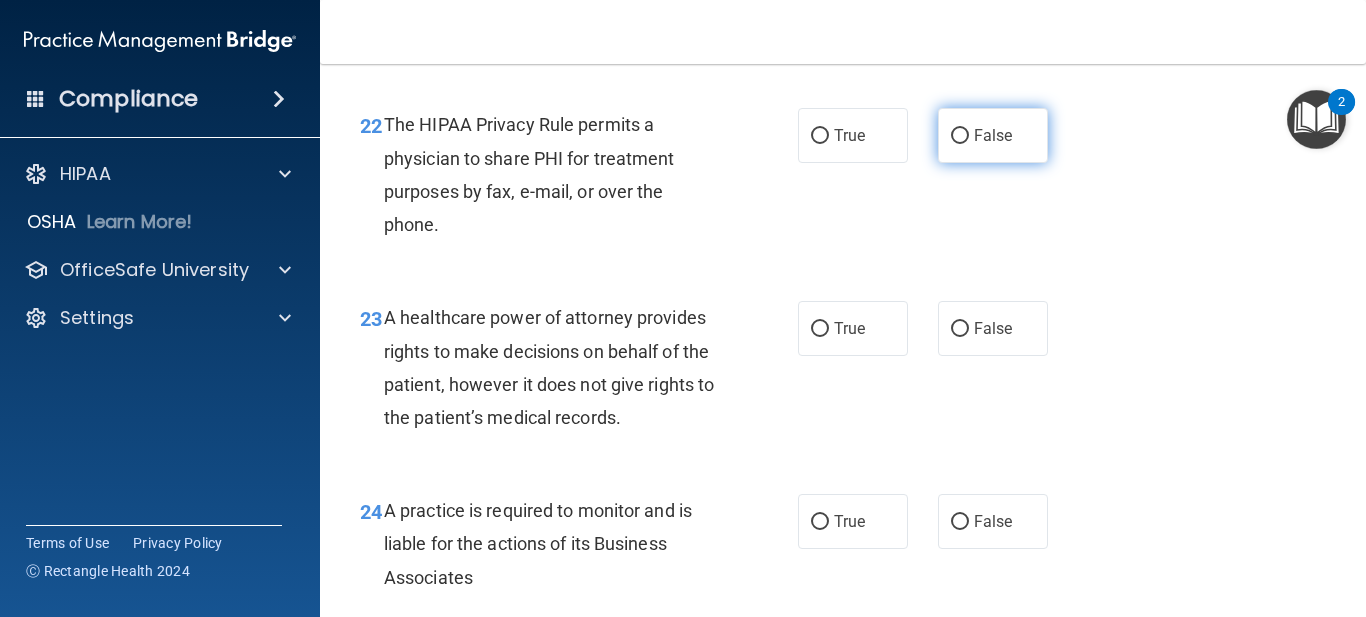 click on "False" at bounding box center (993, 135) 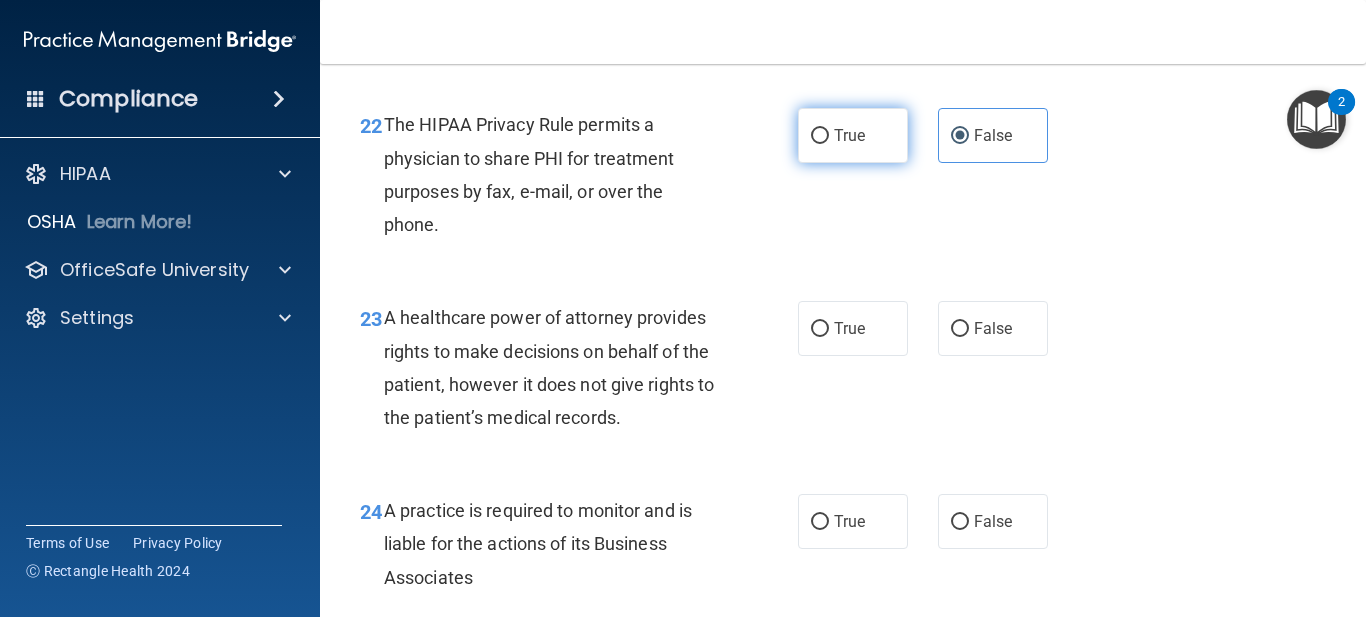 click on "True" at bounding box center [820, 136] 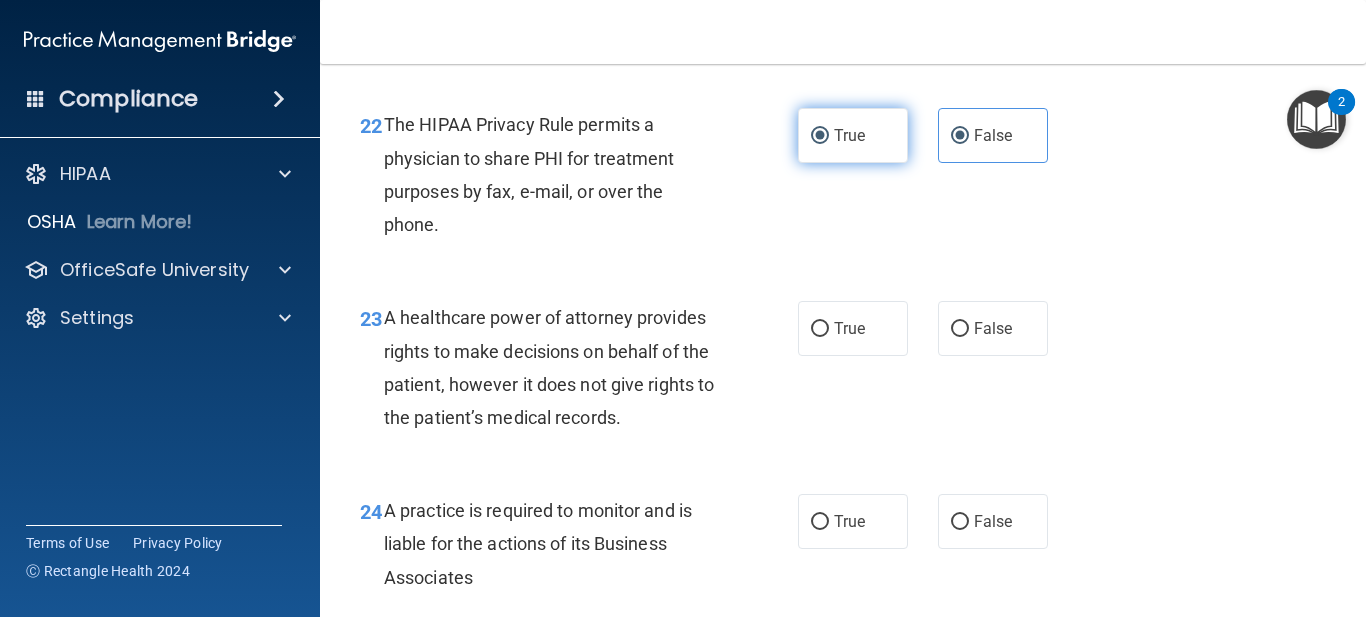 radio on "false" 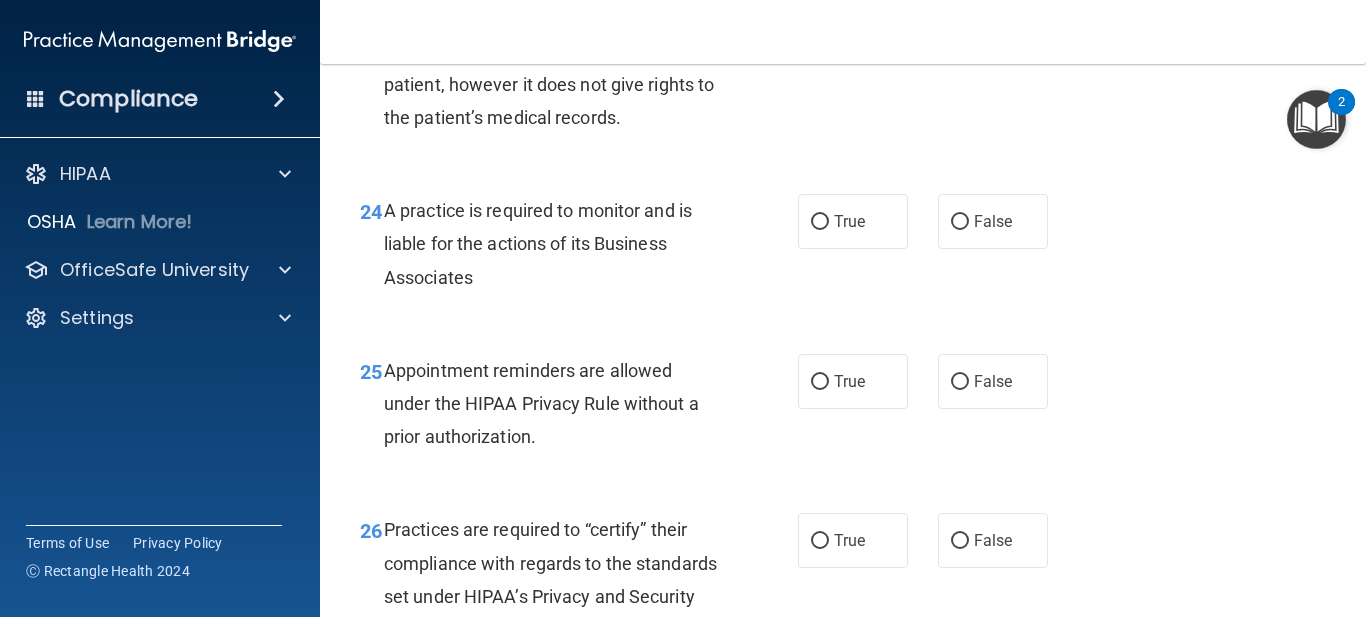 scroll, scrollTop: 4400, scrollLeft: 0, axis: vertical 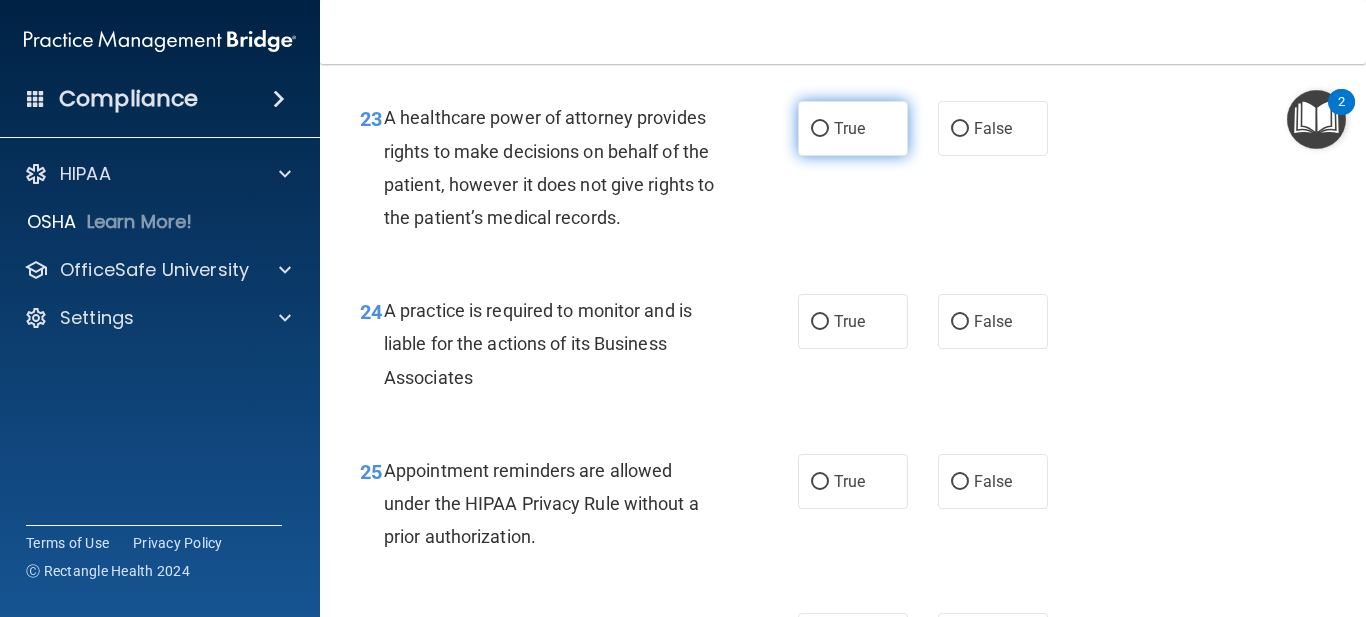 click on "True" at bounding box center [853, 128] 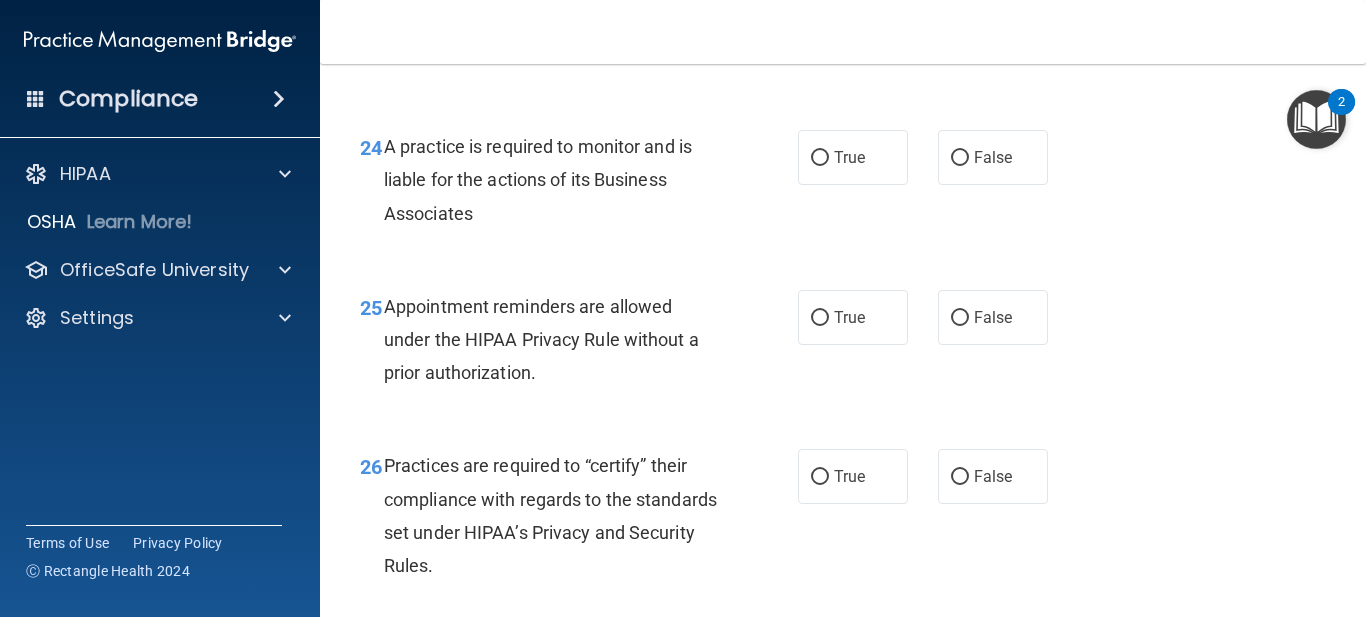 scroll, scrollTop: 4600, scrollLeft: 0, axis: vertical 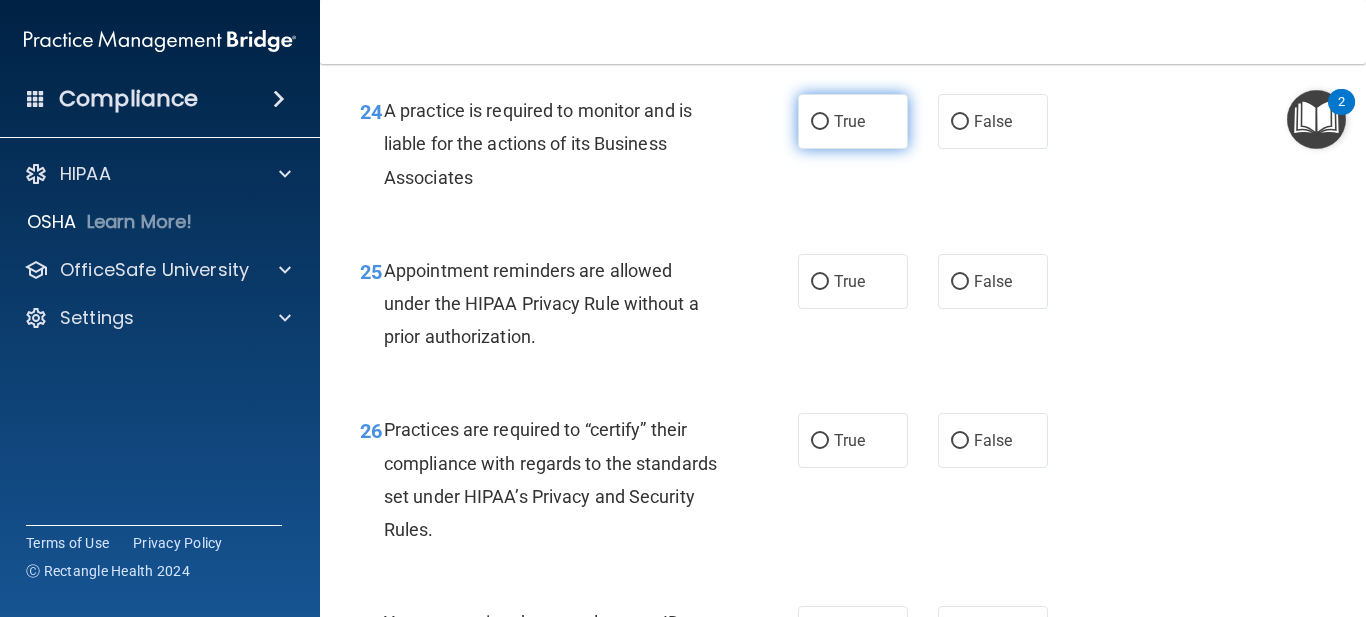 click on "True" at bounding box center [853, 121] 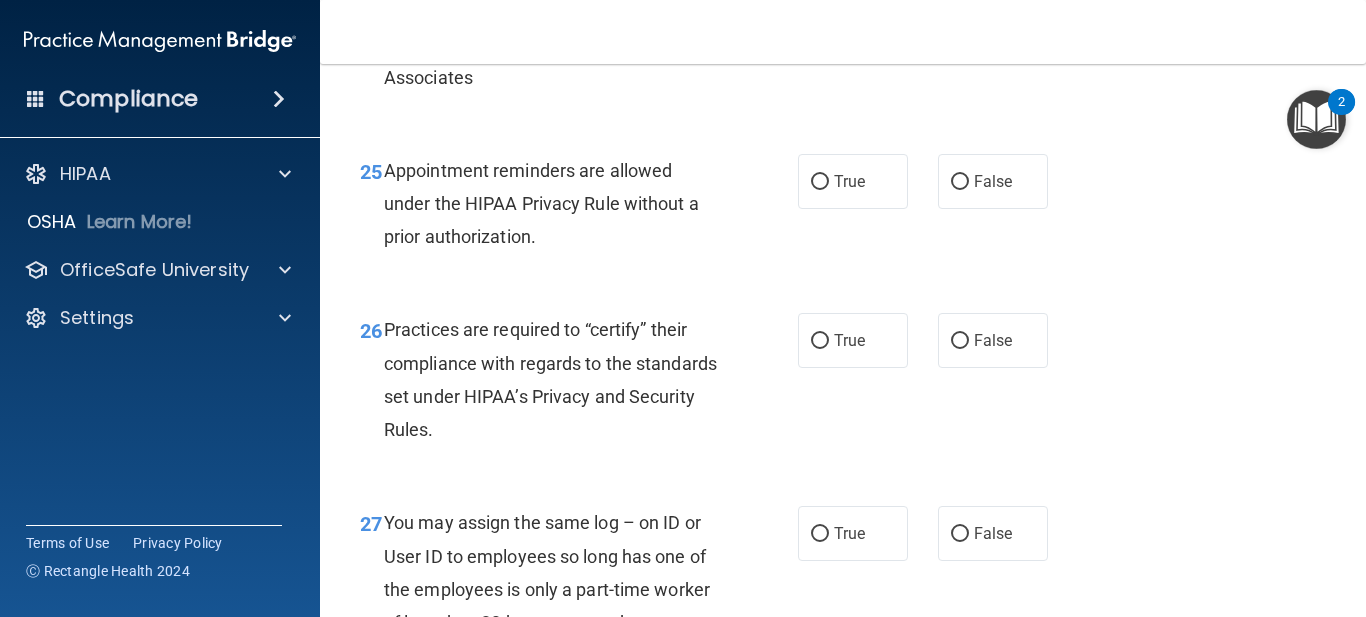 scroll, scrollTop: 4800, scrollLeft: 0, axis: vertical 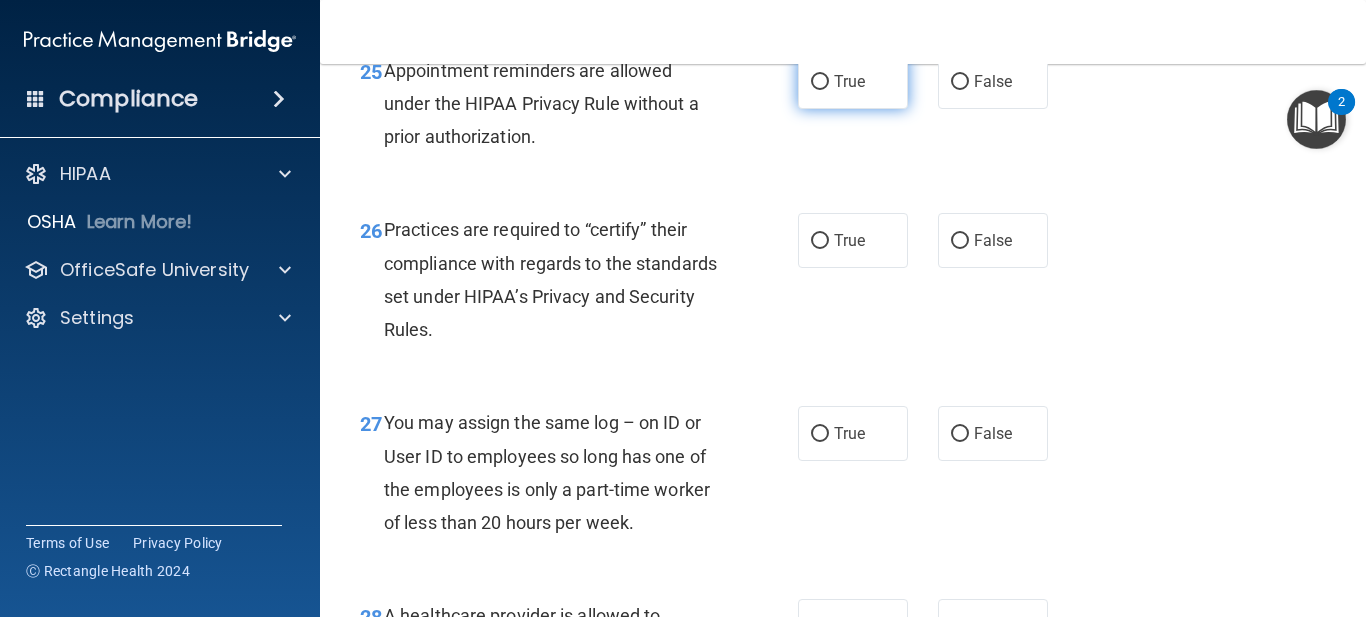 click on "True" at bounding box center [820, 82] 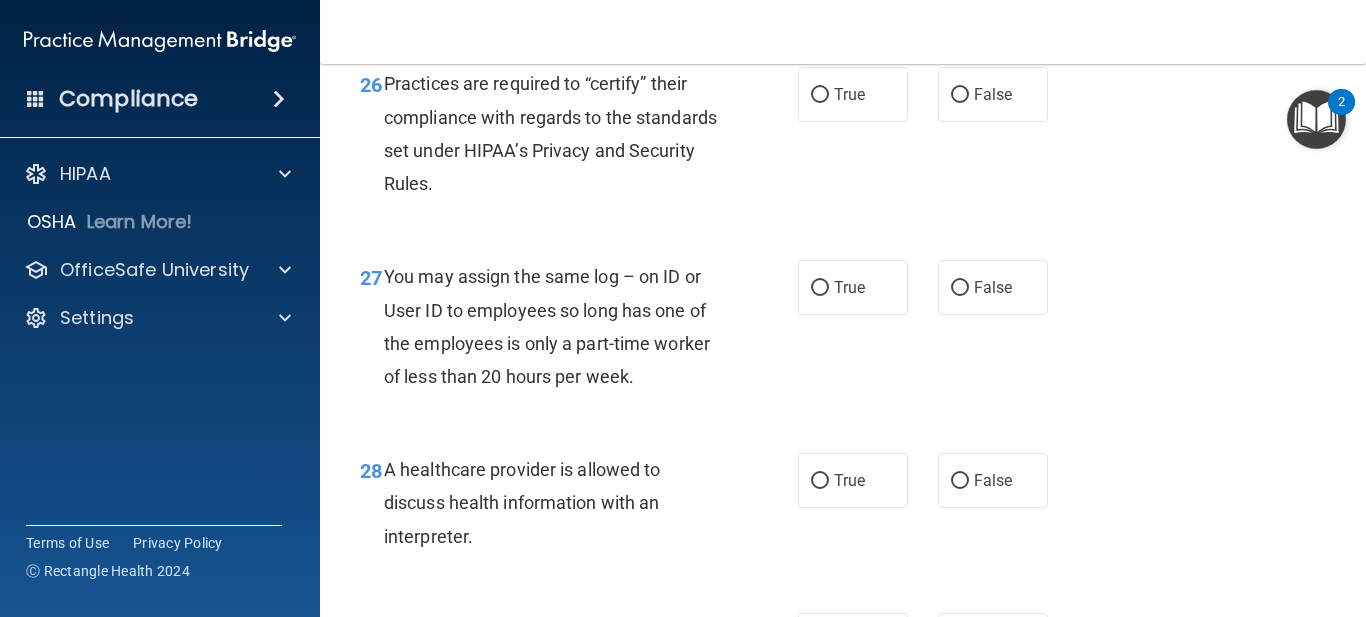 scroll, scrollTop: 4900, scrollLeft: 0, axis: vertical 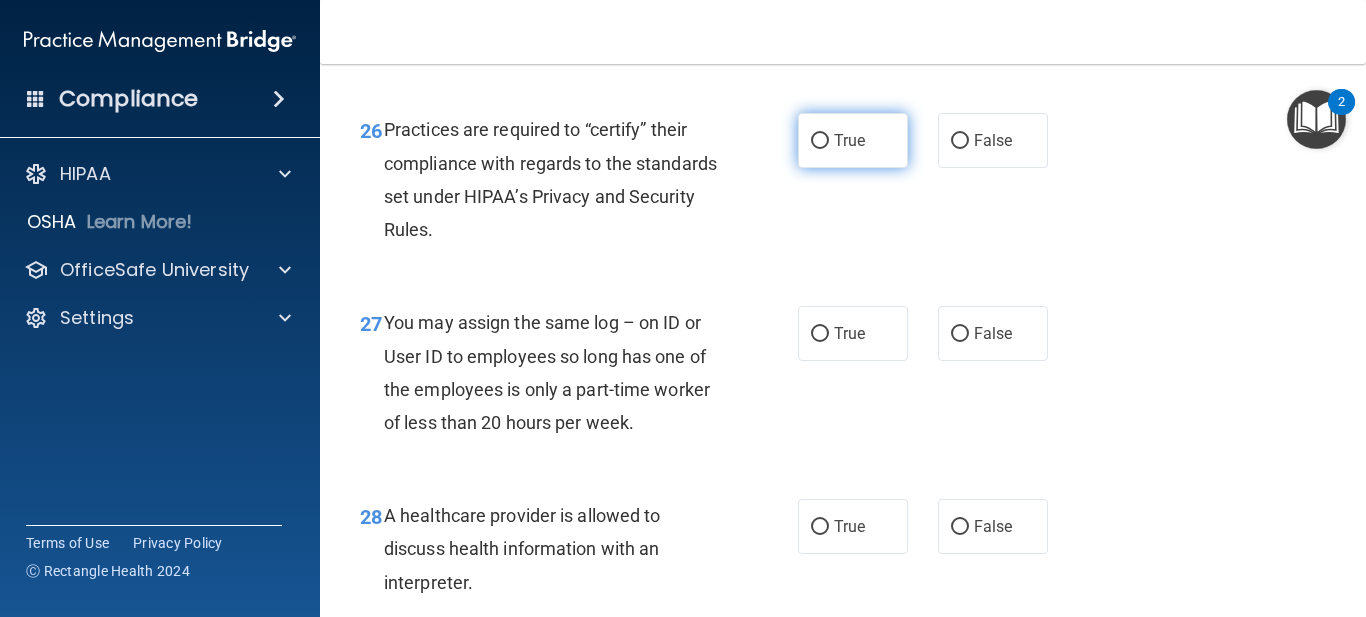 click on "True" at bounding box center [849, 140] 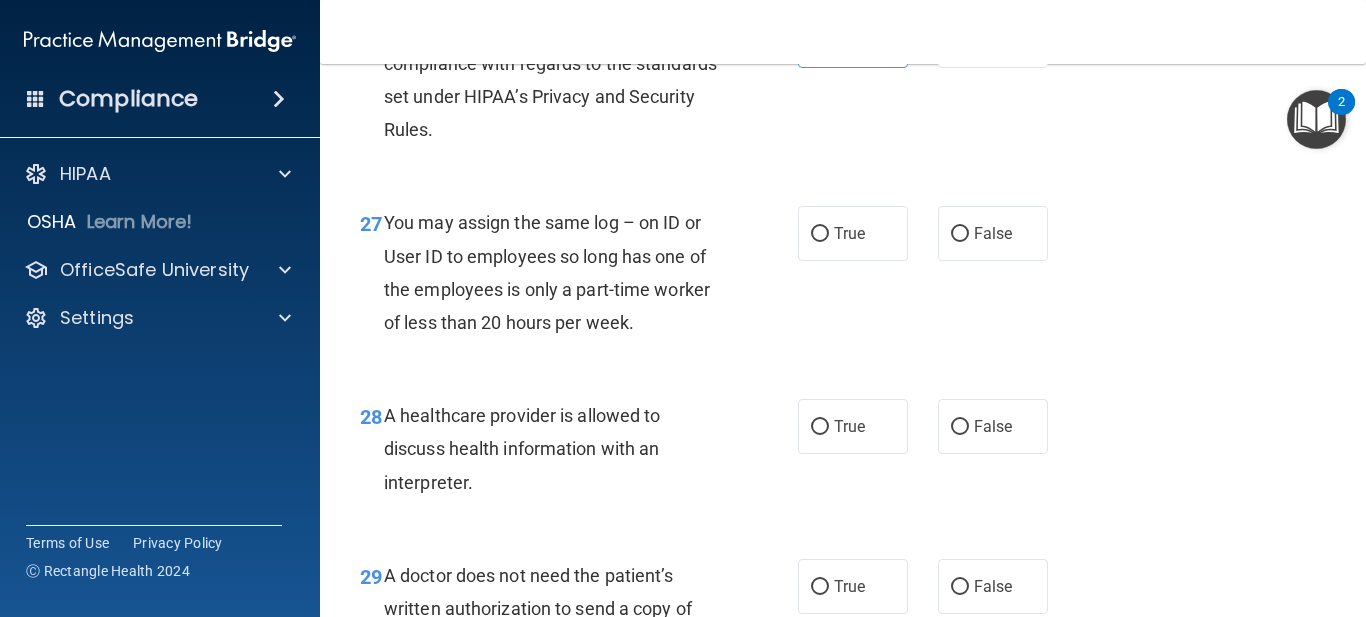 scroll, scrollTop: 5100, scrollLeft: 0, axis: vertical 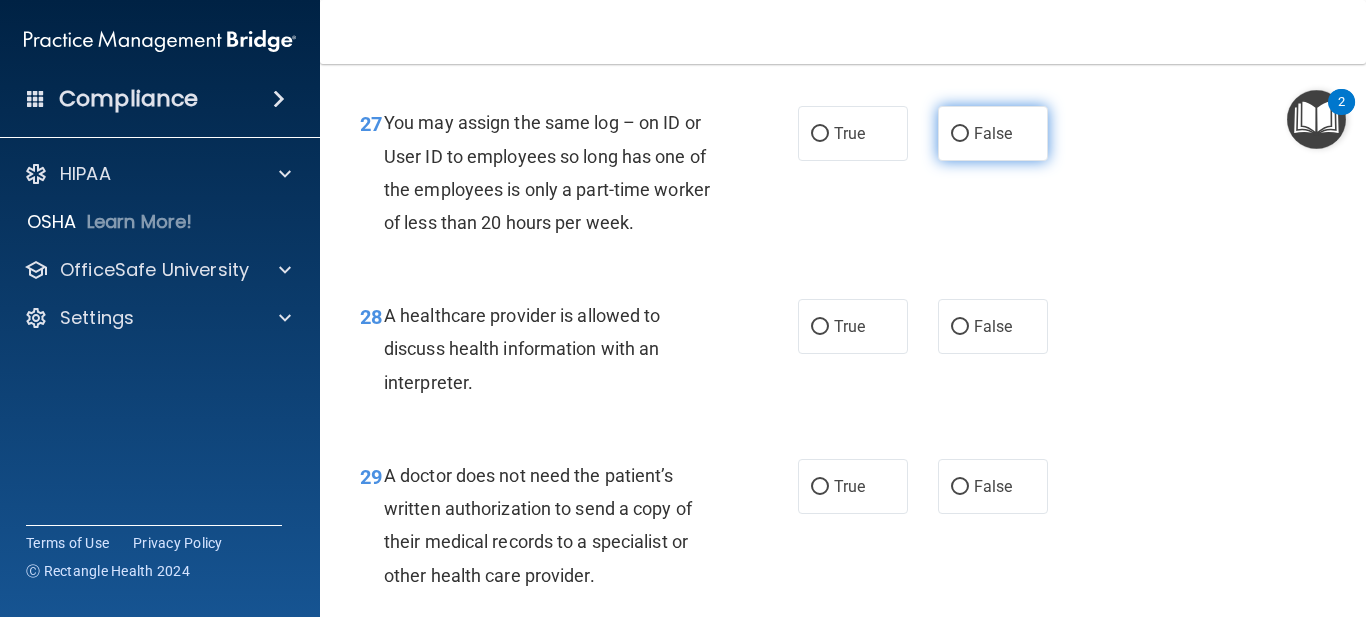 click on "False" at bounding box center (993, 133) 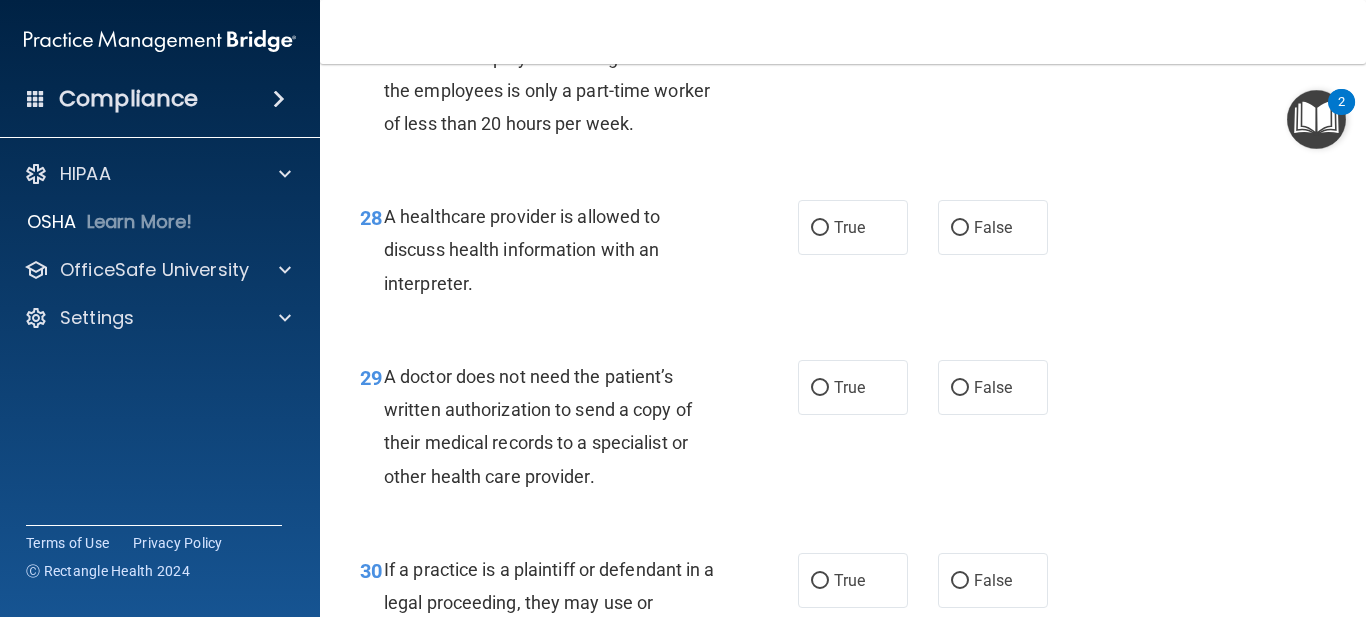 scroll, scrollTop: 5200, scrollLeft: 0, axis: vertical 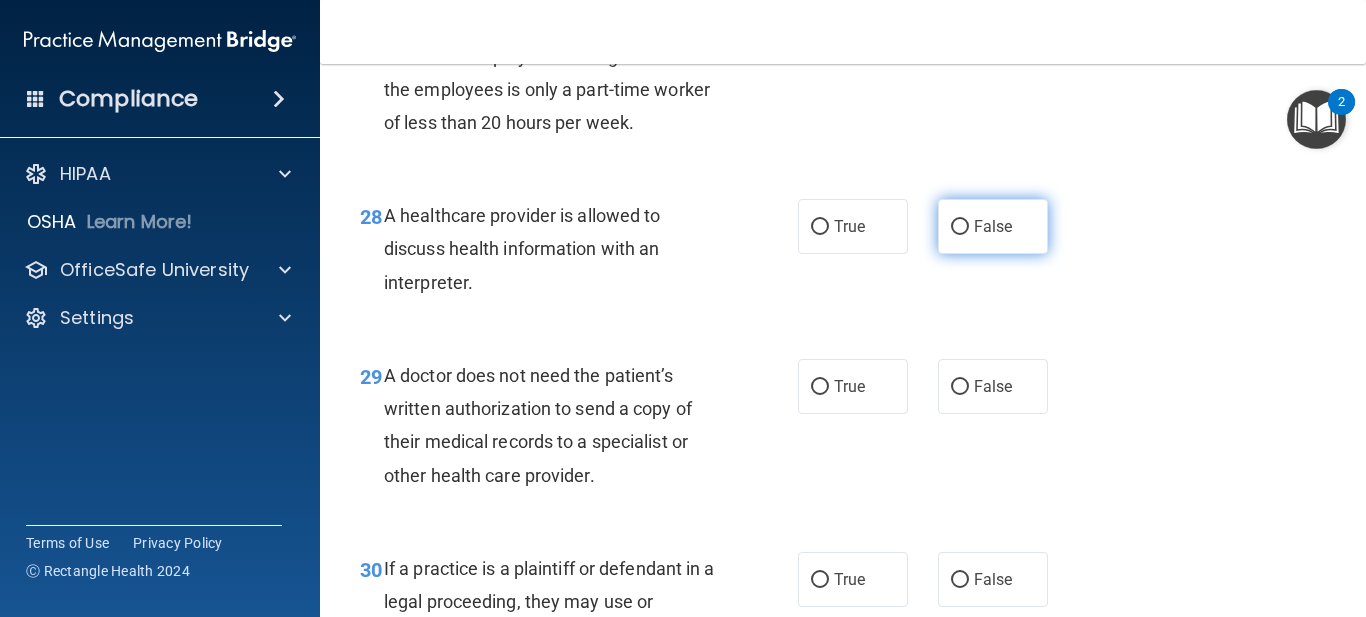 click on "False" at bounding box center [993, 226] 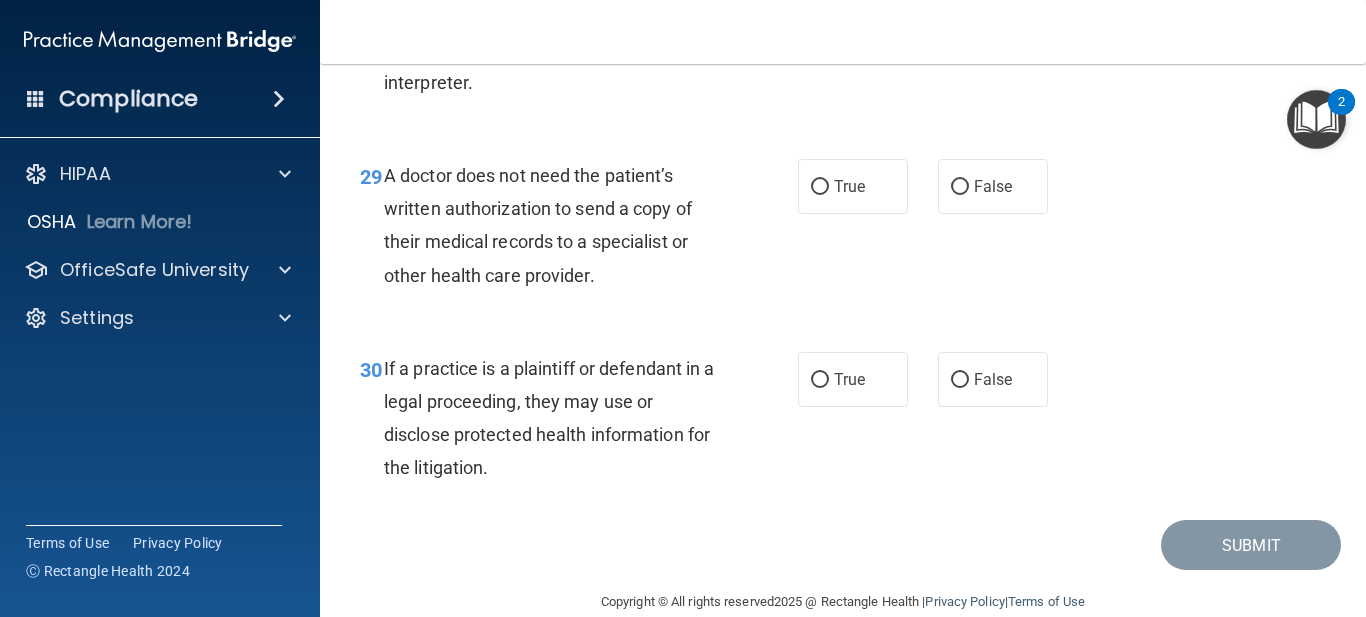 scroll, scrollTop: 5466, scrollLeft: 0, axis: vertical 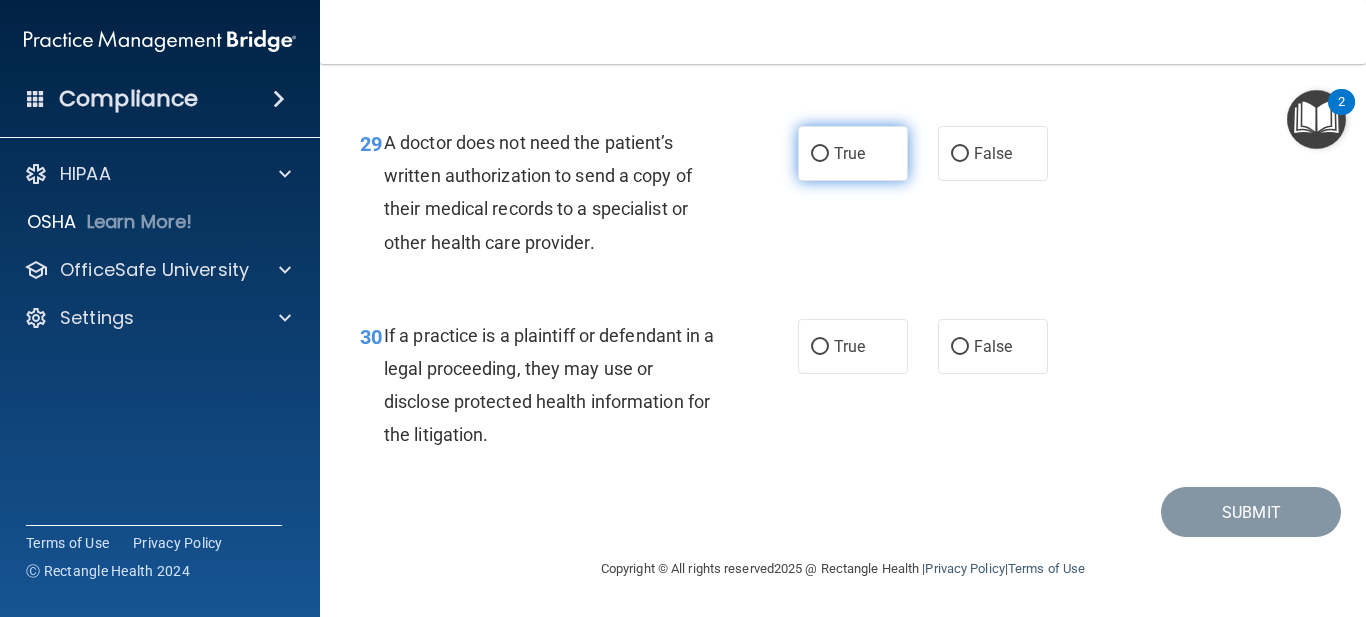 click on "True" at bounding box center (849, 153) 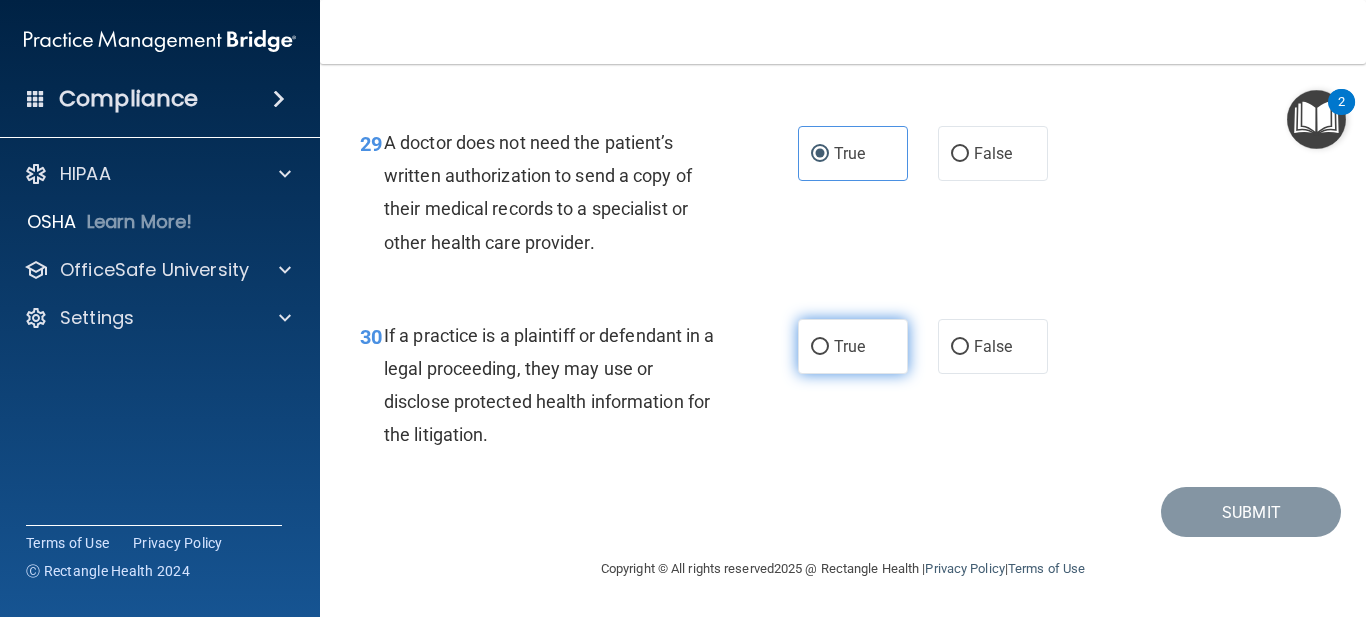 click on "True" at bounding box center (853, 346) 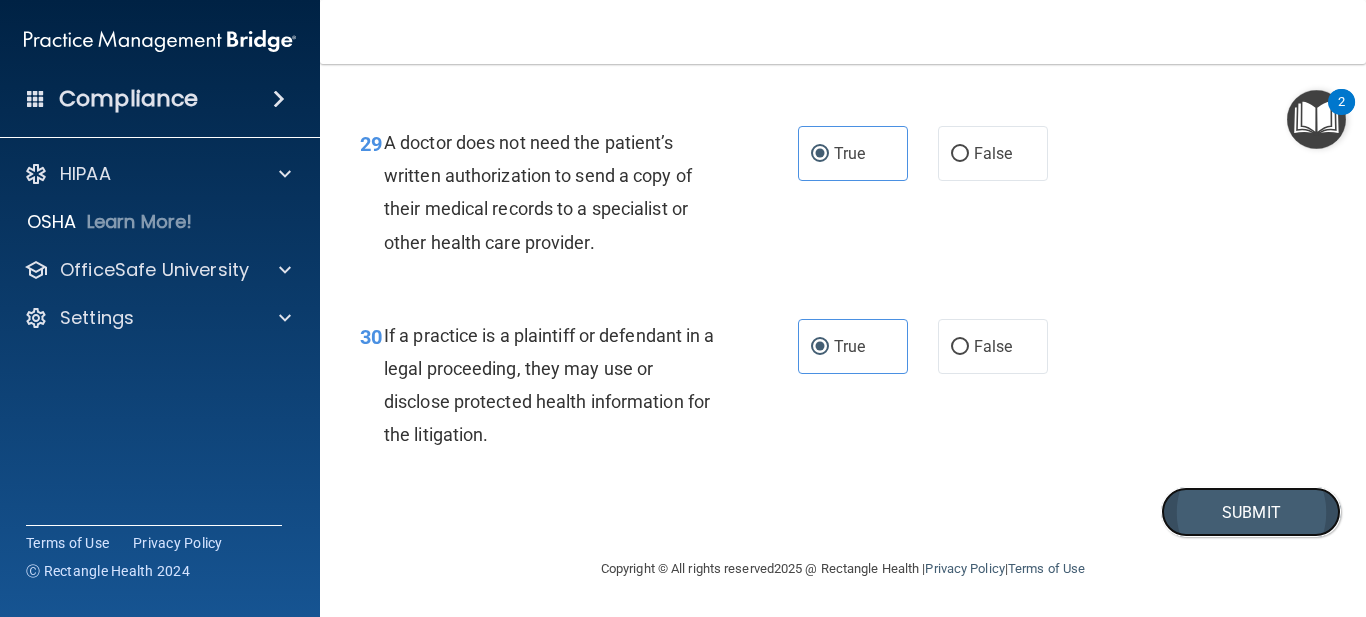 click on "Submit" at bounding box center [1251, 512] 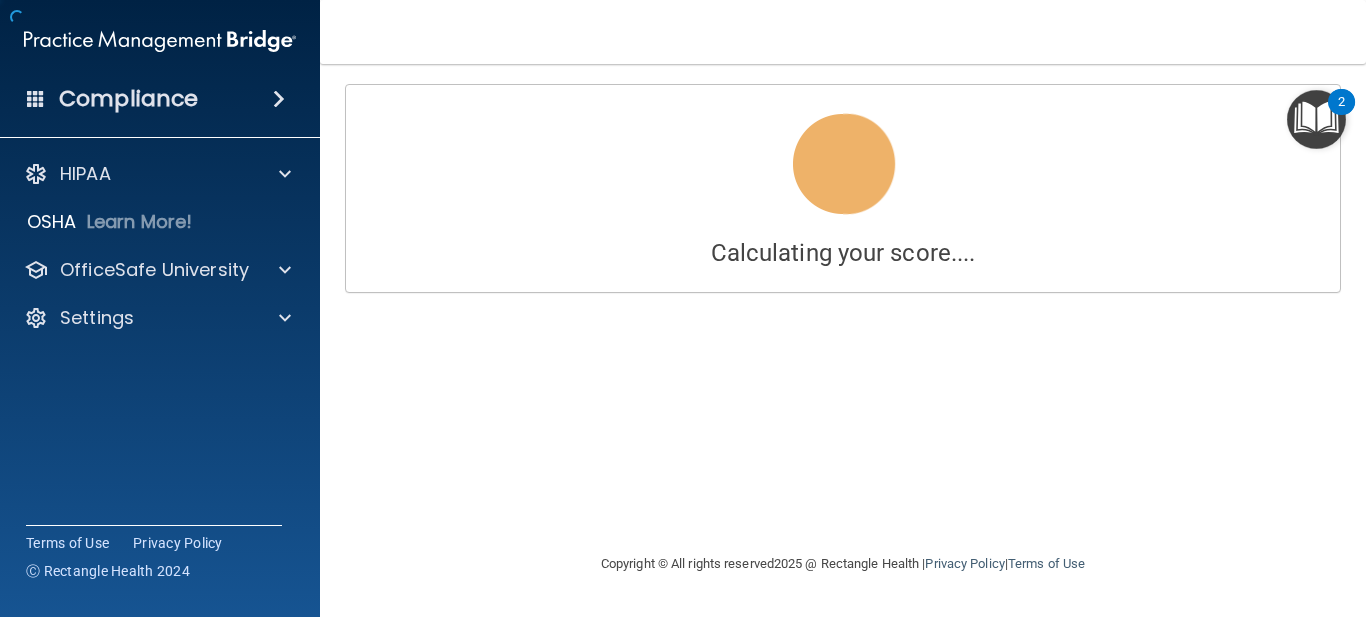 scroll, scrollTop: 0, scrollLeft: 0, axis: both 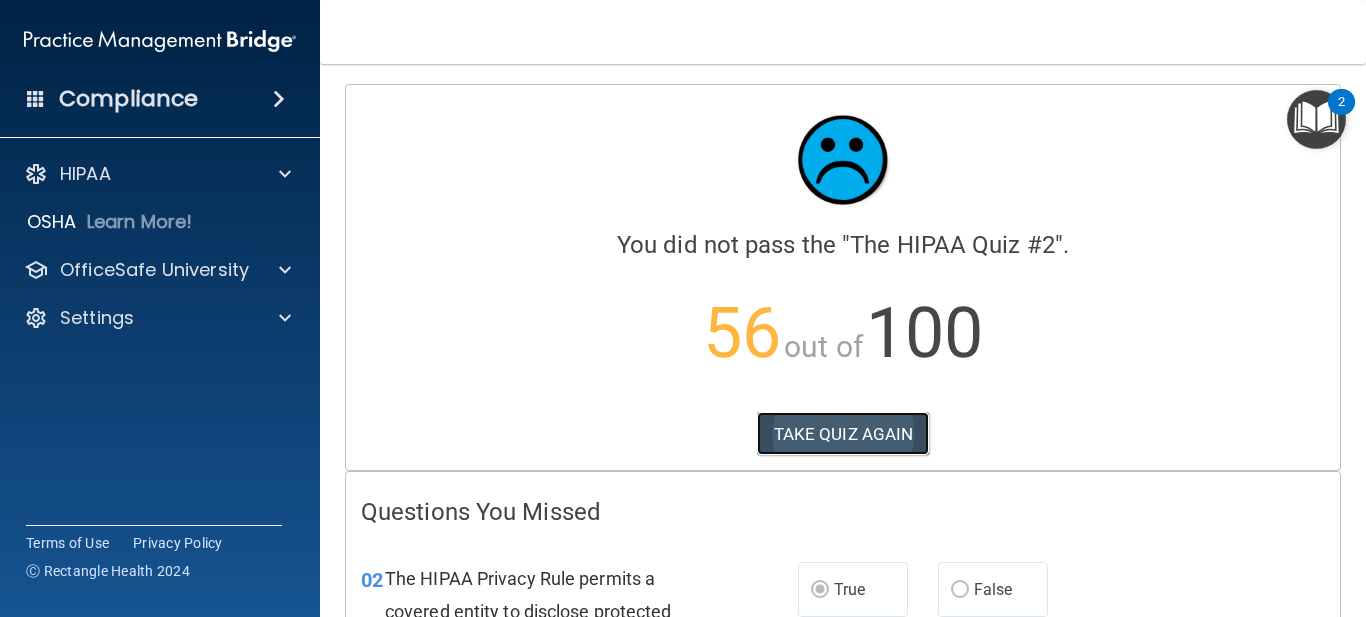 click on "TAKE QUIZ AGAIN" at bounding box center (843, 434) 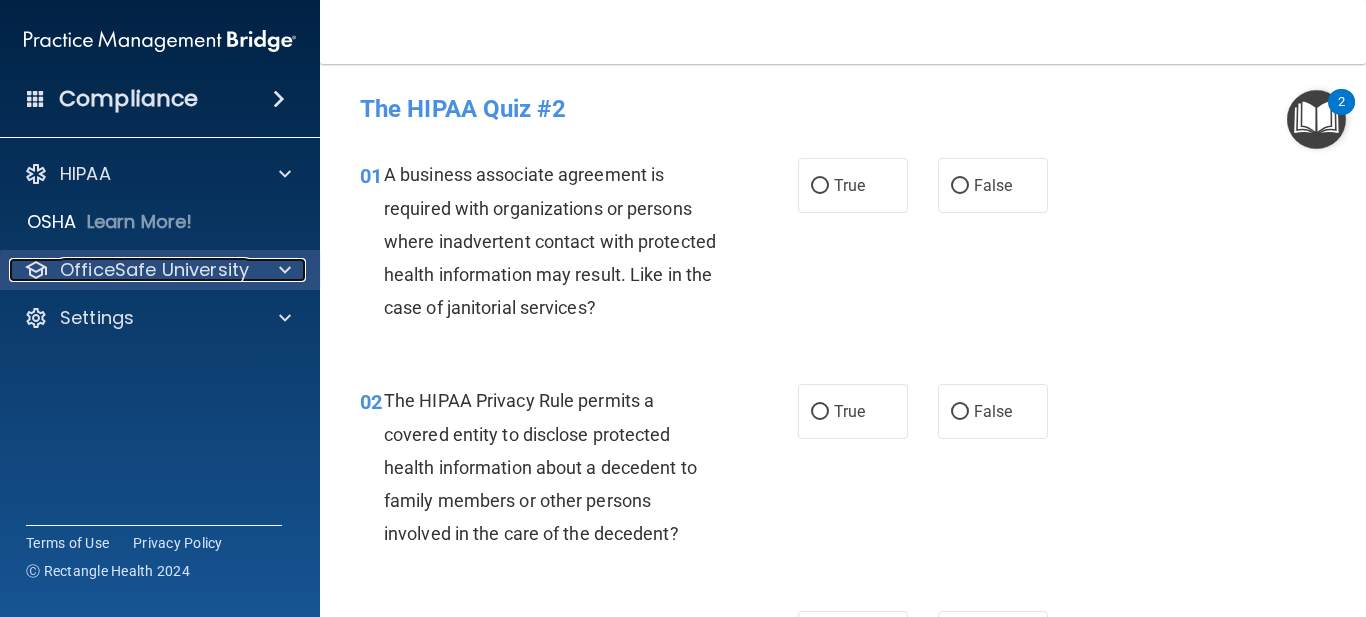 click on "OfficeSafe University" at bounding box center (154, 270) 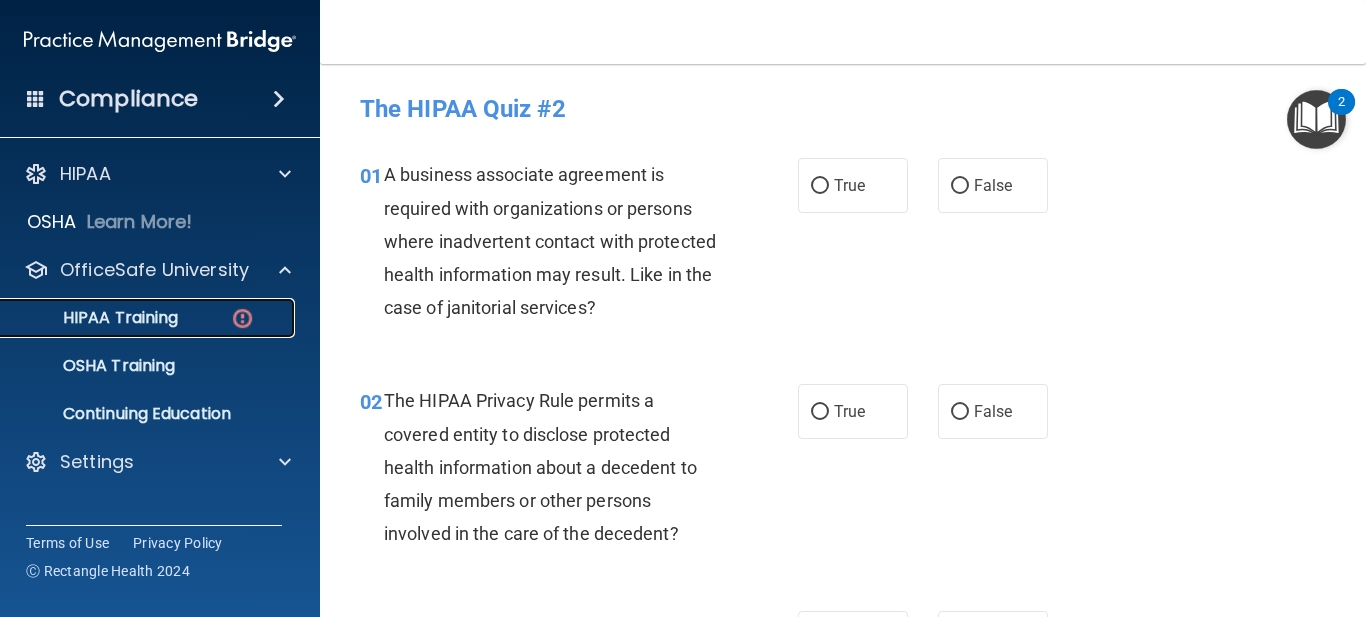 click on "HIPAA Training" at bounding box center (149, 318) 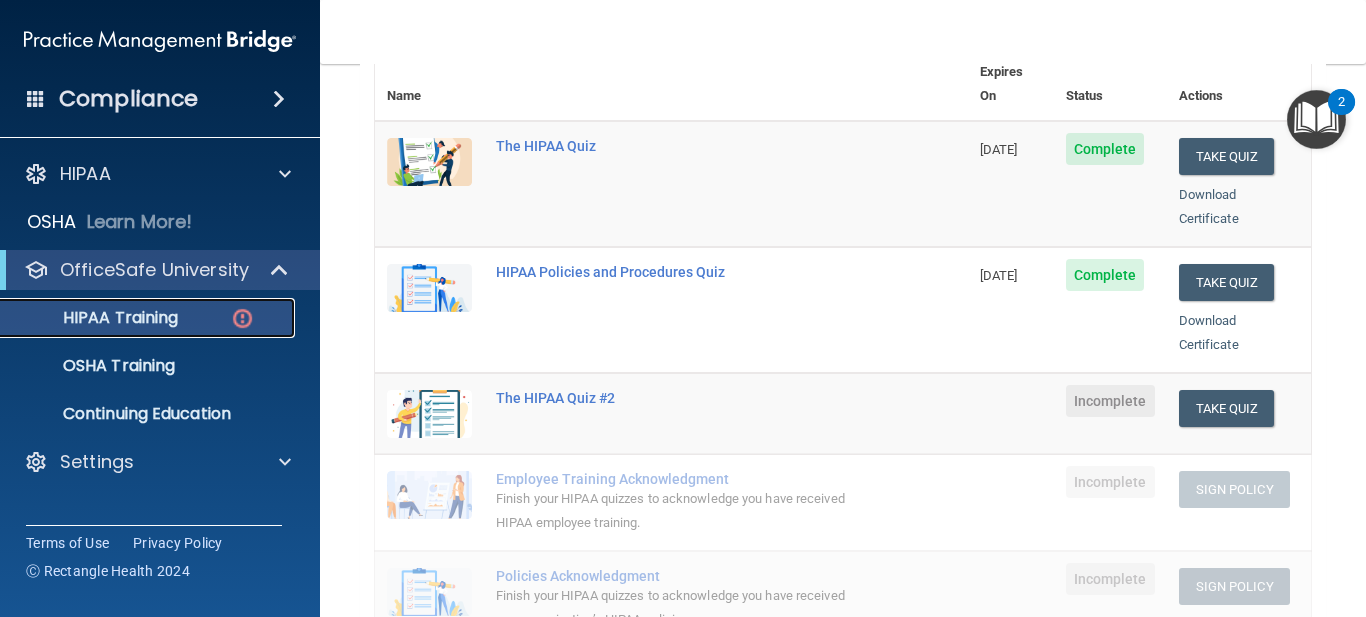 scroll, scrollTop: 300, scrollLeft: 0, axis: vertical 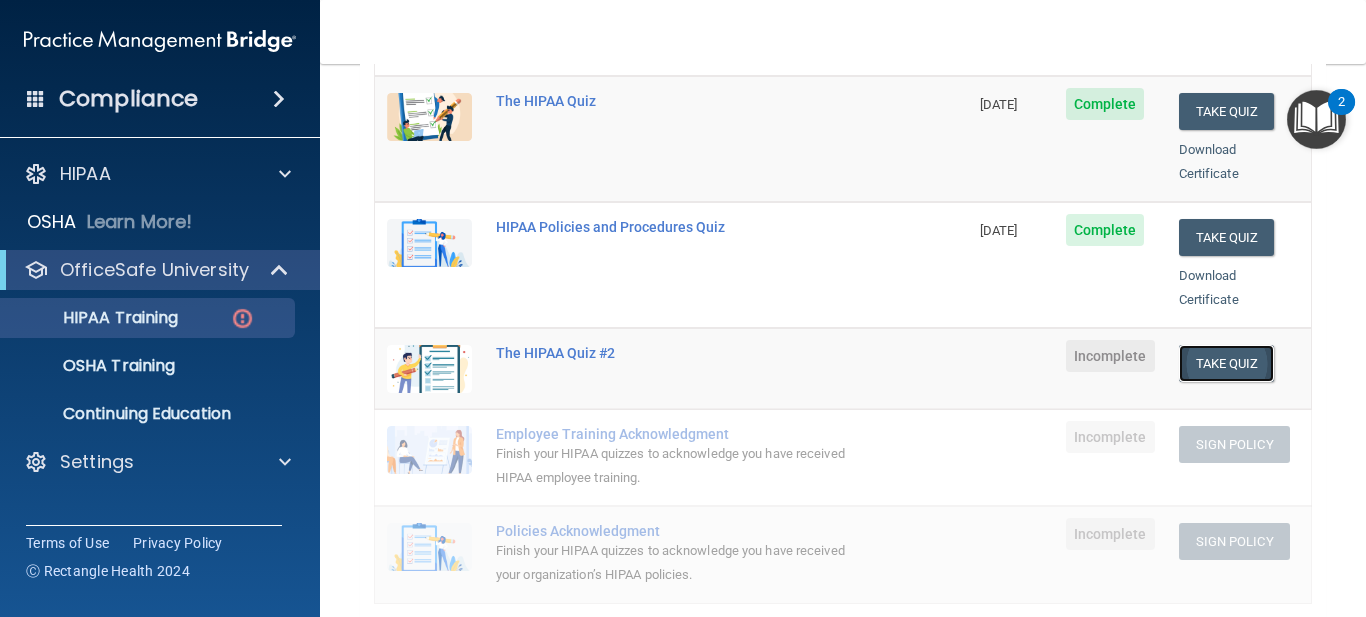 click on "Take Quiz" at bounding box center [1227, 363] 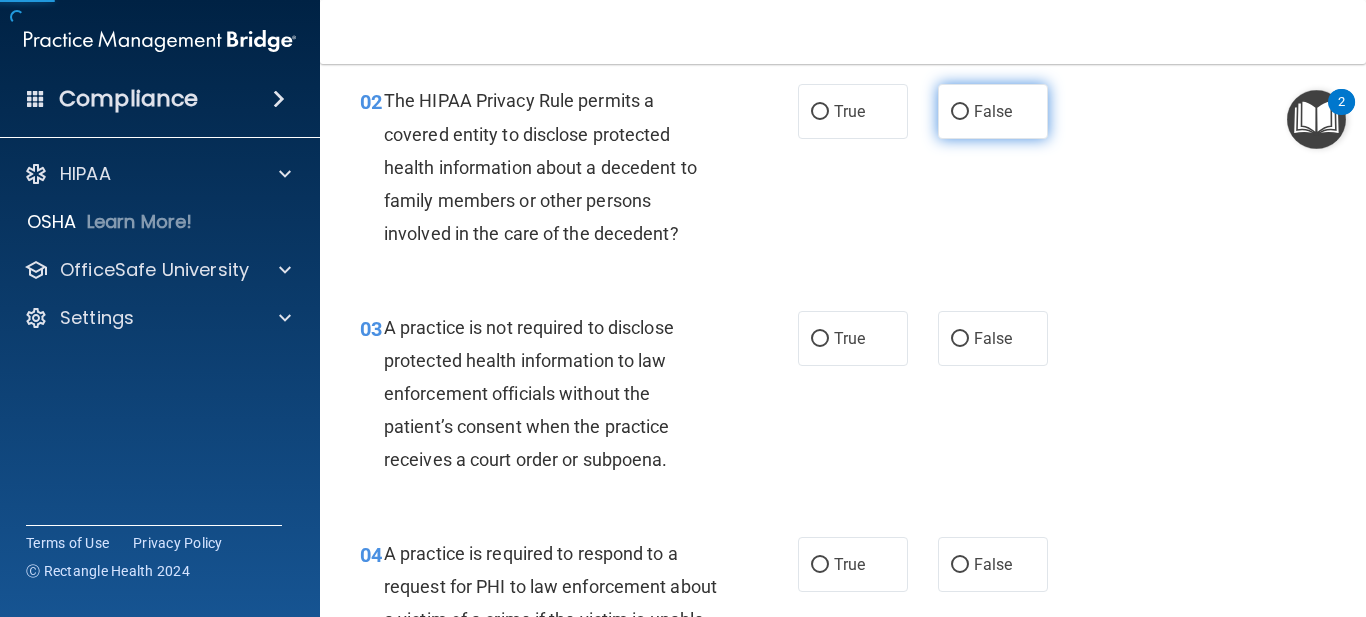 click on "False" at bounding box center (993, 111) 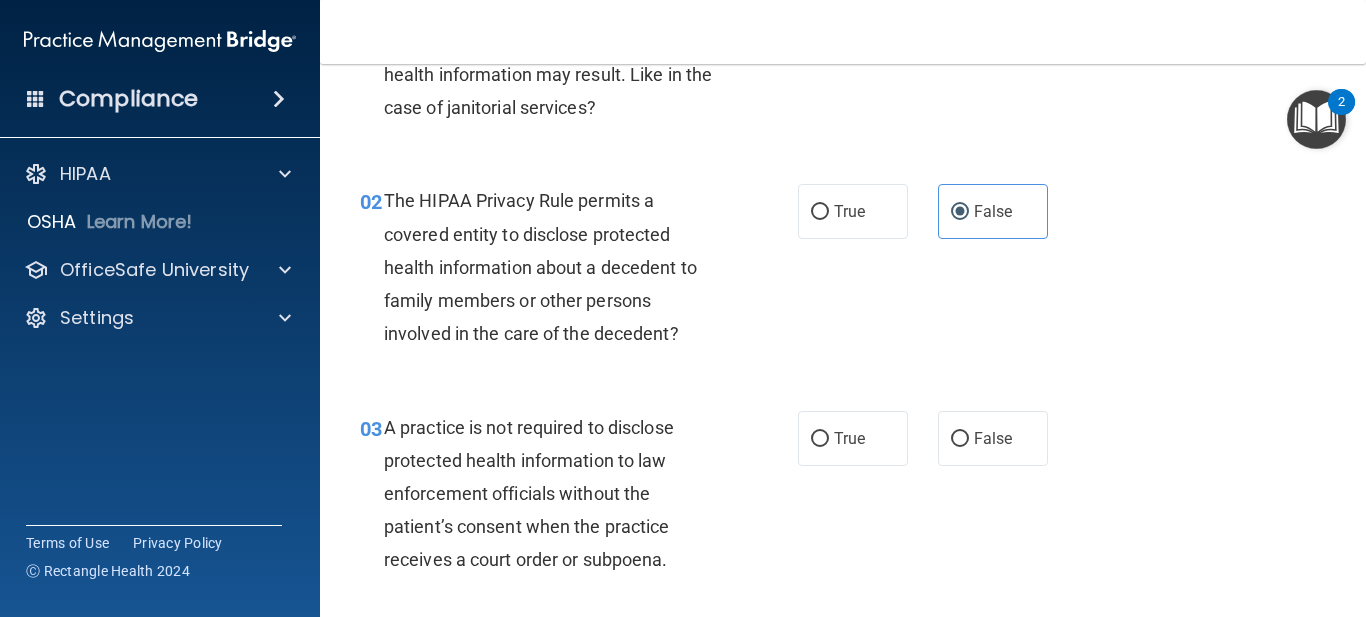 scroll, scrollTop: 0, scrollLeft: 0, axis: both 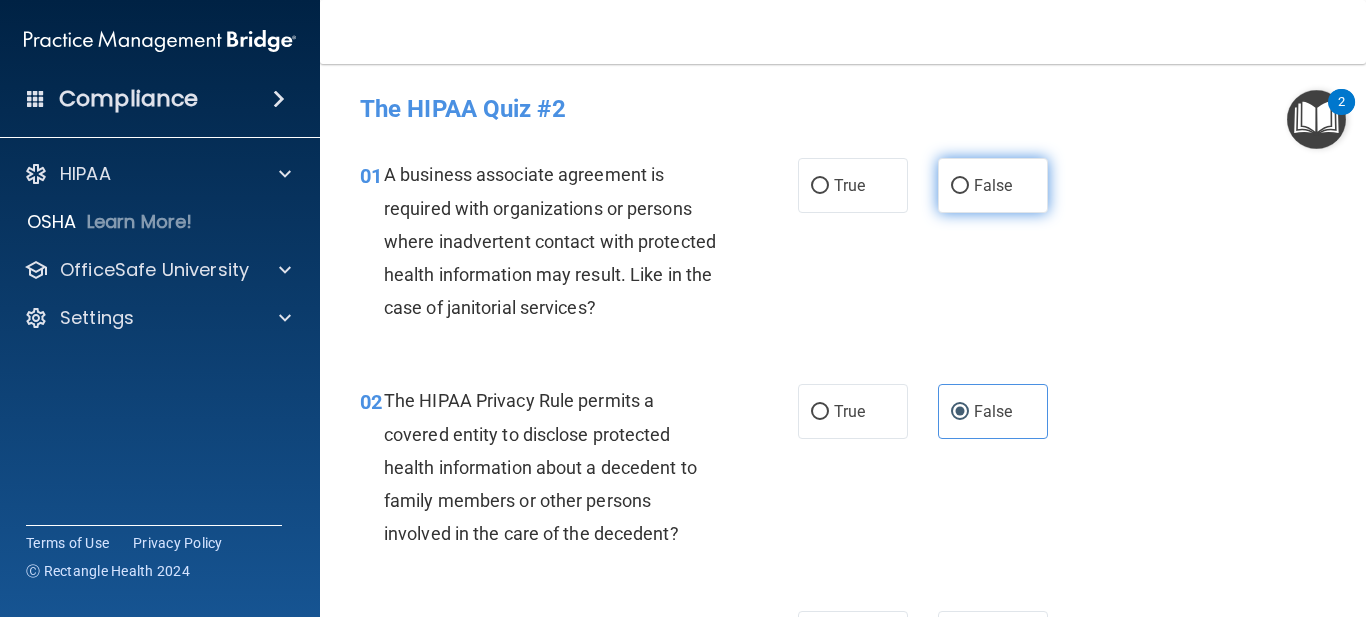 click on "False" at bounding box center (993, 185) 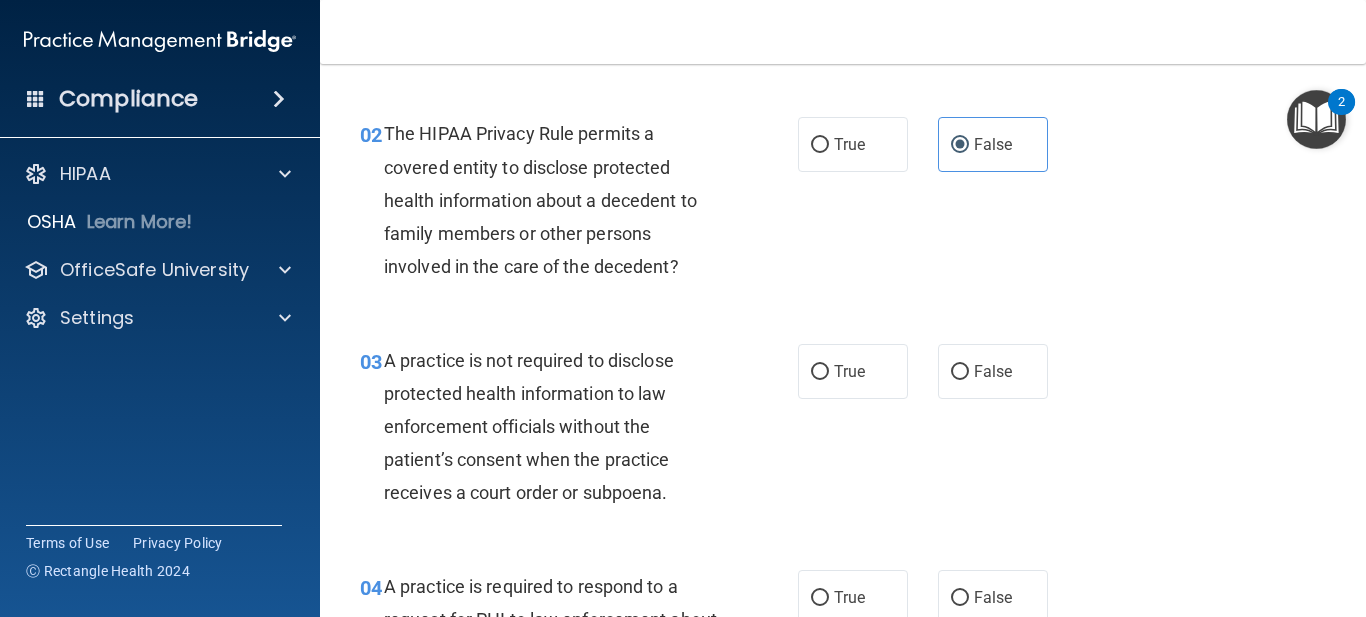 scroll, scrollTop: 300, scrollLeft: 0, axis: vertical 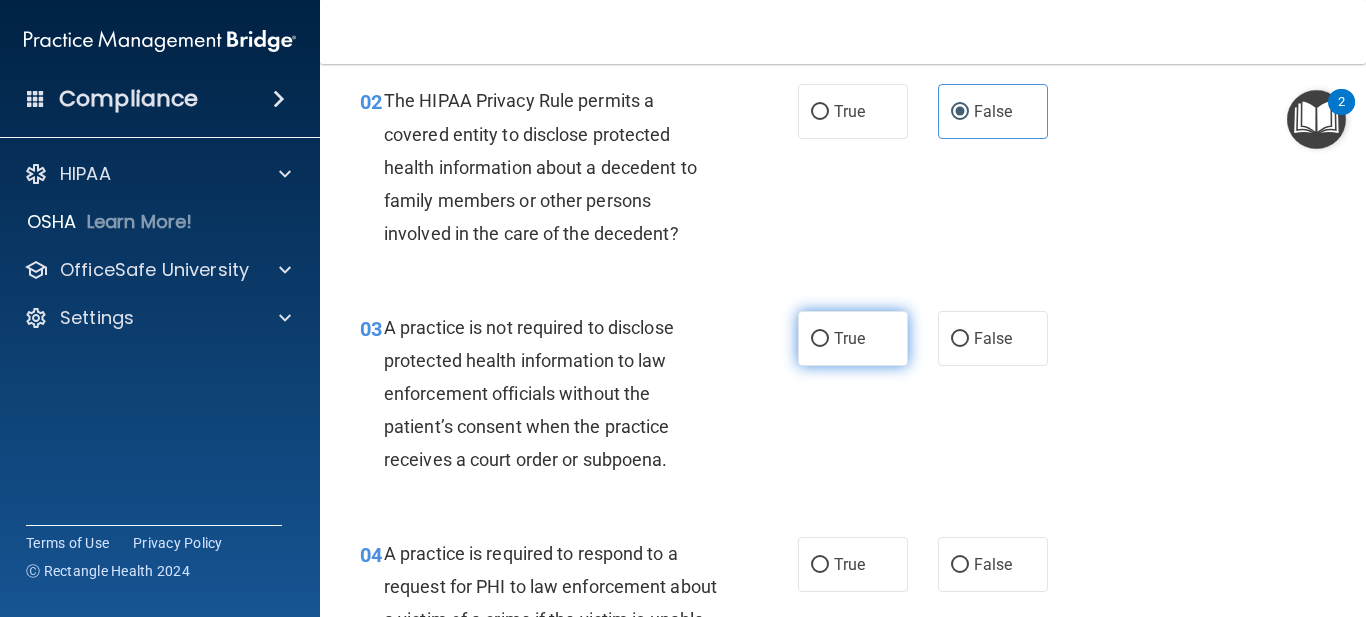 click on "True" at bounding box center (849, 338) 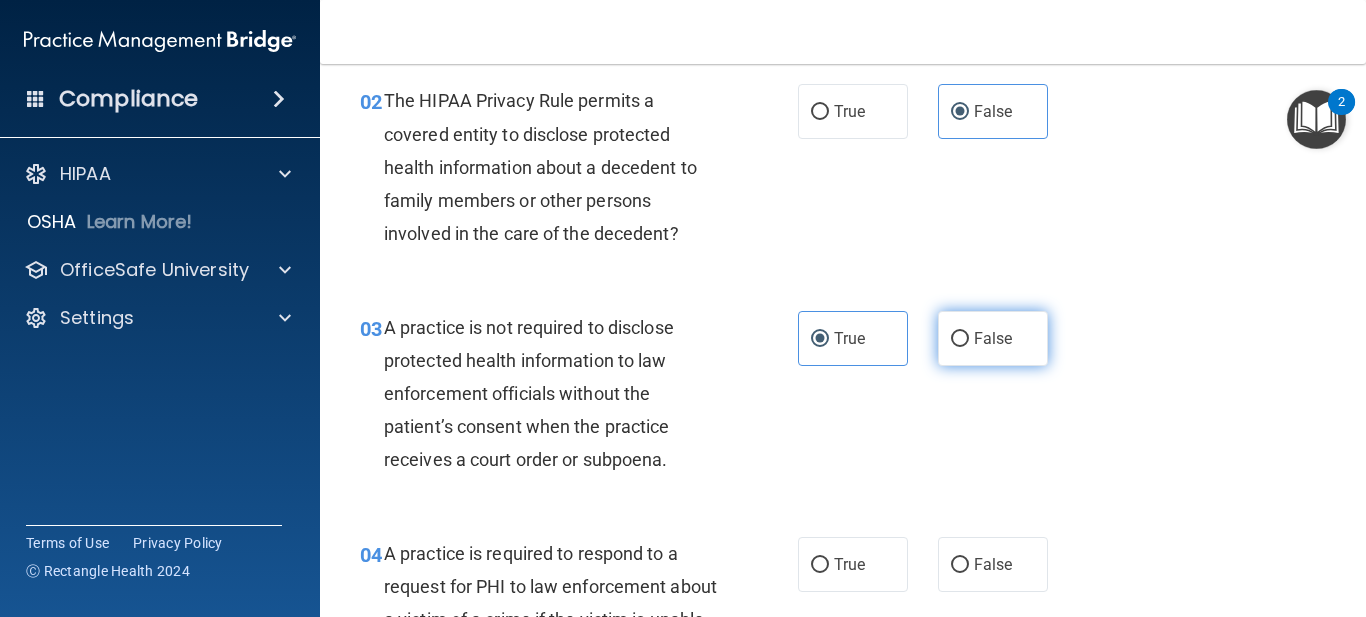 click on "False" at bounding box center [993, 338] 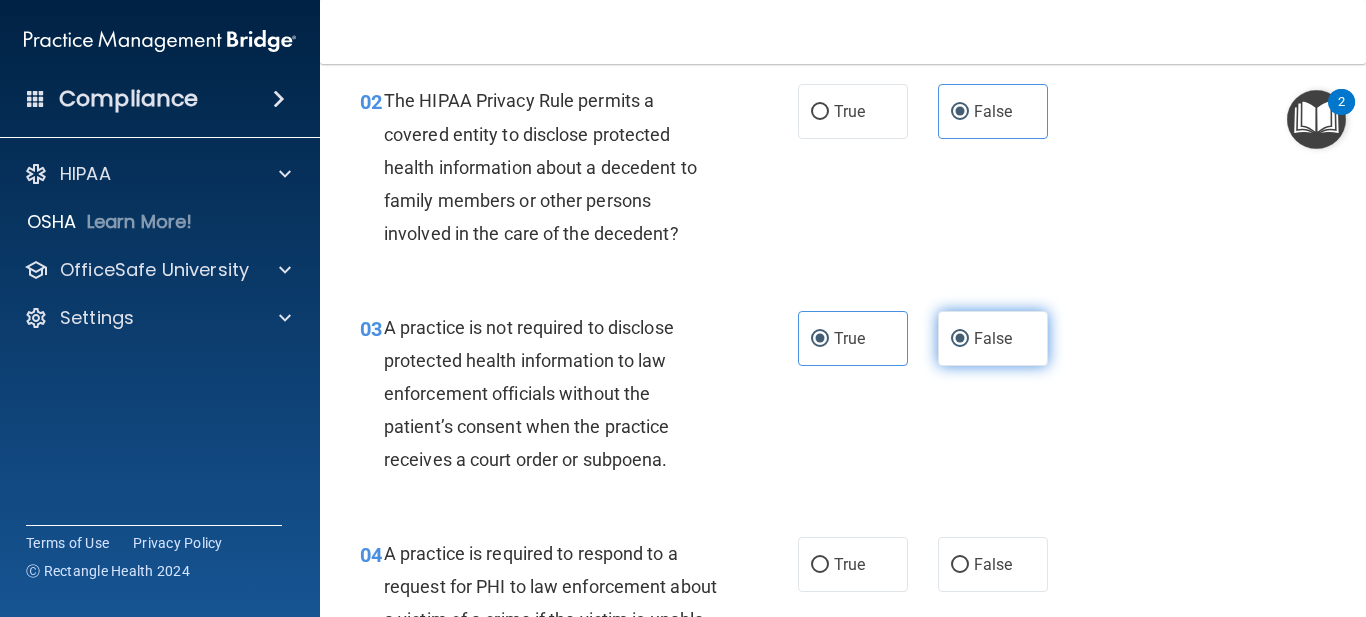 radio on "false" 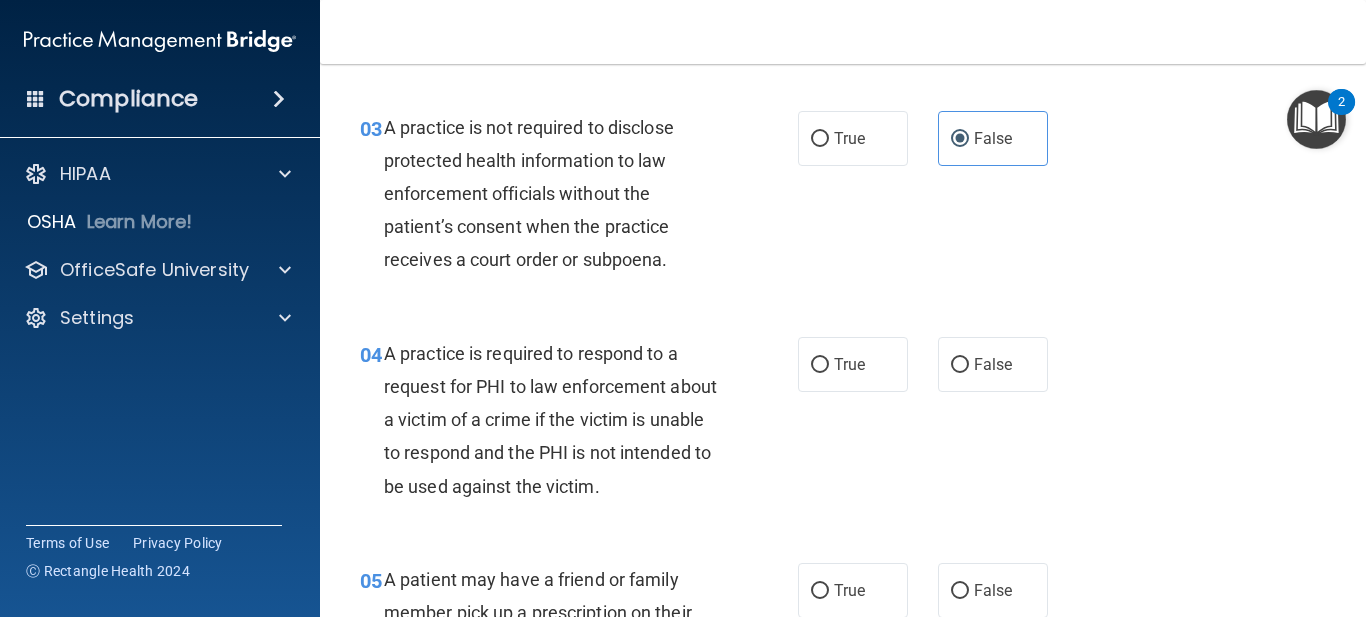 scroll, scrollTop: 600, scrollLeft: 0, axis: vertical 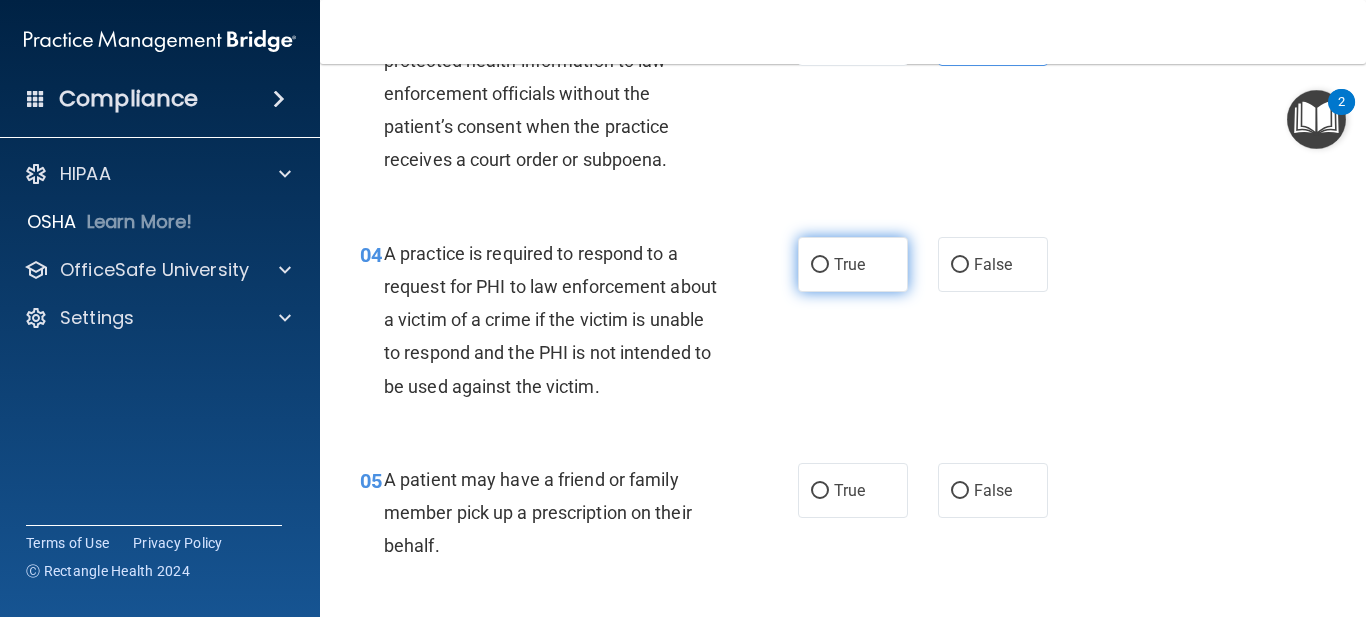 click on "True" at bounding box center [853, 264] 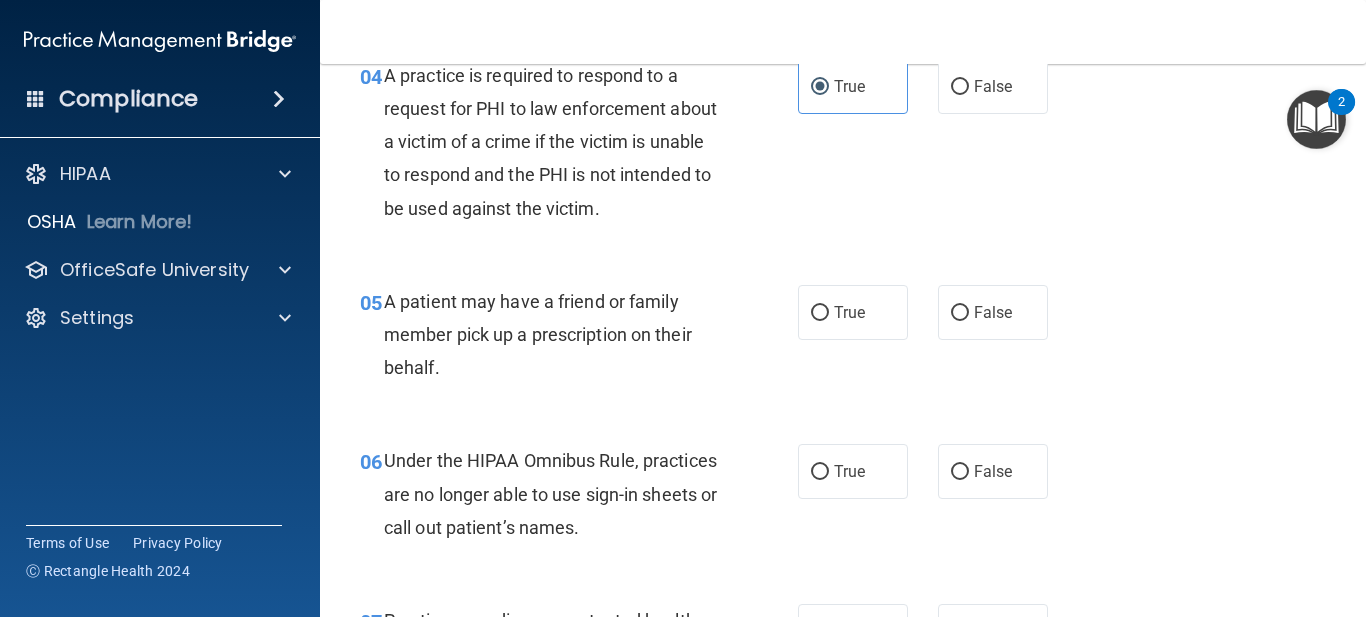 scroll, scrollTop: 800, scrollLeft: 0, axis: vertical 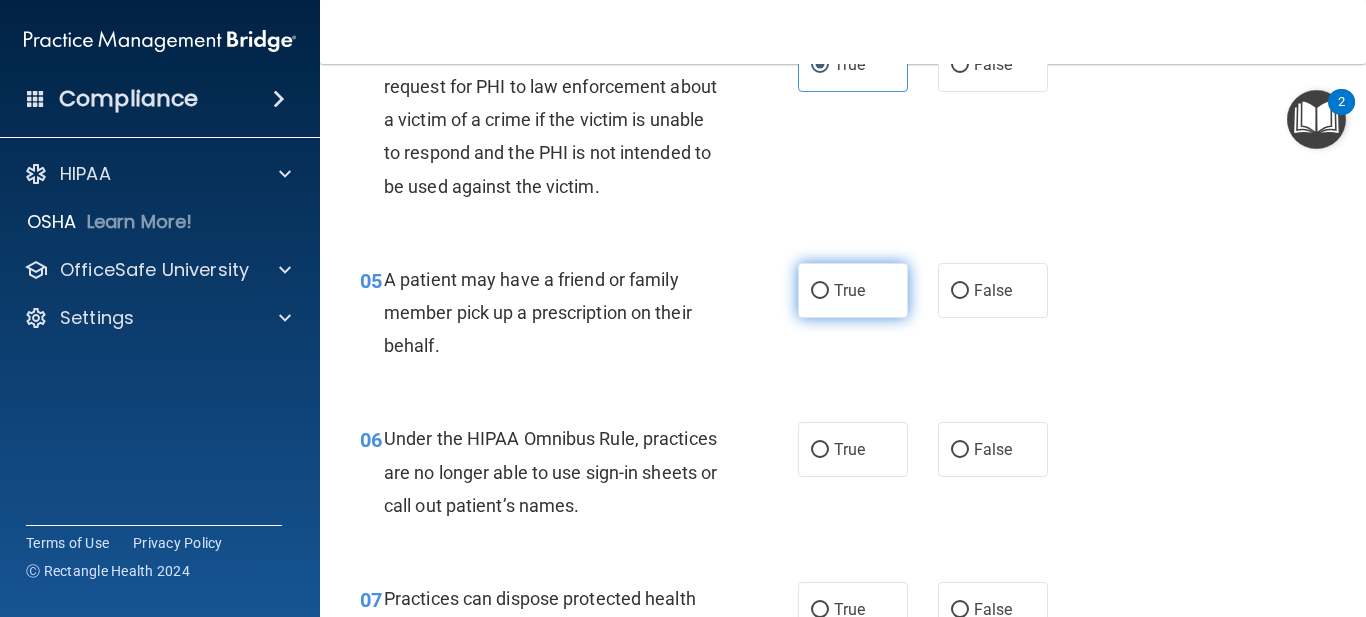 click on "True" at bounding box center (853, 290) 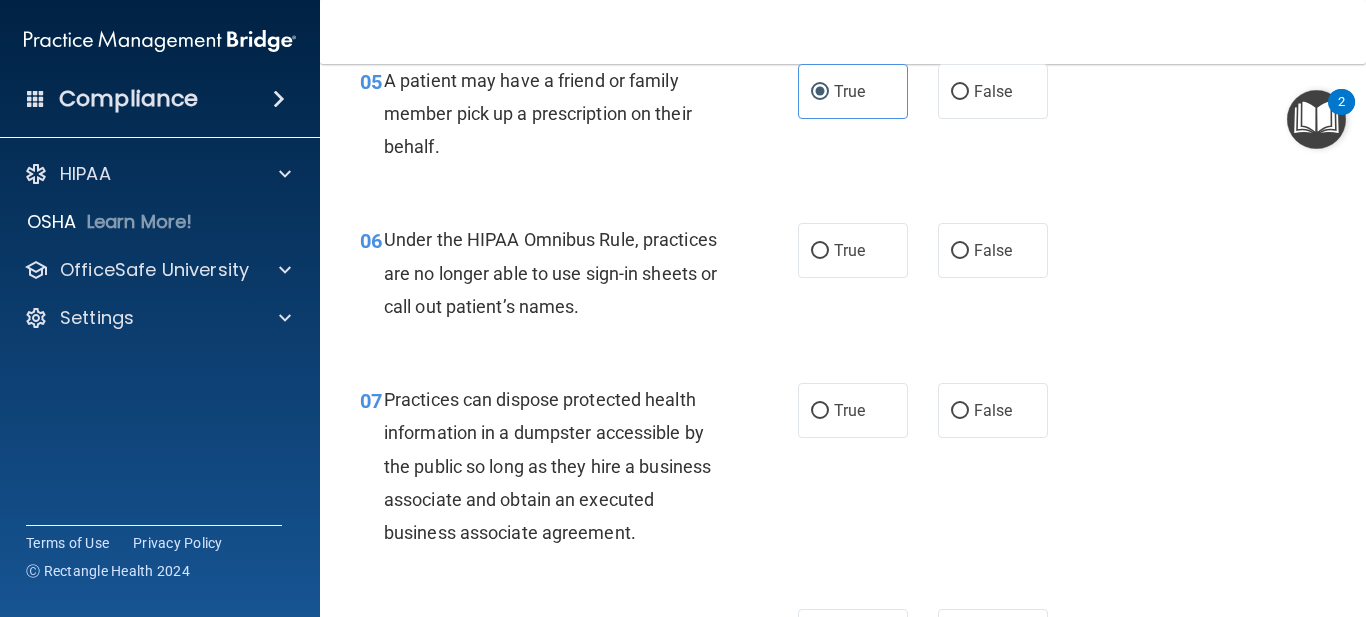 scroll, scrollTop: 1000, scrollLeft: 0, axis: vertical 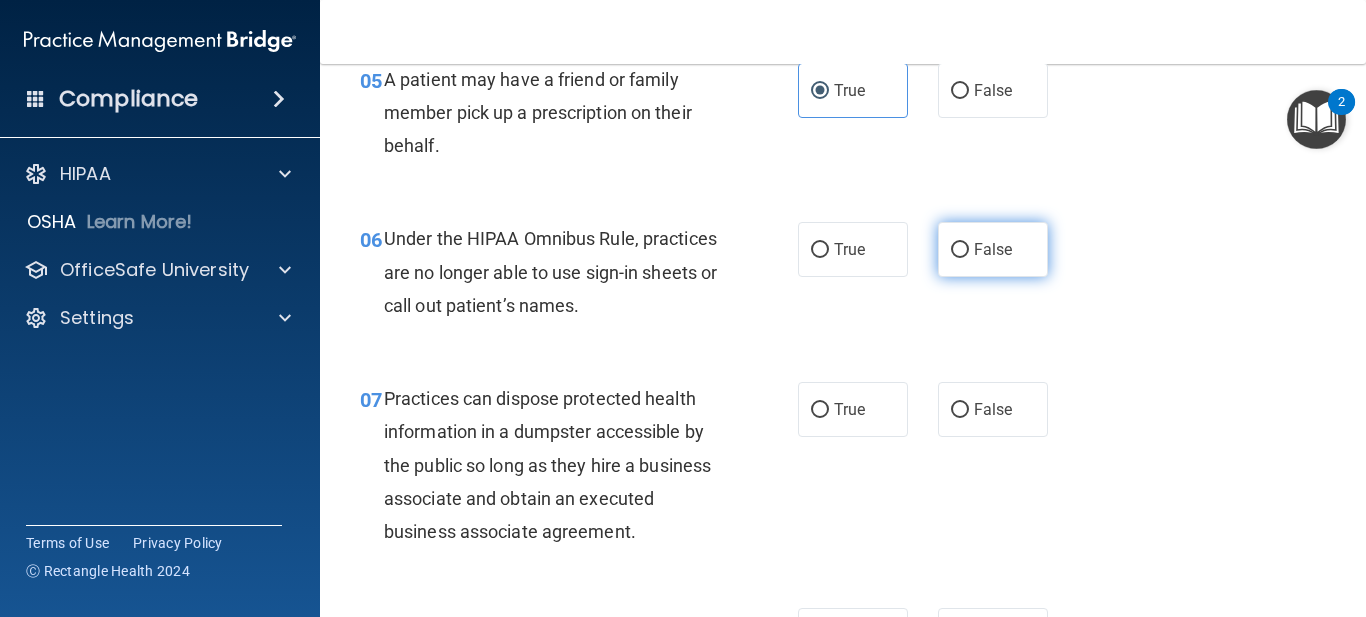 click on "False" at bounding box center (993, 249) 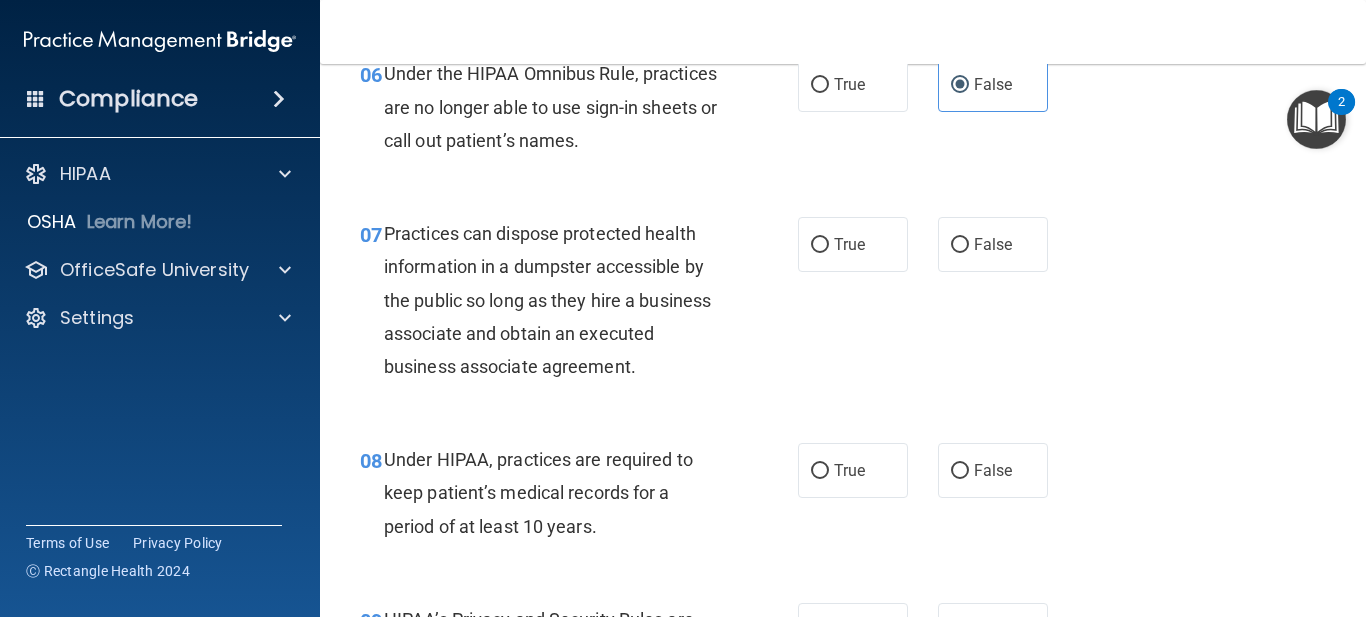scroll, scrollTop: 1200, scrollLeft: 0, axis: vertical 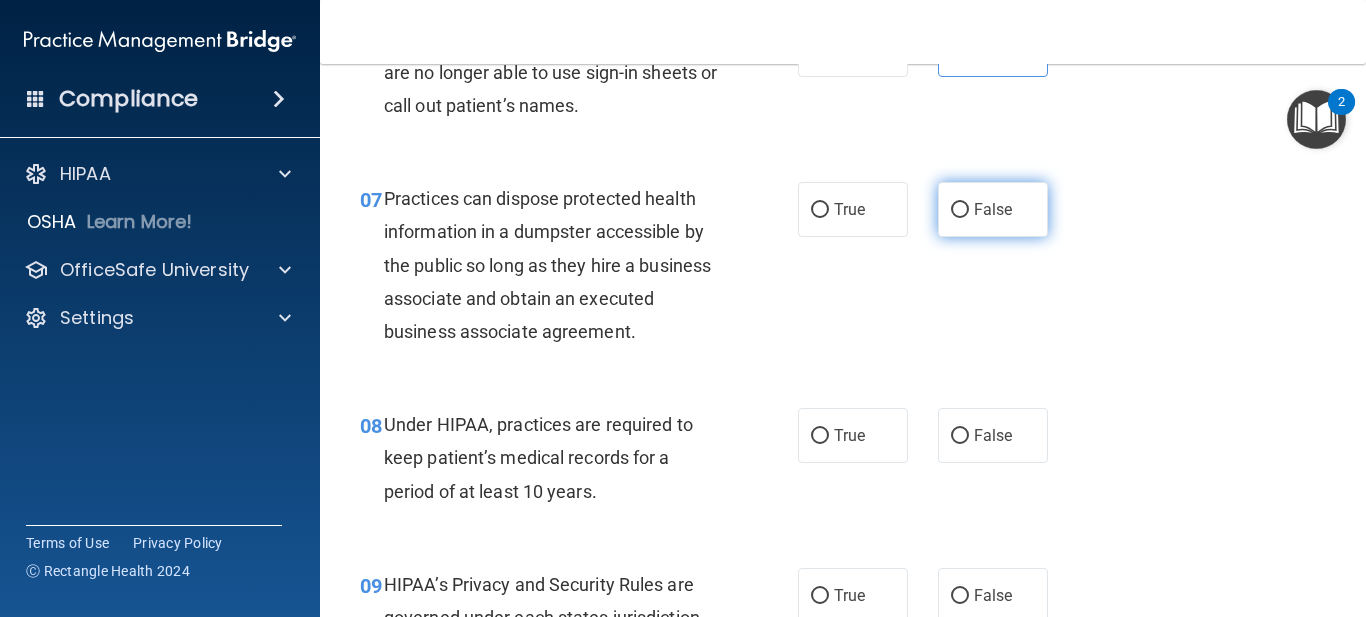 click on "False" at bounding box center (993, 209) 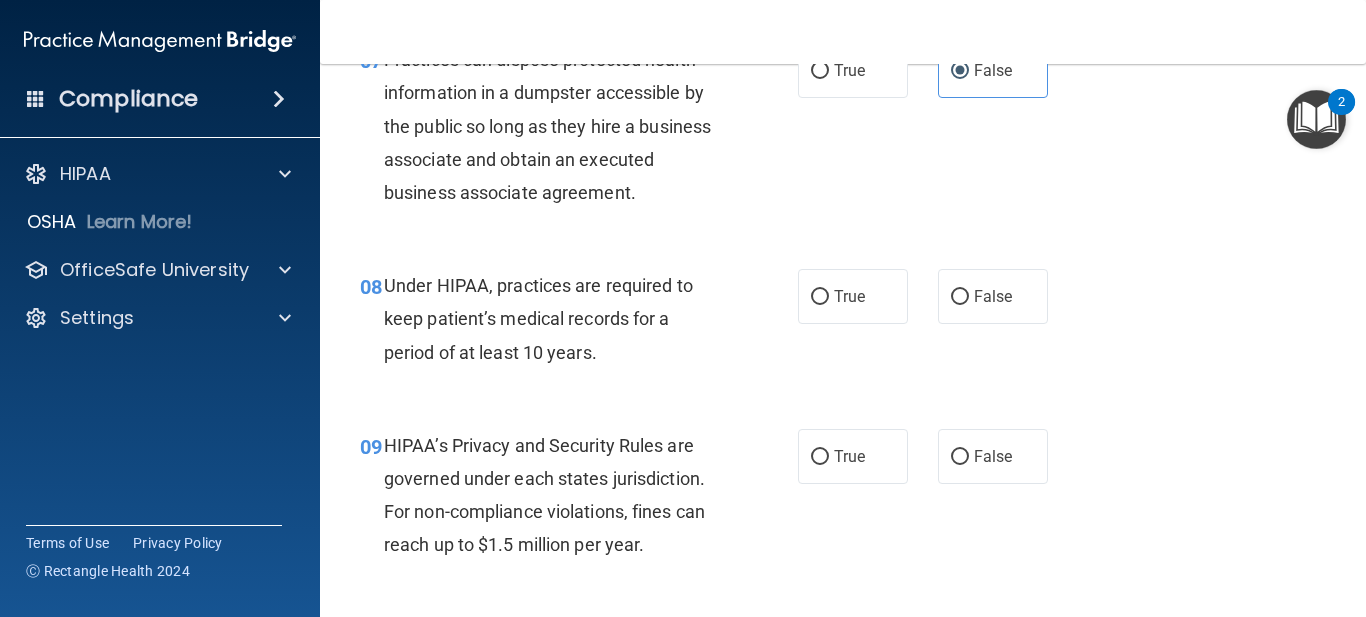 scroll, scrollTop: 1400, scrollLeft: 0, axis: vertical 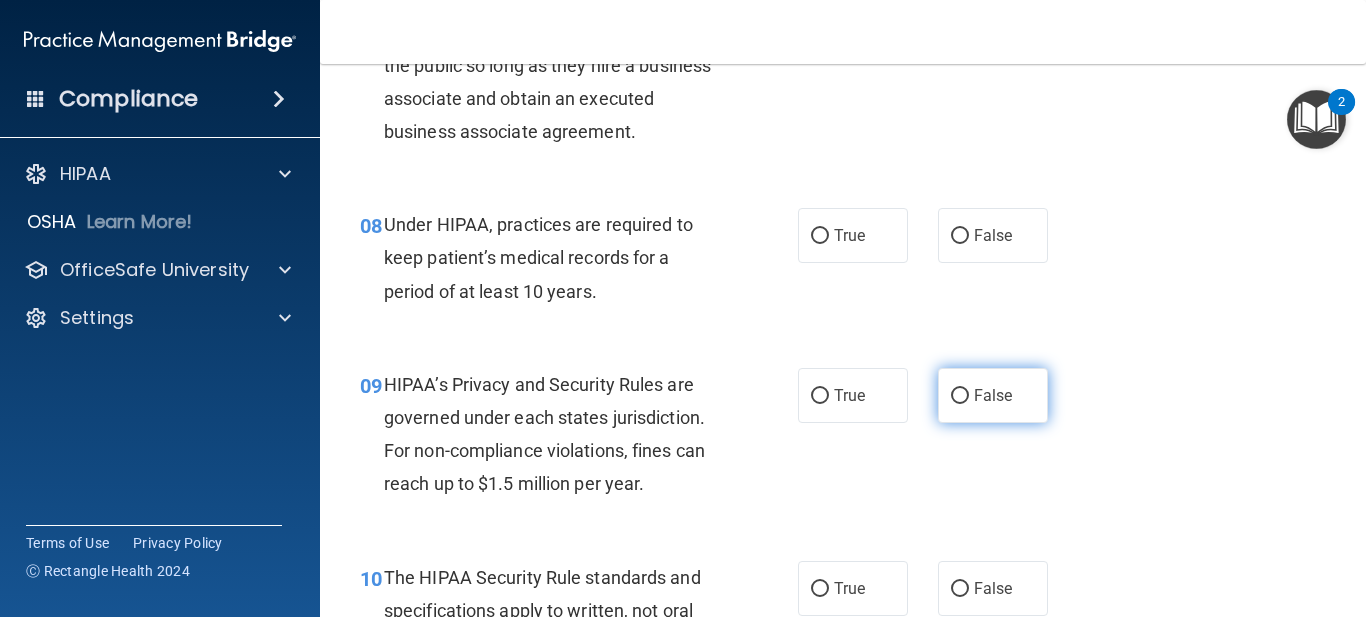 click on "False" at bounding box center [993, 395] 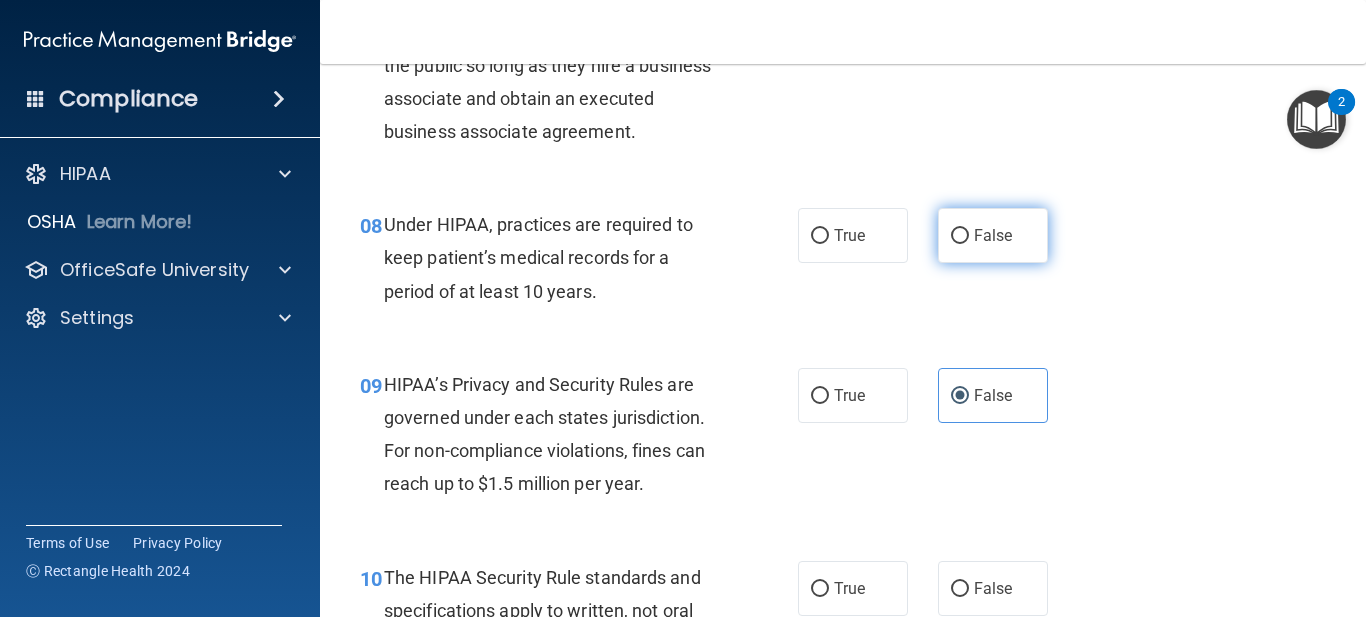 click on "False" at bounding box center [993, 235] 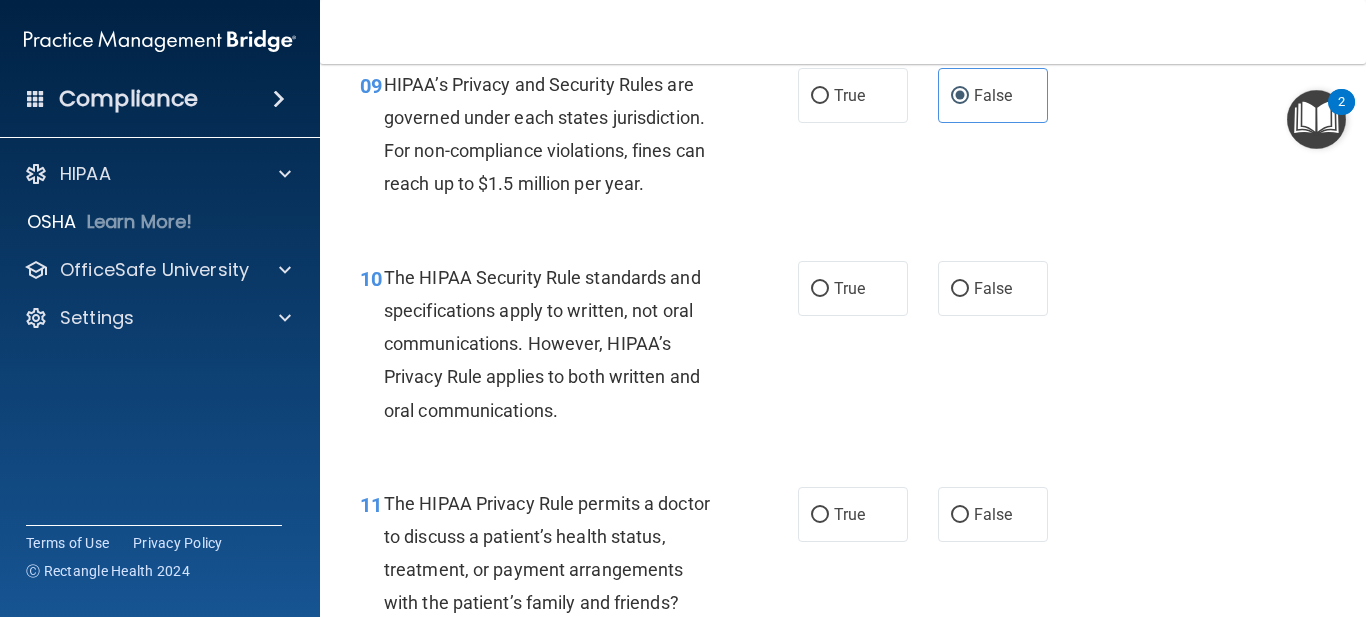 scroll, scrollTop: 1800, scrollLeft: 0, axis: vertical 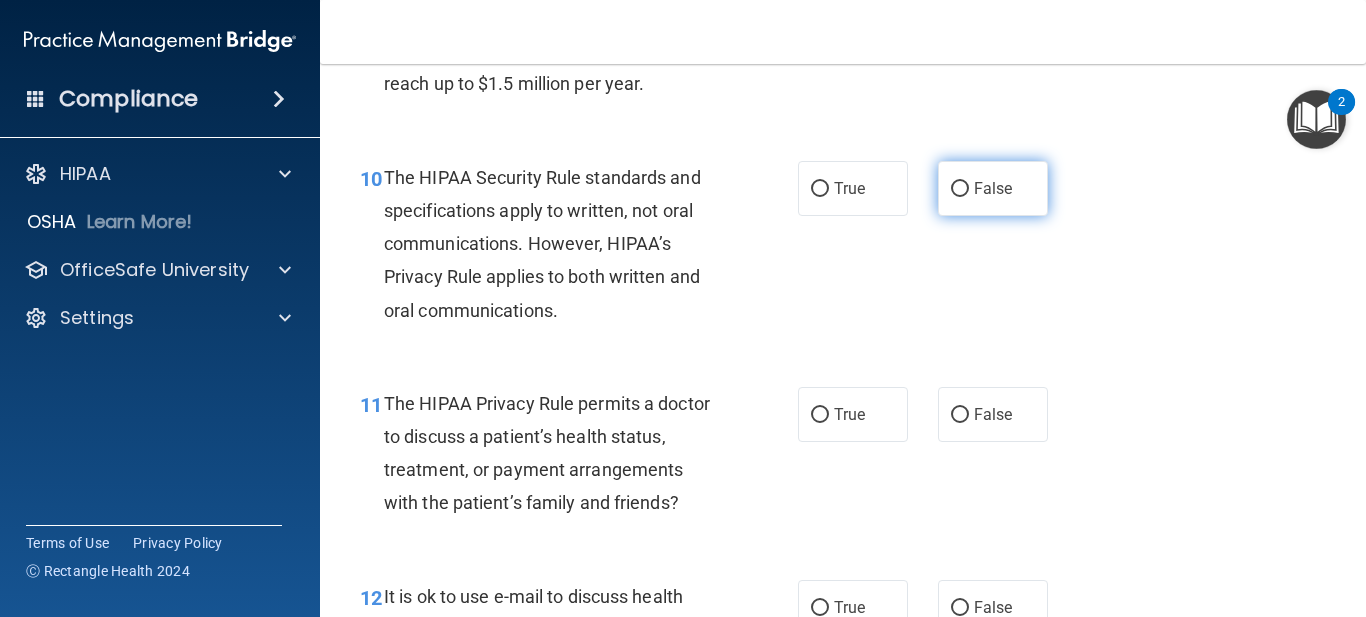click on "False" at bounding box center (993, 188) 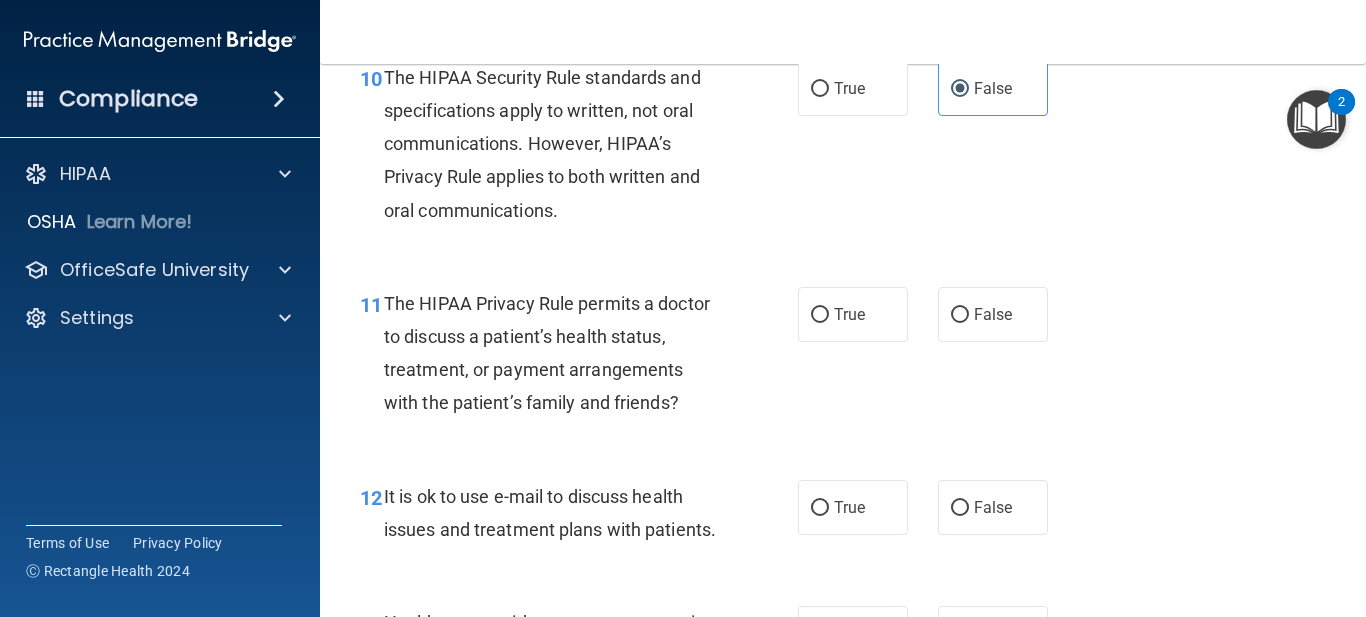 scroll, scrollTop: 2000, scrollLeft: 0, axis: vertical 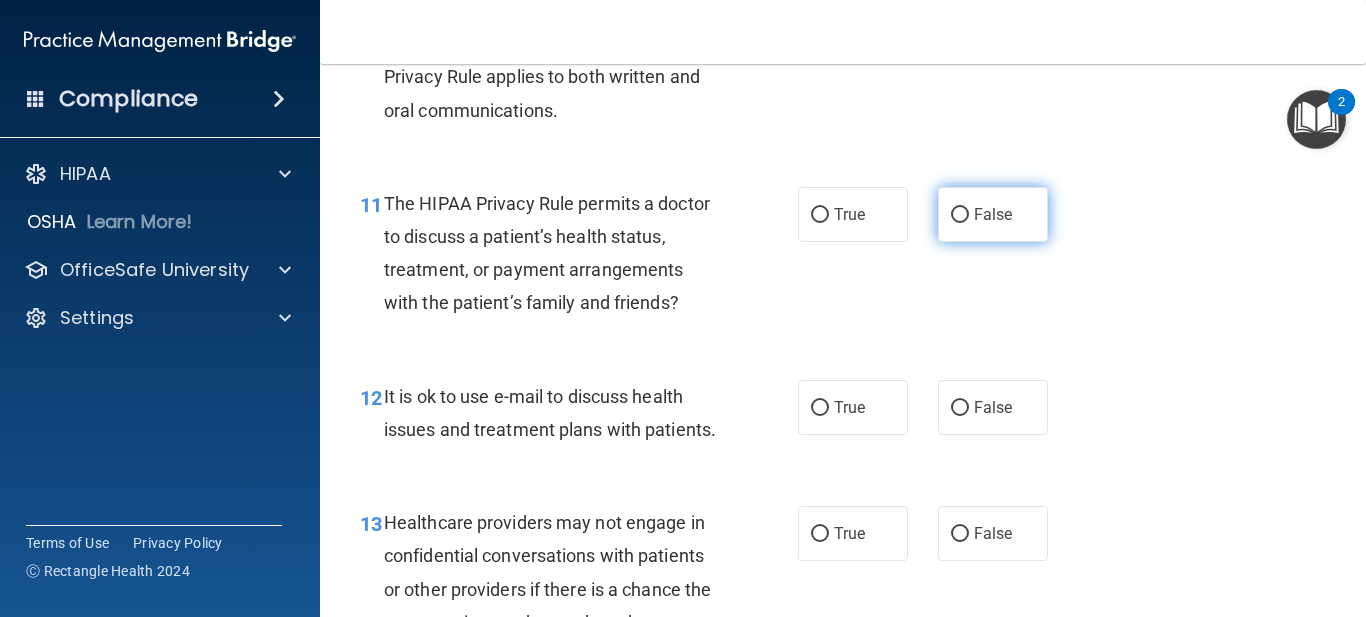 click on "False" at bounding box center (993, 214) 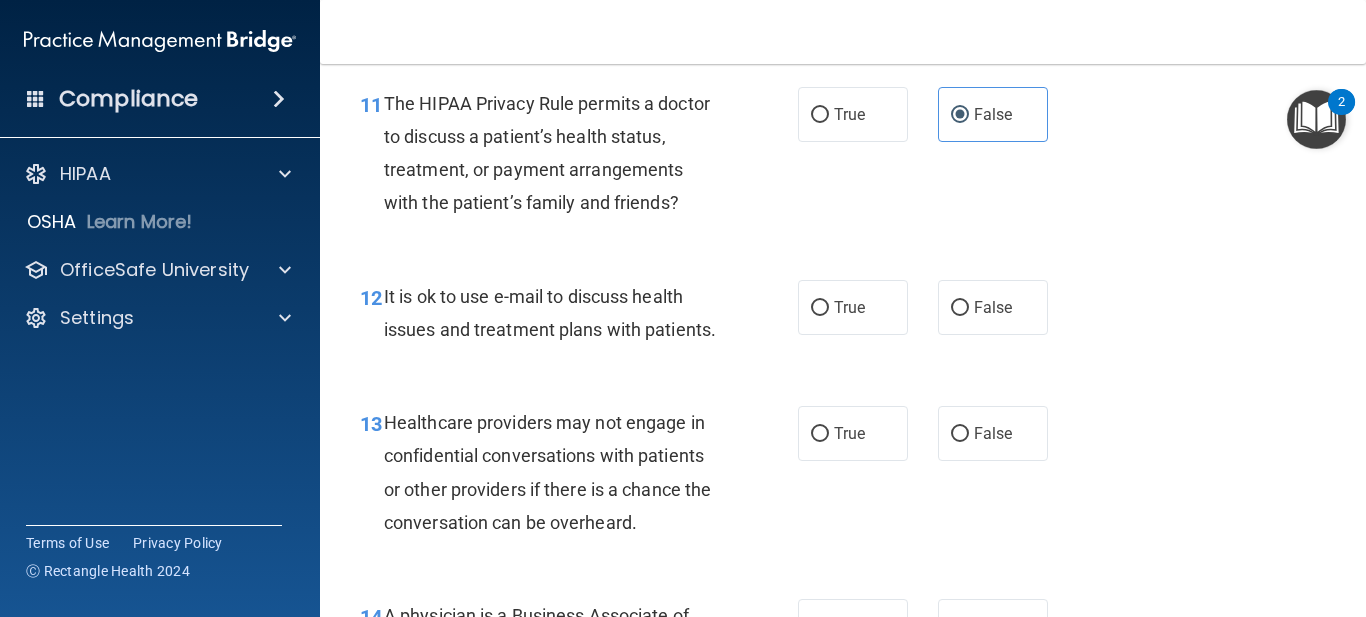 scroll, scrollTop: 2200, scrollLeft: 0, axis: vertical 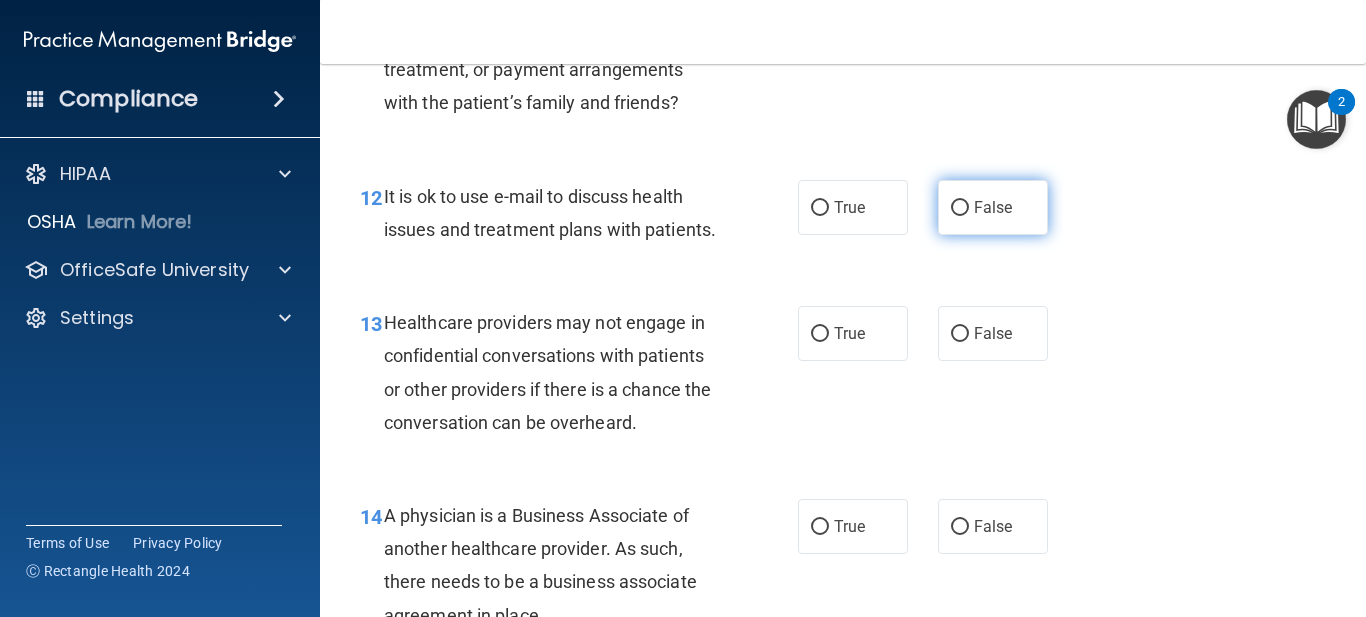 click on "False" at bounding box center (993, 207) 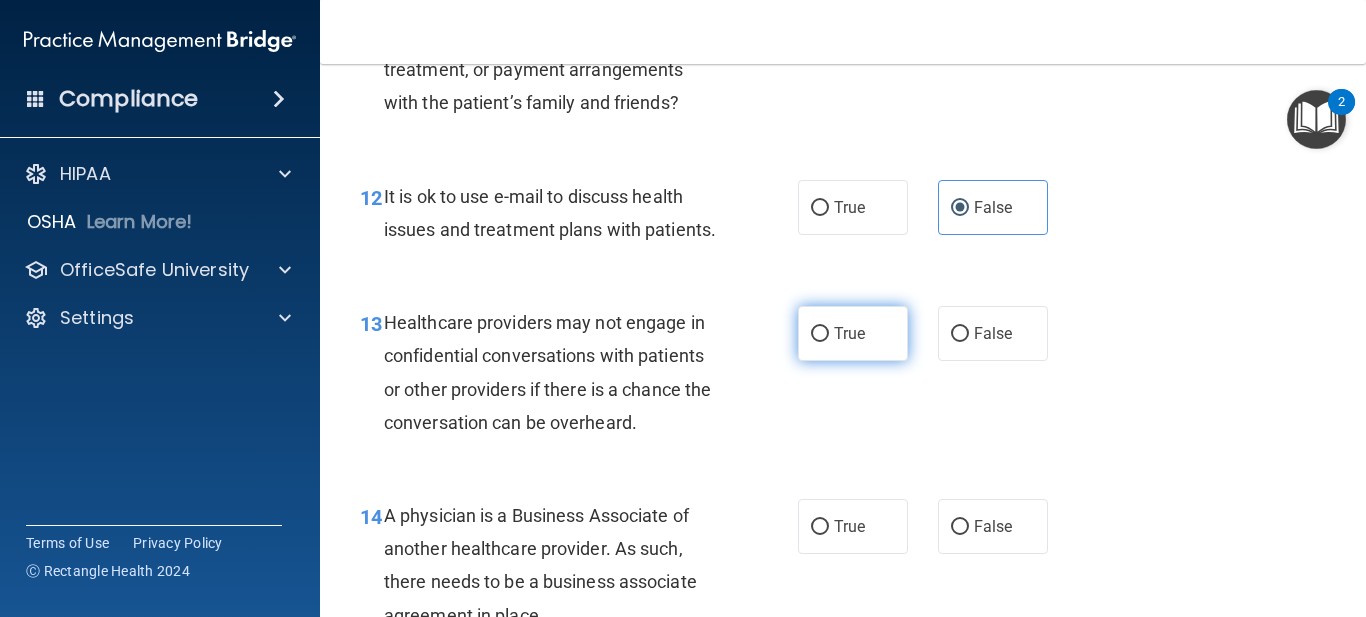 scroll, scrollTop: 2300, scrollLeft: 0, axis: vertical 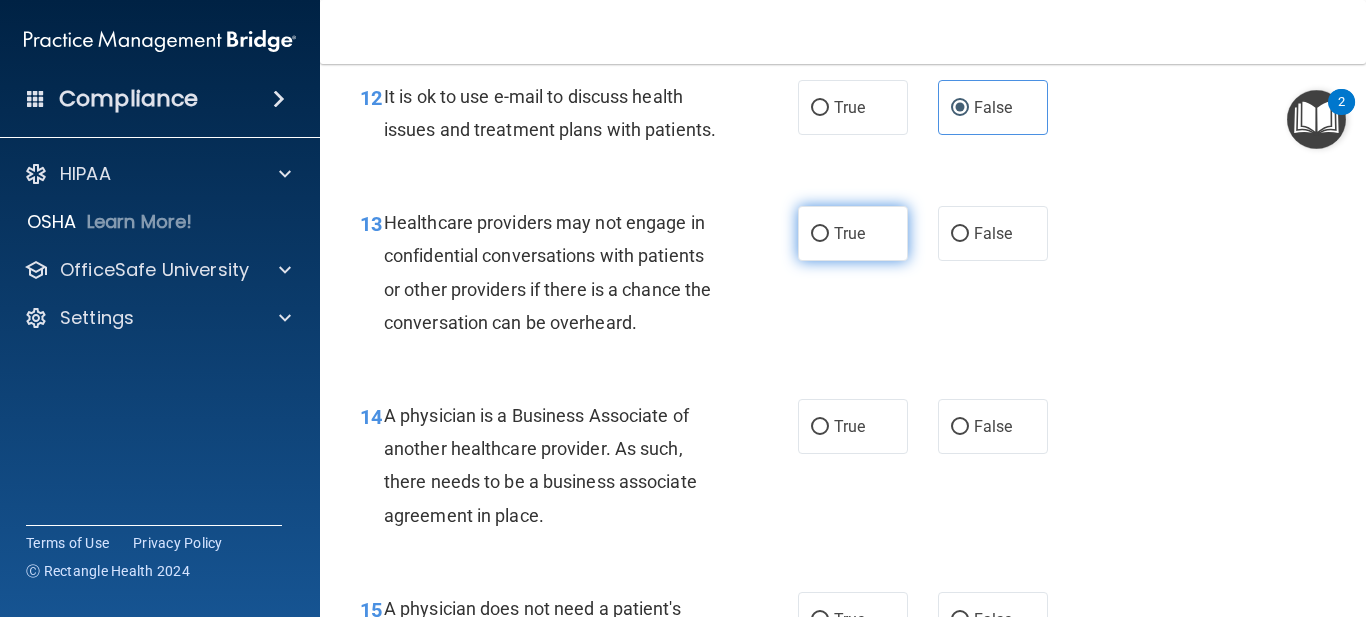 click on "True" at bounding box center (853, 233) 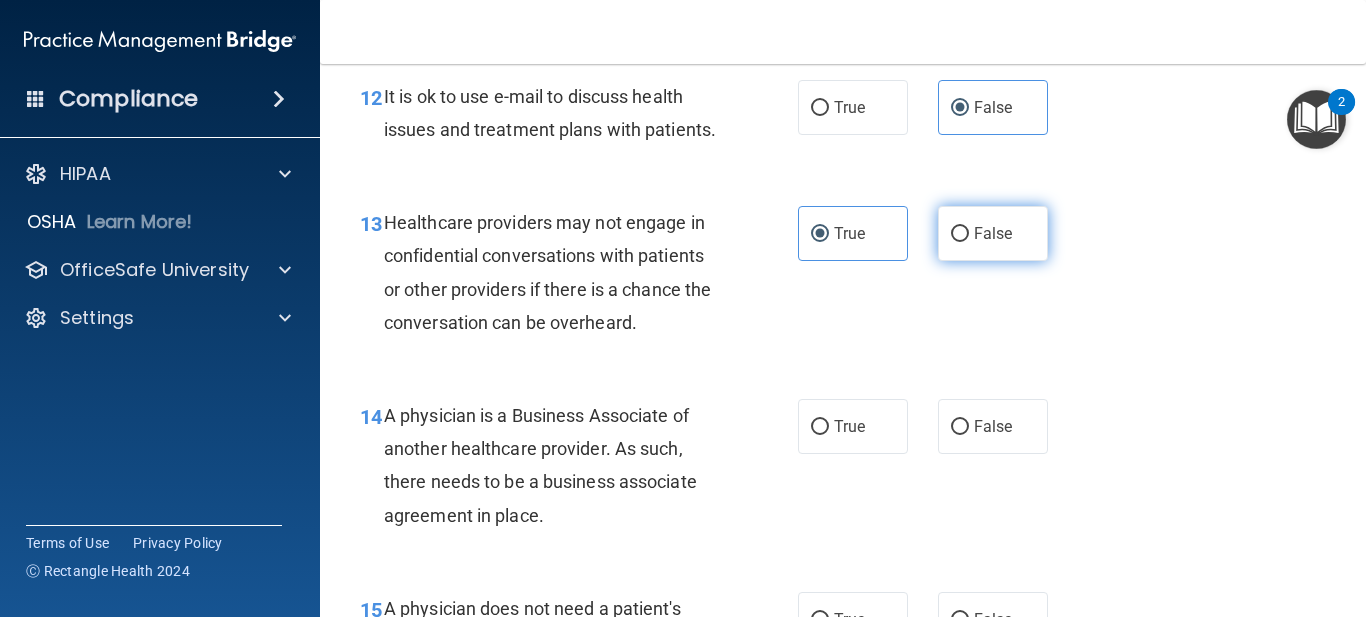click on "False" at bounding box center (993, 233) 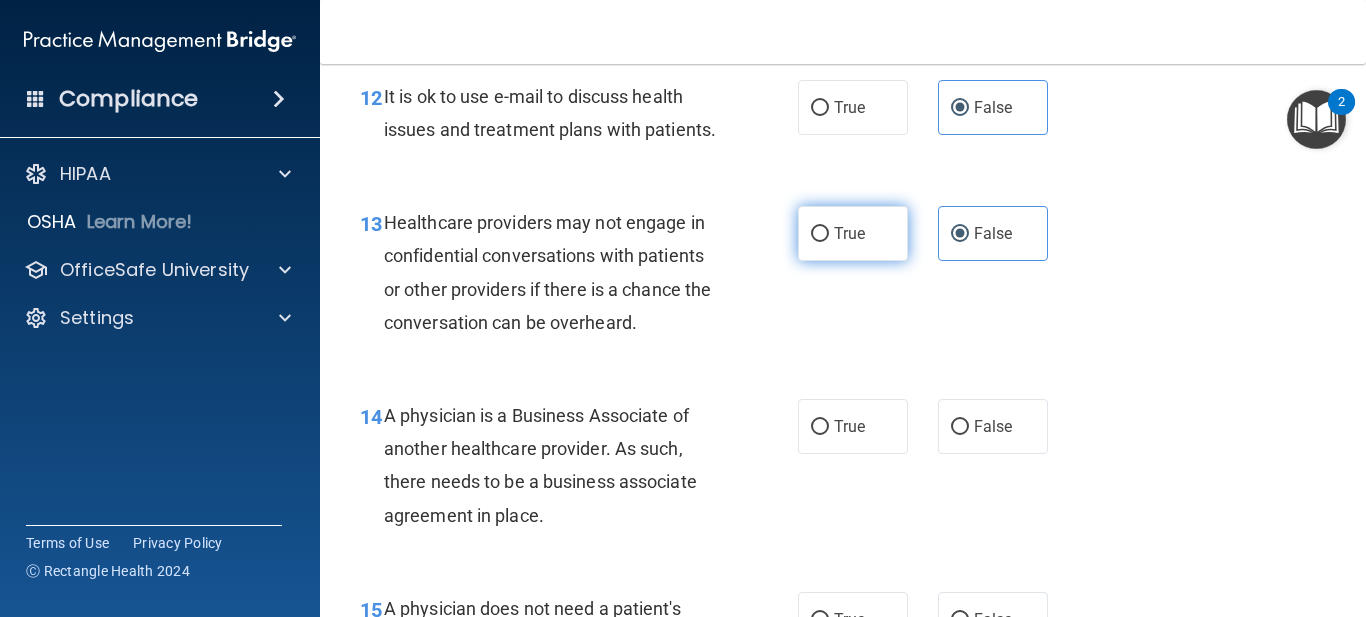 click on "True" at bounding box center [853, 233] 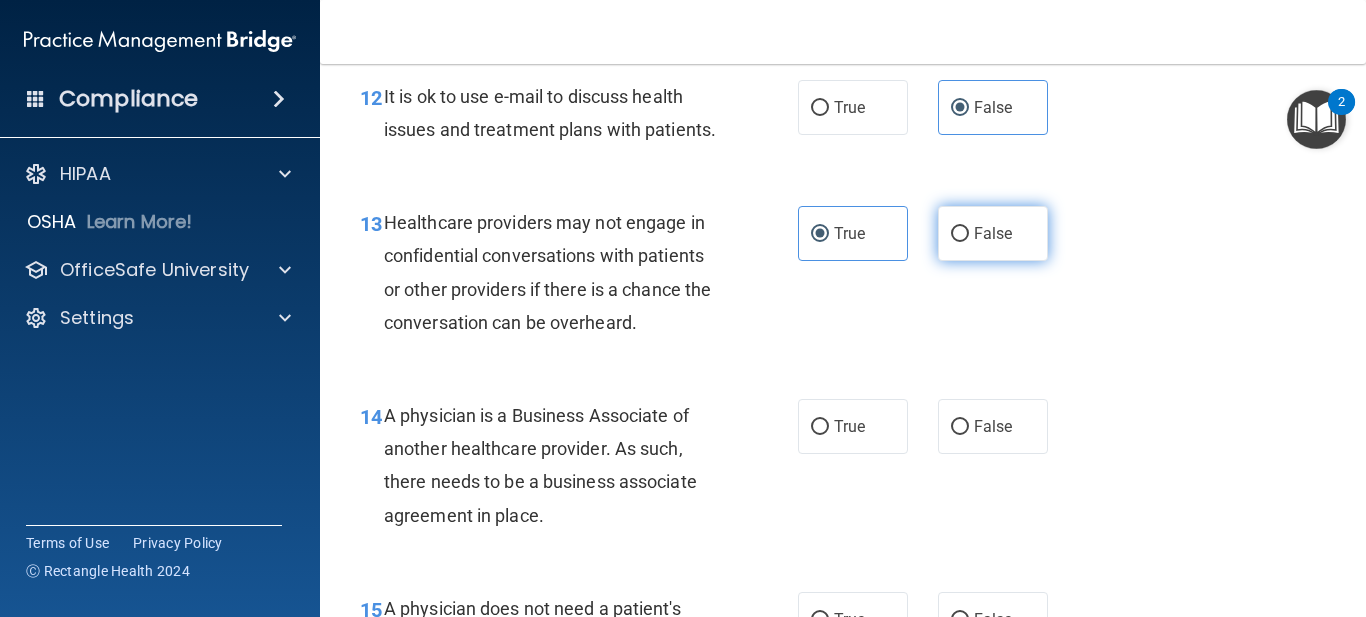 click on "False" at bounding box center [993, 233] 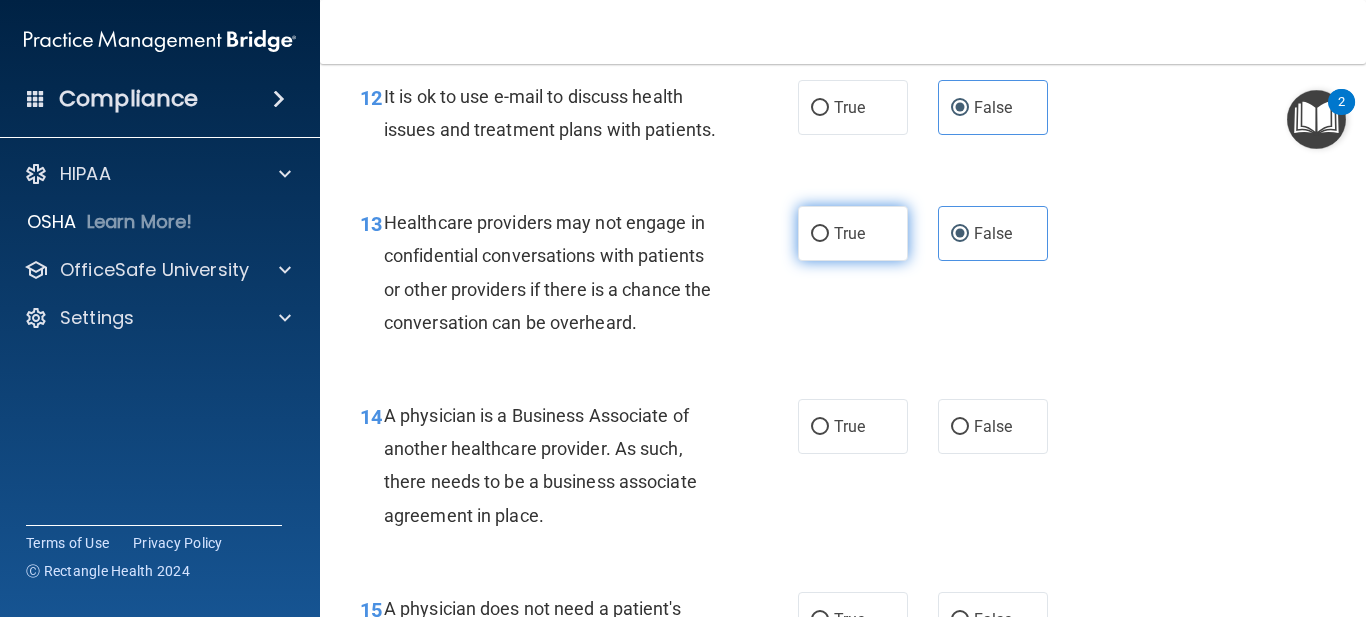 click on "True" at bounding box center (853, 233) 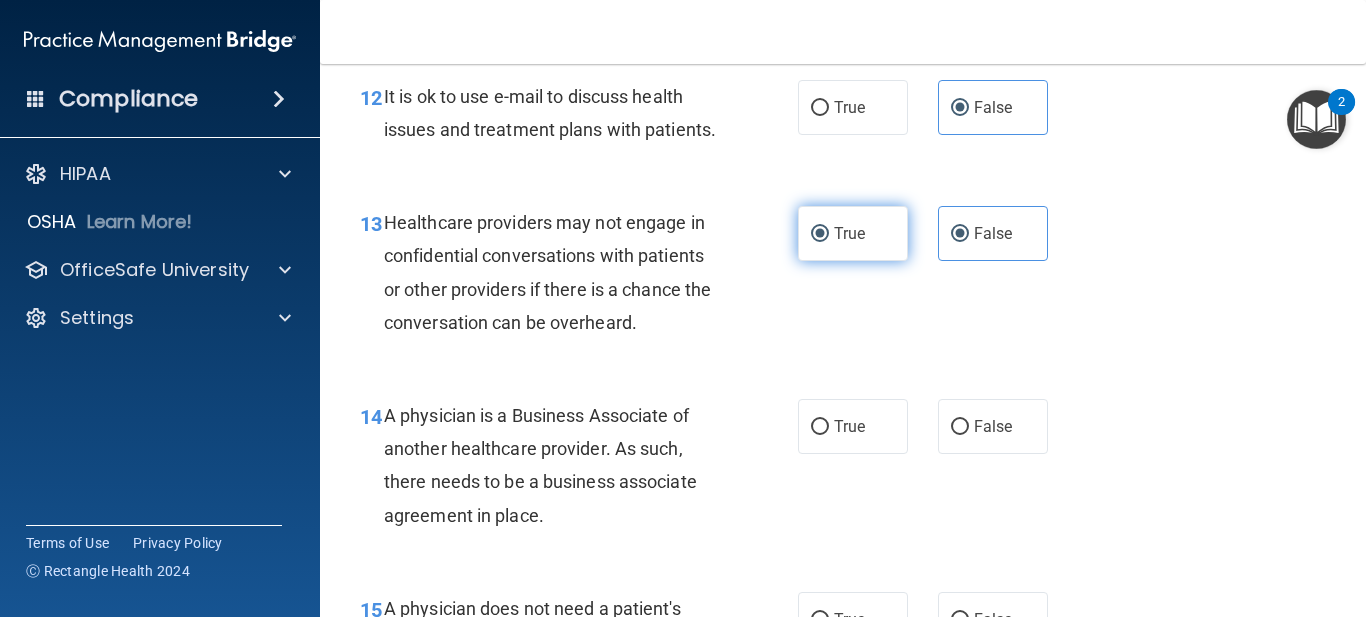 radio on "false" 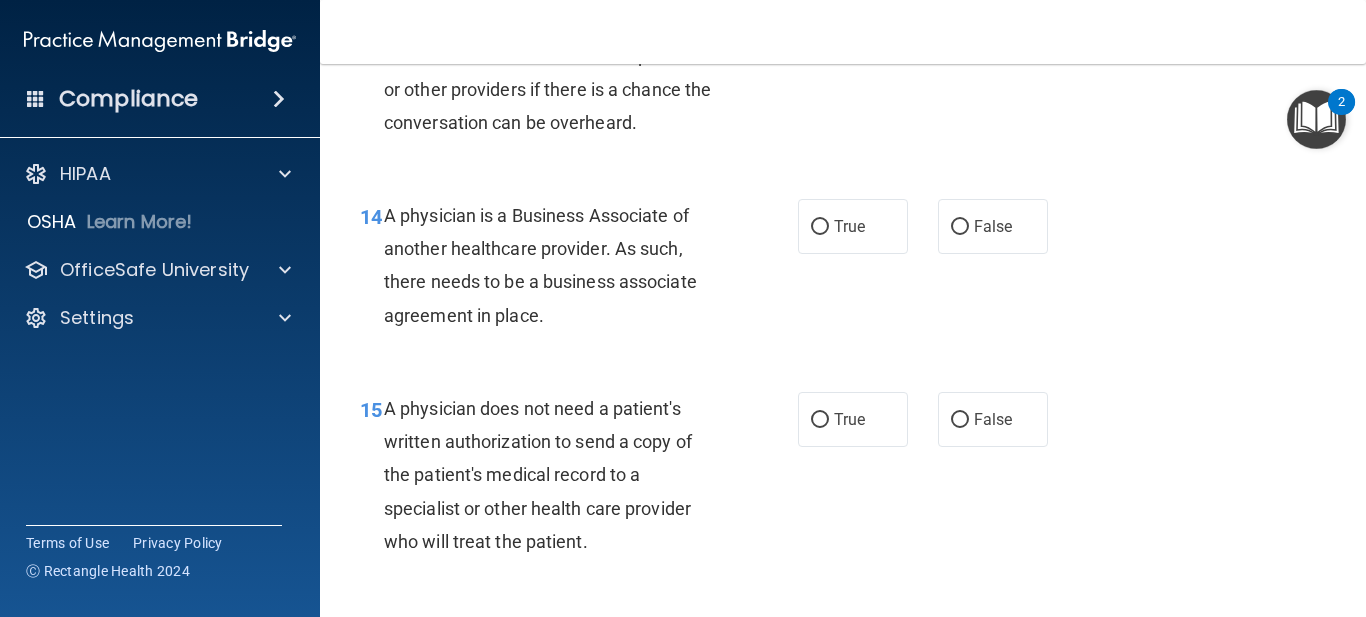 scroll, scrollTop: 2600, scrollLeft: 0, axis: vertical 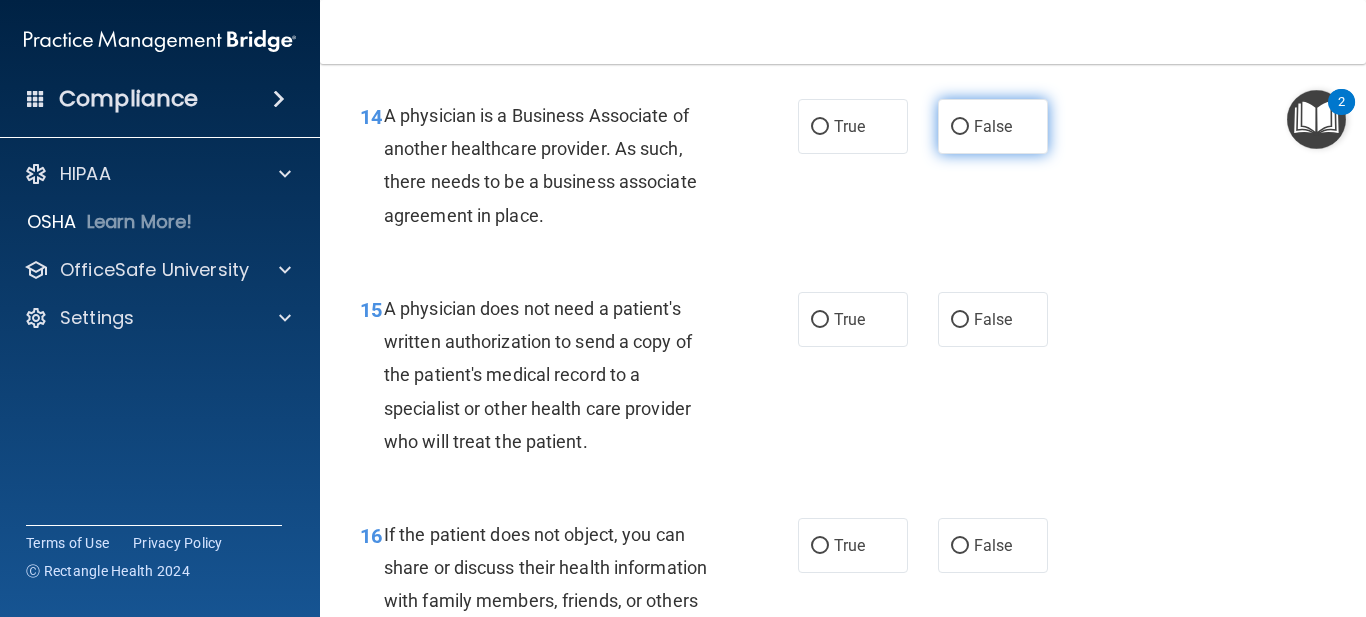 click on "False" at bounding box center (993, 126) 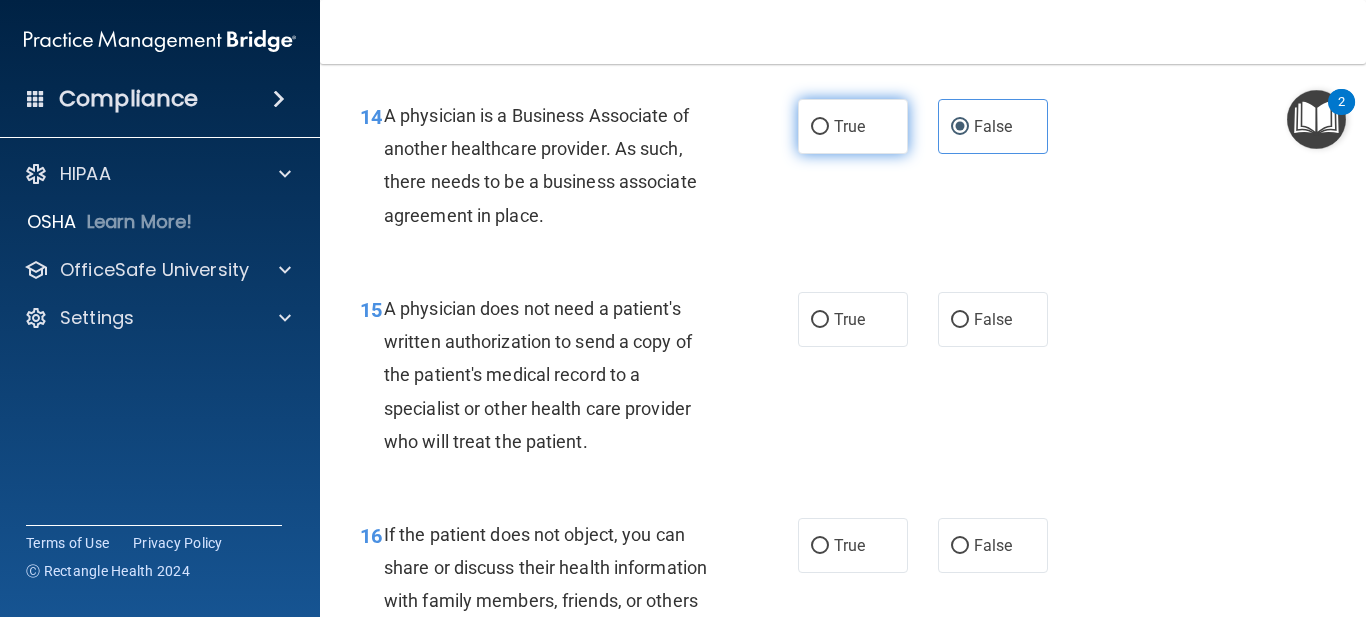 click on "True" at bounding box center (853, 126) 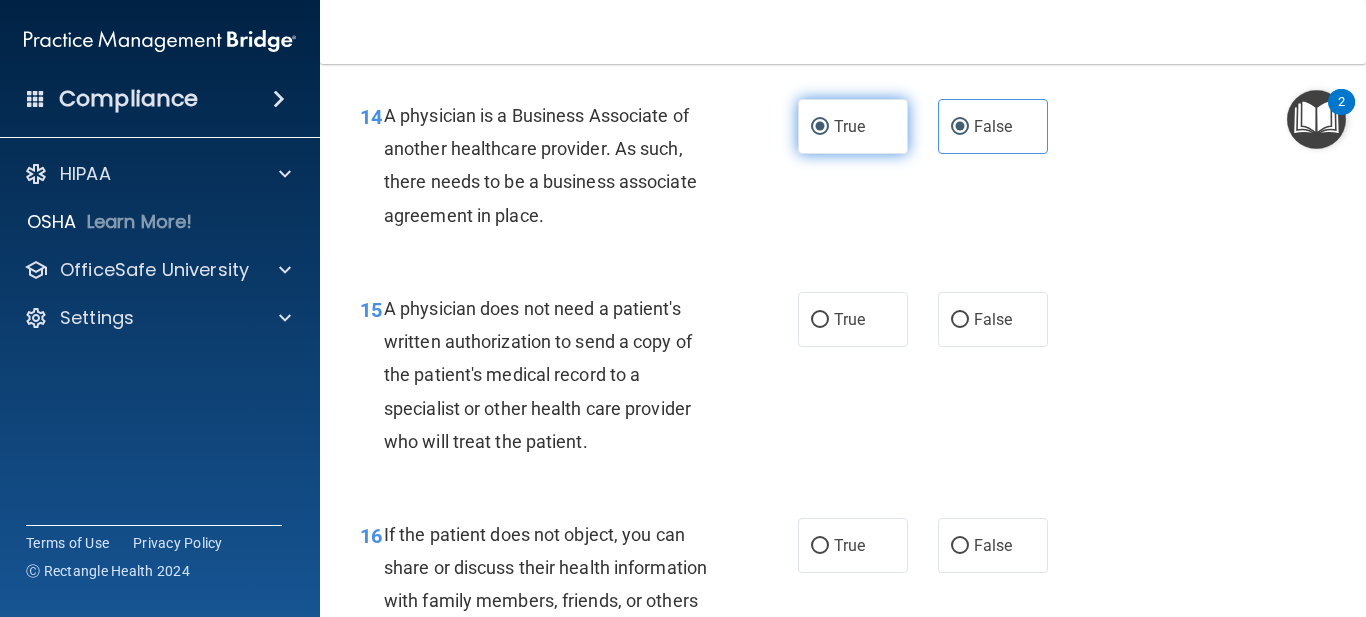 radio on "false" 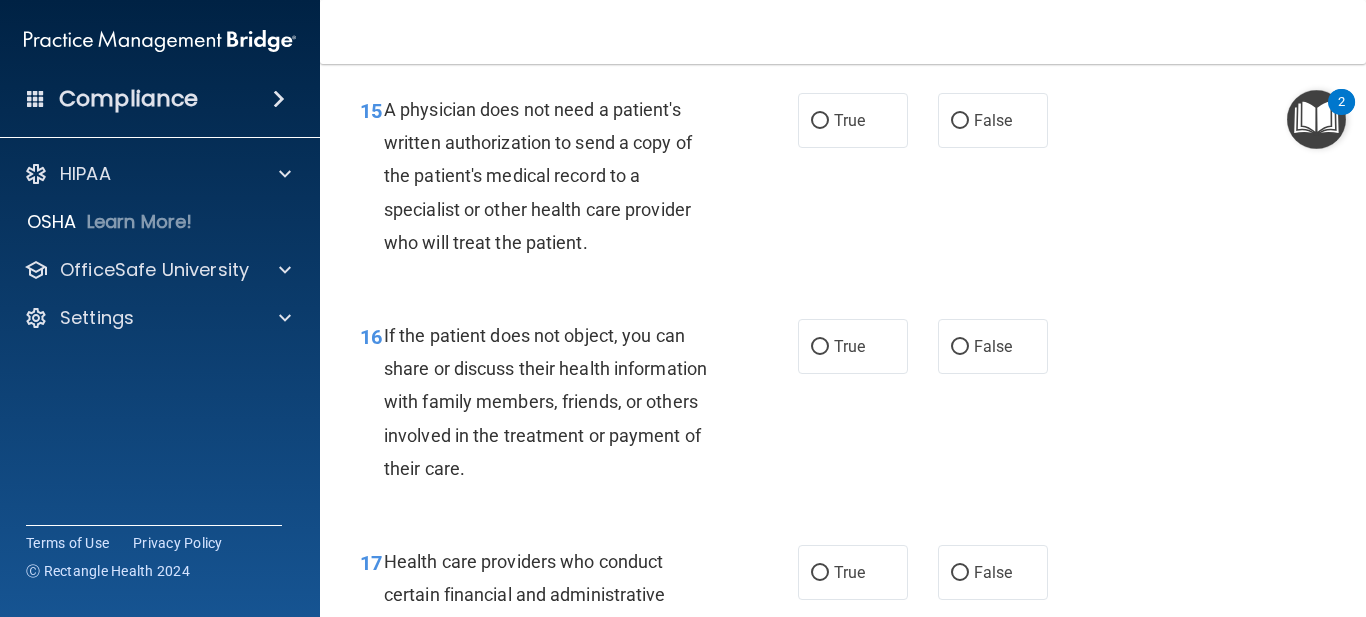 scroll, scrollTop: 2800, scrollLeft: 0, axis: vertical 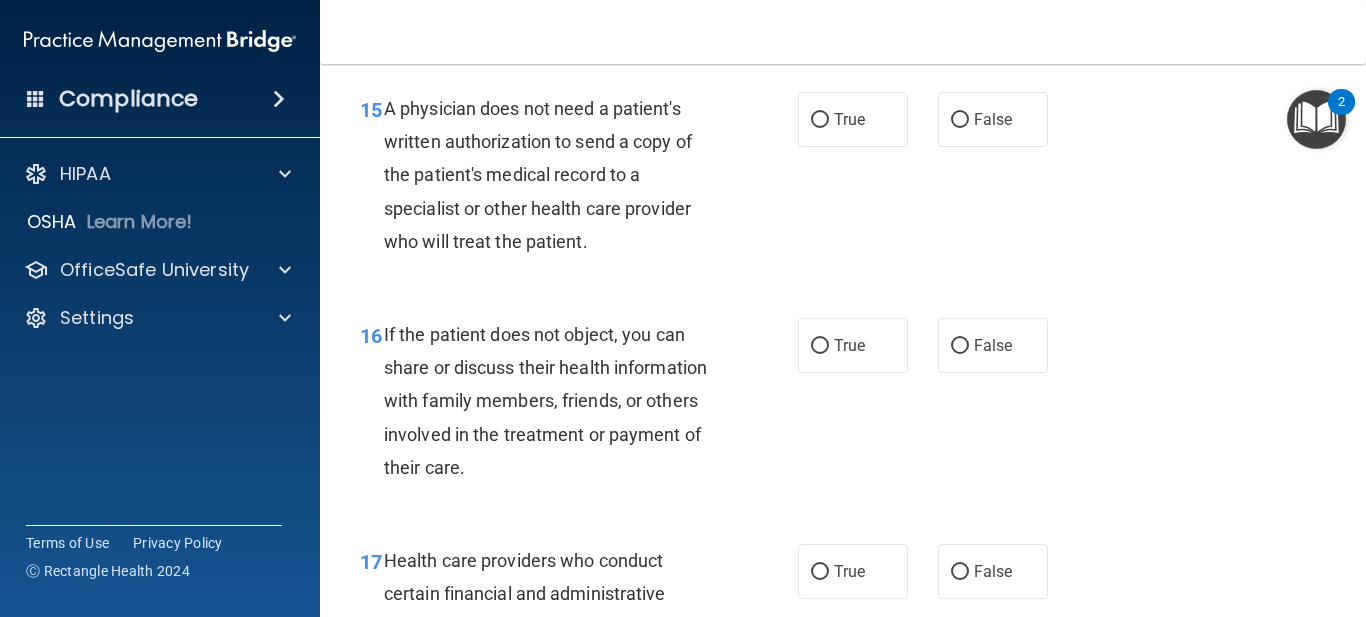 click on "15       A physician does not need a patient's written authorization to send a copy of the patient's medical record to a specialist or other health care provider who will treat the patient.                 True           False" at bounding box center [843, 180] 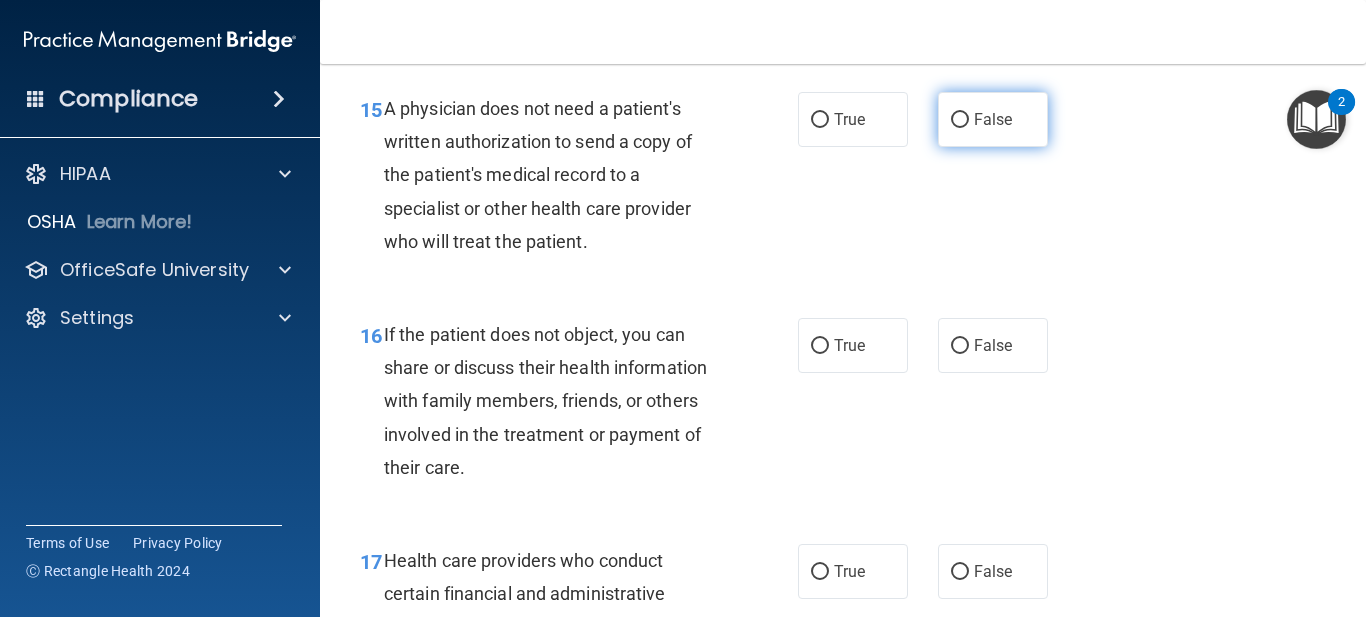 click on "False" at bounding box center [993, 119] 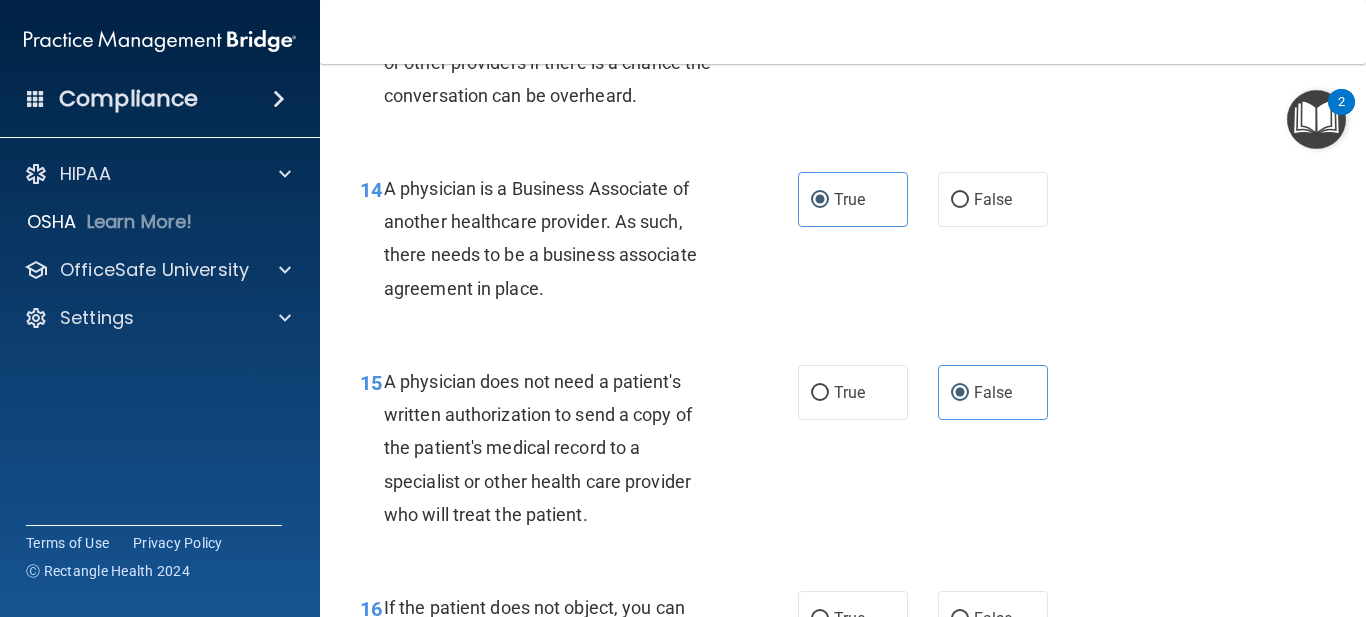 scroll, scrollTop: 2500, scrollLeft: 0, axis: vertical 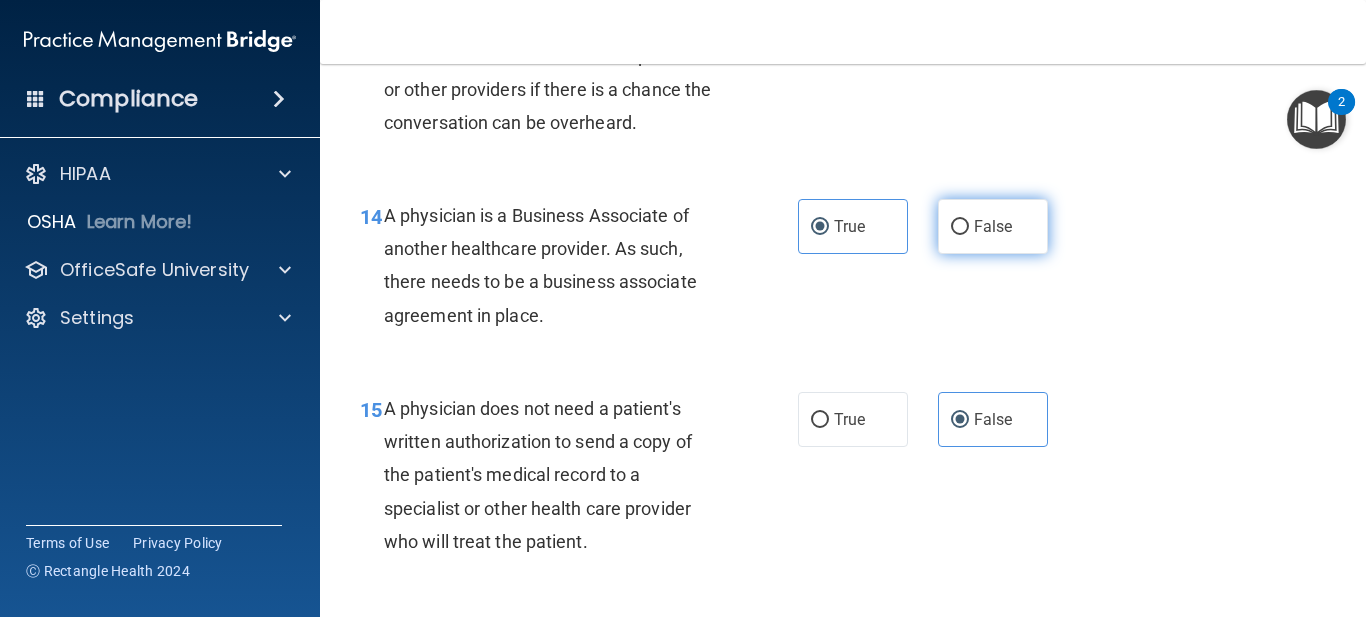 click on "False" at bounding box center [993, 226] 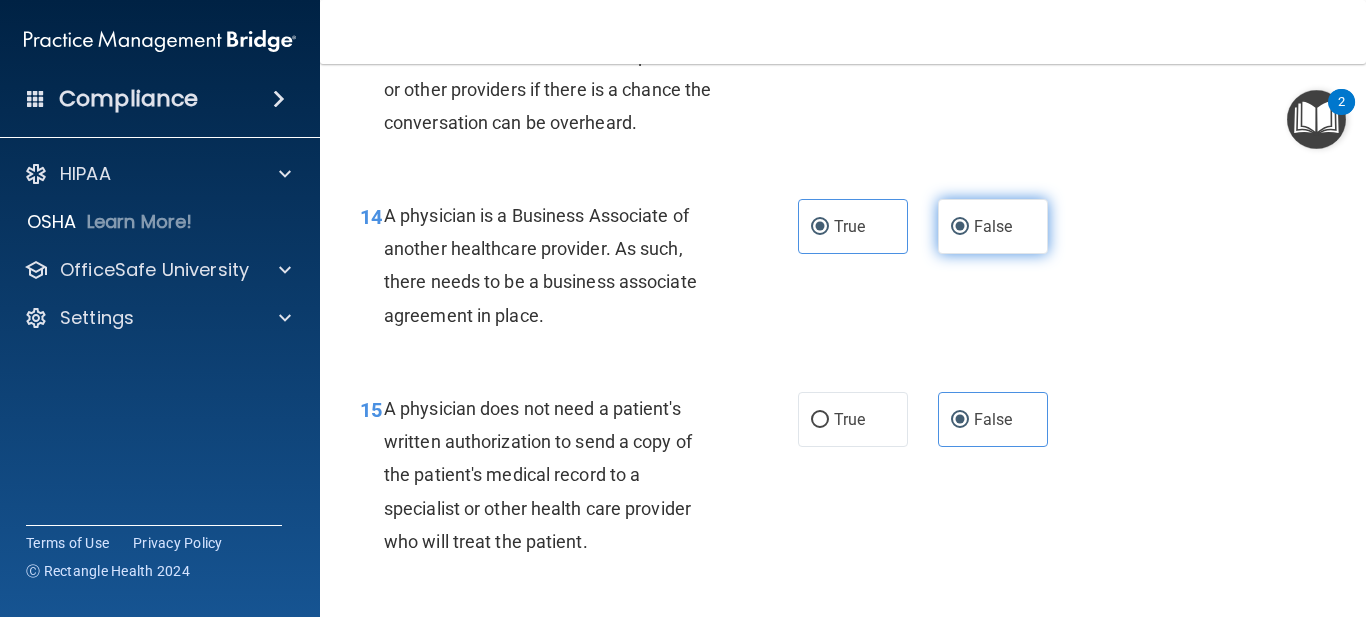 radio on "false" 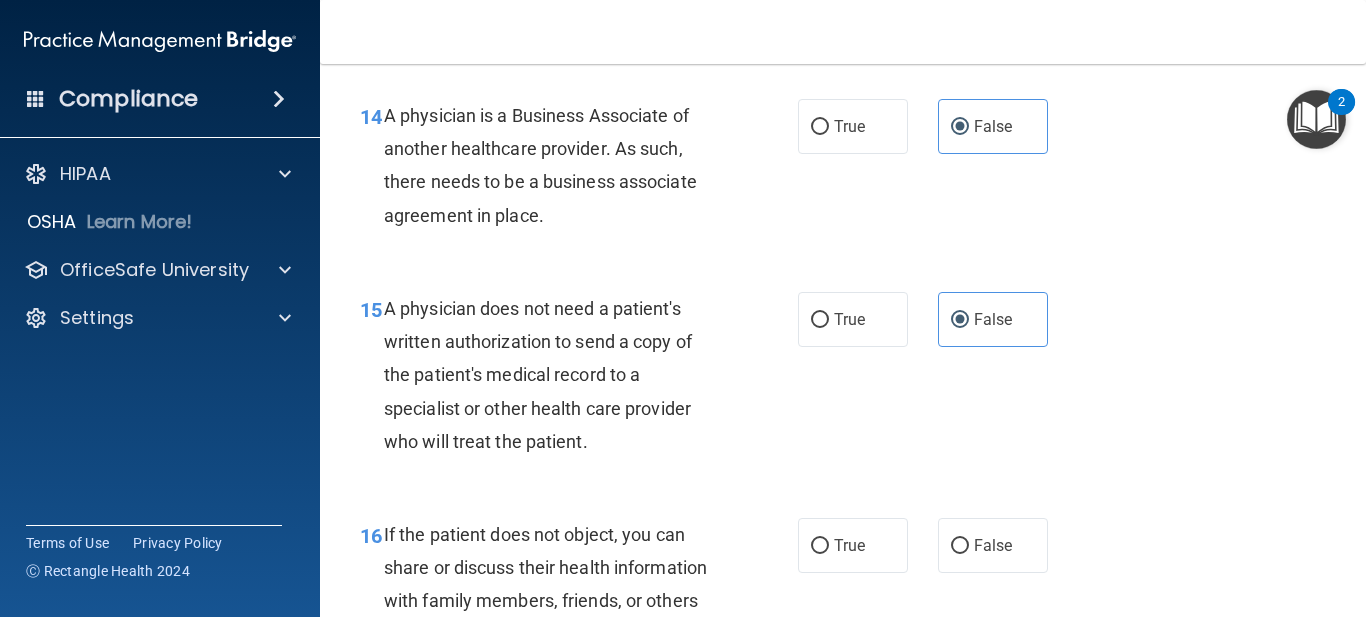 scroll, scrollTop: 2700, scrollLeft: 0, axis: vertical 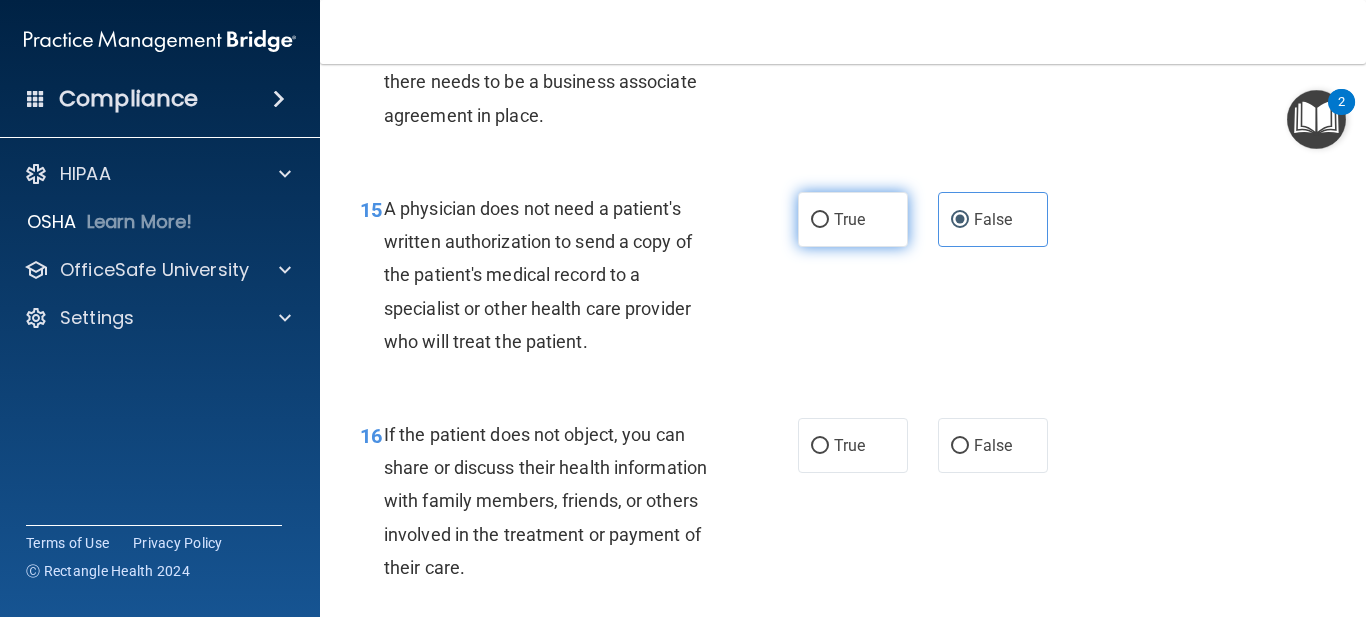 click on "True" at bounding box center [853, 219] 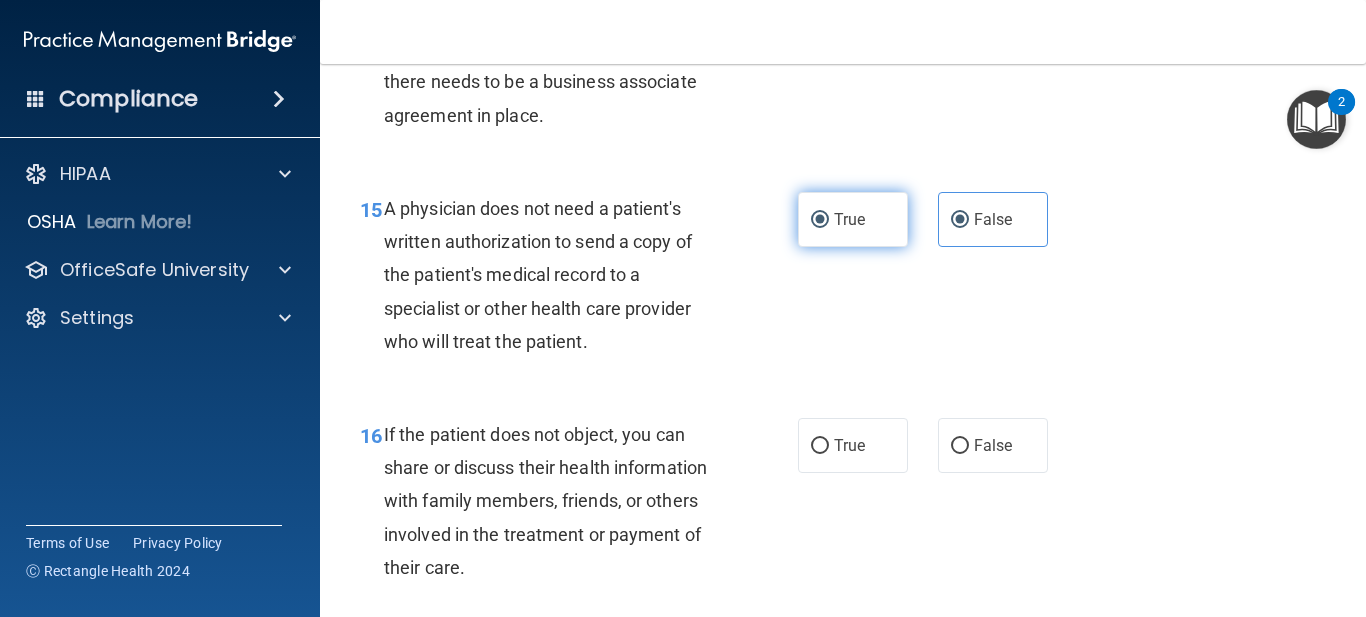 radio on "false" 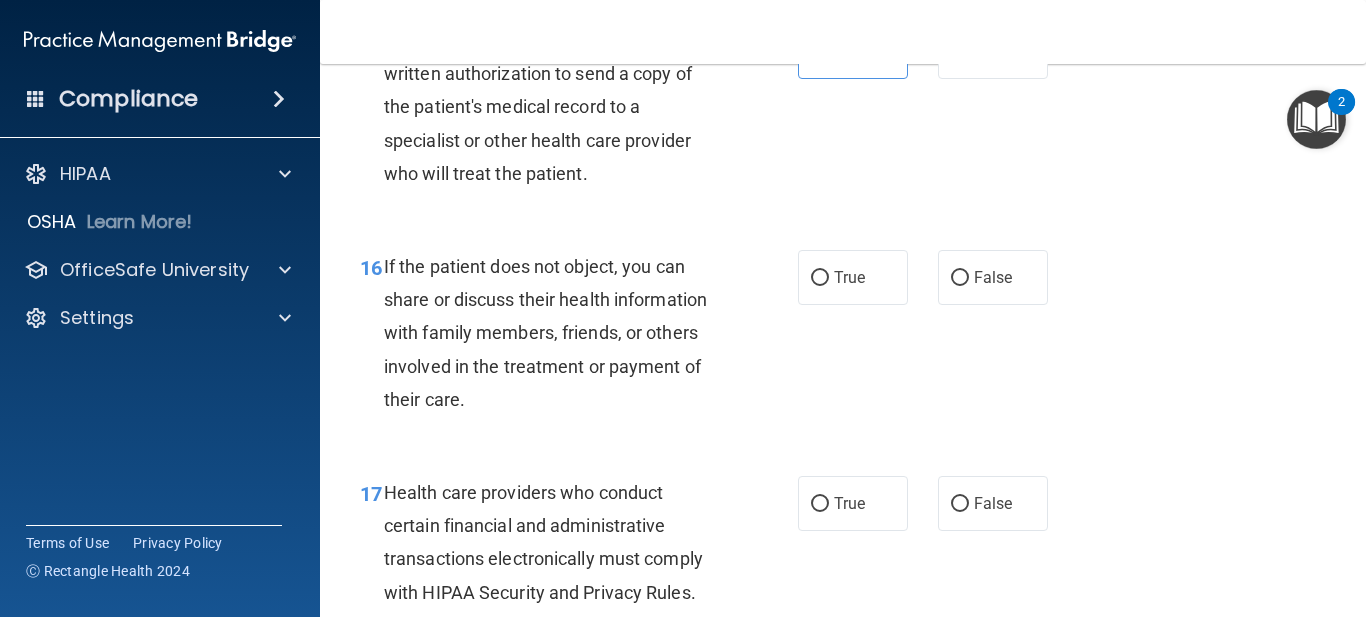 scroll, scrollTop: 2900, scrollLeft: 0, axis: vertical 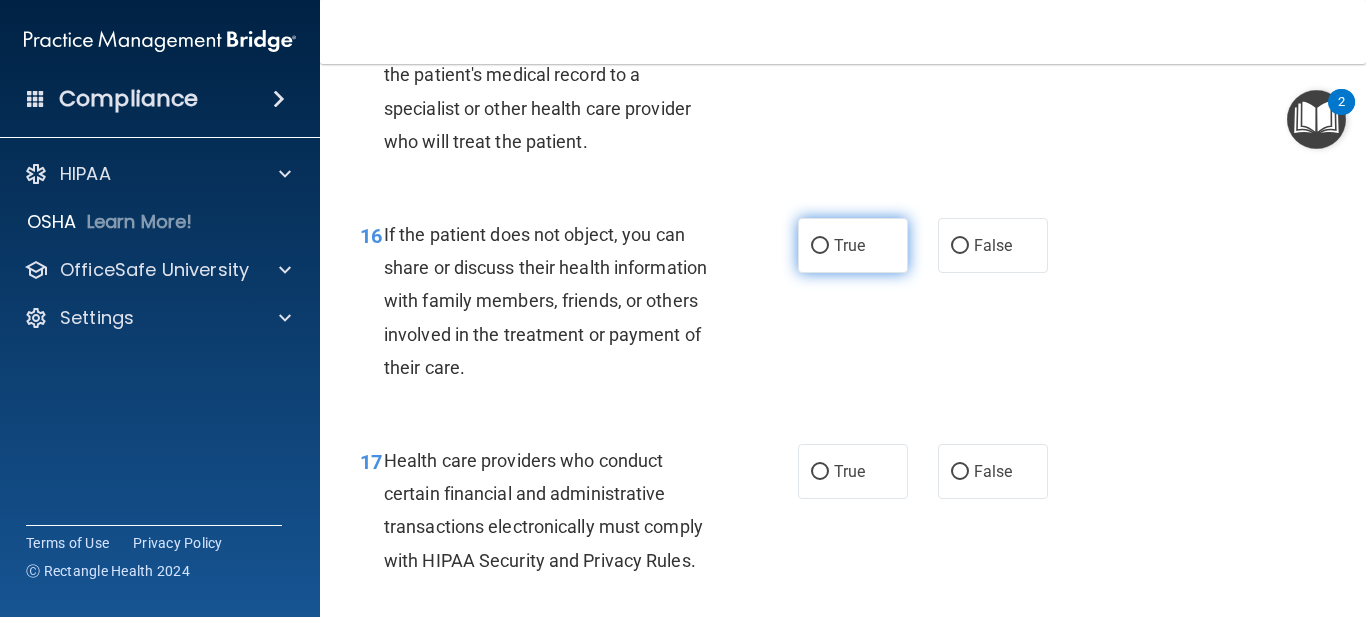 click on "True" at bounding box center (853, 245) 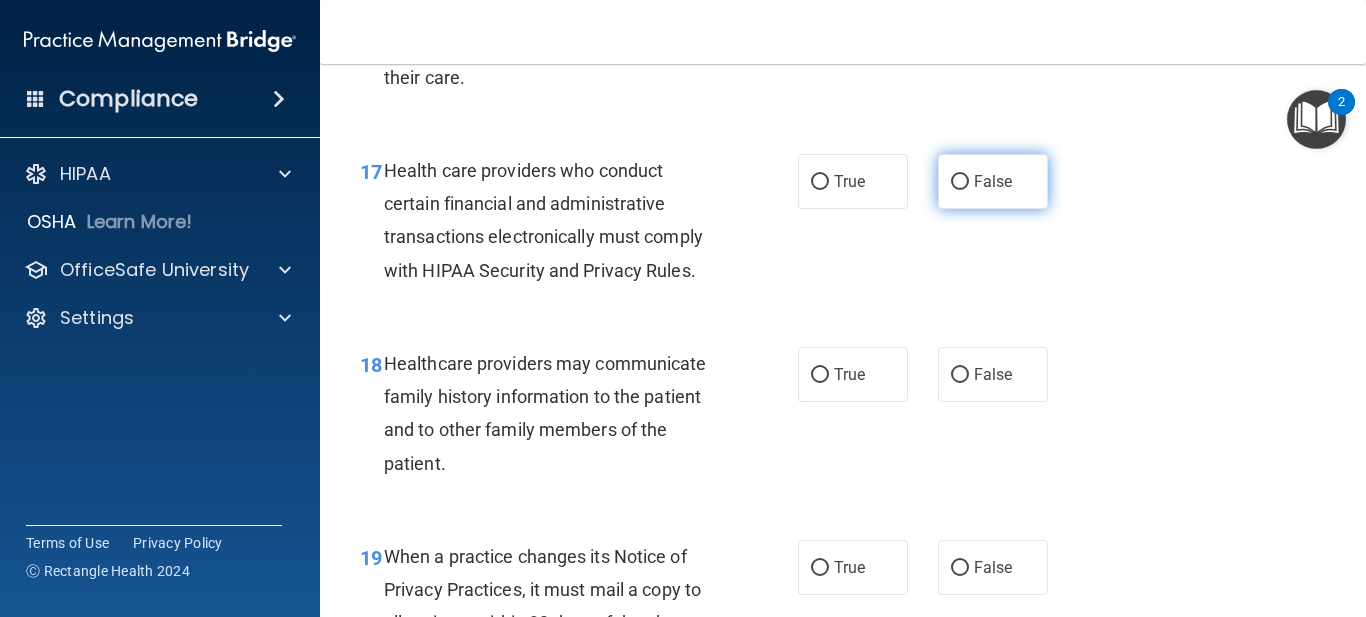 scroll, scrollTop: 3200, scrollLeft: 0, axis: vertical 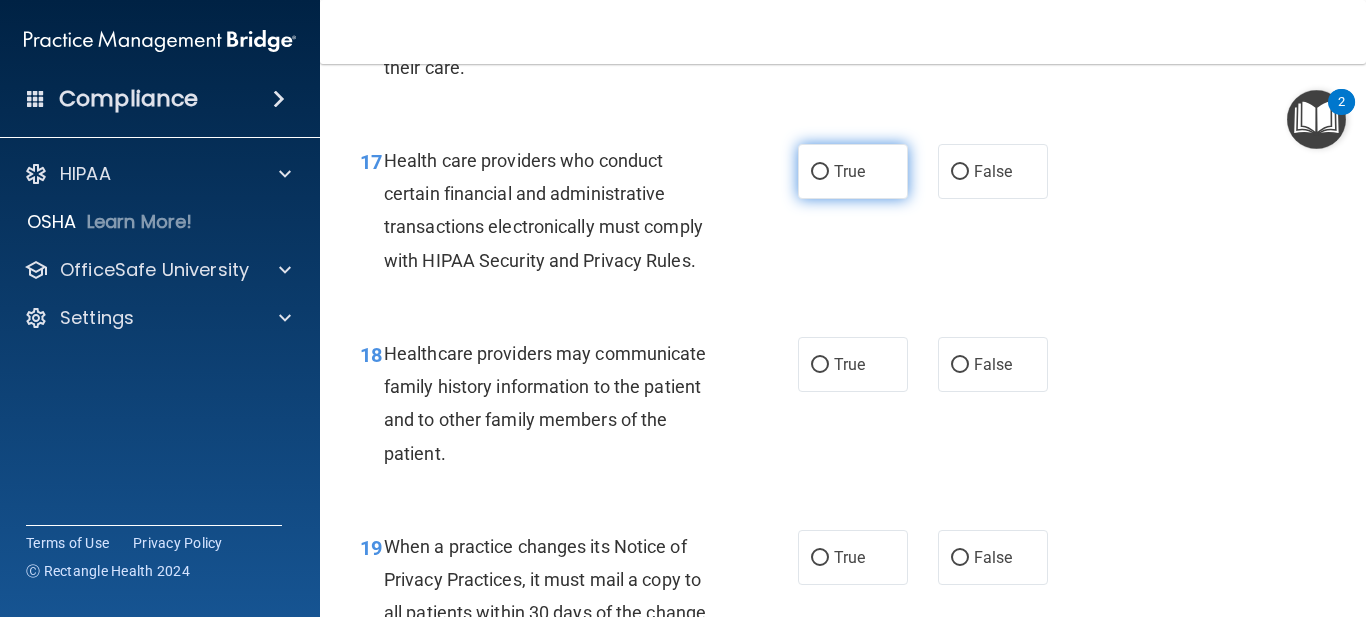 click on "True" at bounding box center (853, 171) 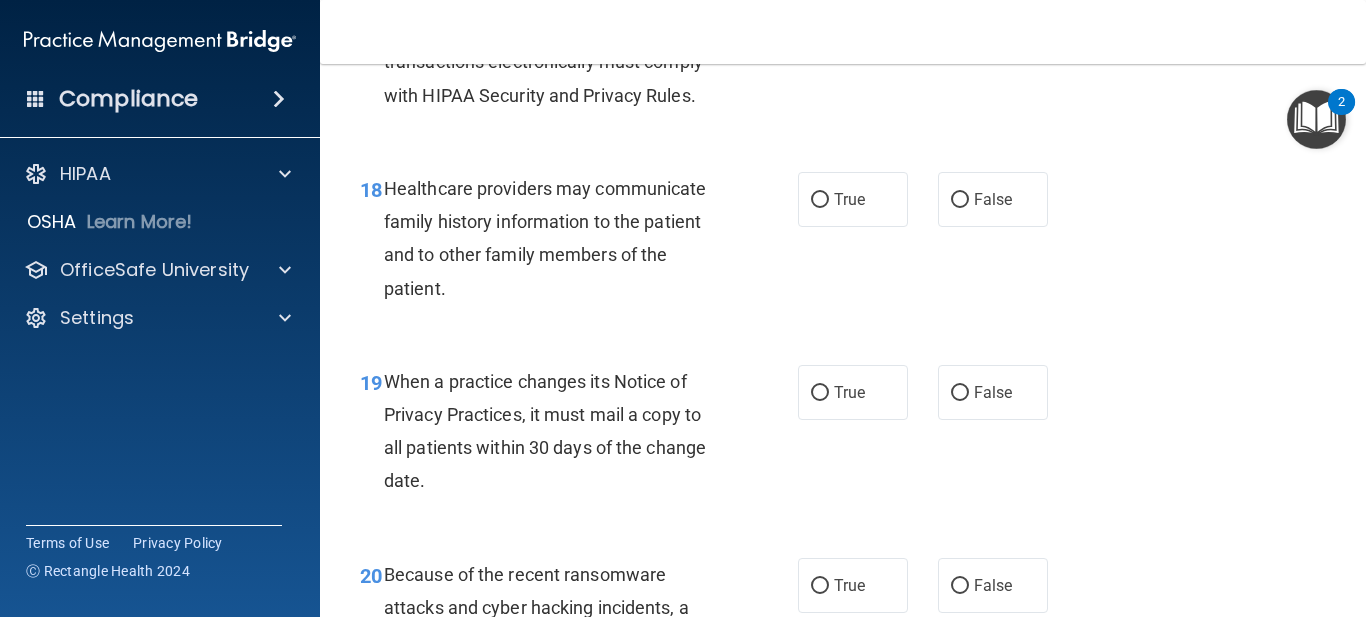 scroll, scrollTop: 3400, scrollLeft: 0, axis: vertical 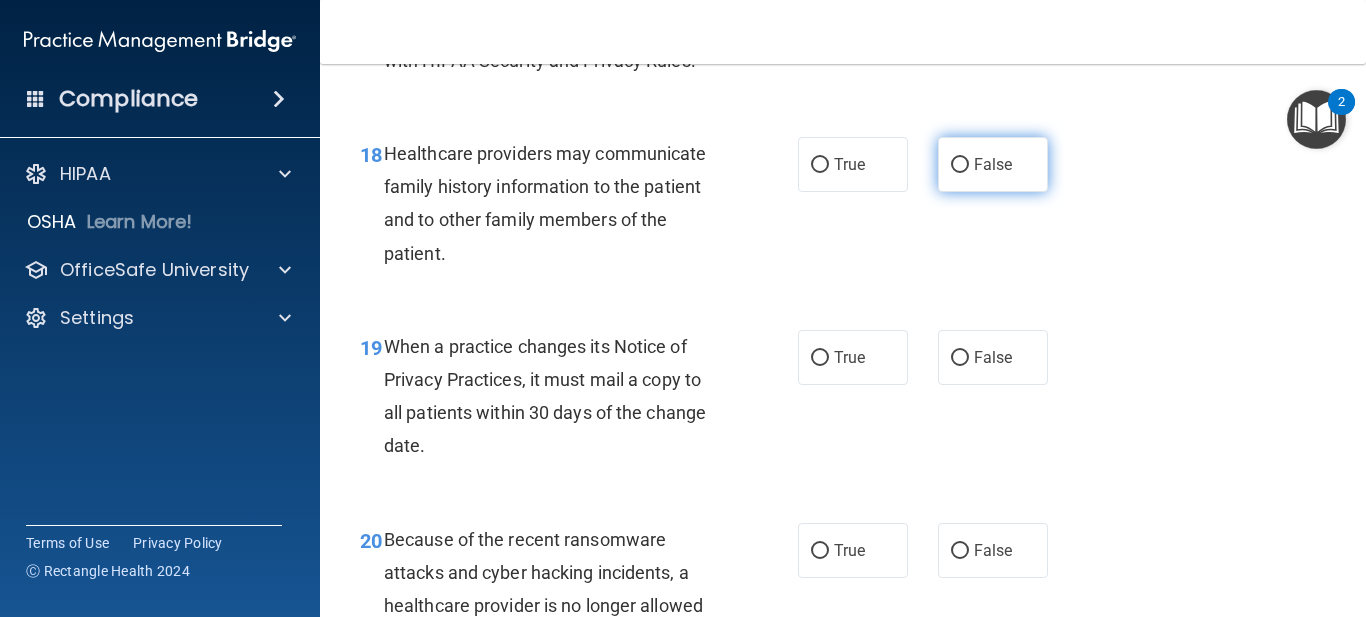 click on "False" at bounding box center [960, 165] 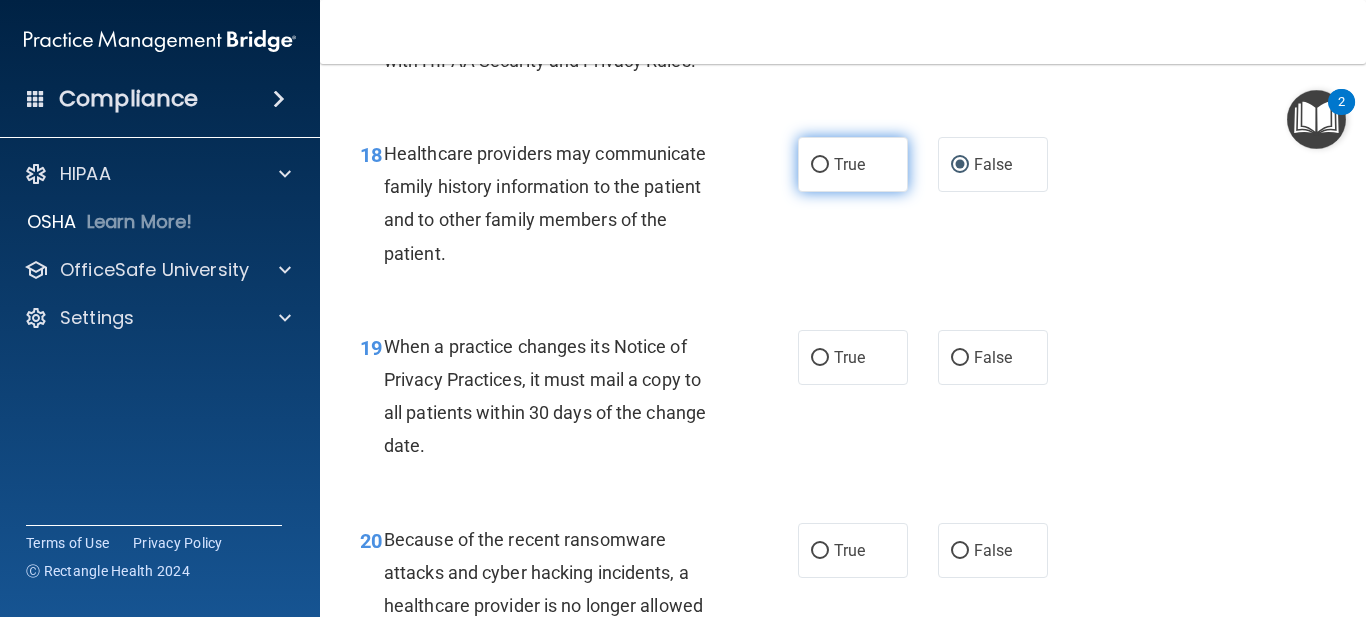 click on "True" at bounding box center [853, 164] 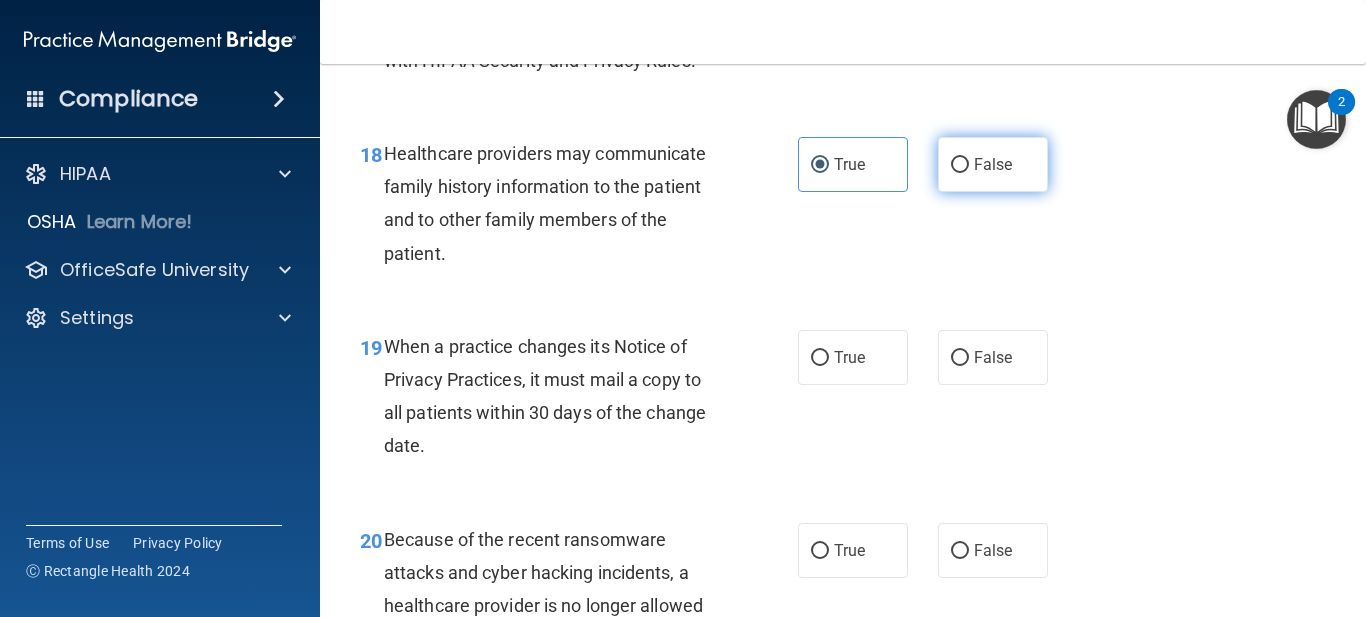 click on "False" at bounding box center [993, 164] 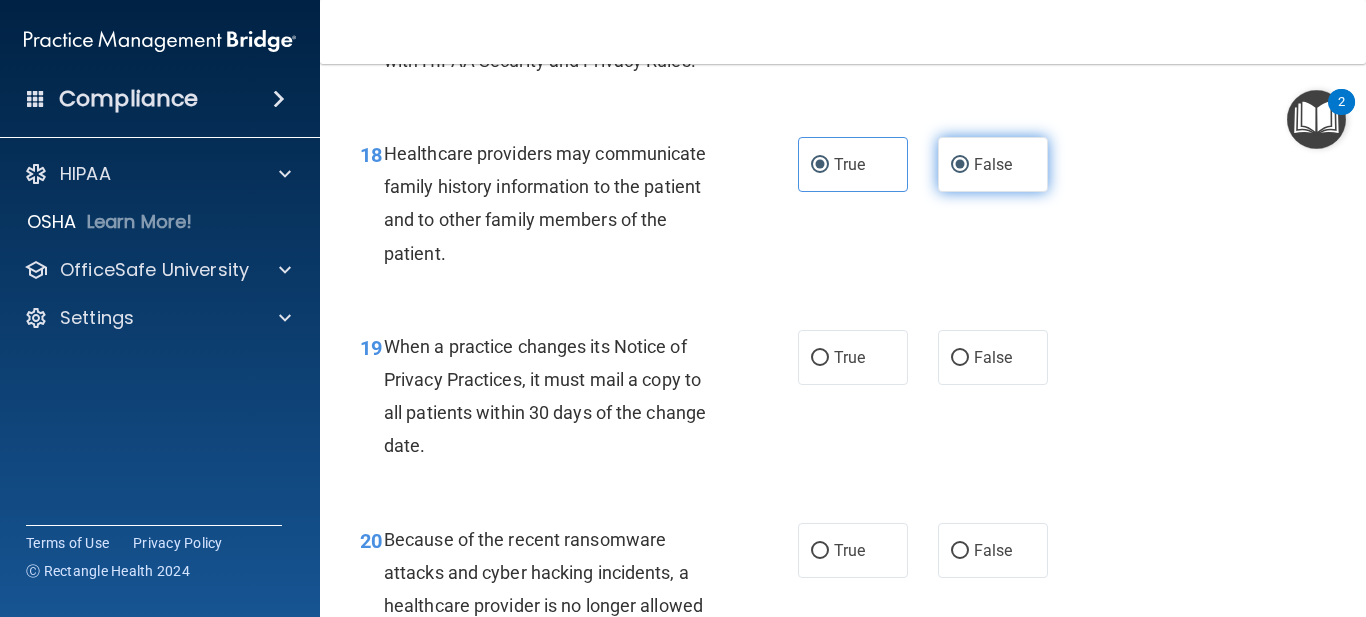 radio on "false" 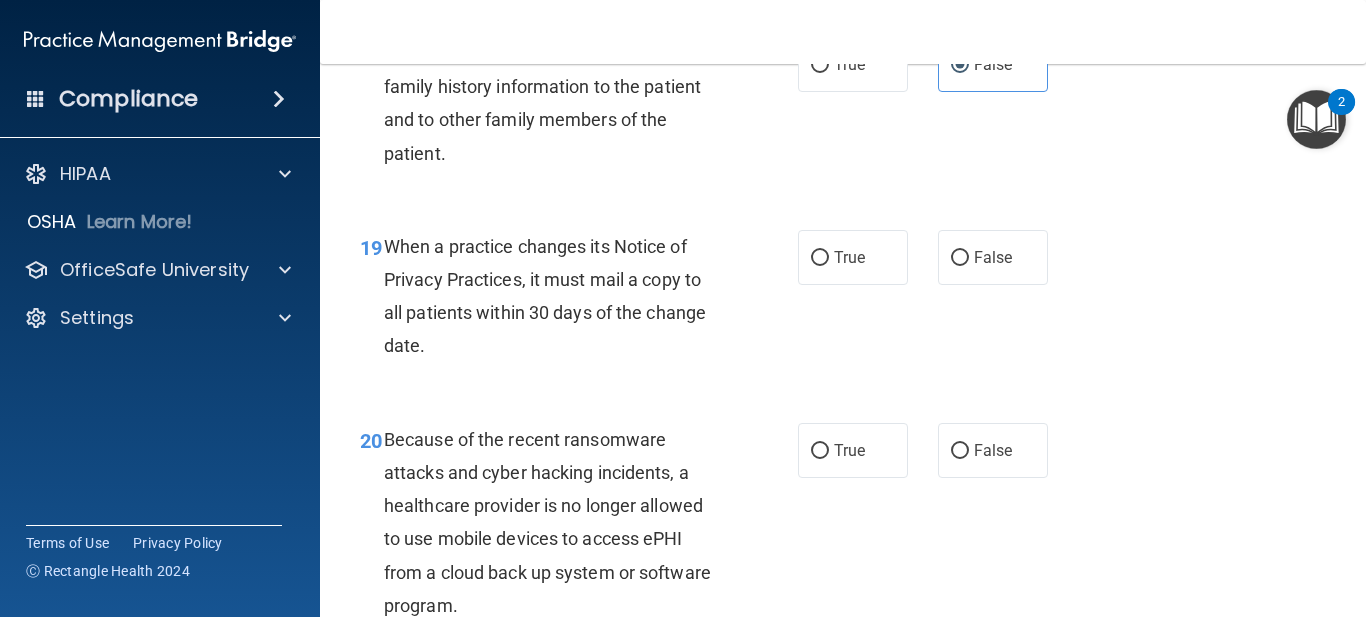 scroll, scrollTop: 3600, scrollLeft: 0, axis: vertical 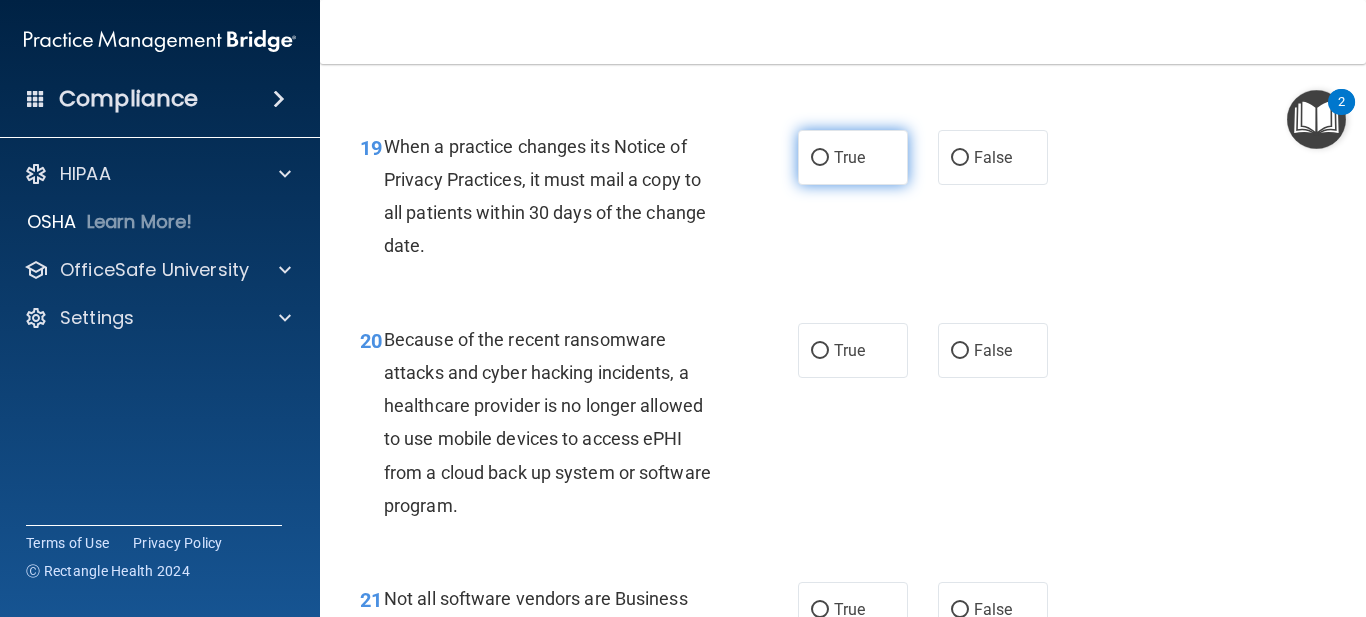 click on "True" at bounding box center [849, 157] 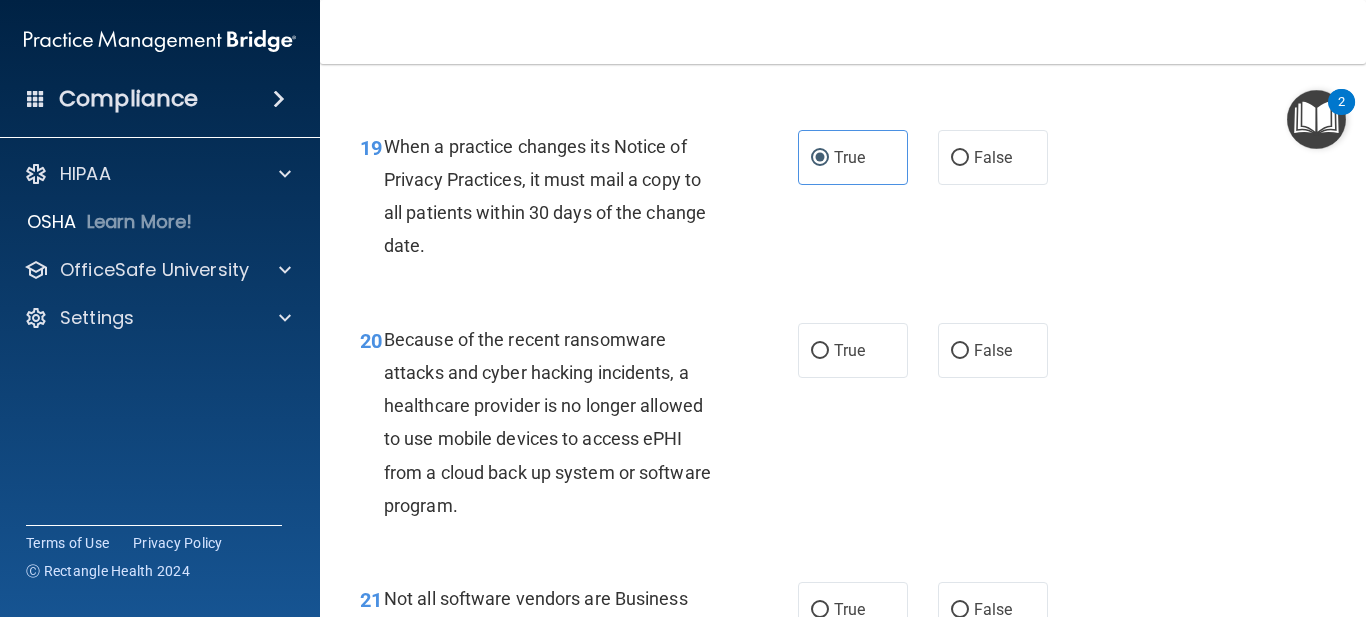 scroll, scrollTop: 3800, scrollLeft: 0, axis: vertical 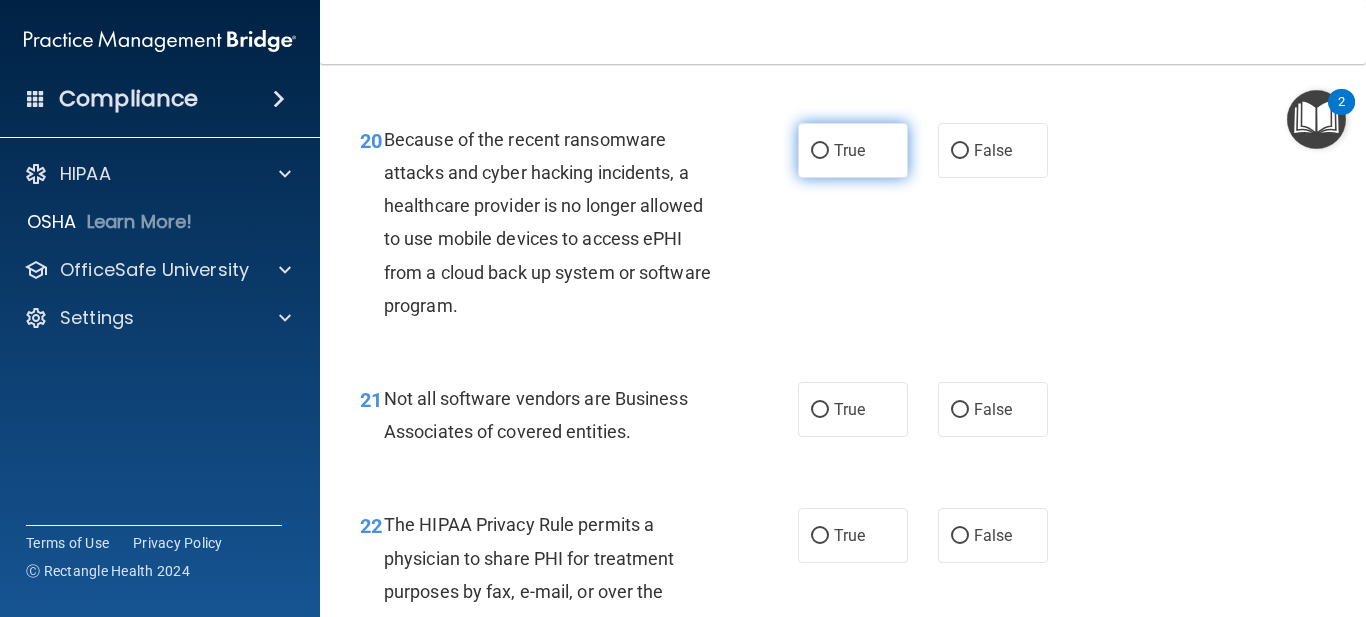 click on "True" at bounding box center (853, 150) 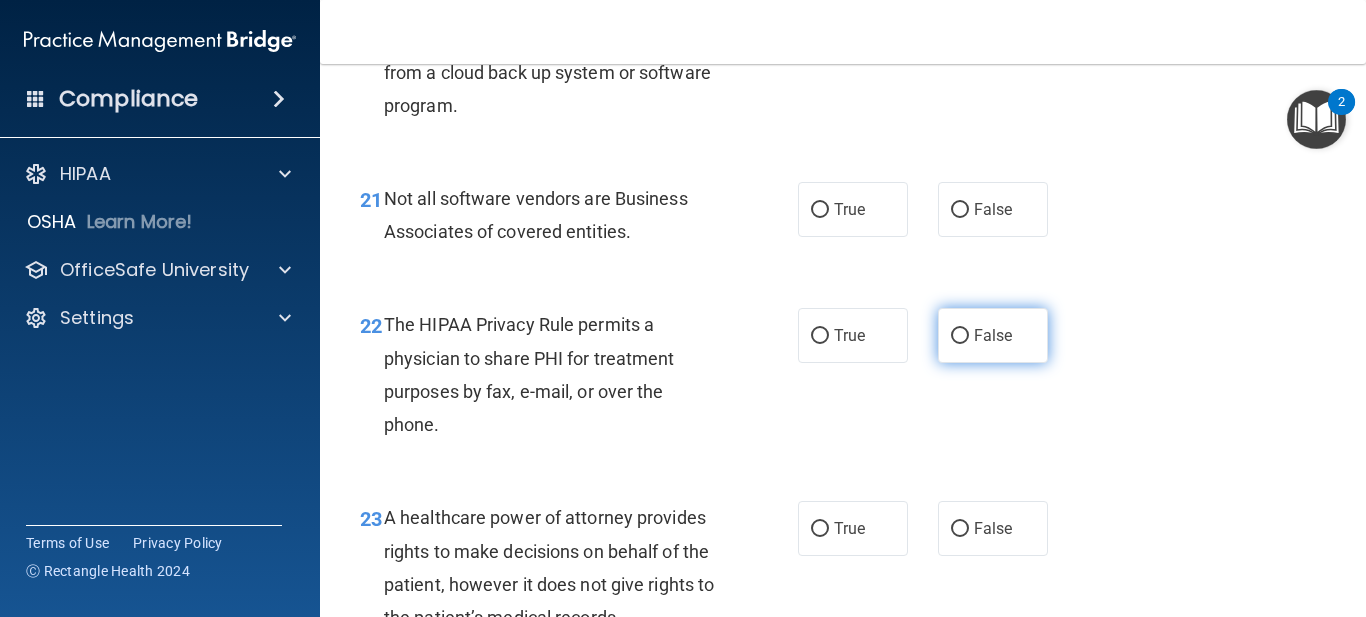 scroll, scrollTop: 4100, scrollLeft: 0, axis: vertical 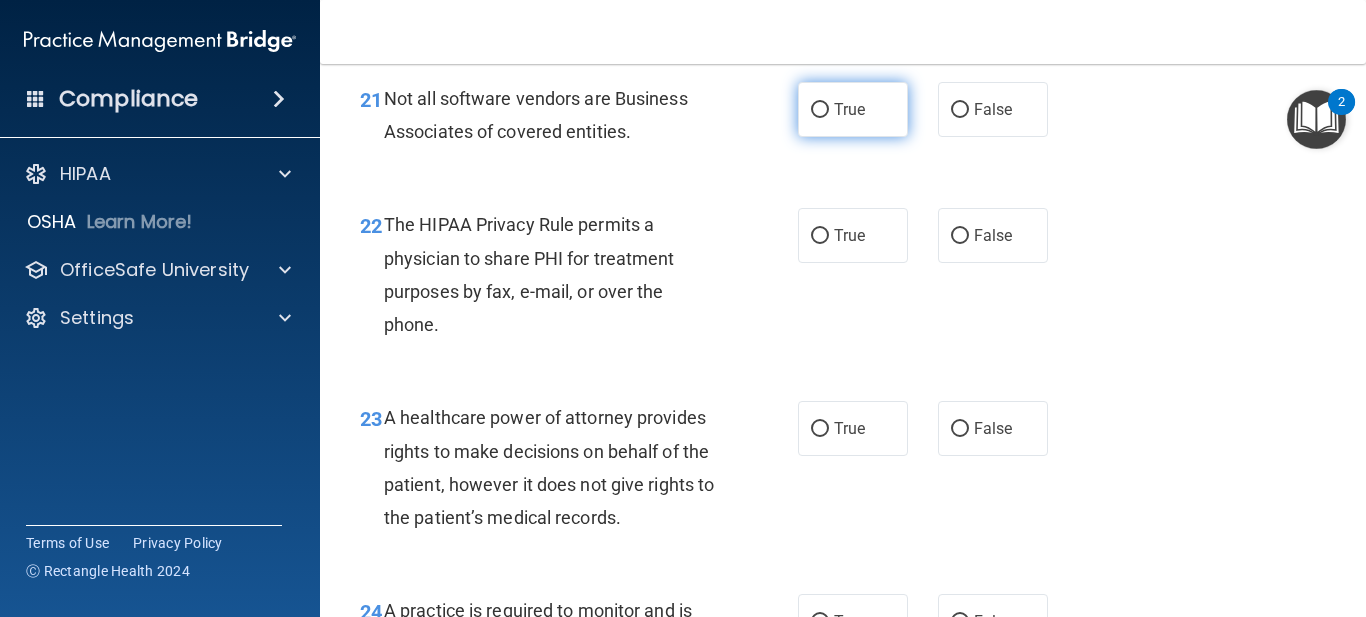 click on "True" at bounding box center (849, 109) 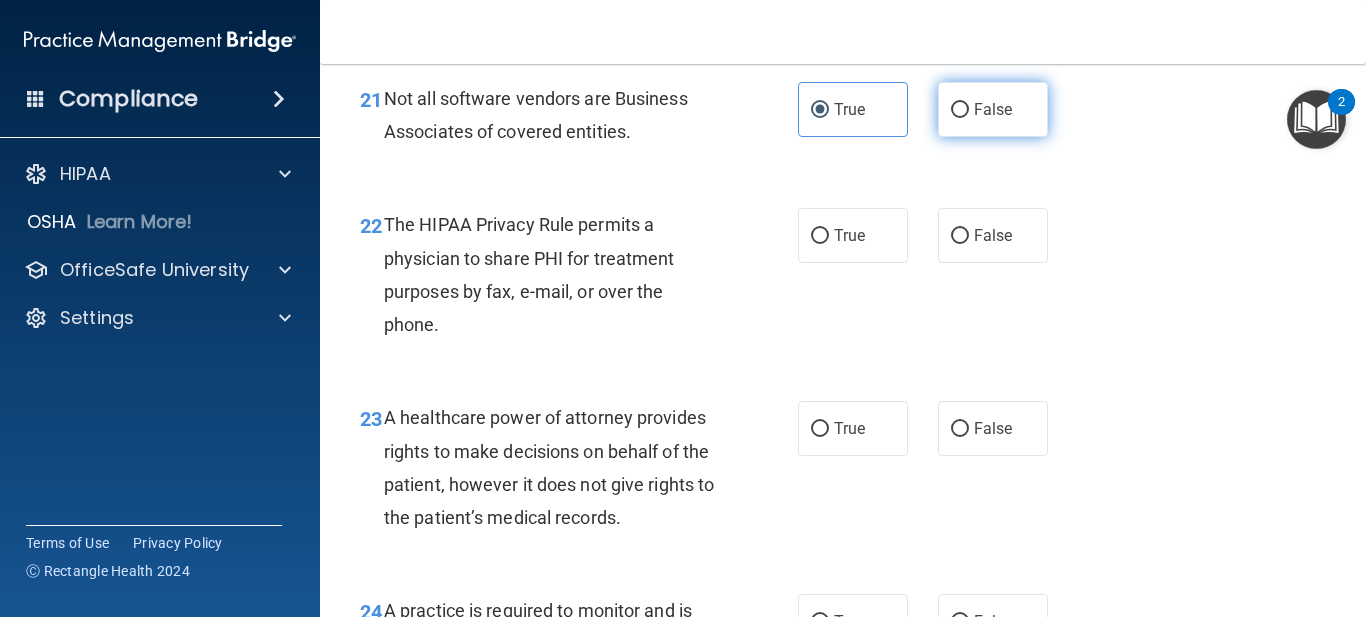 click on "False" at bounding box center [993, 109] 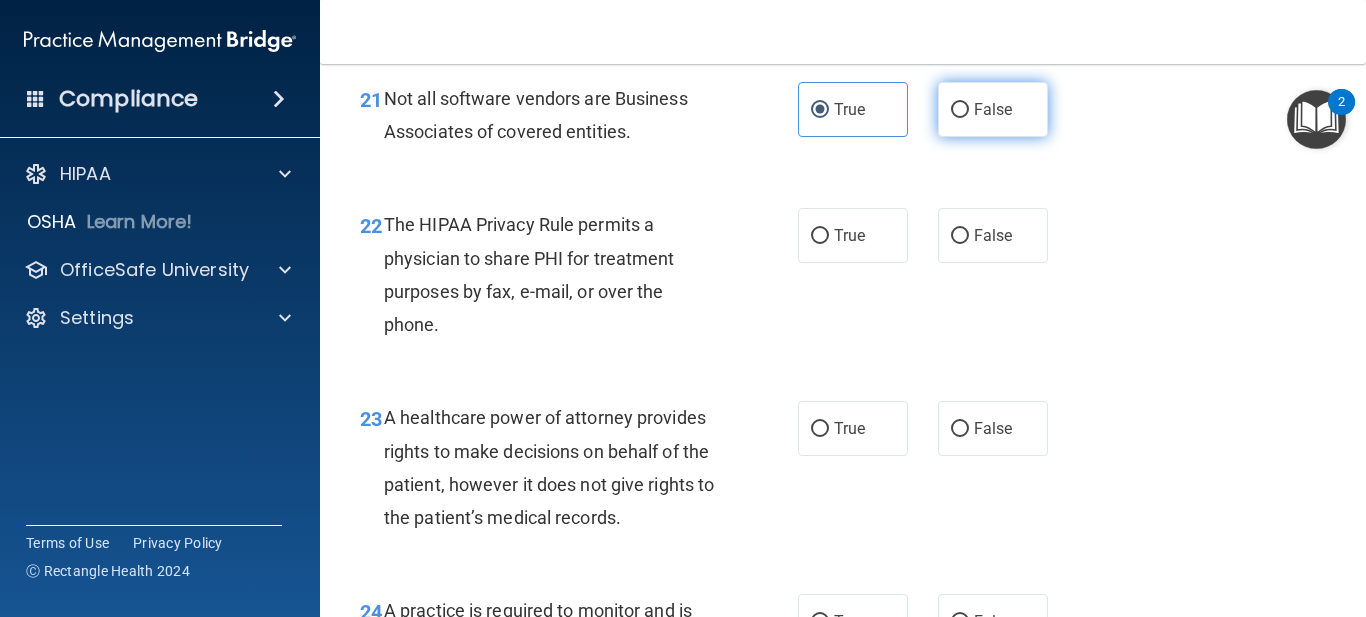 radio on "true" 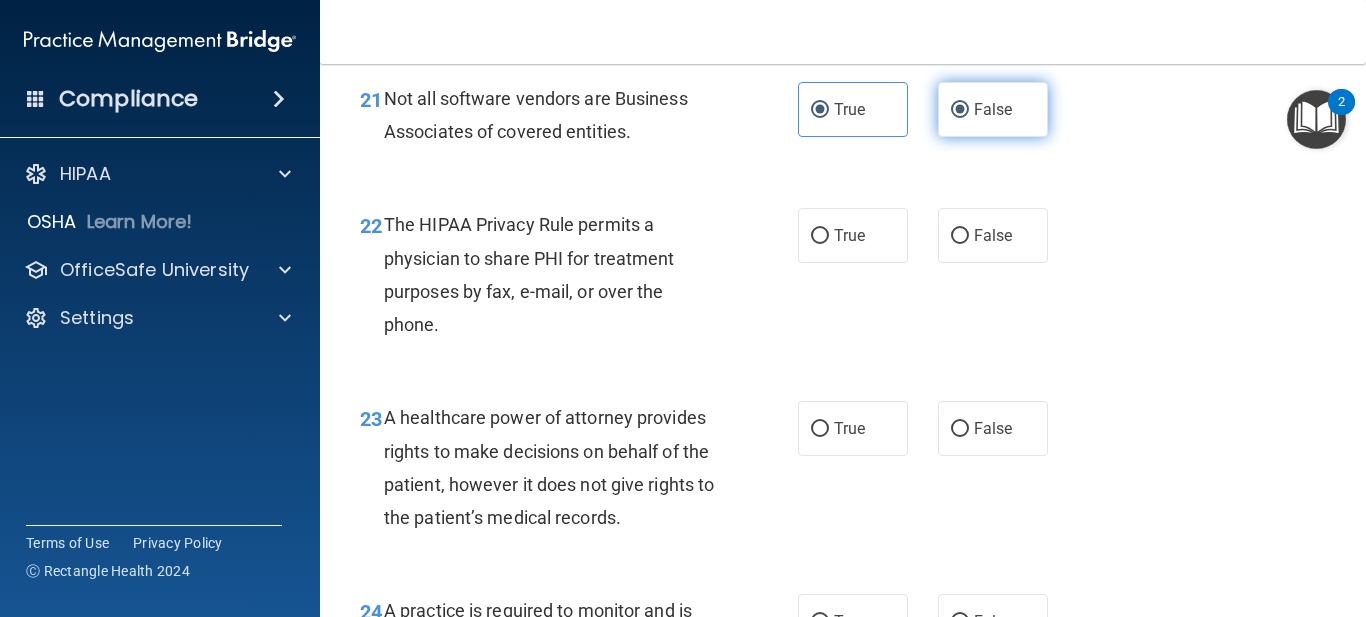 radio on "false" 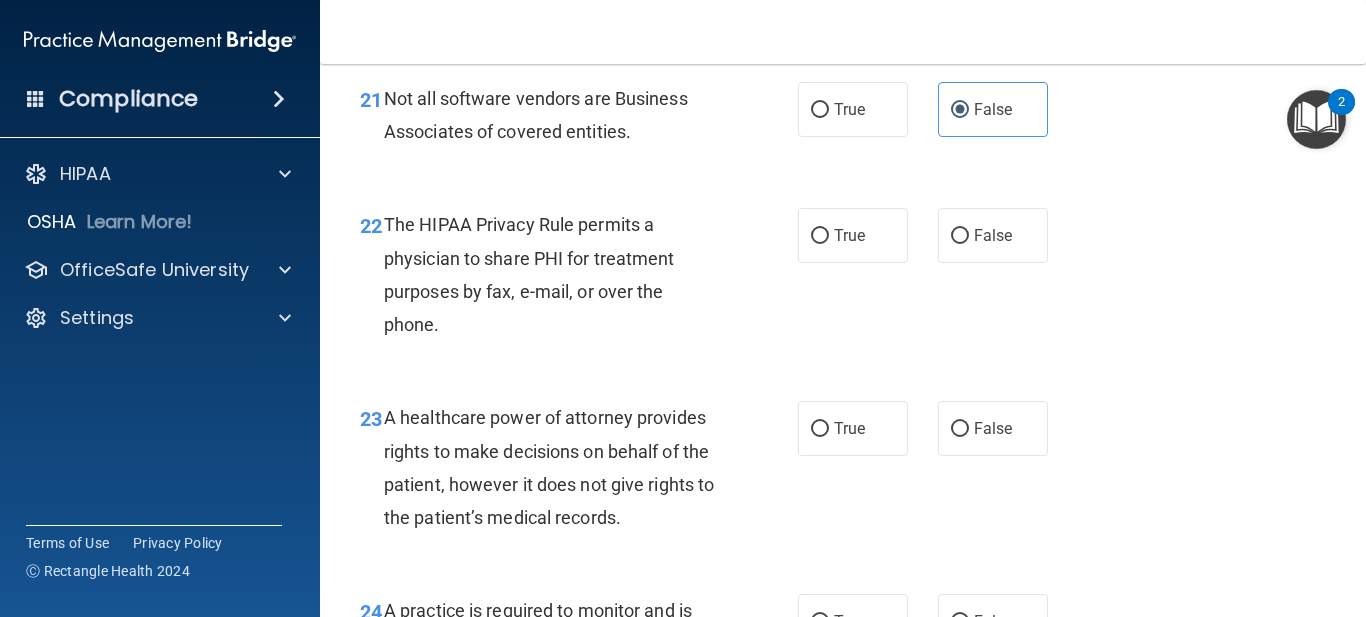scroll, scrollTop: 4200, scrollLeft: 0, axis: vertical 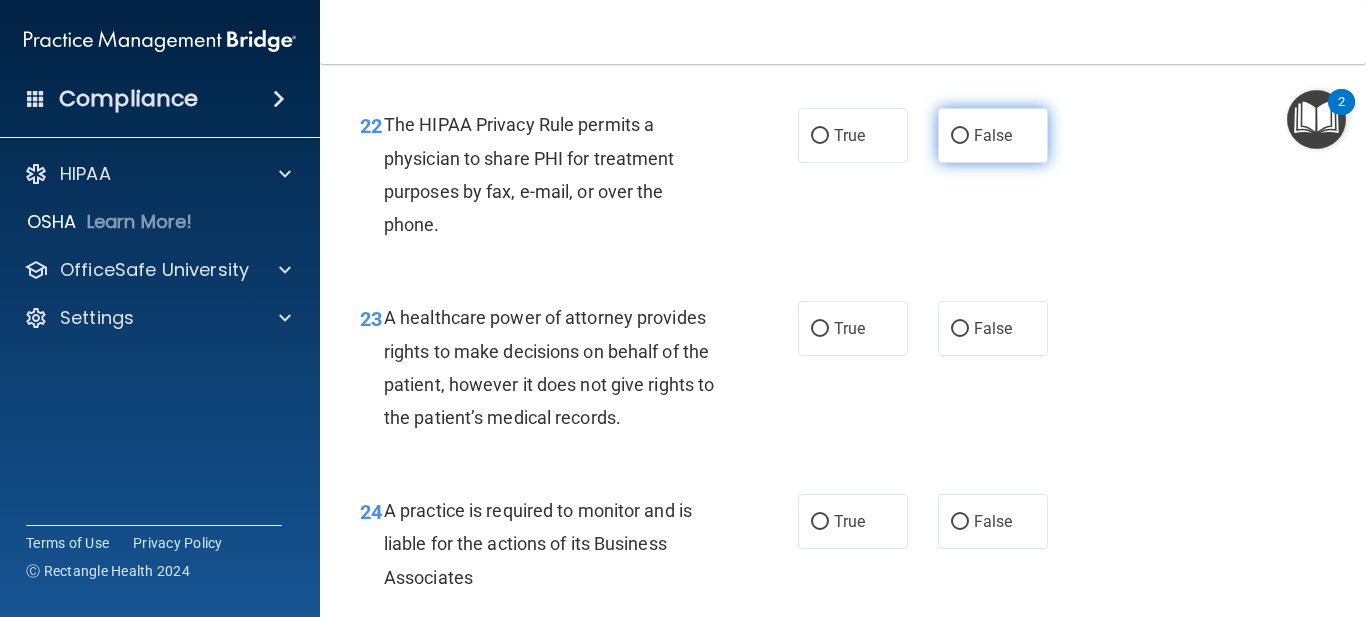 click on "False" at bounding box center (960, 136) 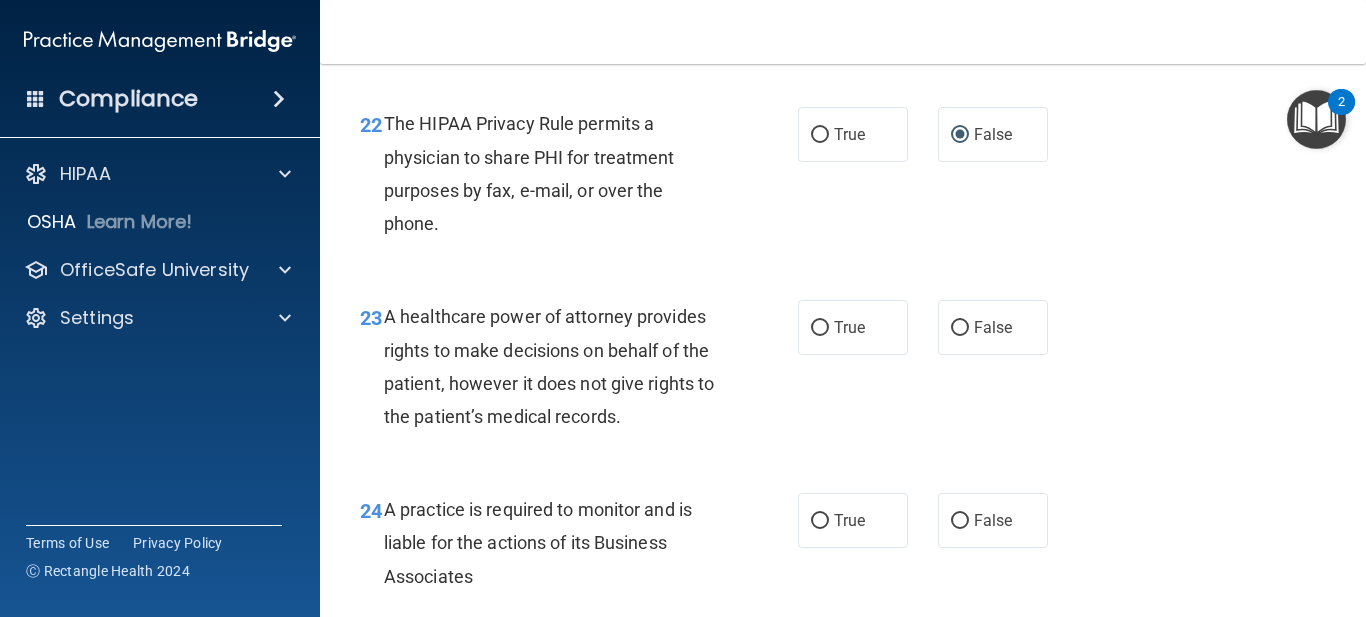 scroll, scrollTop: 4200, scrollLeft: 0, axis: vertical 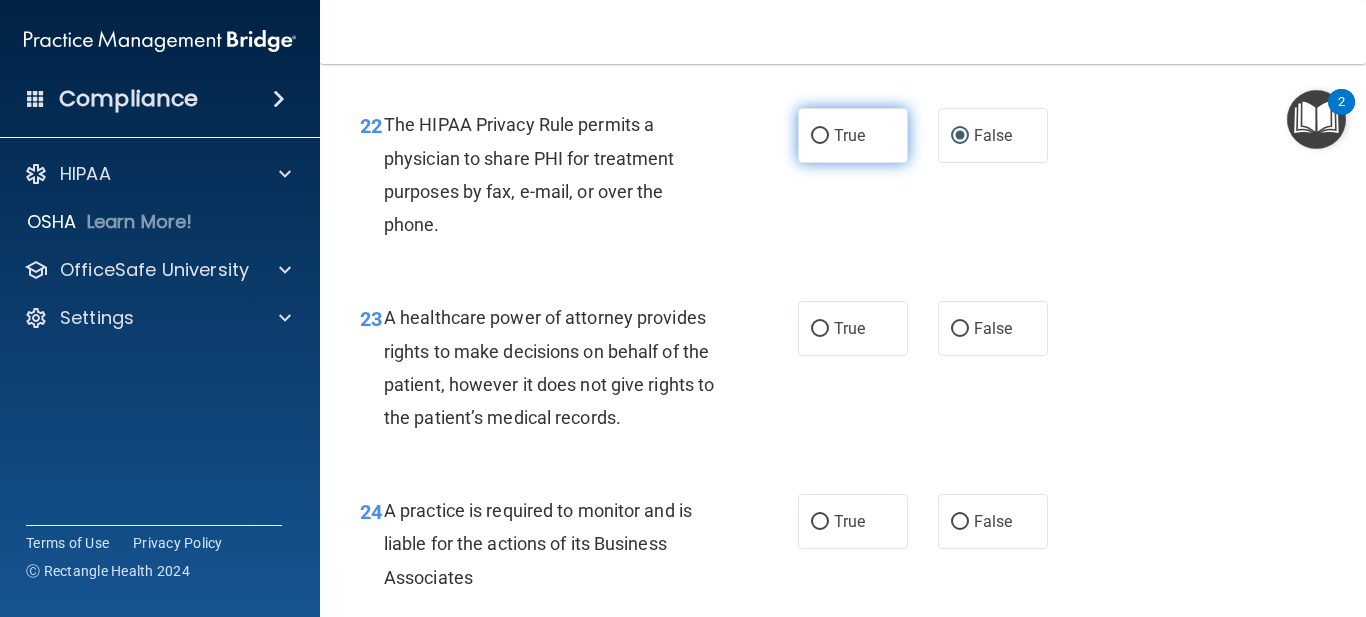 click on "True" at bounding box center [853, 135] 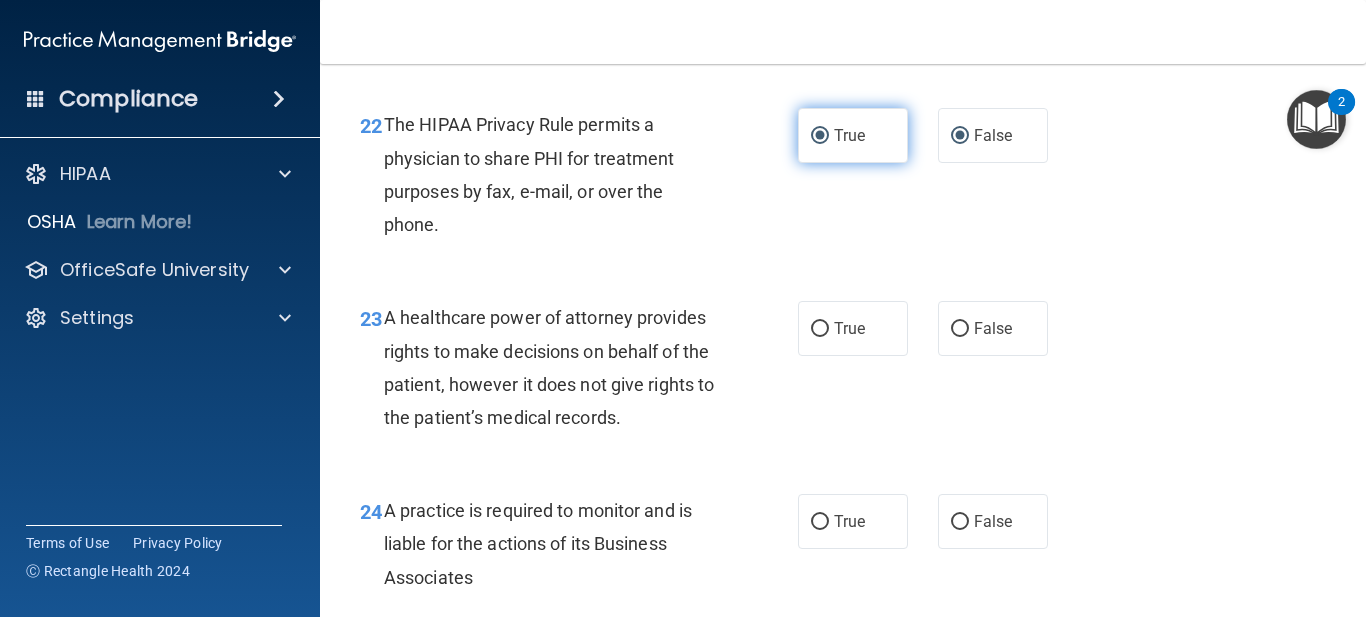 radio on "false" 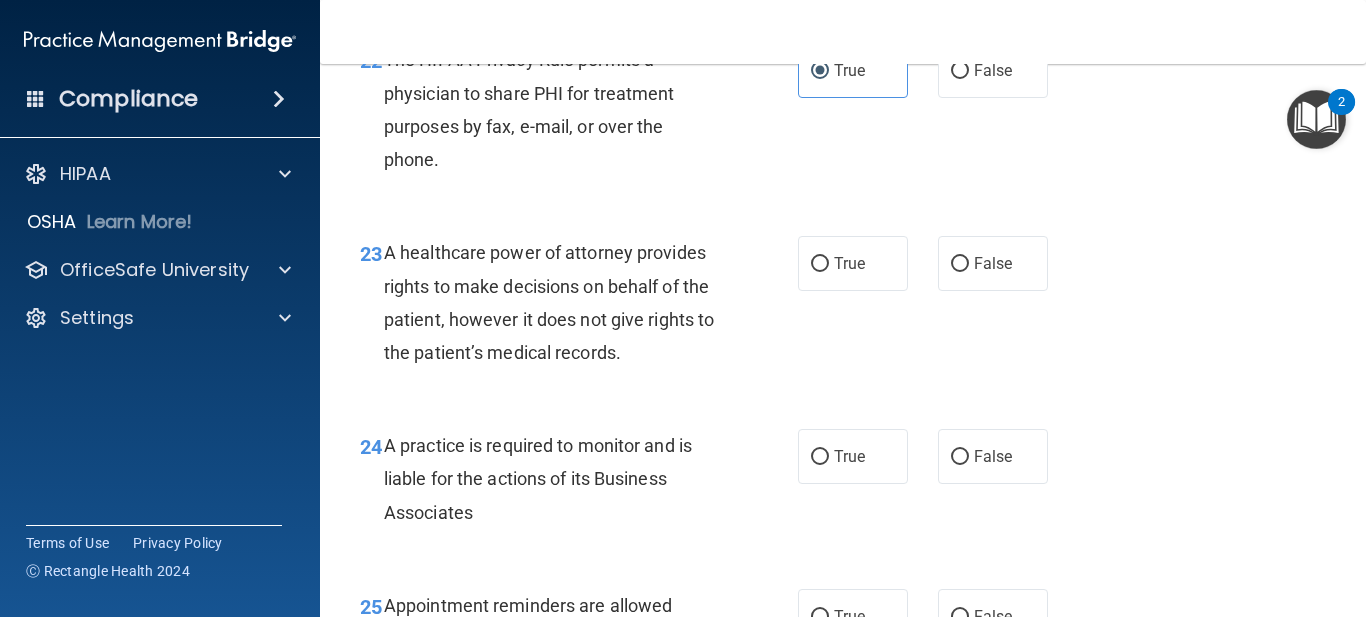 scroll, scrollTop: 4300, scrollLeft: 0, axis: vertical 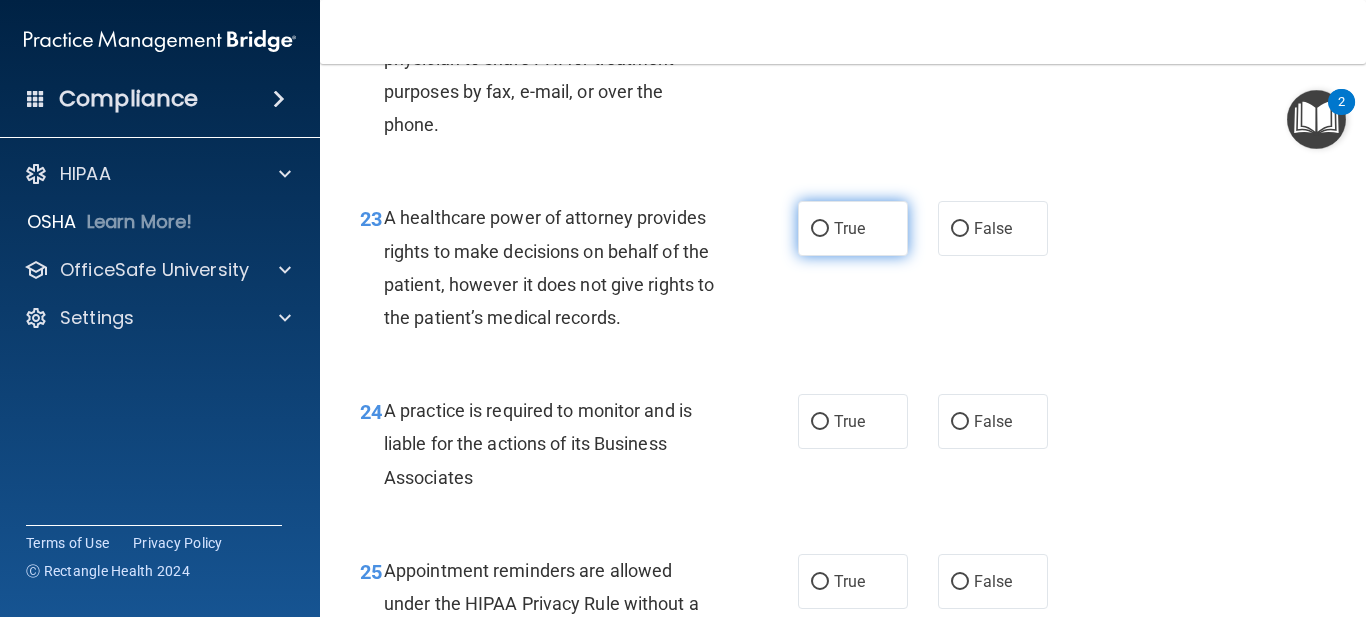 click on "True" at bounding box center [849, 228] 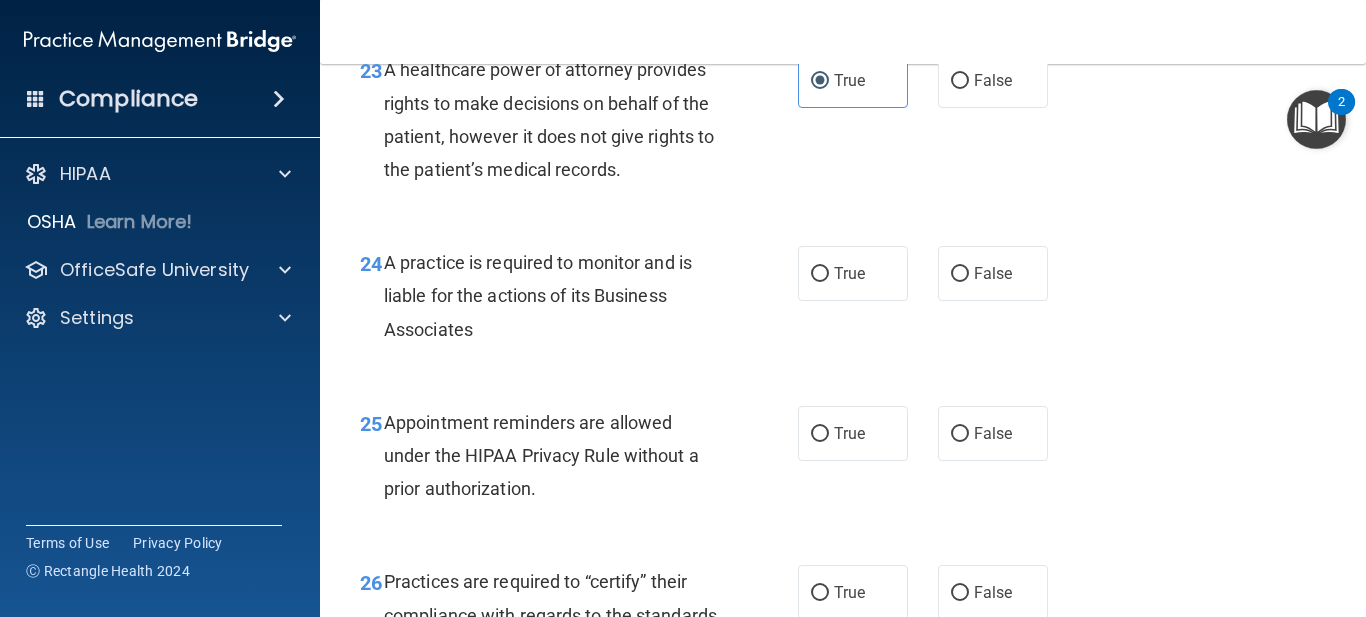 scroll, scrollTop: 4500, scrollLeft: 0, axis: vertical 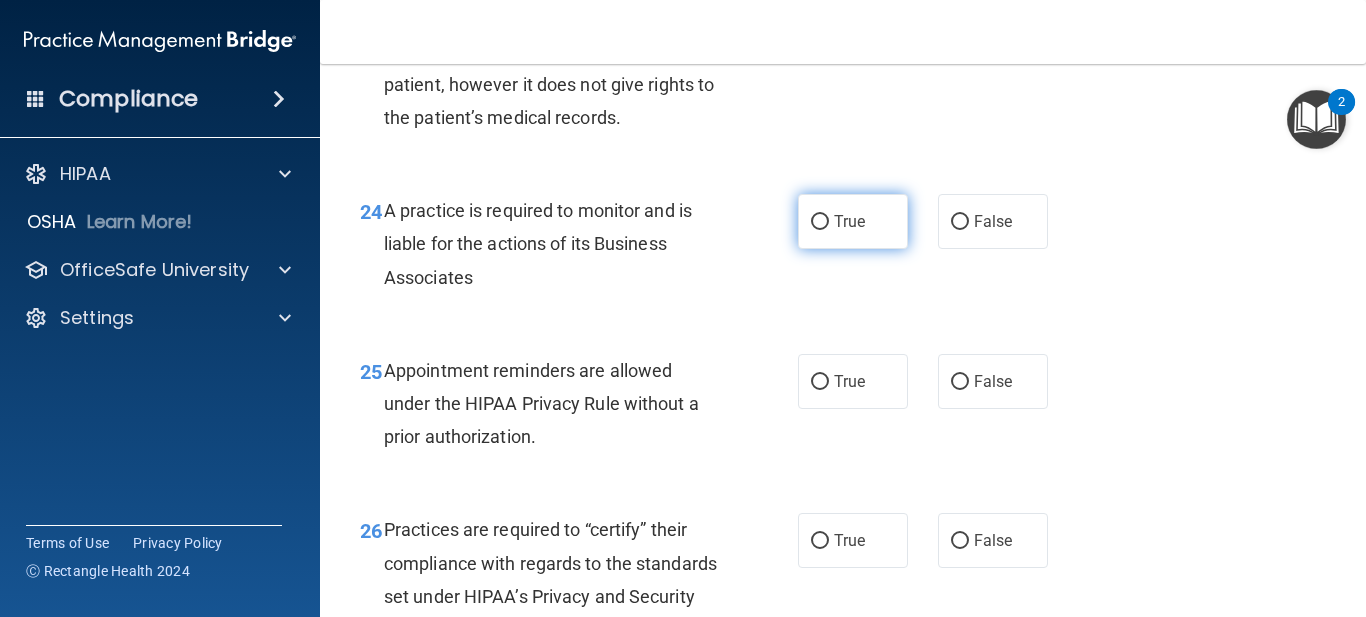 click on "True" at bounding box center (853, 221) 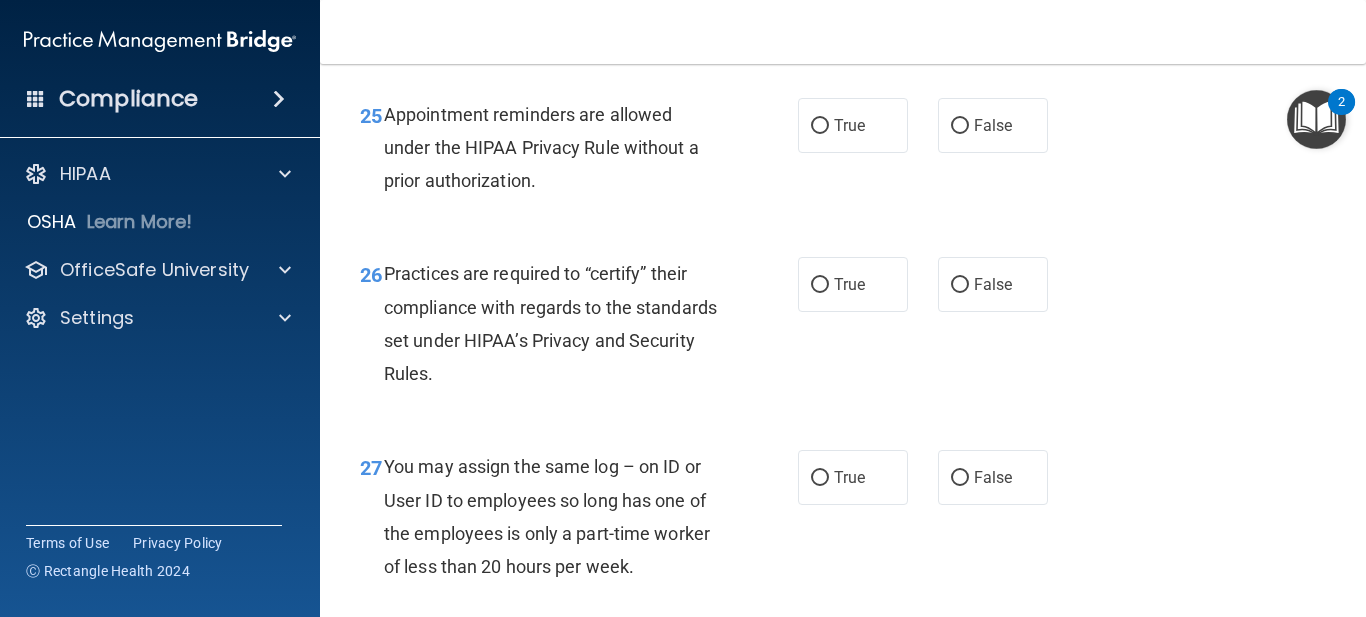 scroll, scrollTop: 4800, scrollLeft: 0, axis: vertical 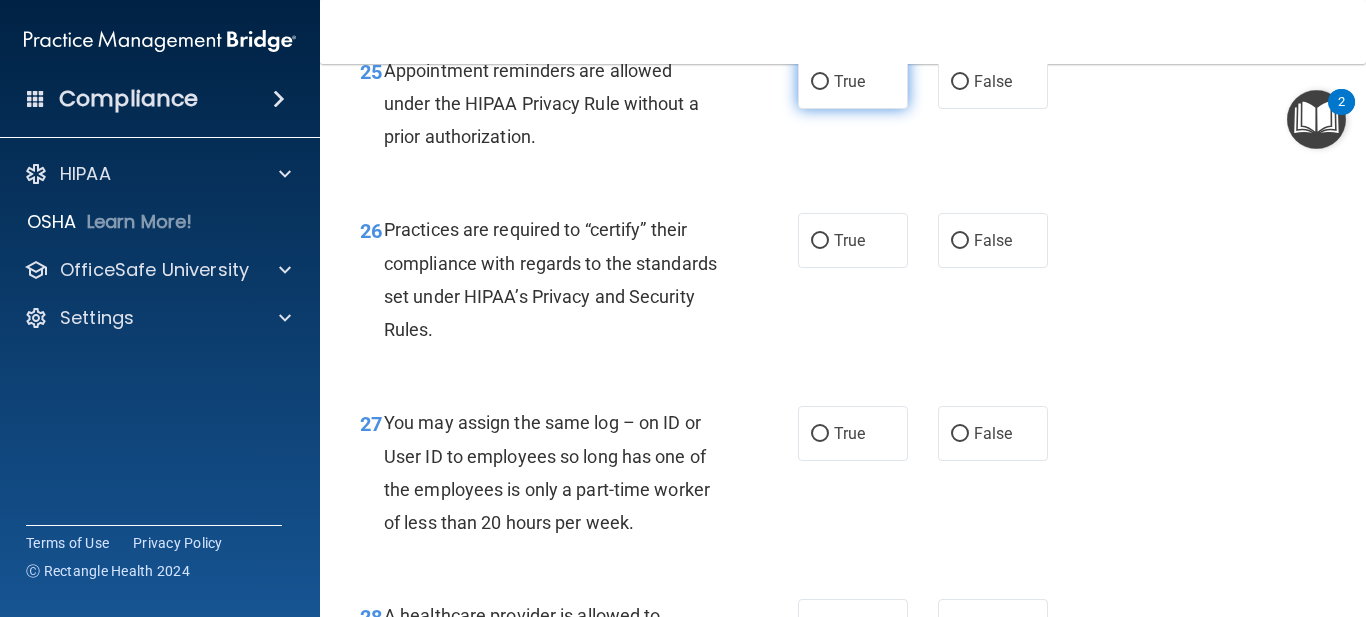 click on "True" at bounding box center [853, 81] 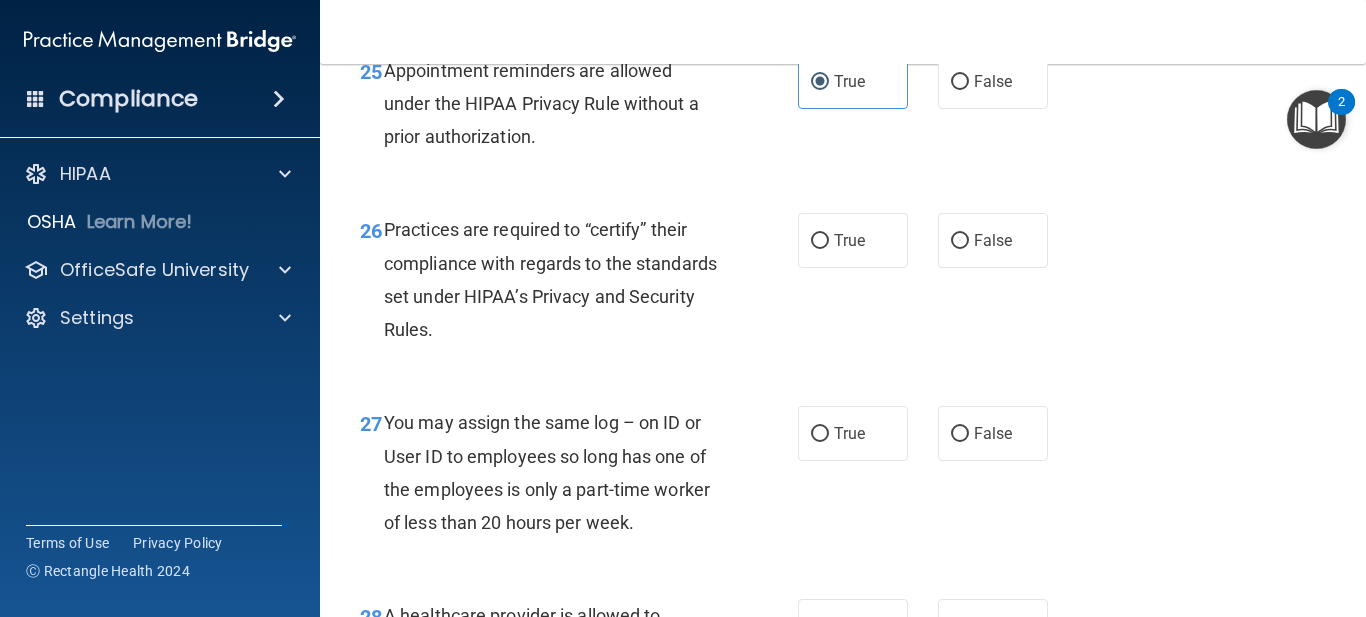 scroll, scrollTop: 4900, scrollLeft: 0, axis: vertical 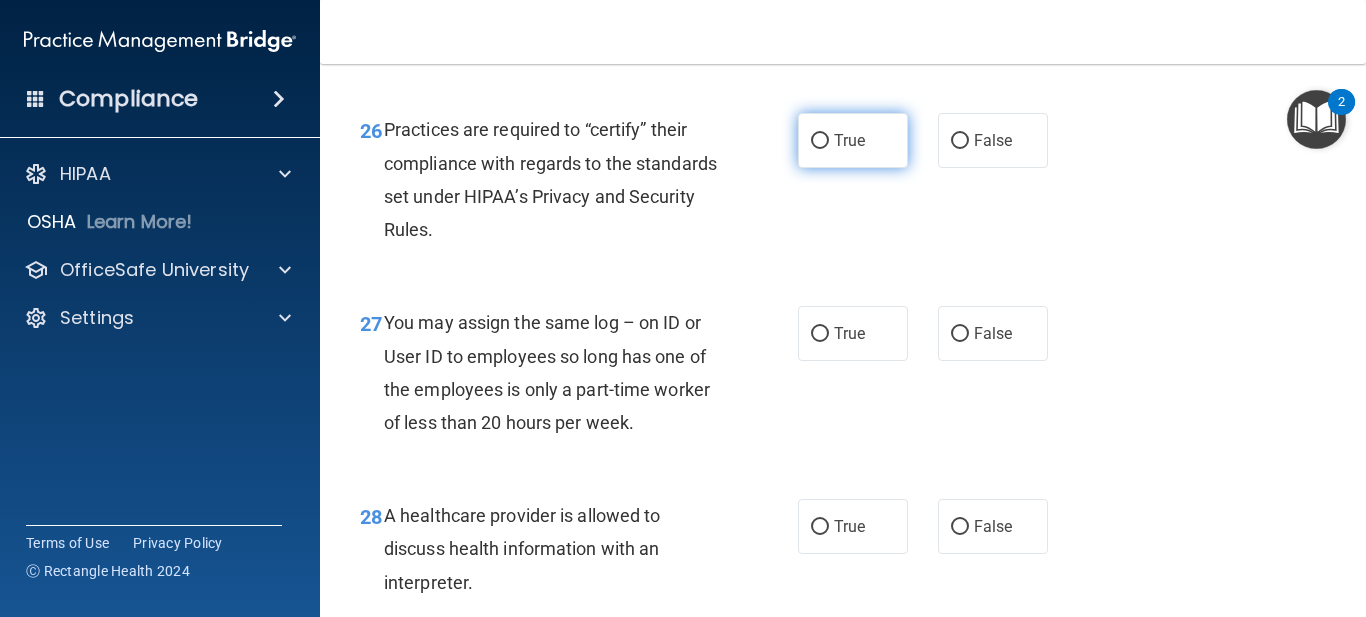 click on "True" at bounding box center [853, 140] 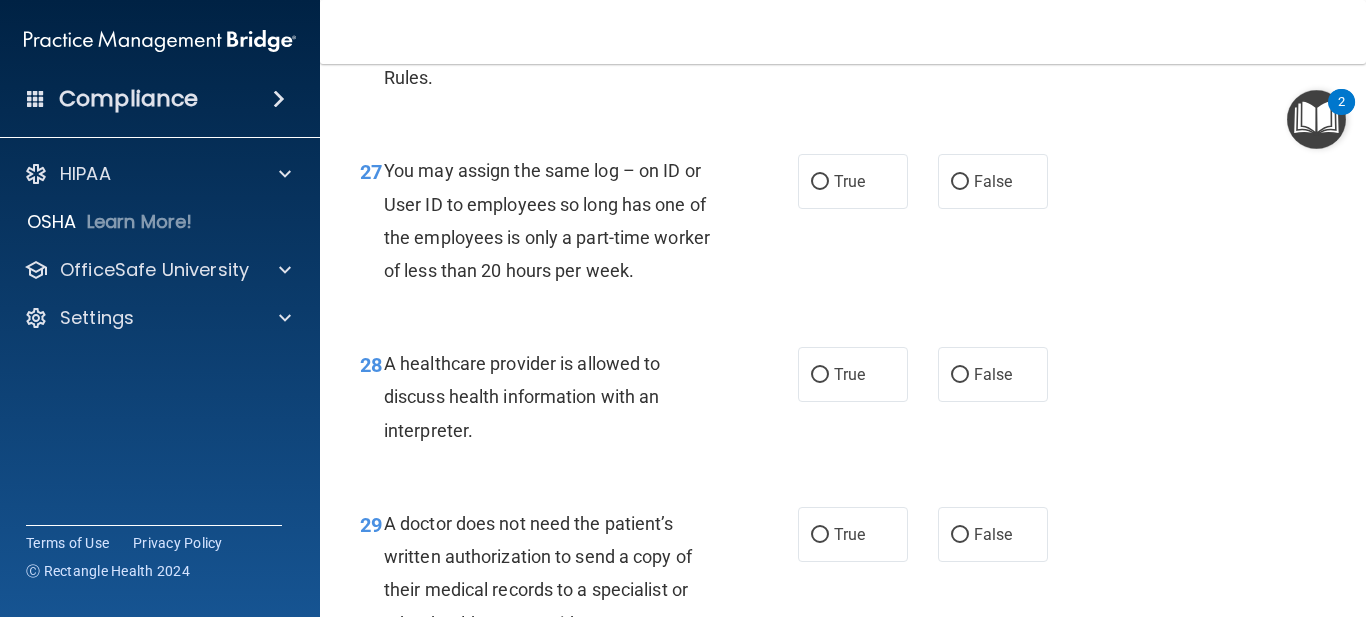 scroll, scrollTop: 5100, scrollLeft: 0, axis: vertical 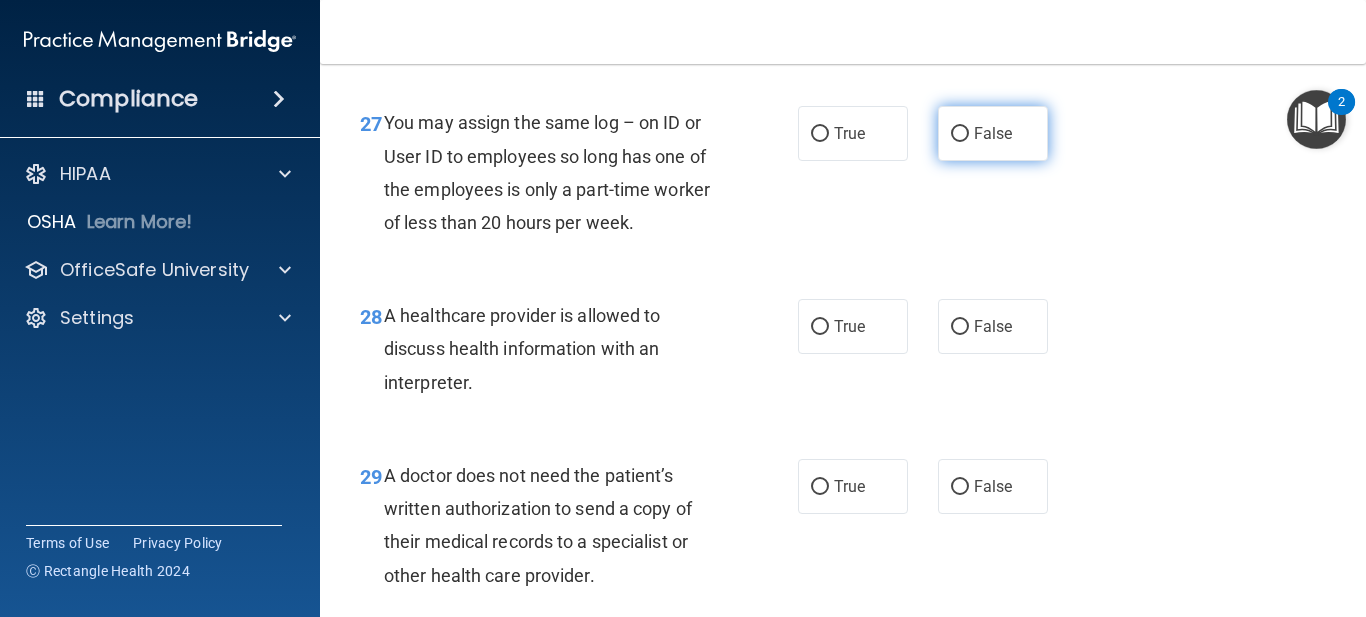 click on "False" at bounding box center (993, 133) 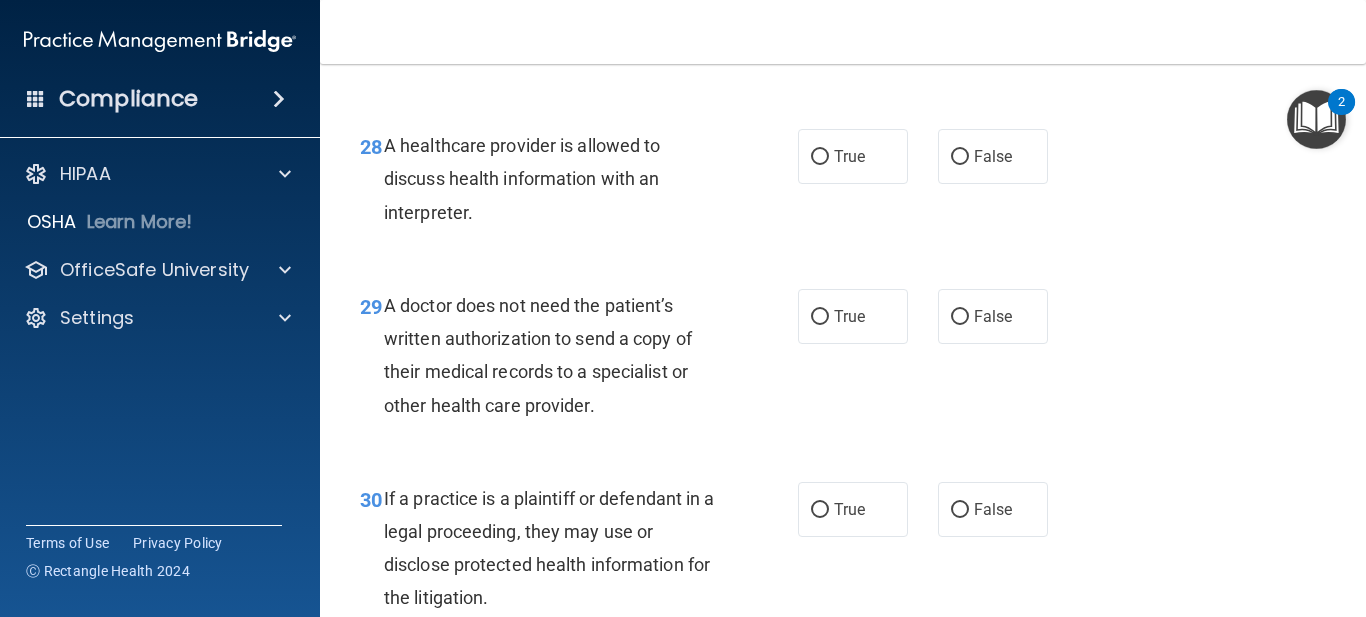 scroll, scrollTop: 5300, scrollLeft: 0, axis: vertical 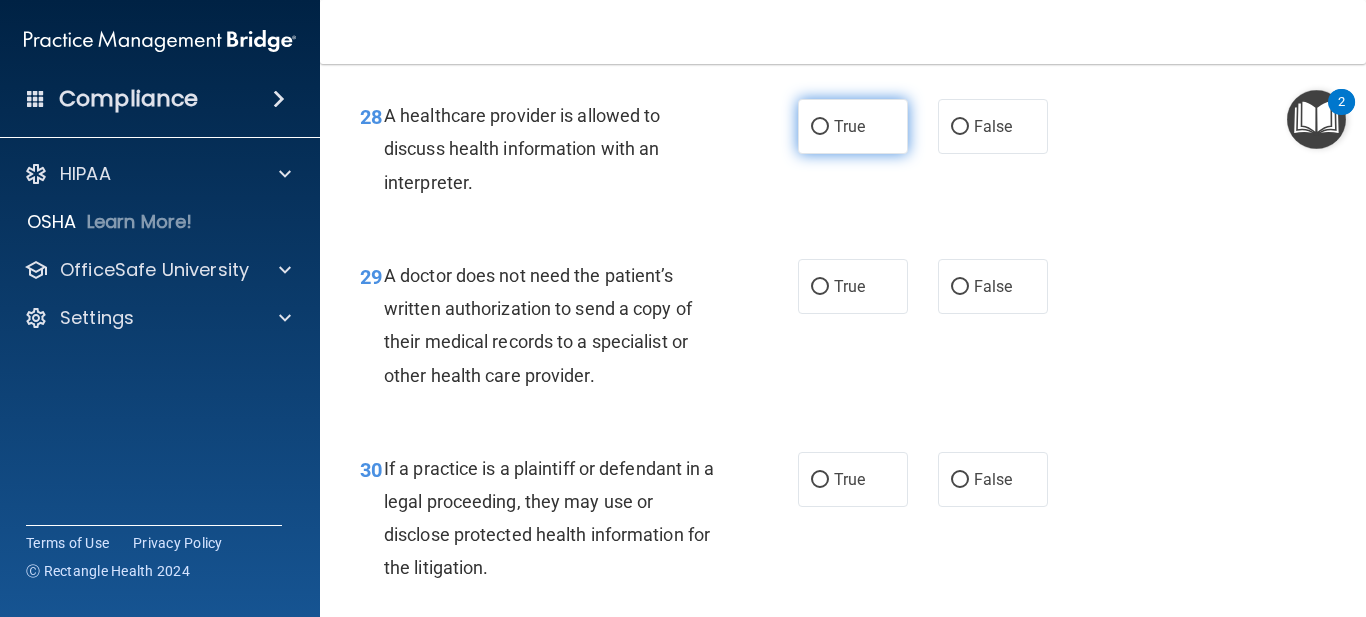click on "True" at bounding box center (849, 126) 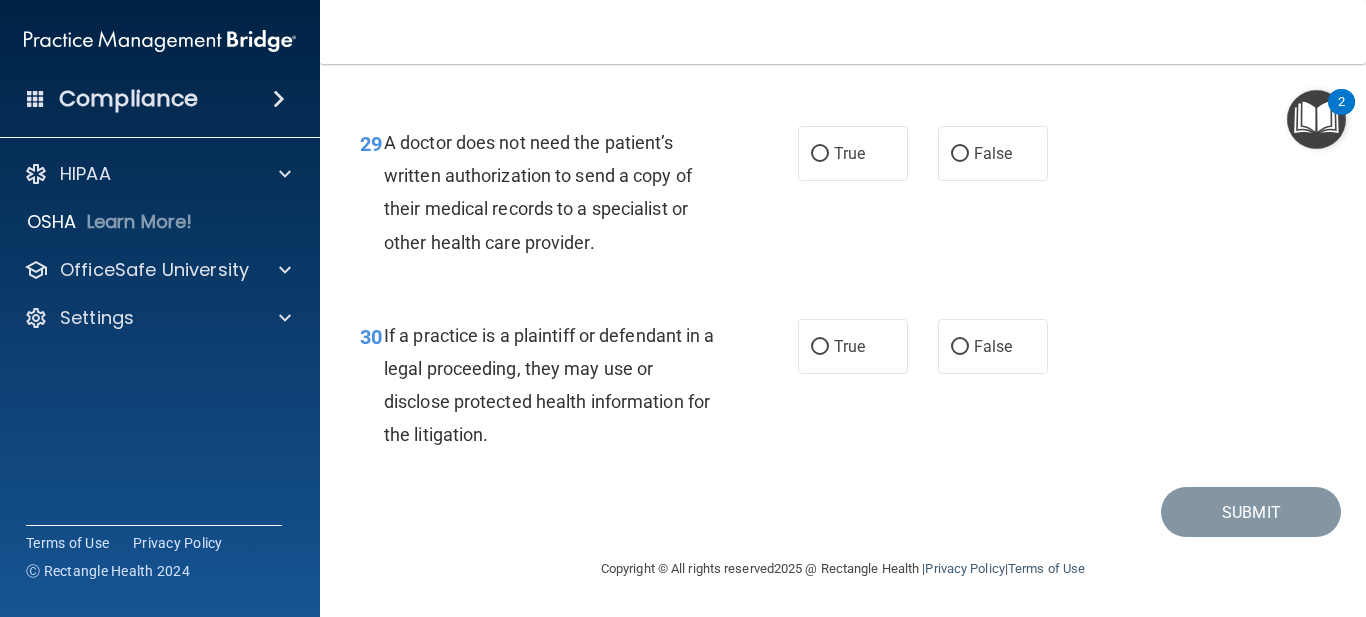 scroll, scrollTop: 5466, scrollLeft: 0, axis: vertical 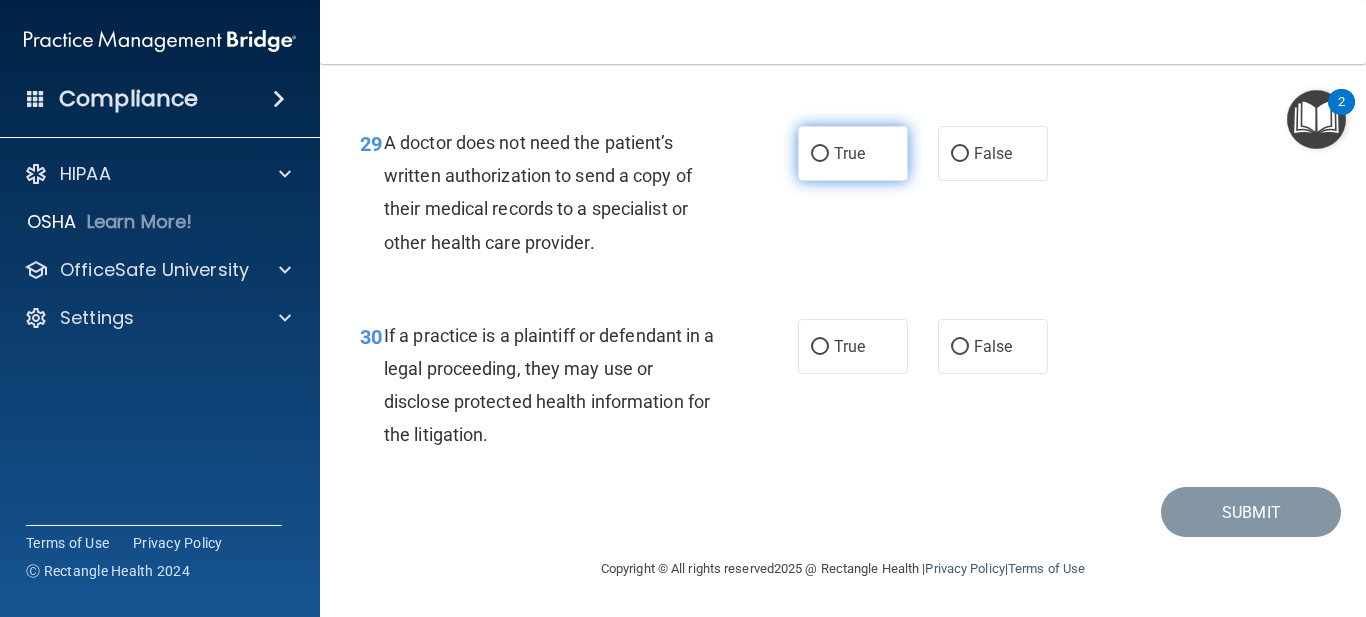 click on "True" at bounding box center (849, 153) 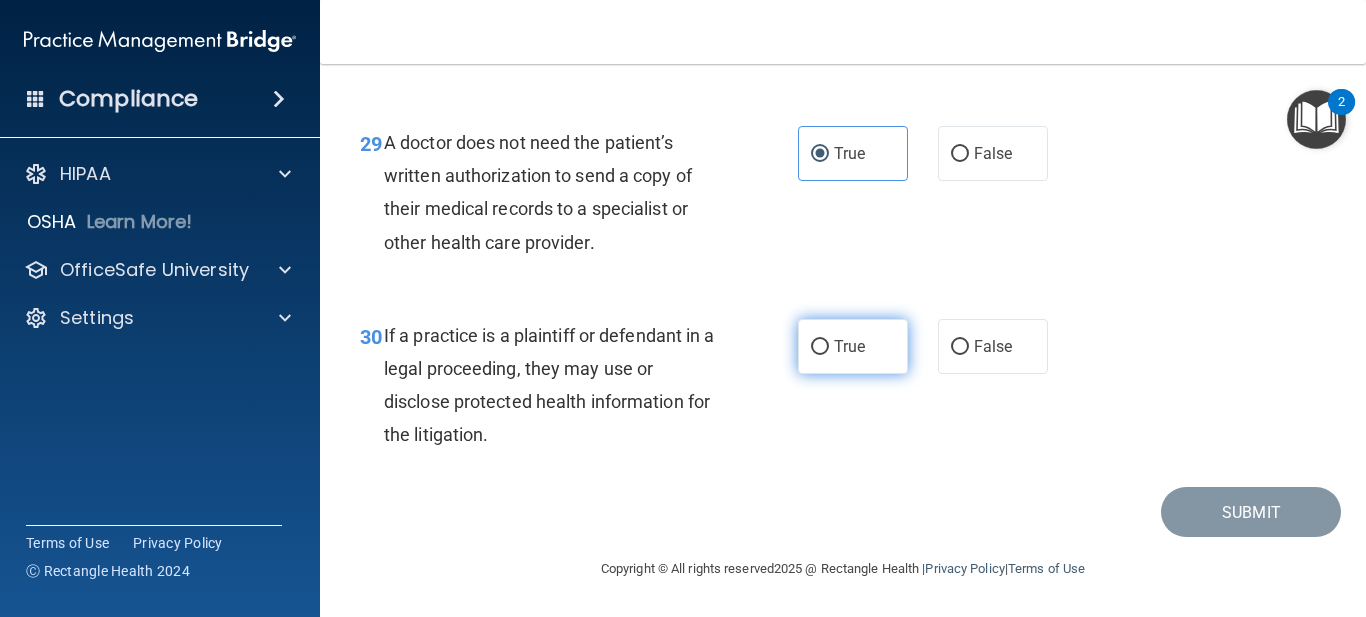 click on "True" at bounding box center [853, 346] 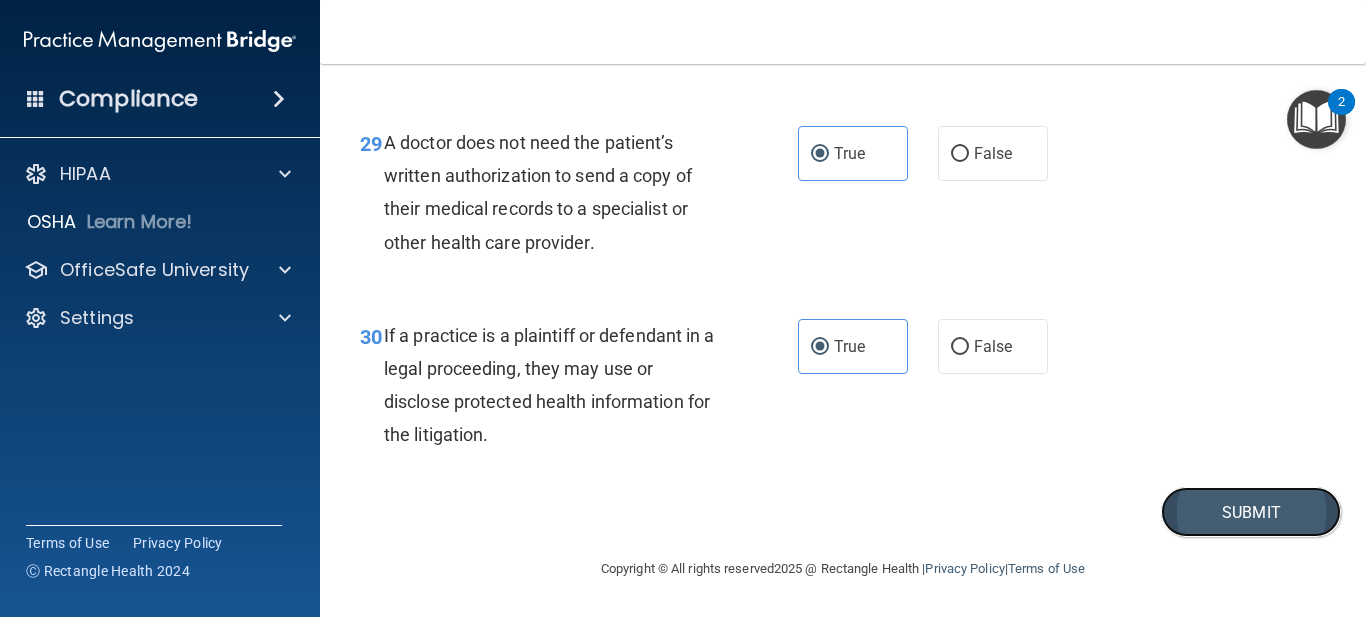 click on "Submit" at bounding box center (1251, 512) 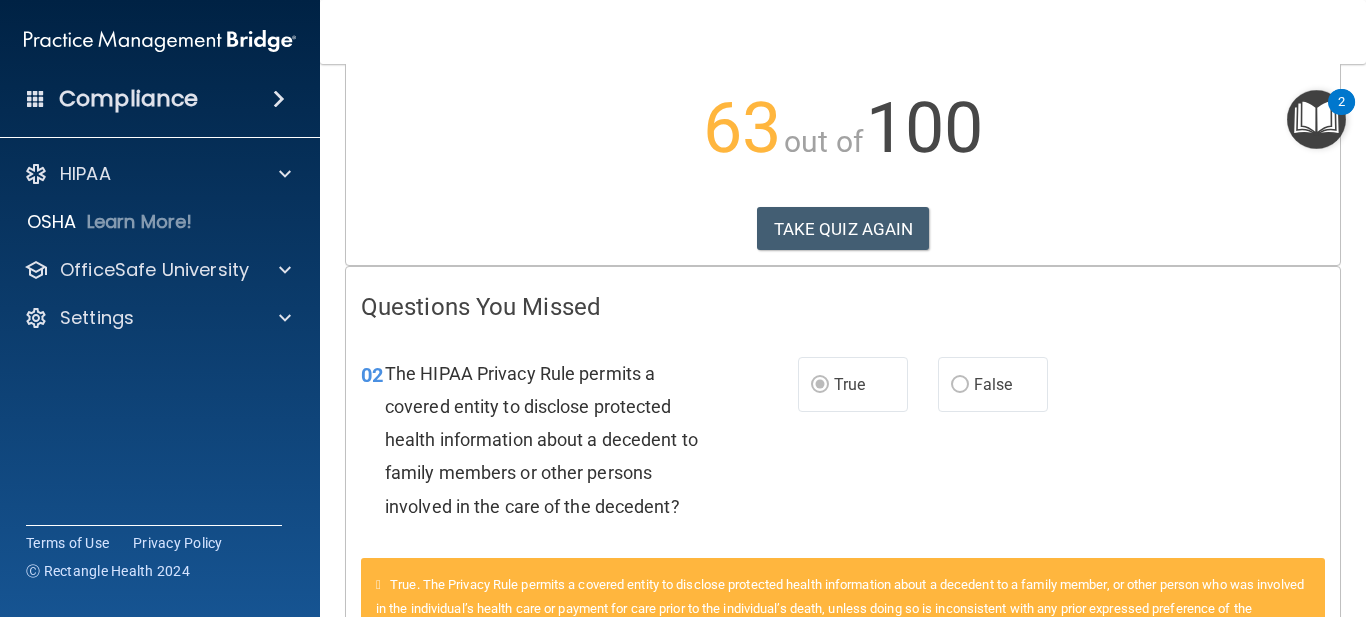 scroll, scrollTop: 0, scrollLeft: 0, axis: both 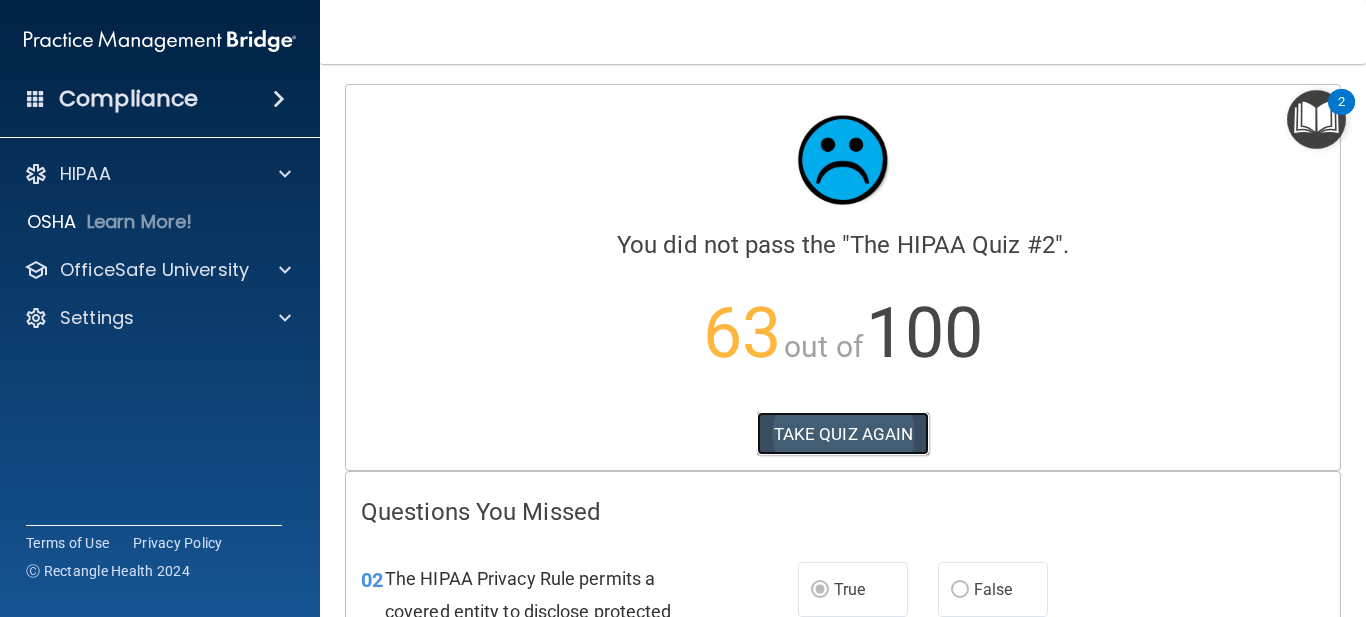 click on "TAKE QUIZ AGAIN" at bounding box center [843, 434] 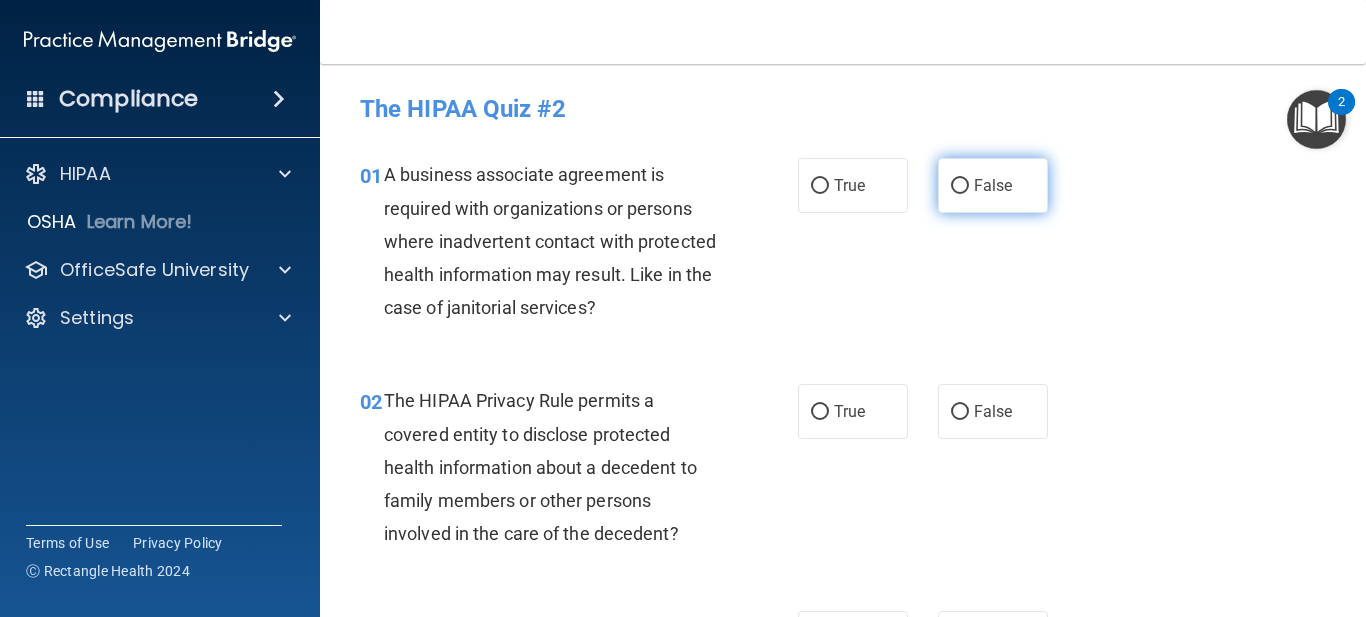 drag, startPoint x: 973, startPoint y: 186, endPoint x: 973, endPoint y: 210, distance: 24 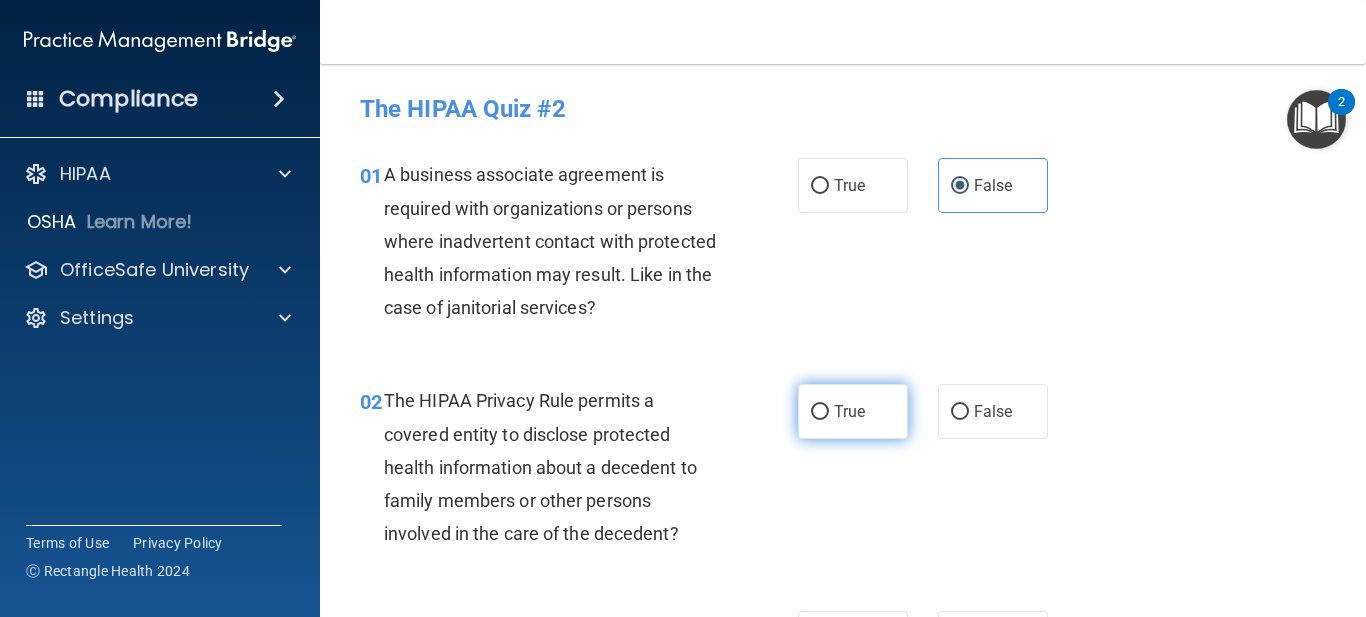 click on "True" at bounding box center [849, 411] 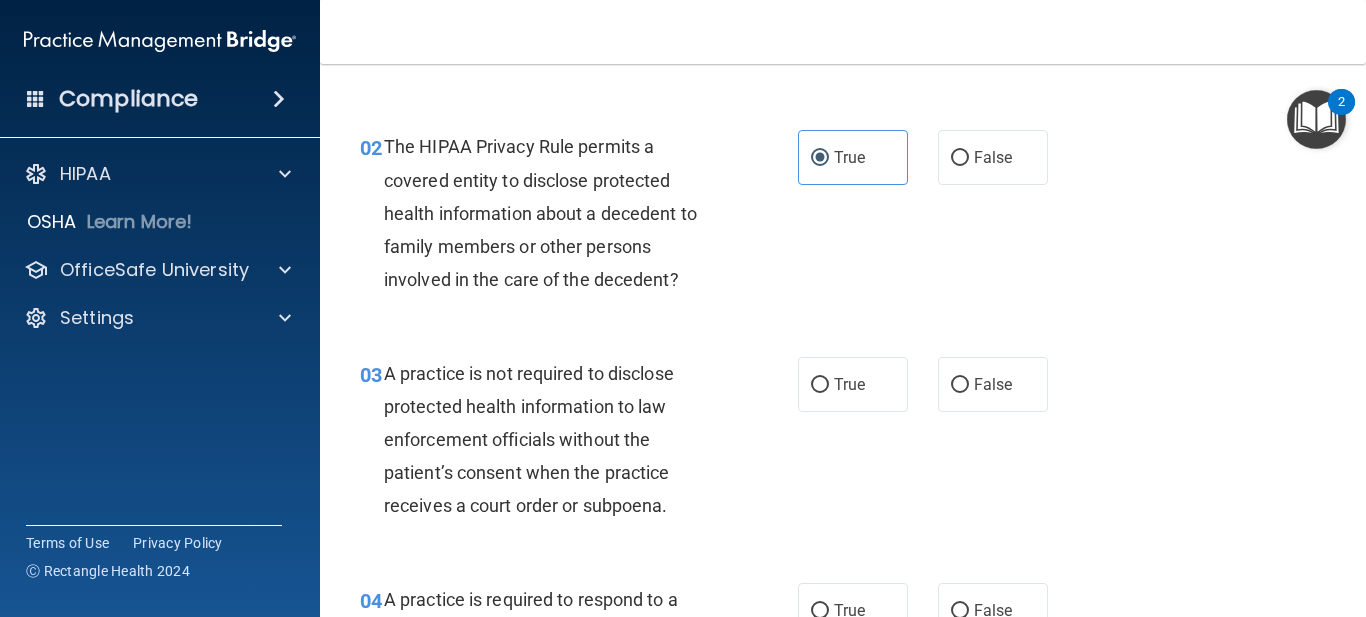 scroll, scrollTop: 300, scrollLeft: 0, axis: vertical 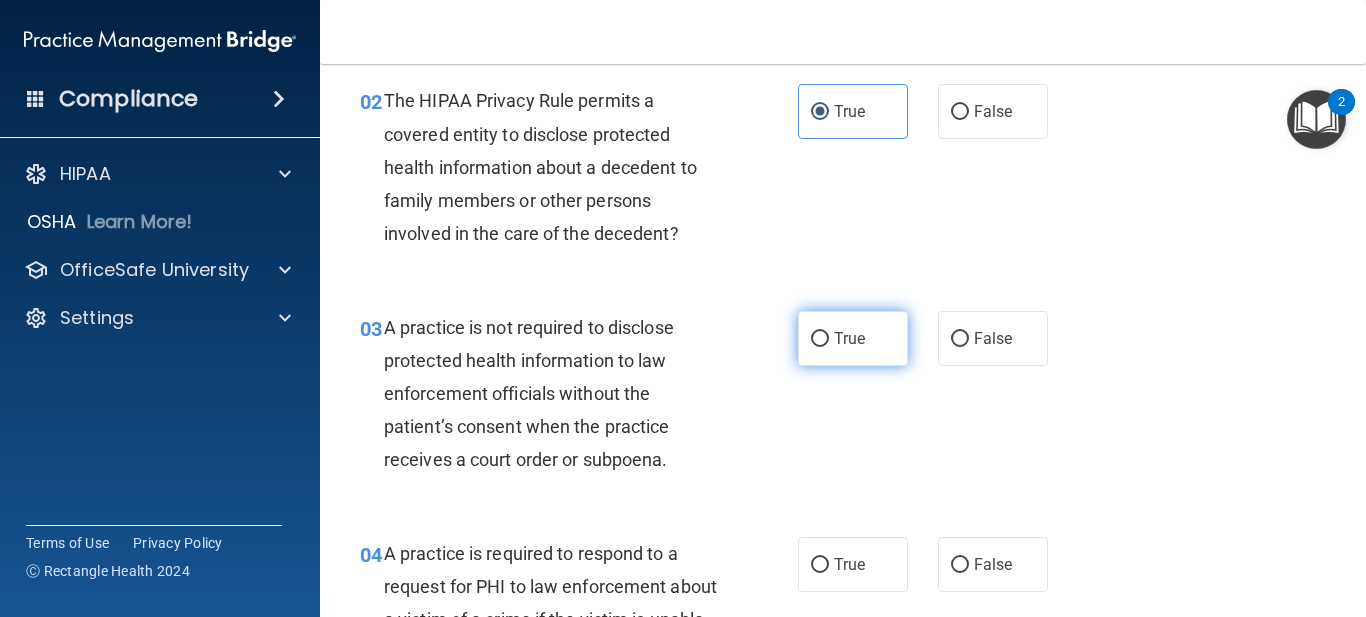 click on "True" at bounding box center (853, 338) 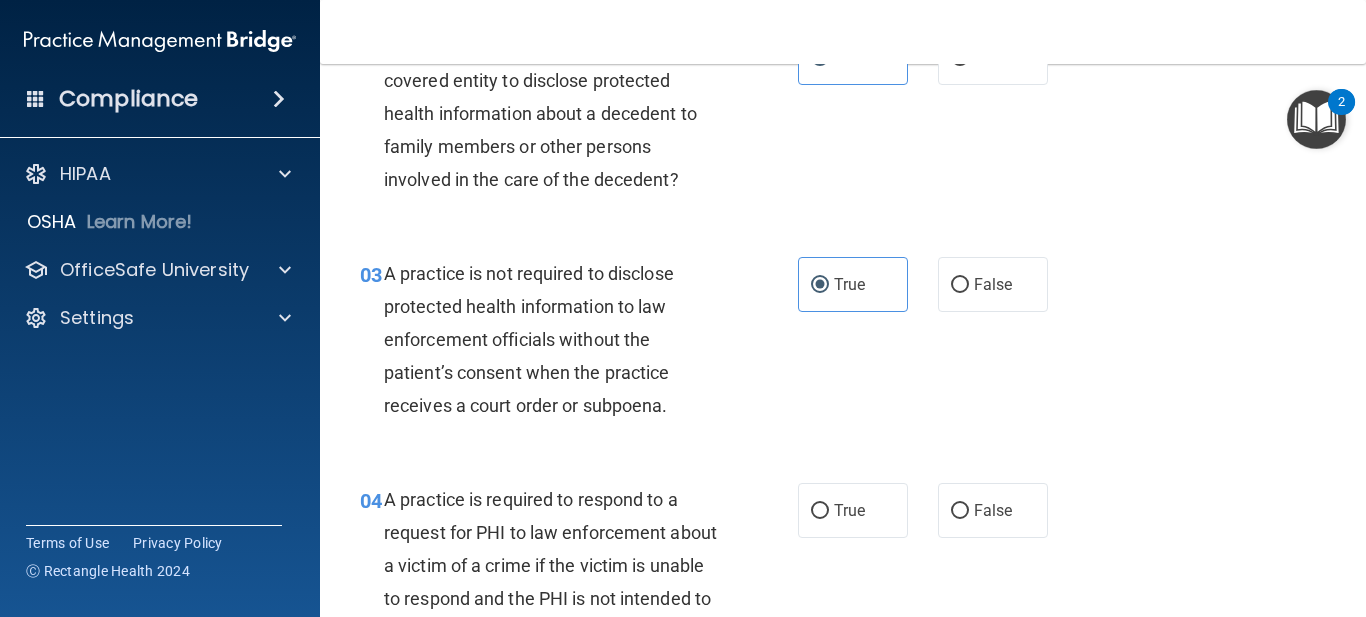scroll, scrollTop: 400, scrollLeft: 0, axis: vertical 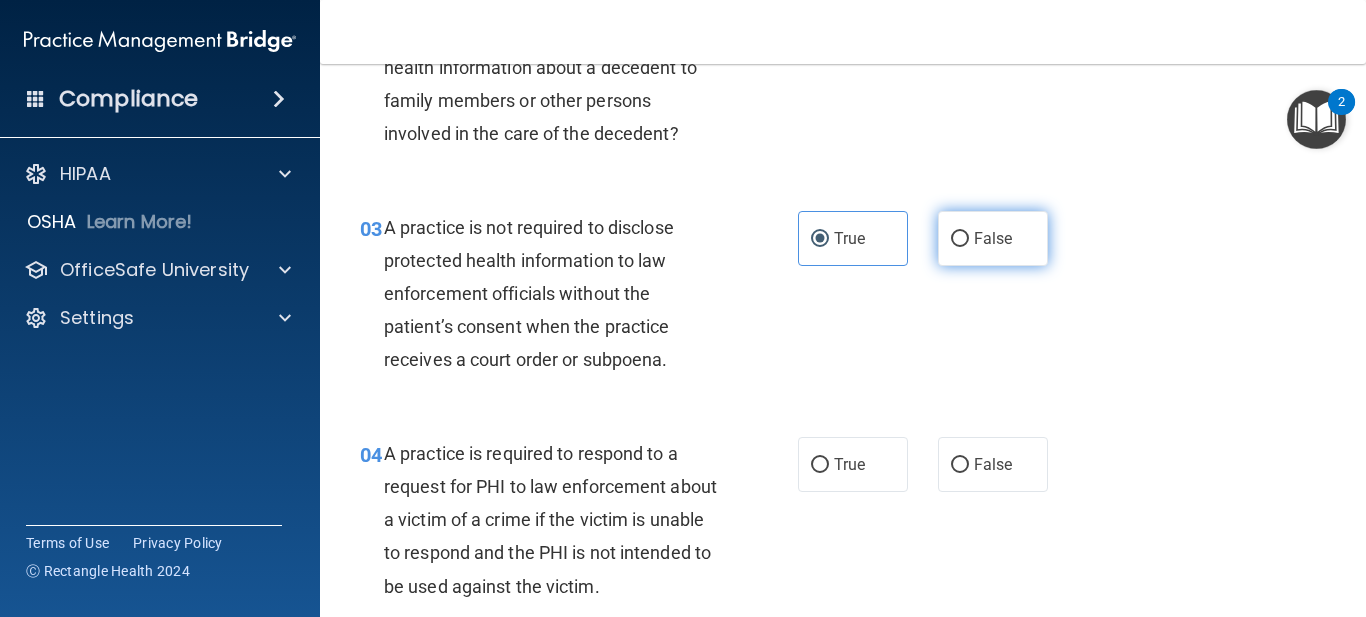 click on "False" at bounding box center [960, 239] 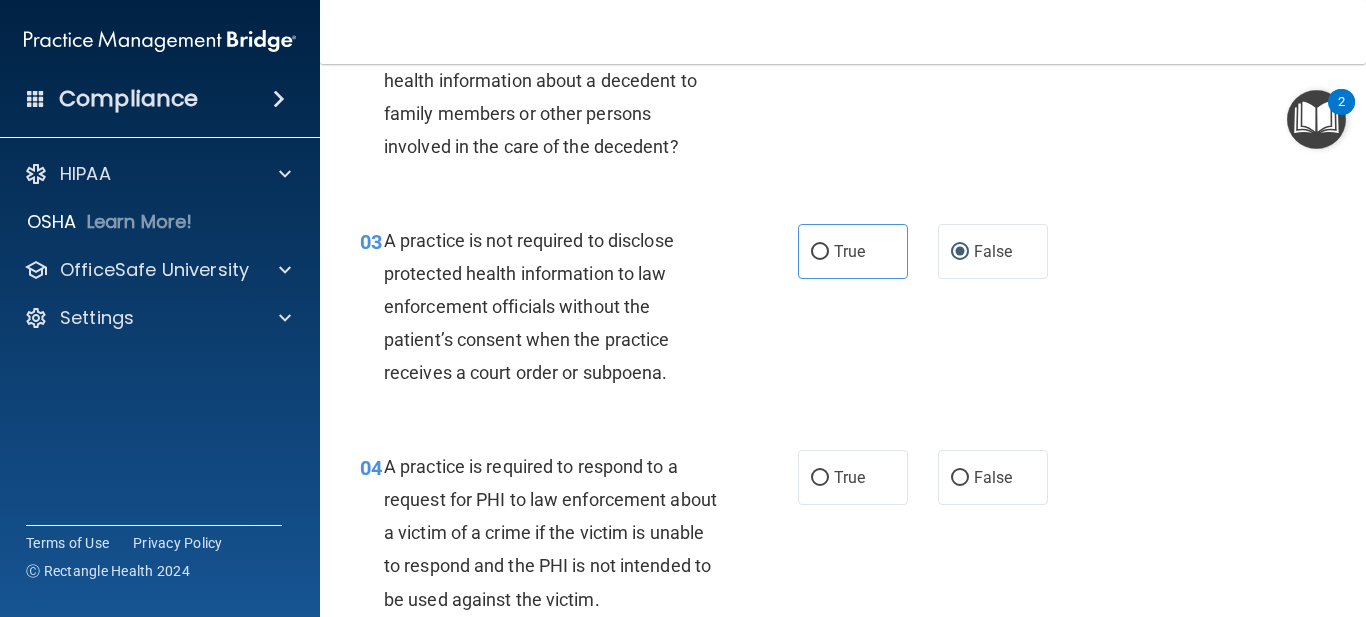scroll, scrollTop: 300, scrollLeft: 0, axis: vertical 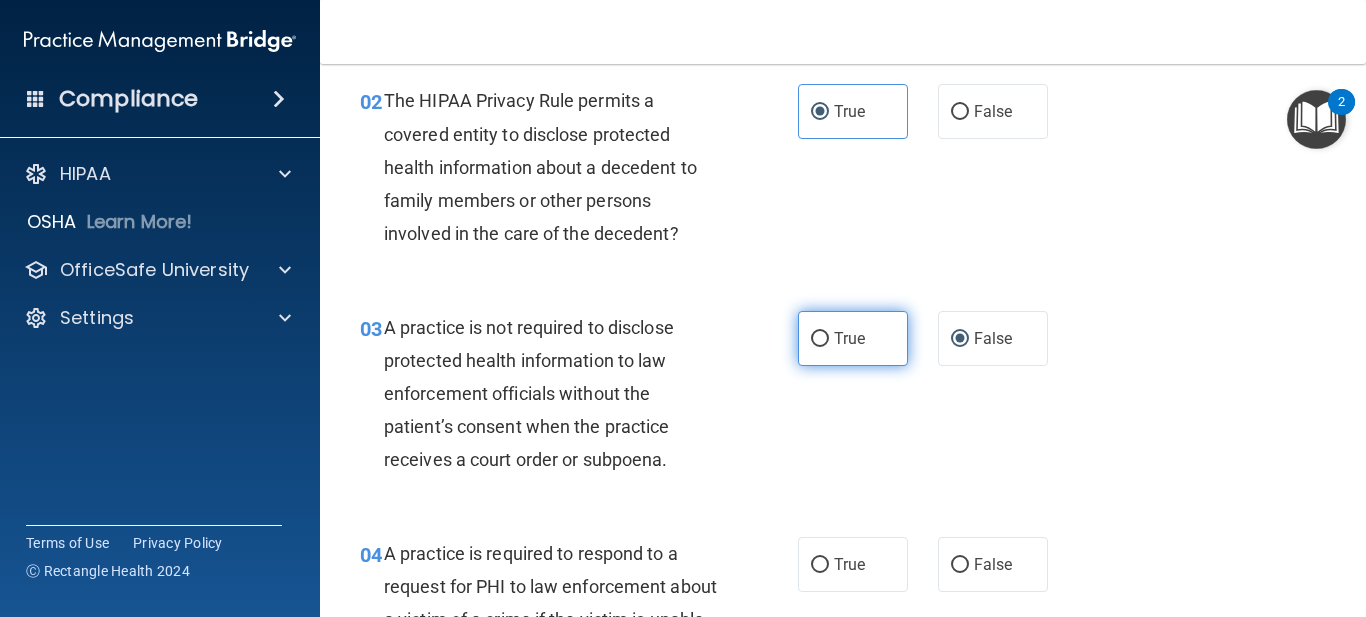 click on "True" at bounding box center (853, 338) 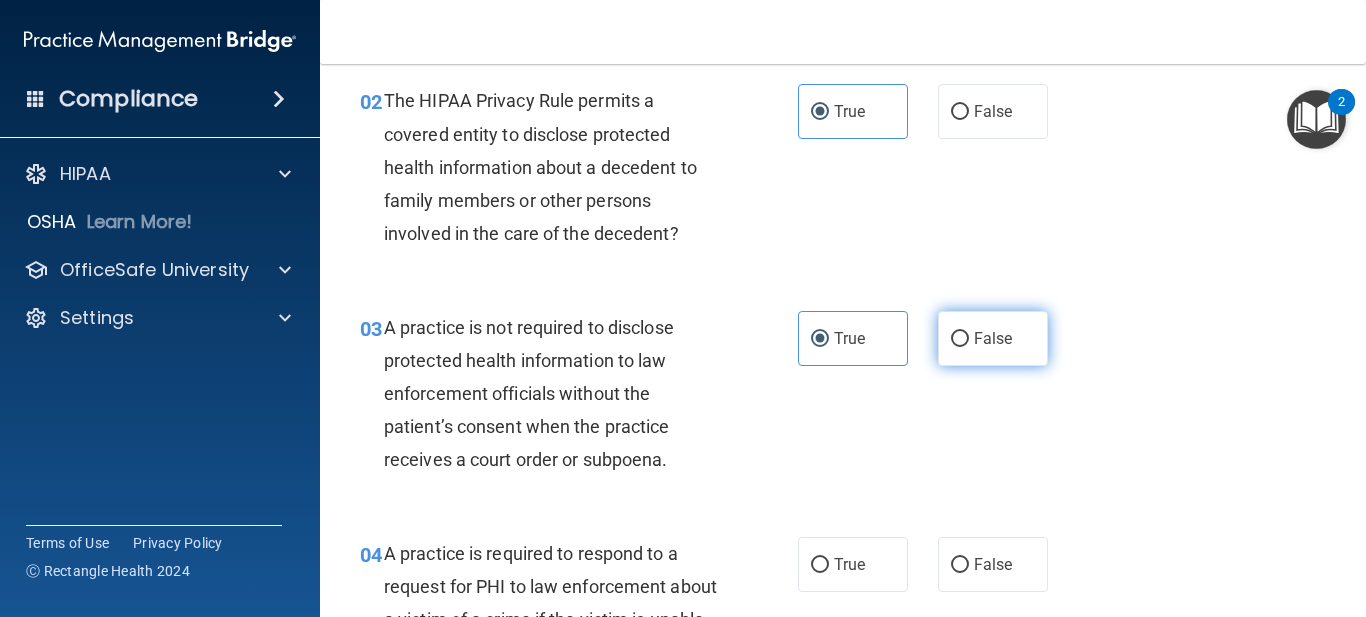 click on "False" at bounding box center [993, 338] 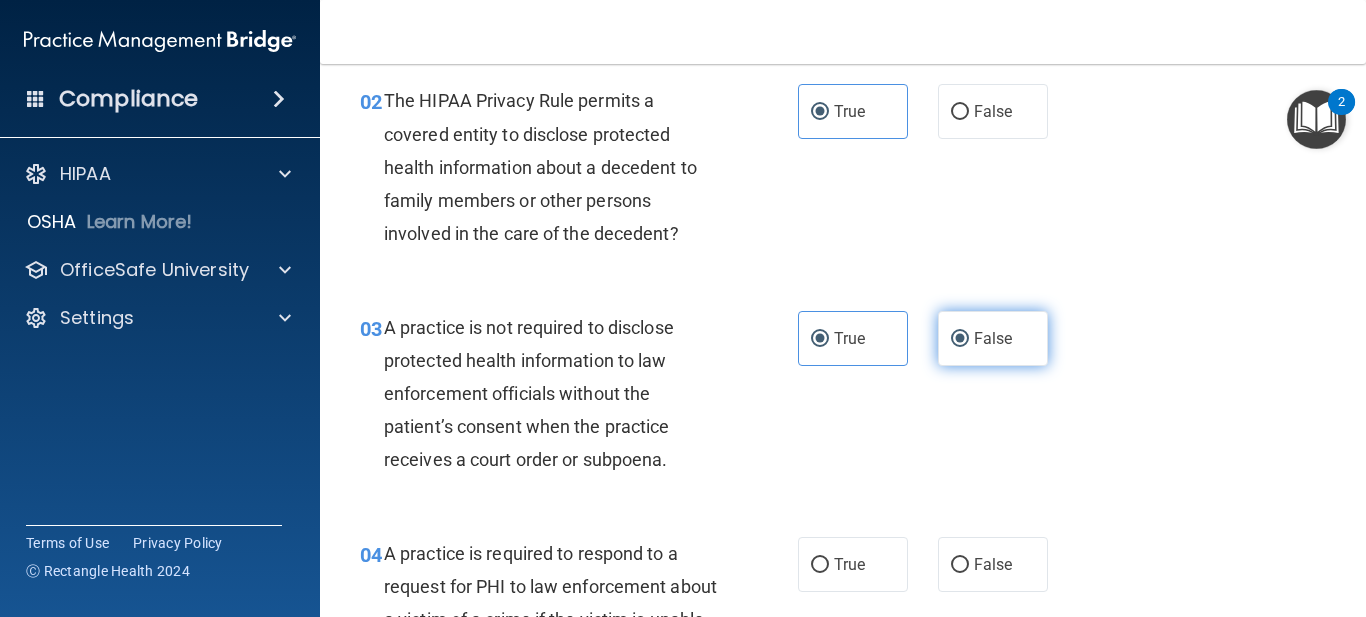 radio on "false" 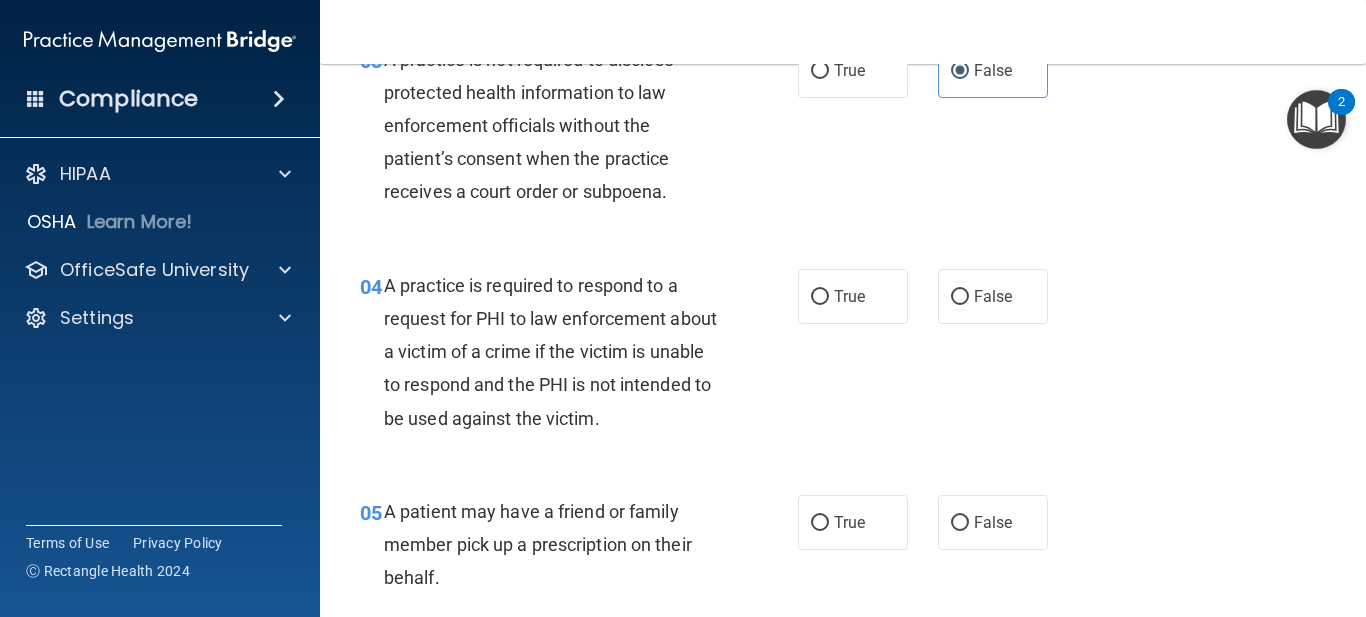 scroll, scrollTop: 600, scrollLeft: 0, axis: vertical 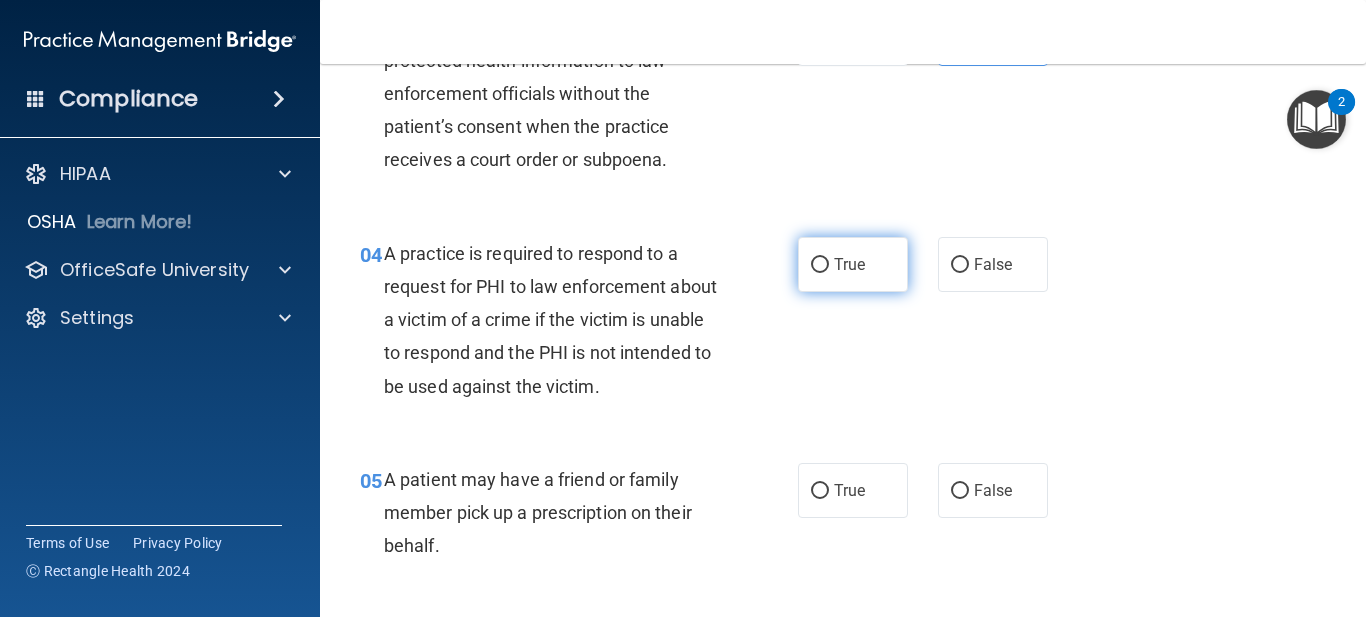 click on "True" at bounding box center [820, 265] 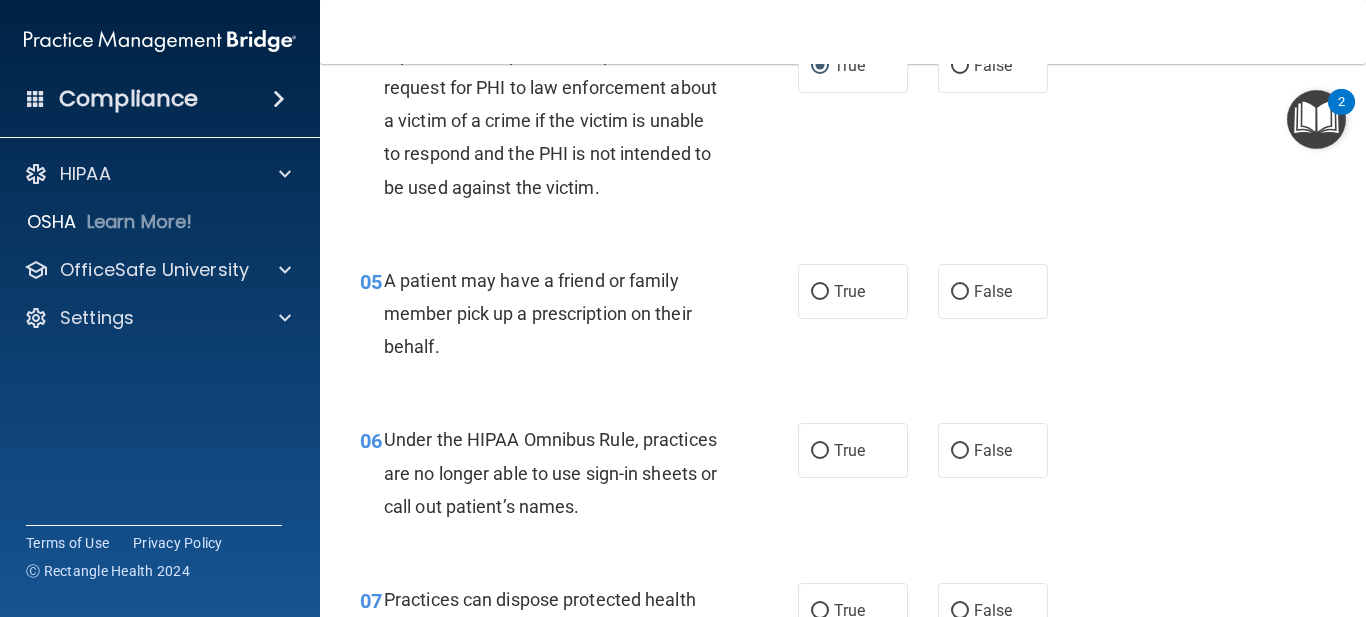 scroll, scrollTop: 800, scrollLeft: 0, axis: vertical 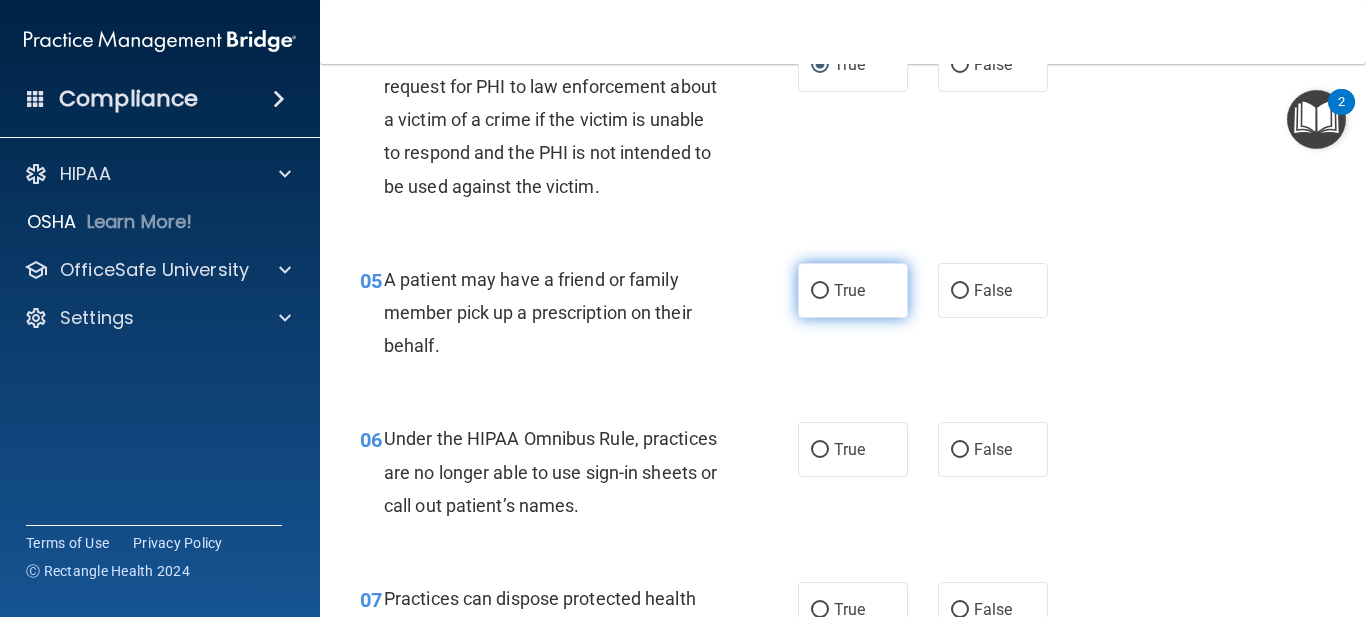click on "True" at bounding box center (849, 290) 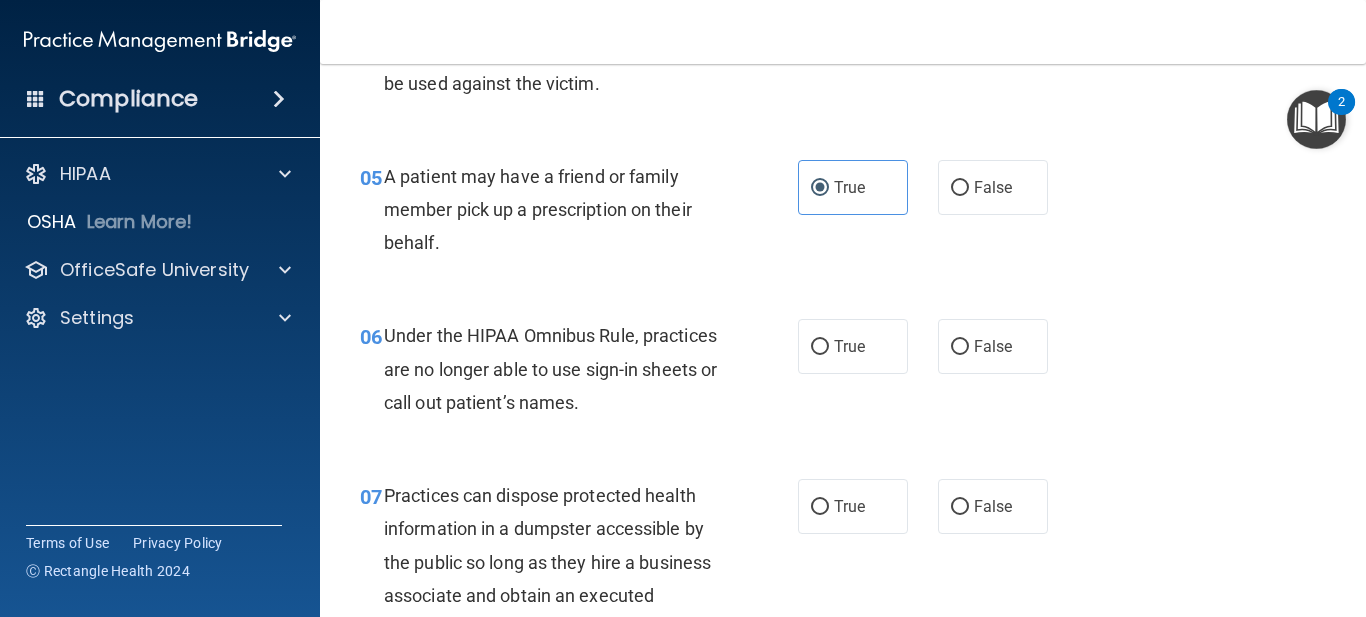 scroll, scrollTop: 1000, scrollLeft: 0, axis: vertical 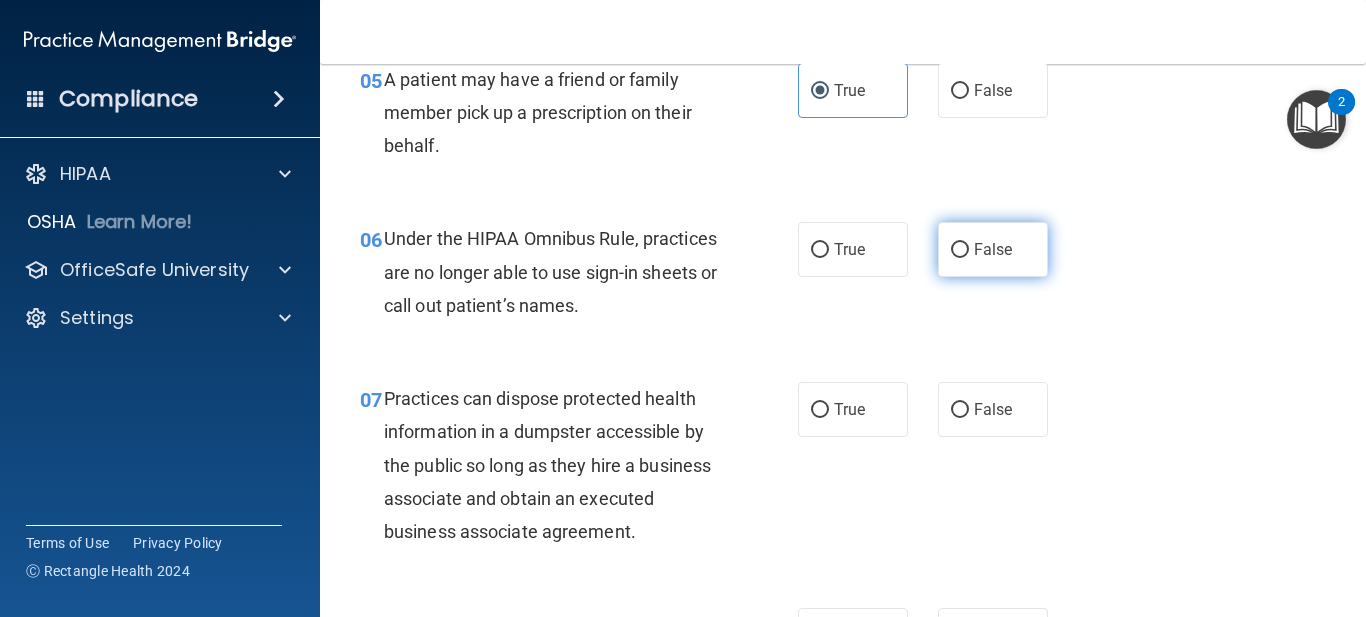 click on "False" at bounding box center (960, 250) 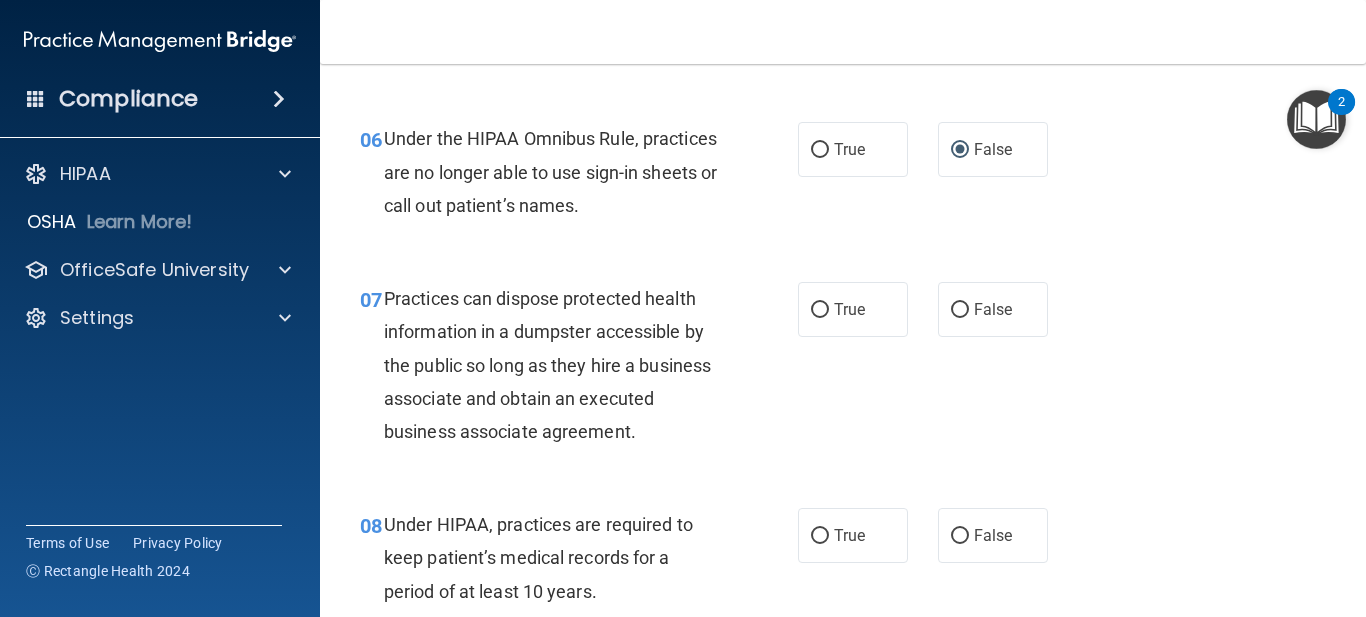 scroll, scrollTop: 1200, scrollLeft: 0, axis: vertical 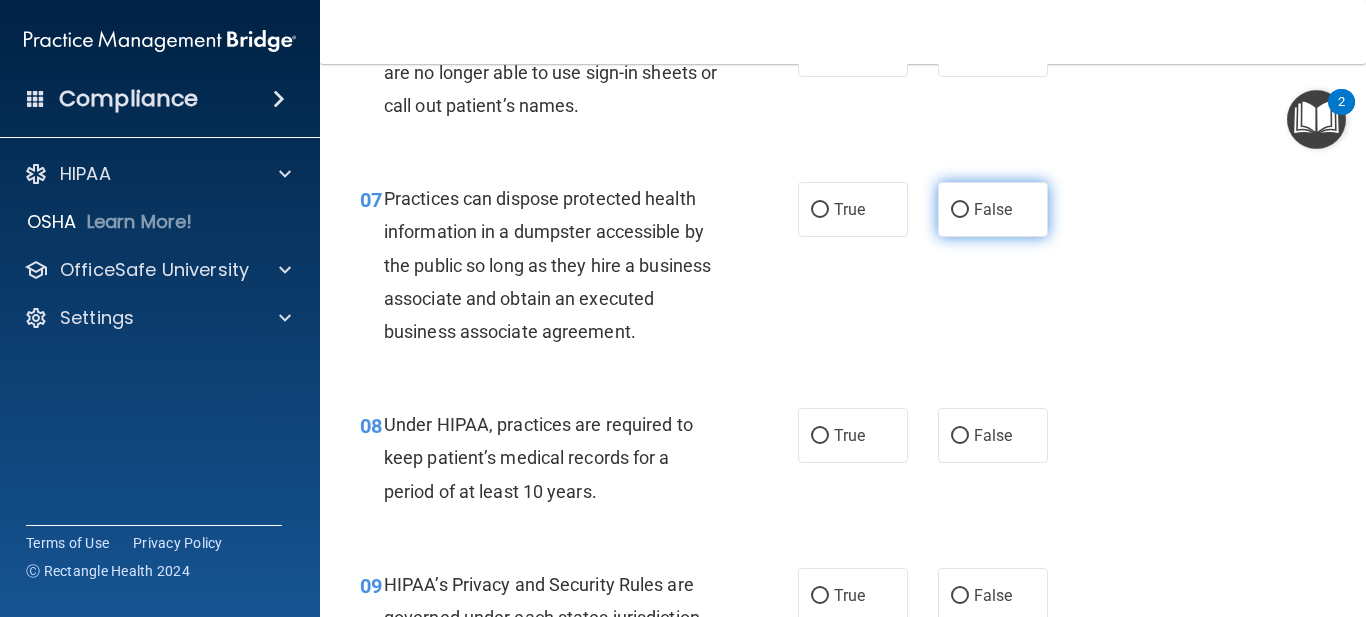 click on "False" at bounding box center [960, 210] 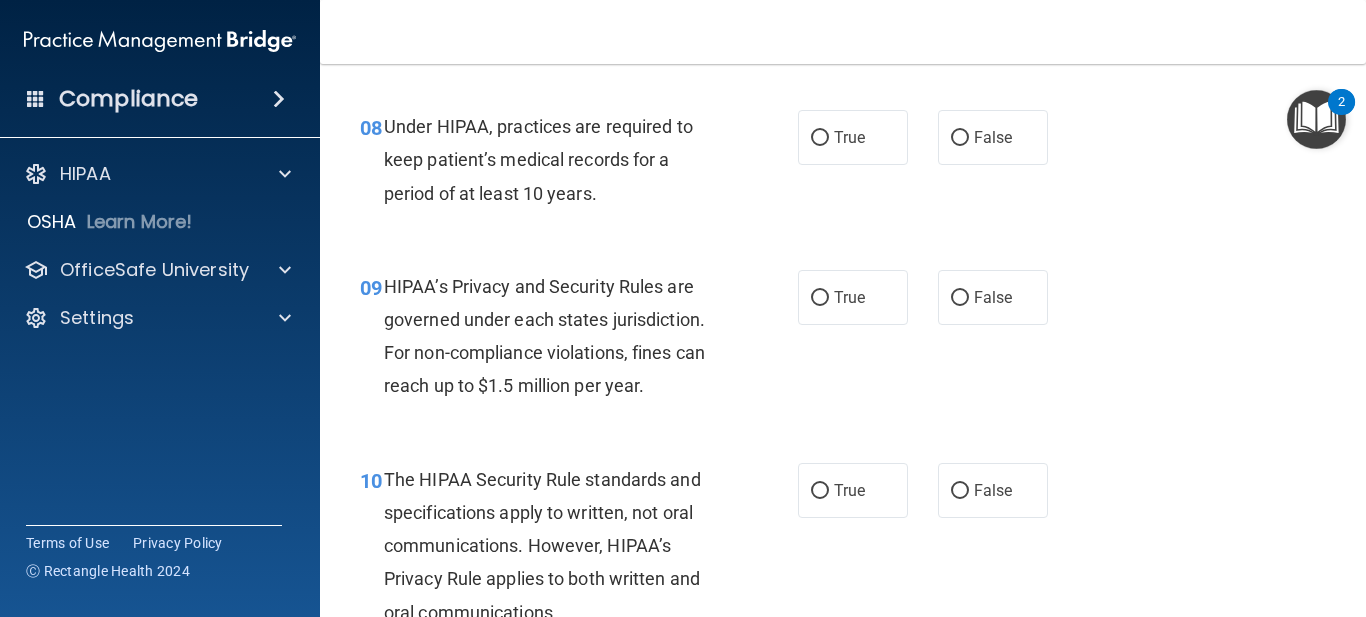 scroll, scrollTop: 1500, scrollLeft: 0, axis: vertical 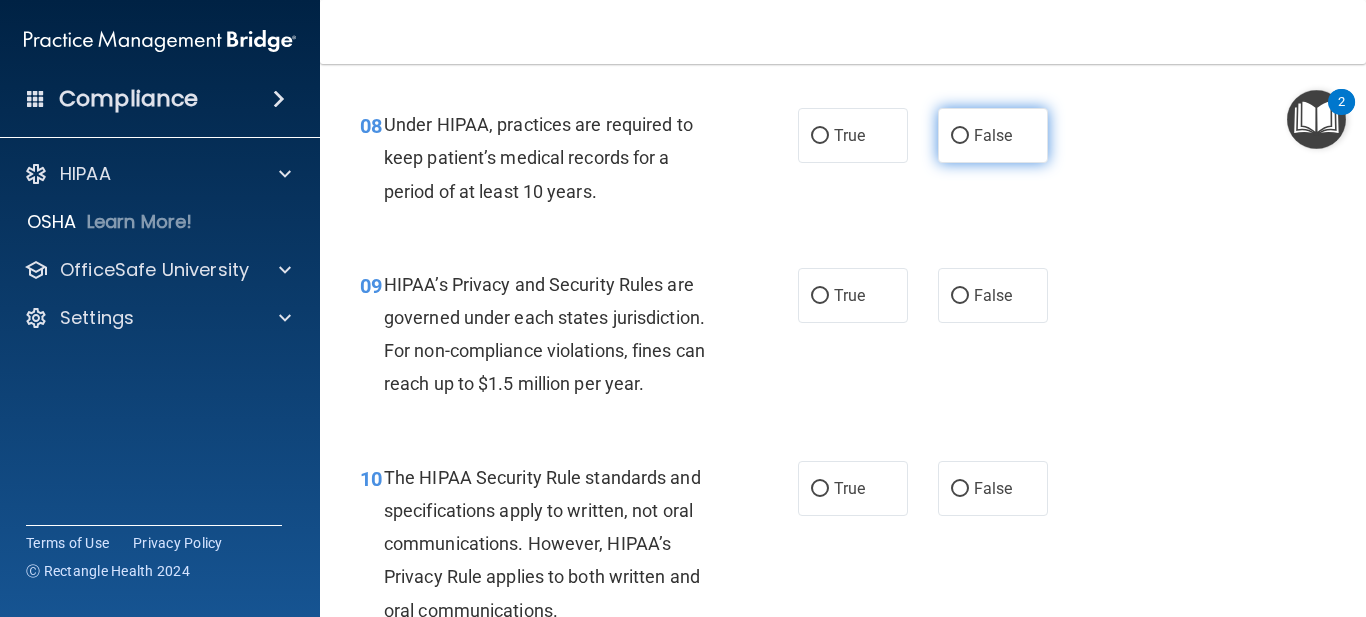 click on "False" at bounding box center [993, 135] 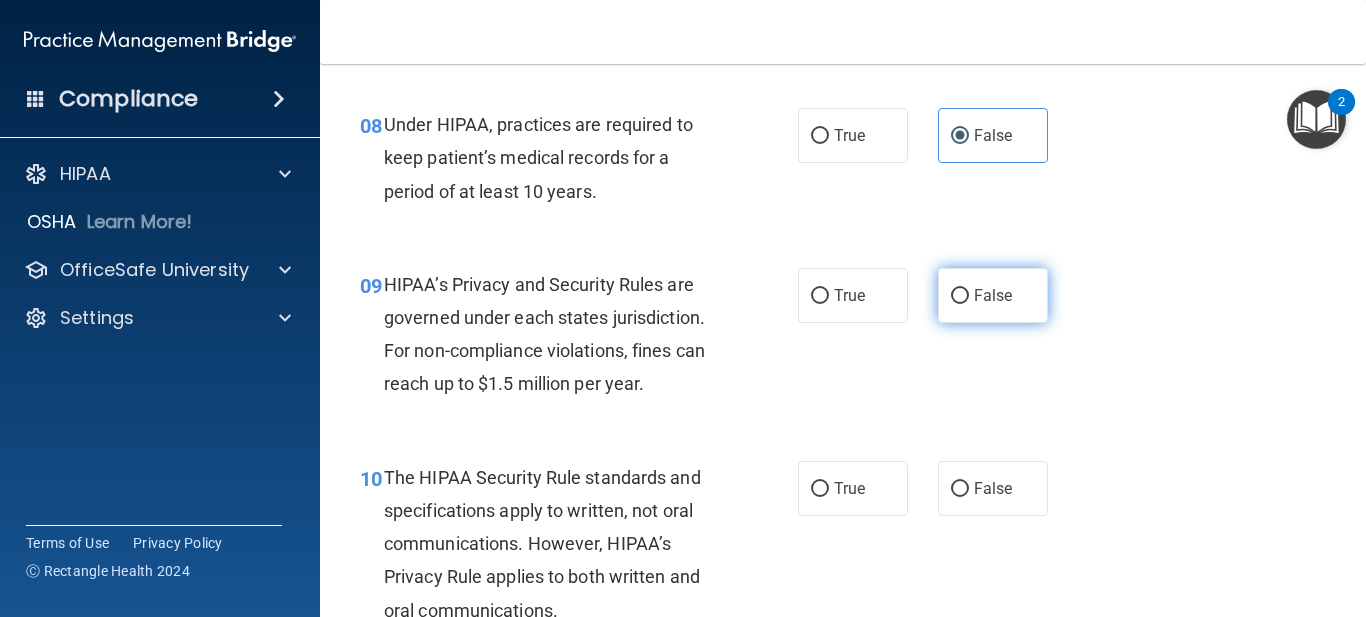 click on "False" at bounding box center (993, 295) 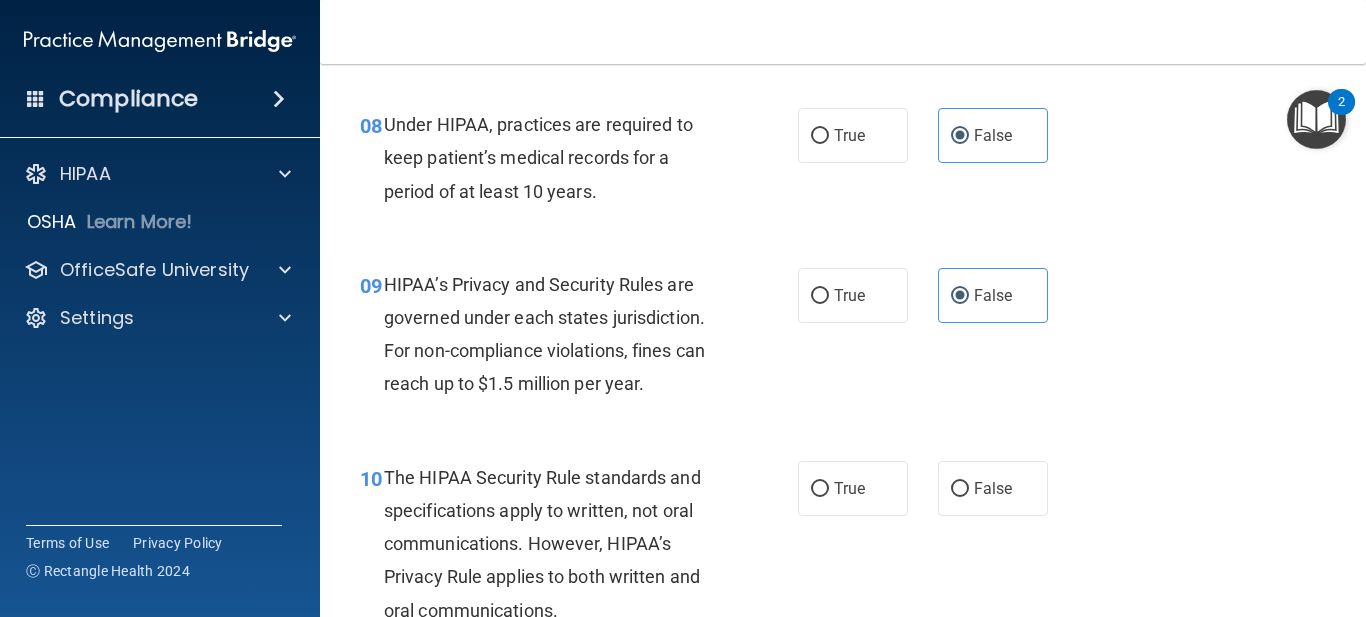 scroll, scrollTop: 1600, scrollLeft: 0, axis: vertical 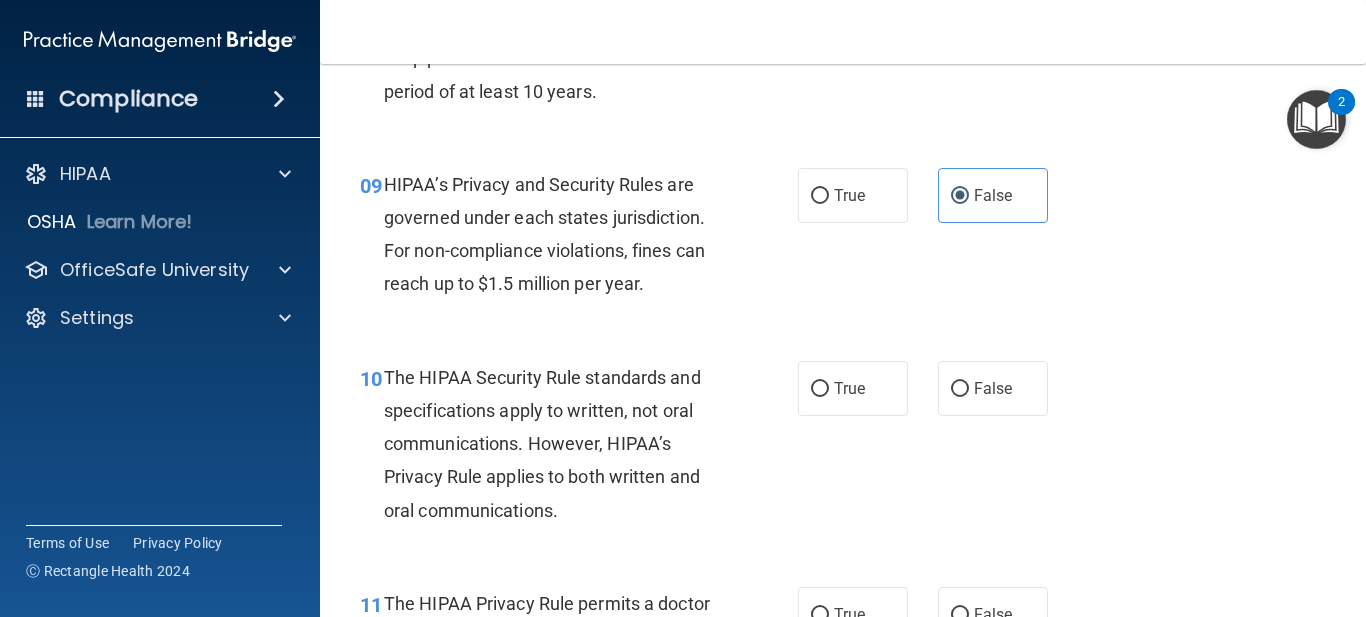 click on "10       The HIPAA Security Rule standards and specifications apply to written, not oral communications. However, HIPAA’s Privacy Rule applies to both written and oral communications.                 True           False" at bounding box center [843, 449] 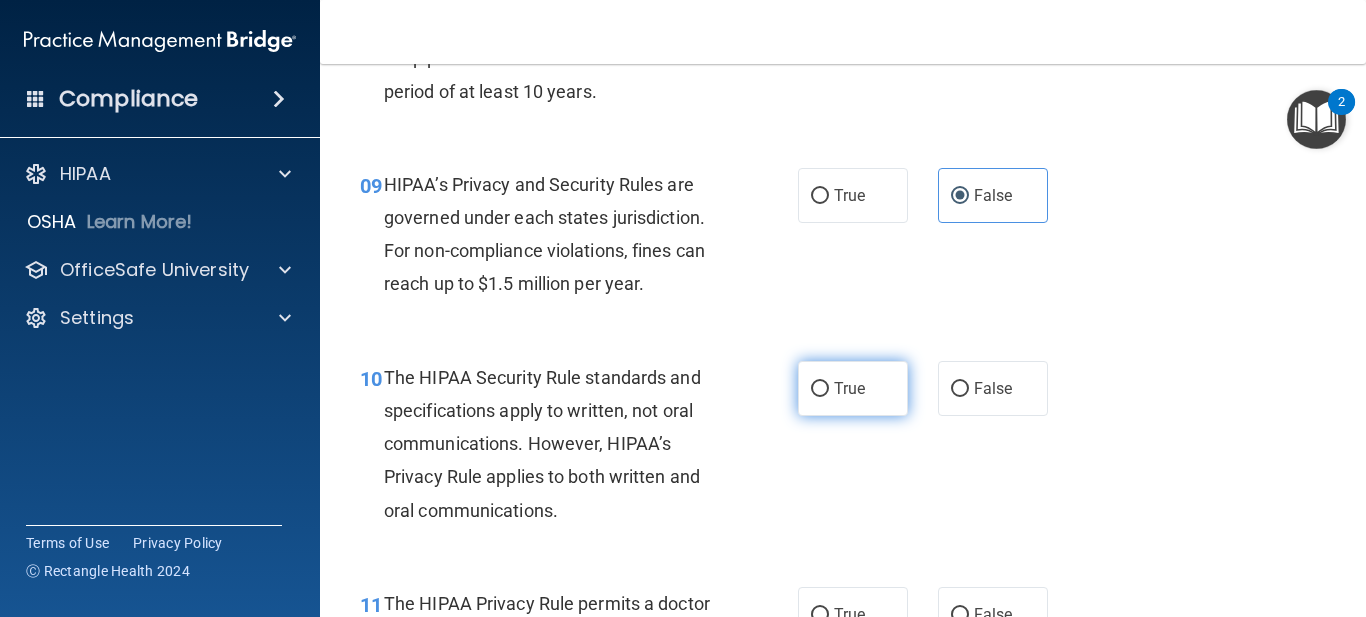 click on "True" at bounding box center (853, 388) 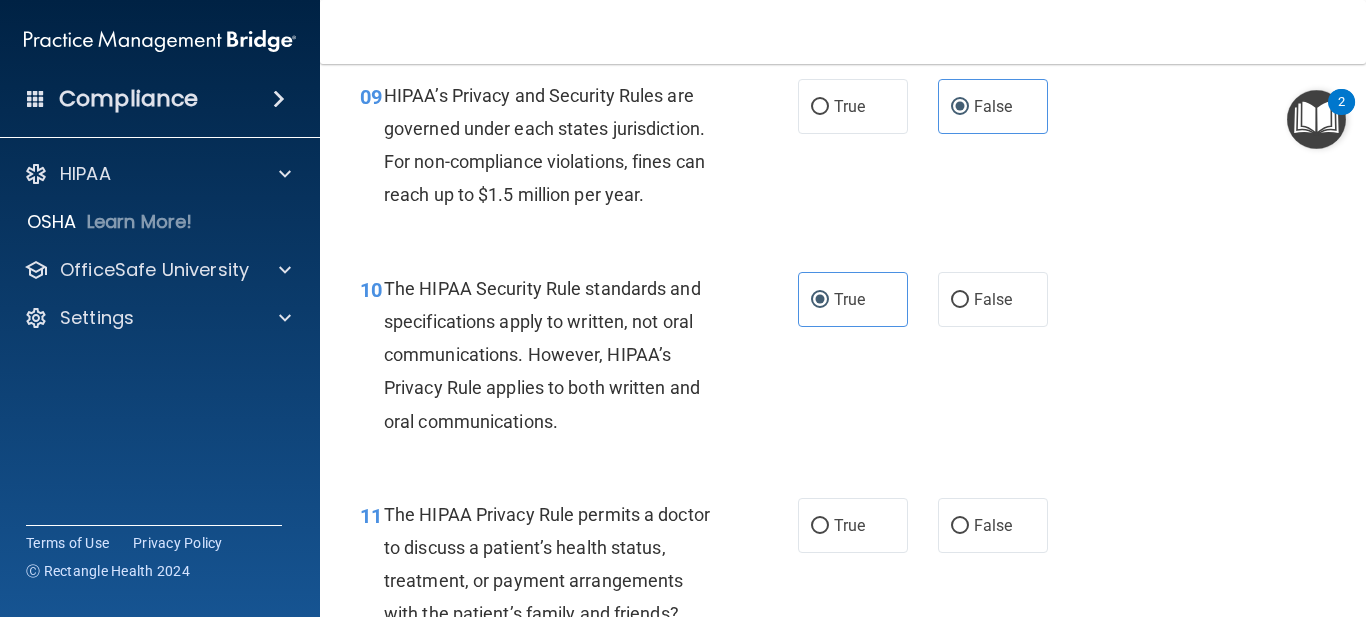 scroll, scrollTop: 1800, scrollLeft: 0, axis: vertical 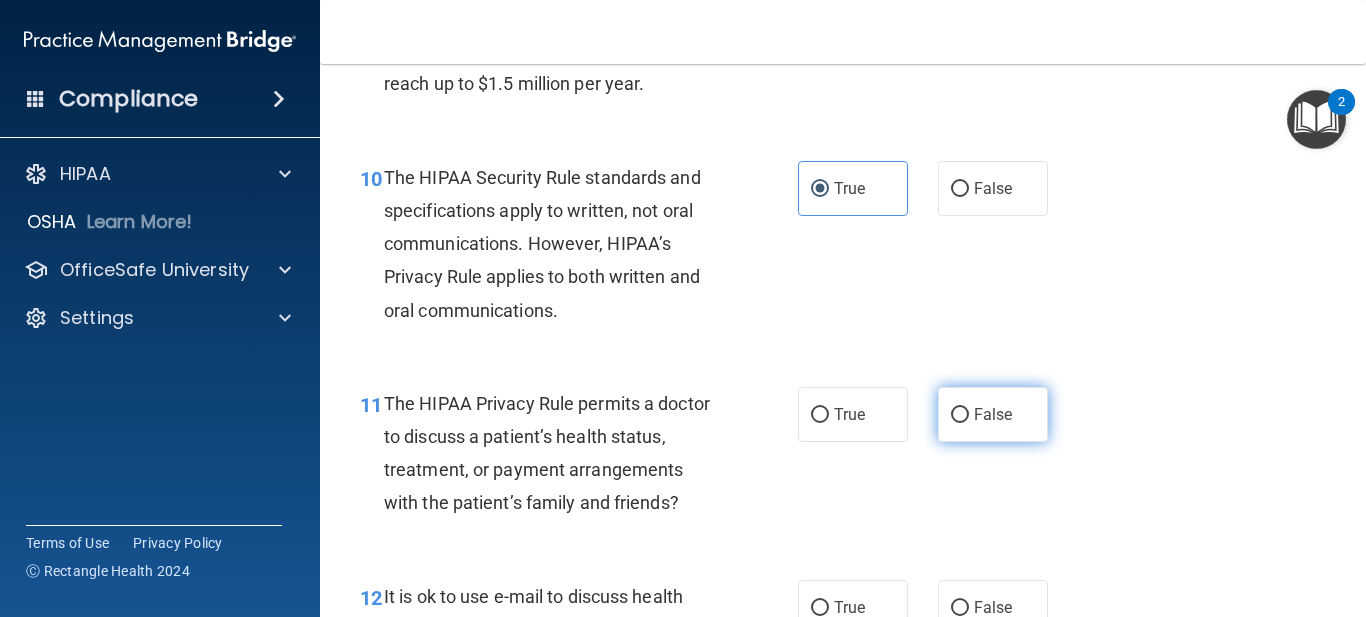 click on "False" at bounding box center [993, 414] 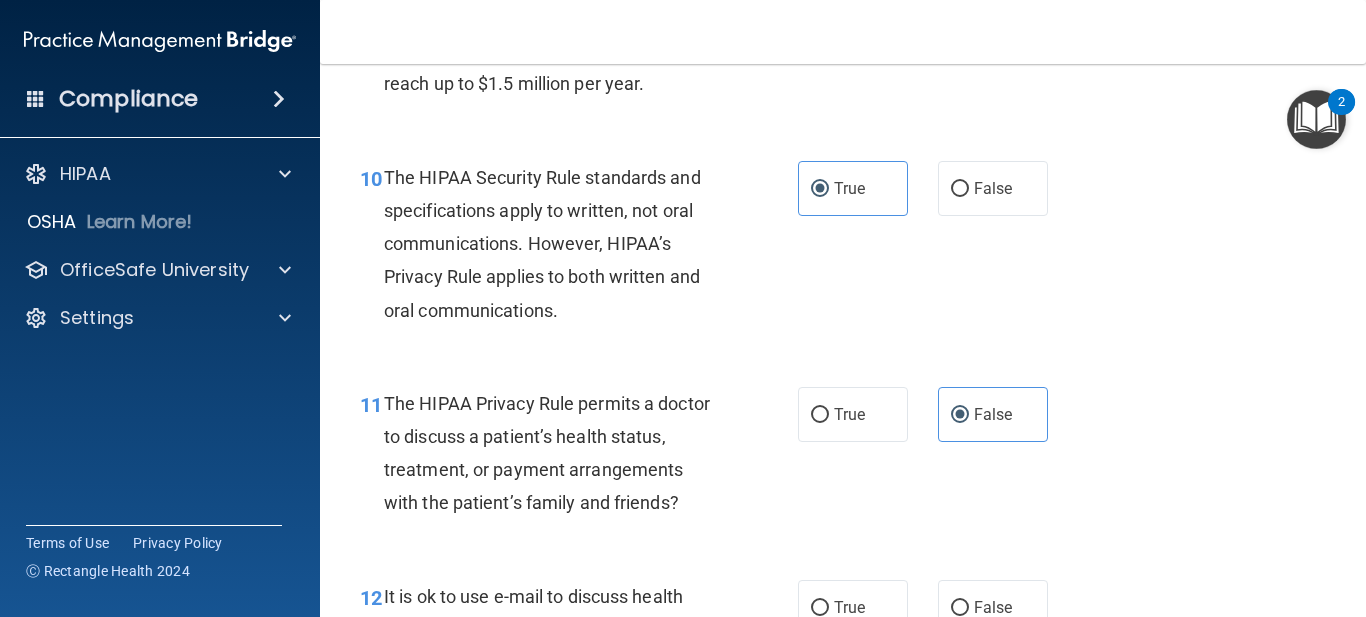scroll, scrollTop: 1900, scrollLeft: 0, axis: vertical 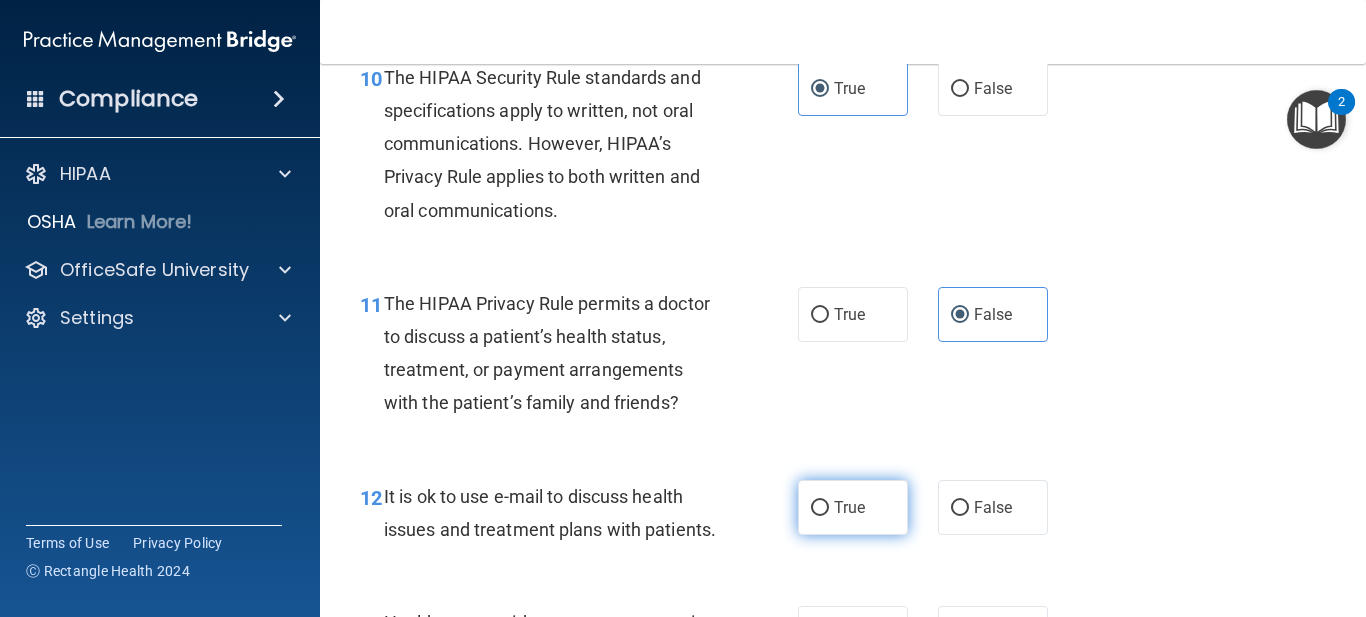 click on "True" at bounding box center (849, 507) 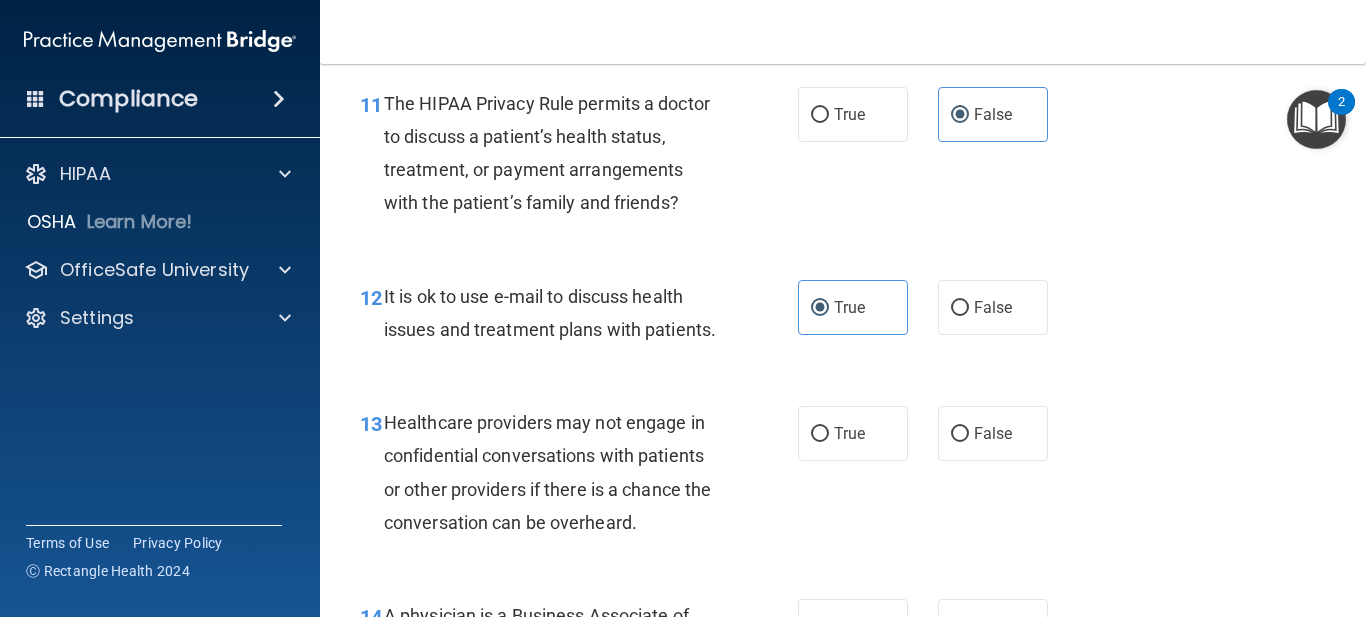 scroll, scrollTop: 2200, scrollLeft: 0, axis: vertical 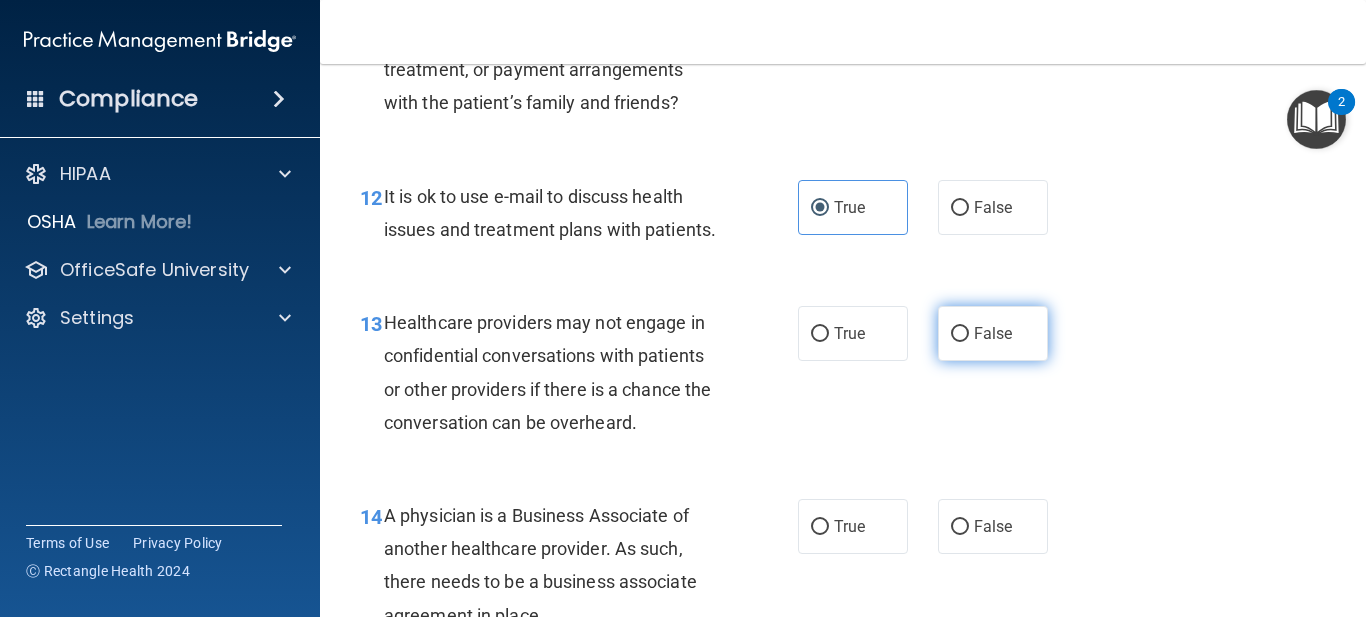 click on "False" at bounding box center (993, 333) 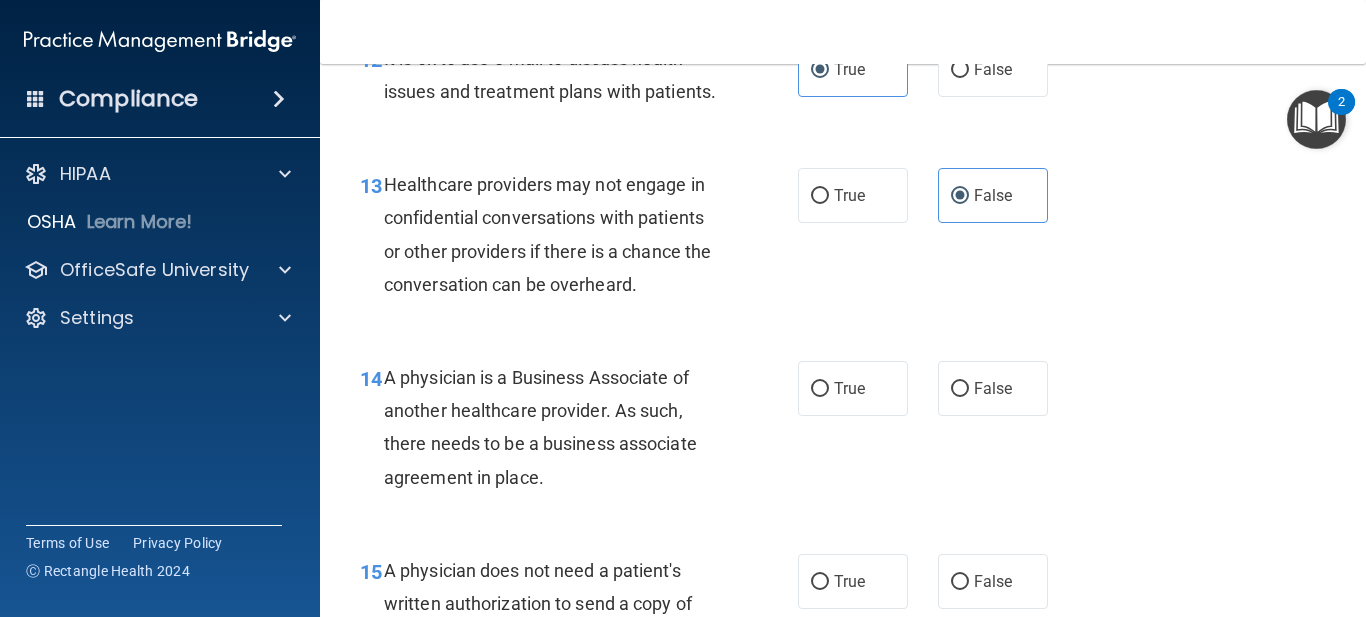 scroll, scrollTop: 2400, scrollLeft: 0, axis: vertical 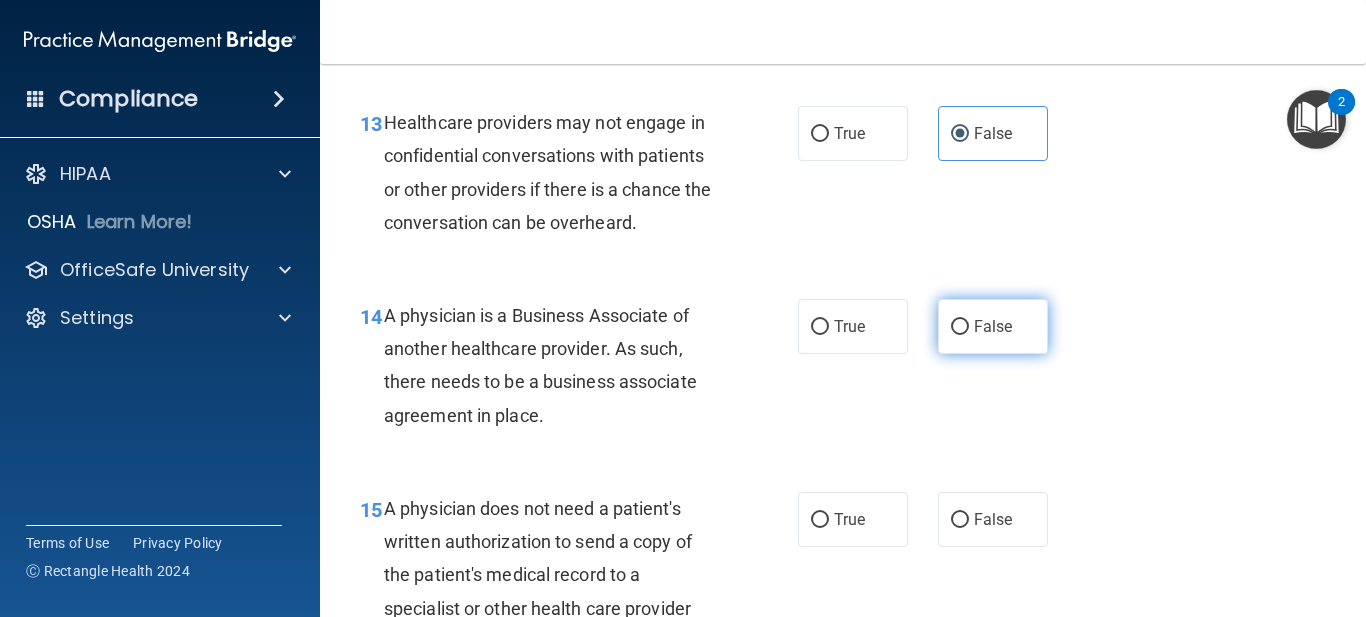 click on "False" at bounding box center (993, 326) 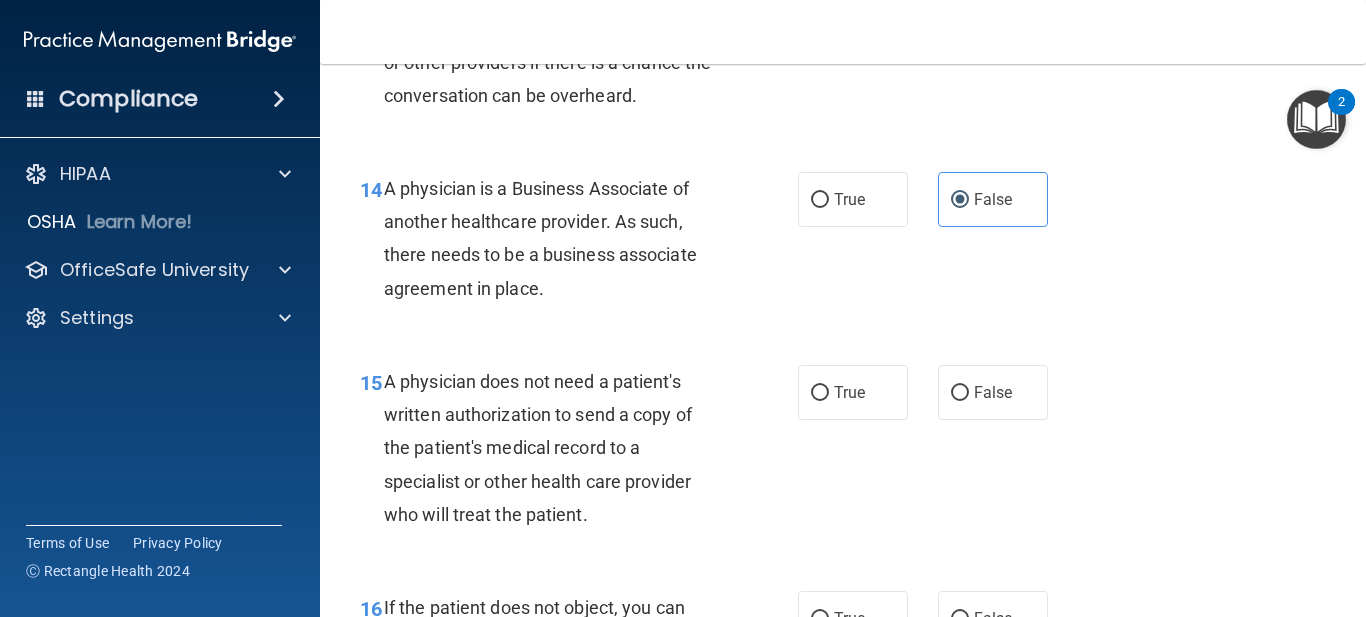 scroll, scrollTop: 2600, scrollLeft: 0, axis: vertical 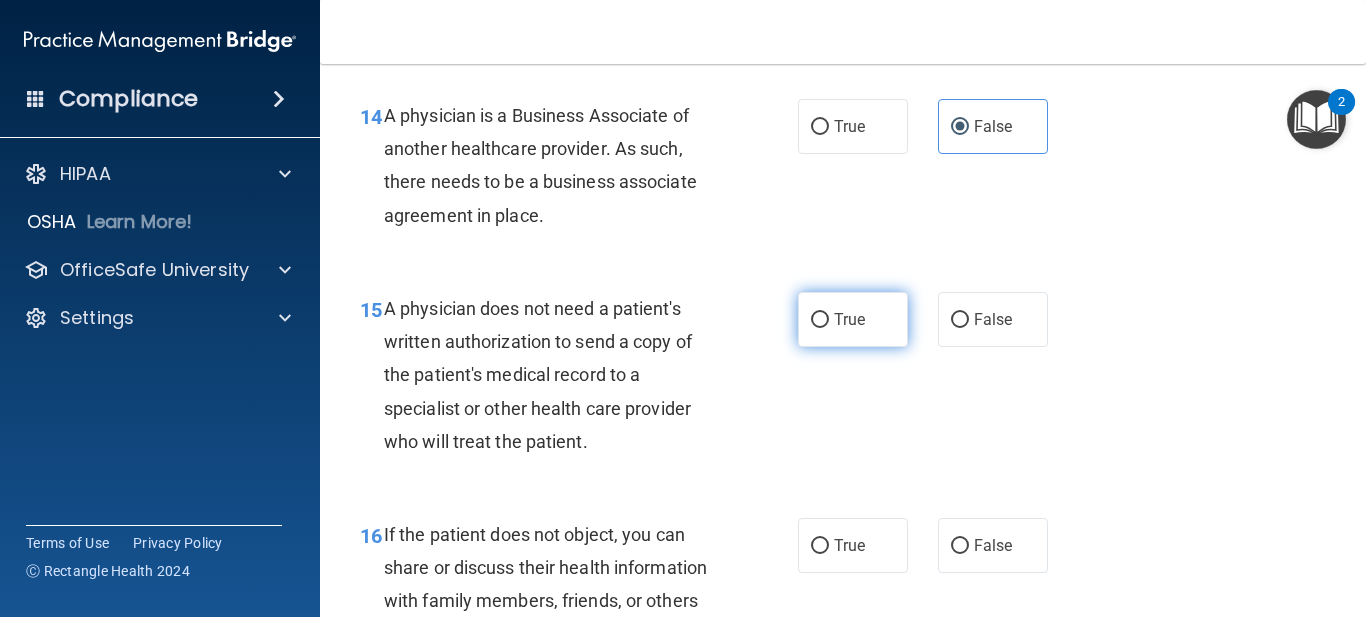 click on "True" at bounding box center (853, 319) 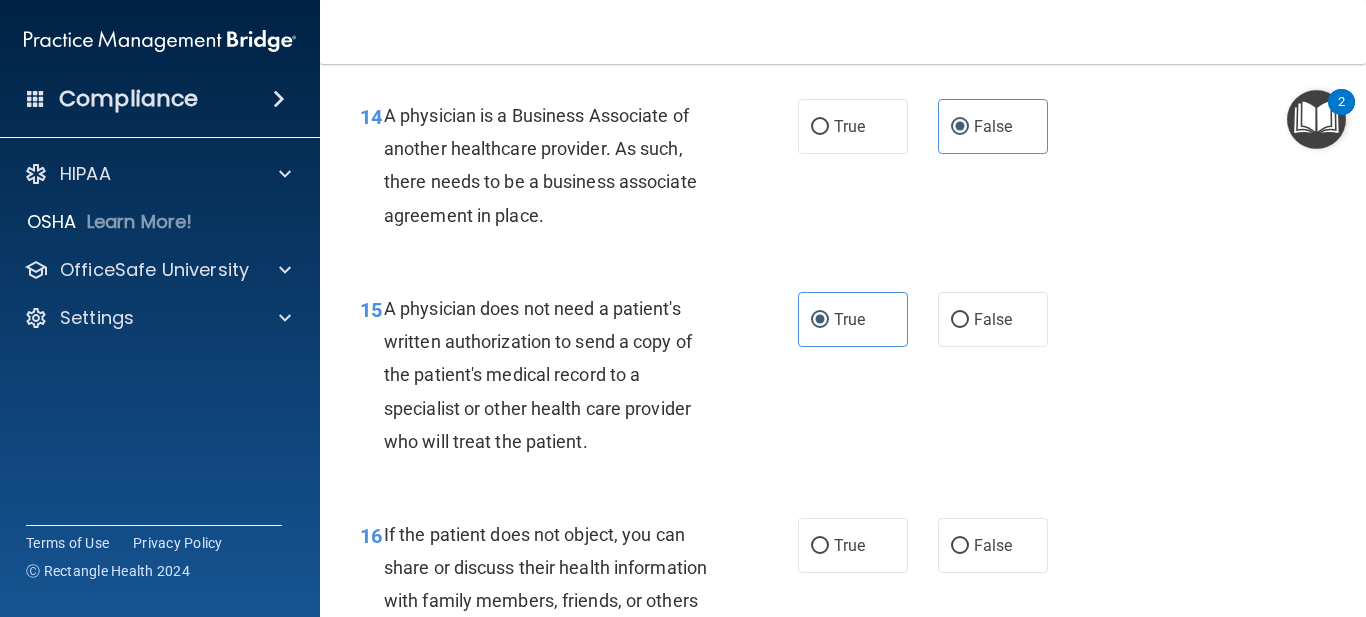 scroll, scrollTop: 2700, scrollLeft: 0, axis: vertical 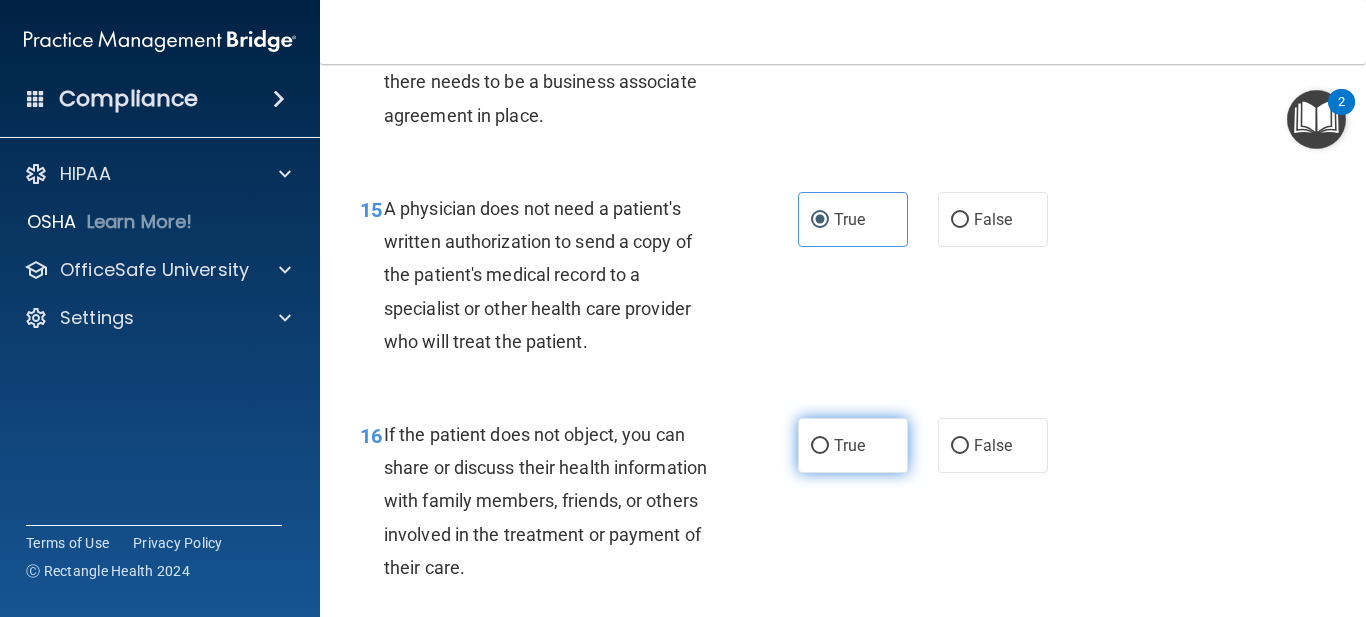 click on "True" at bounding box center [853, 445] 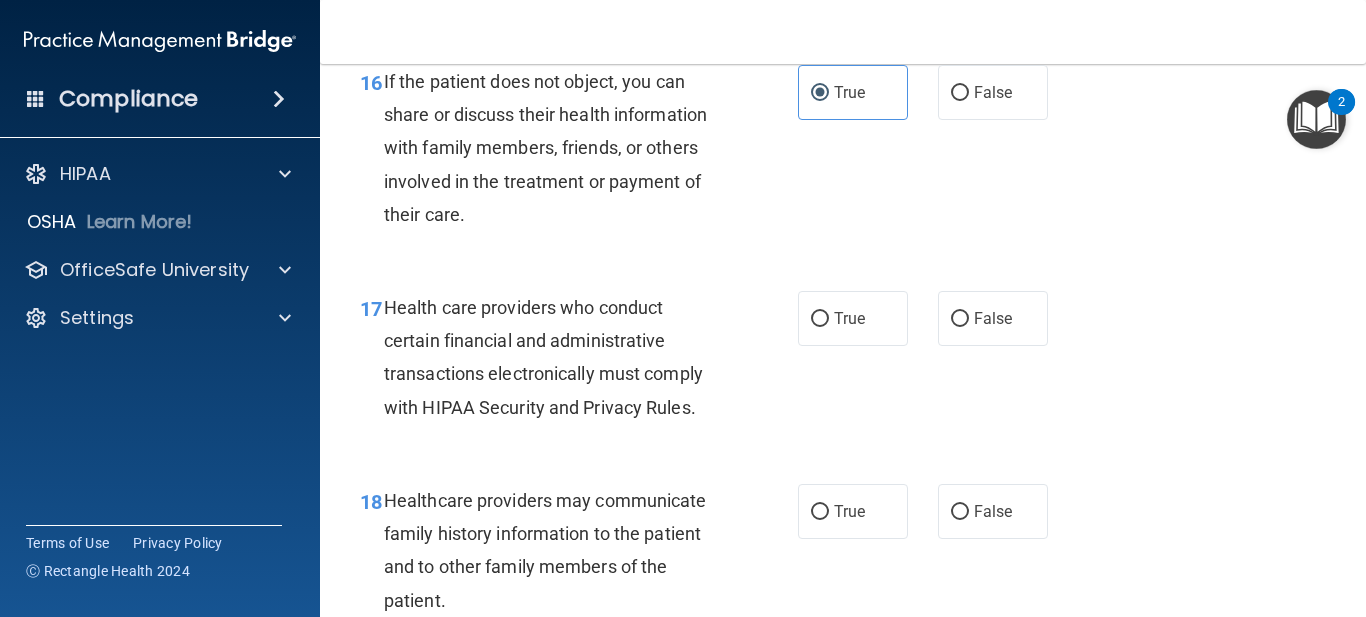 scroll, scrollTop: 3100, scrollLeft: 0, axis: vertical 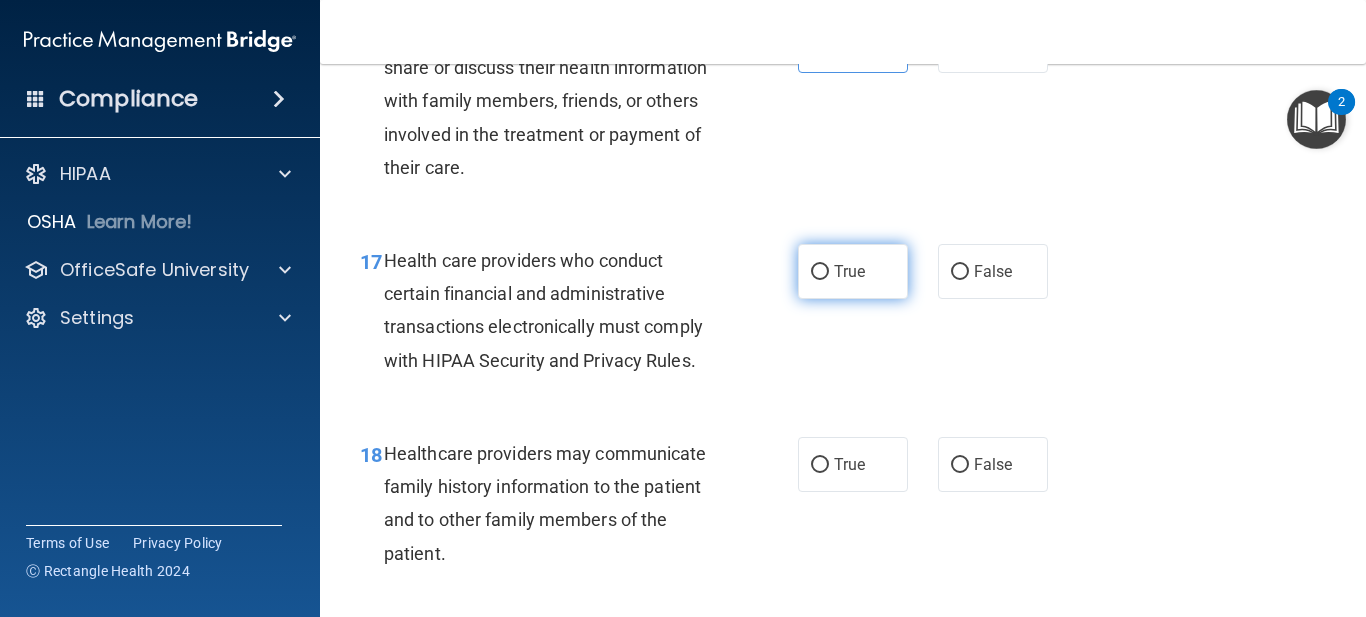 click on "True" at bounding box center [849, 271] 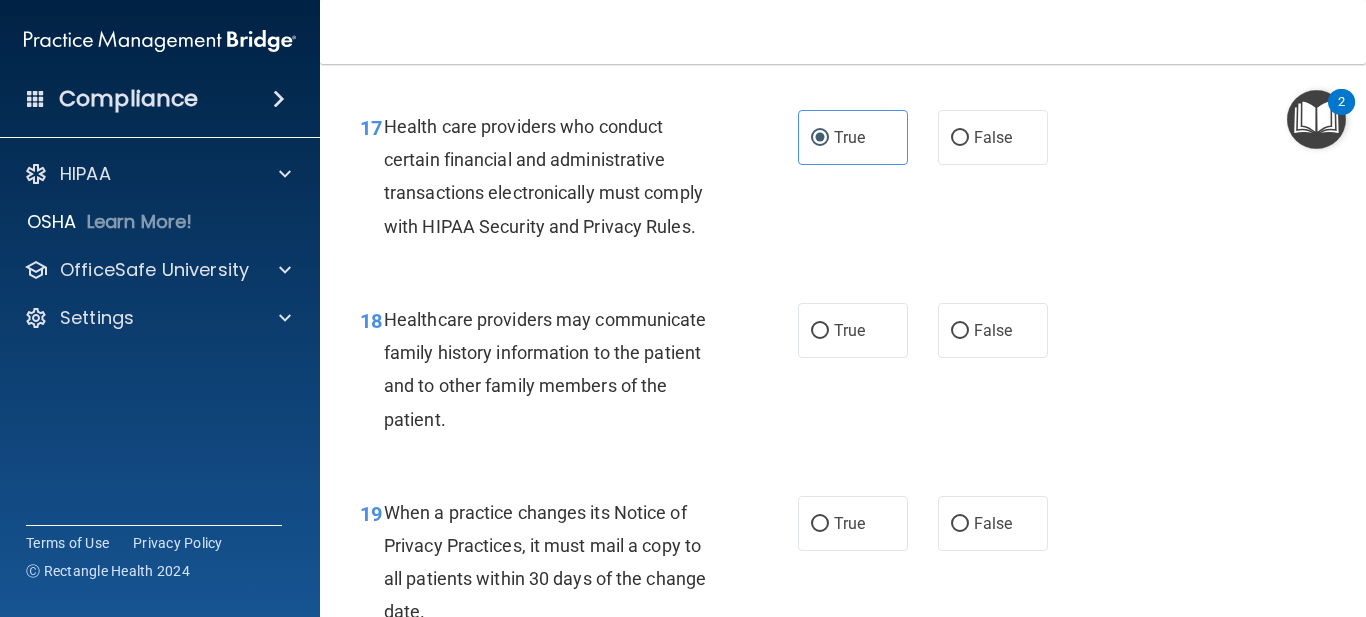 scroll, scrollTop: 3300, scrollLeft: 0, axis: vertical 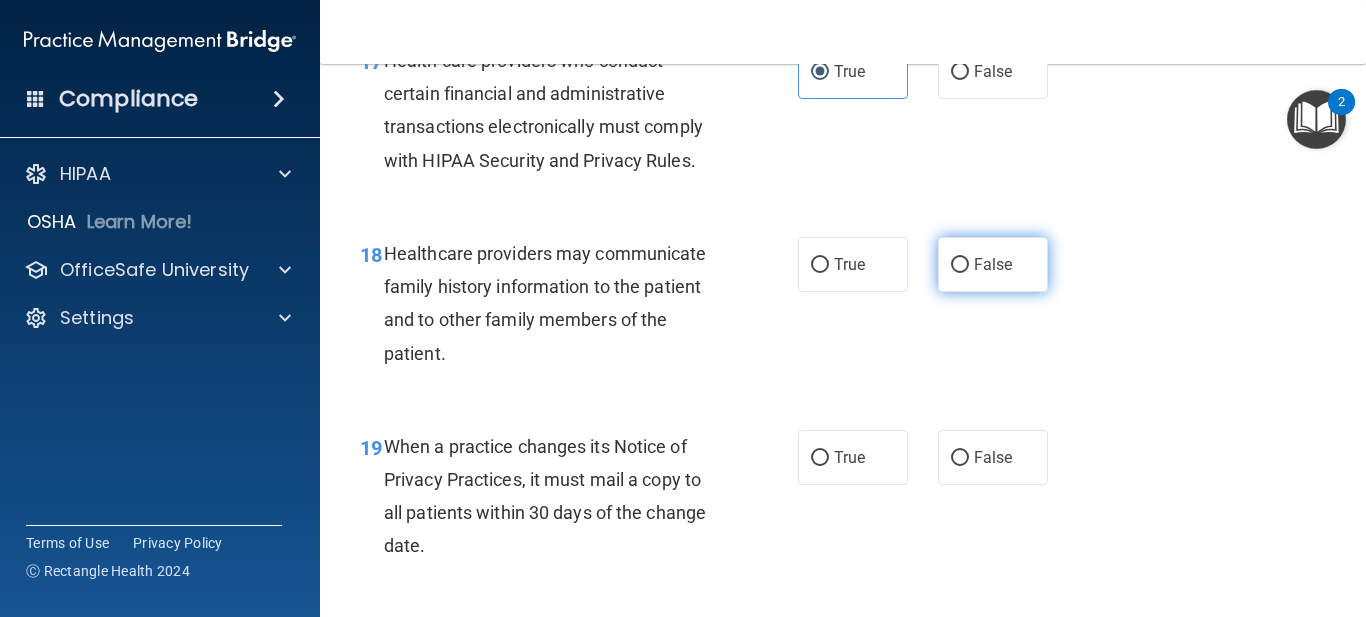 click on "False" at bounding box center [993, 264] 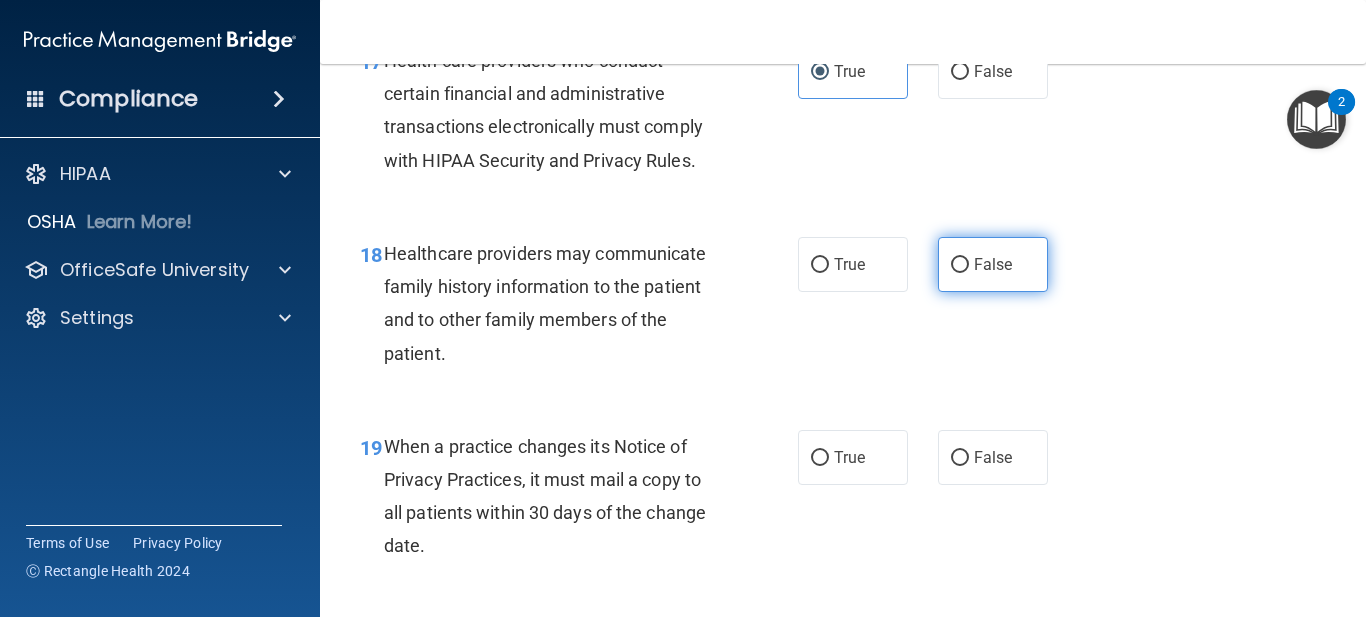 click on "False" at bounding box center [993, 264] 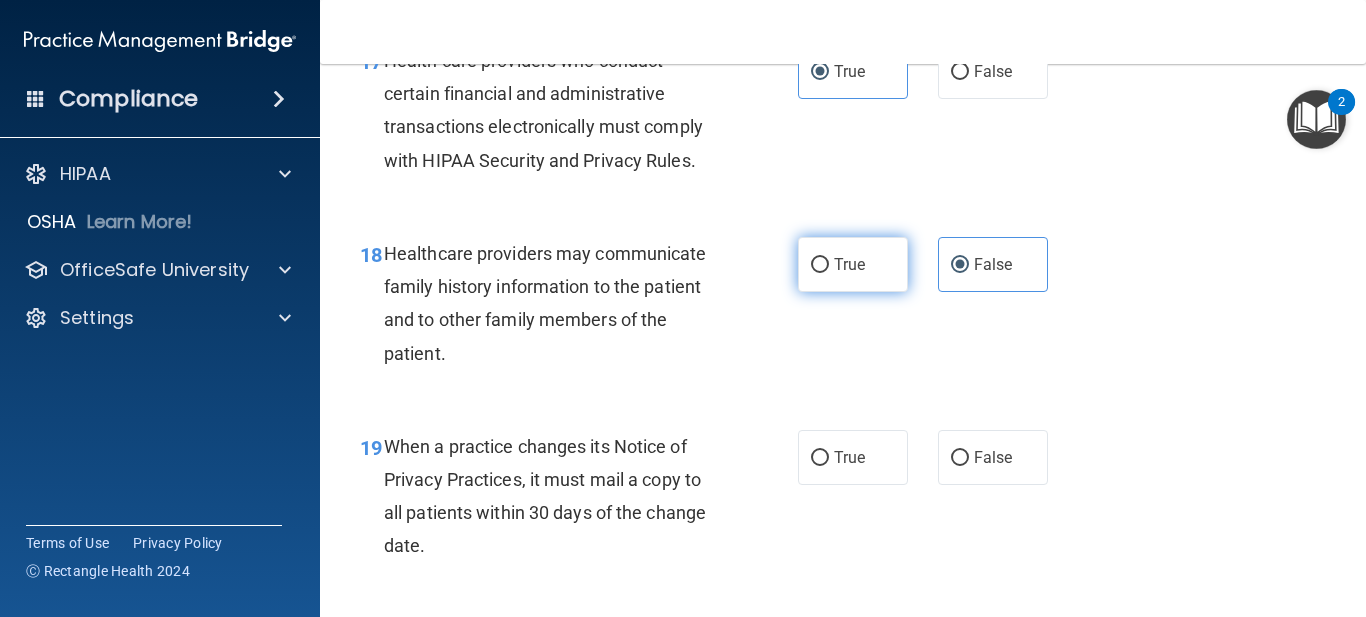 click on "True" at bounding box center (853, 264) 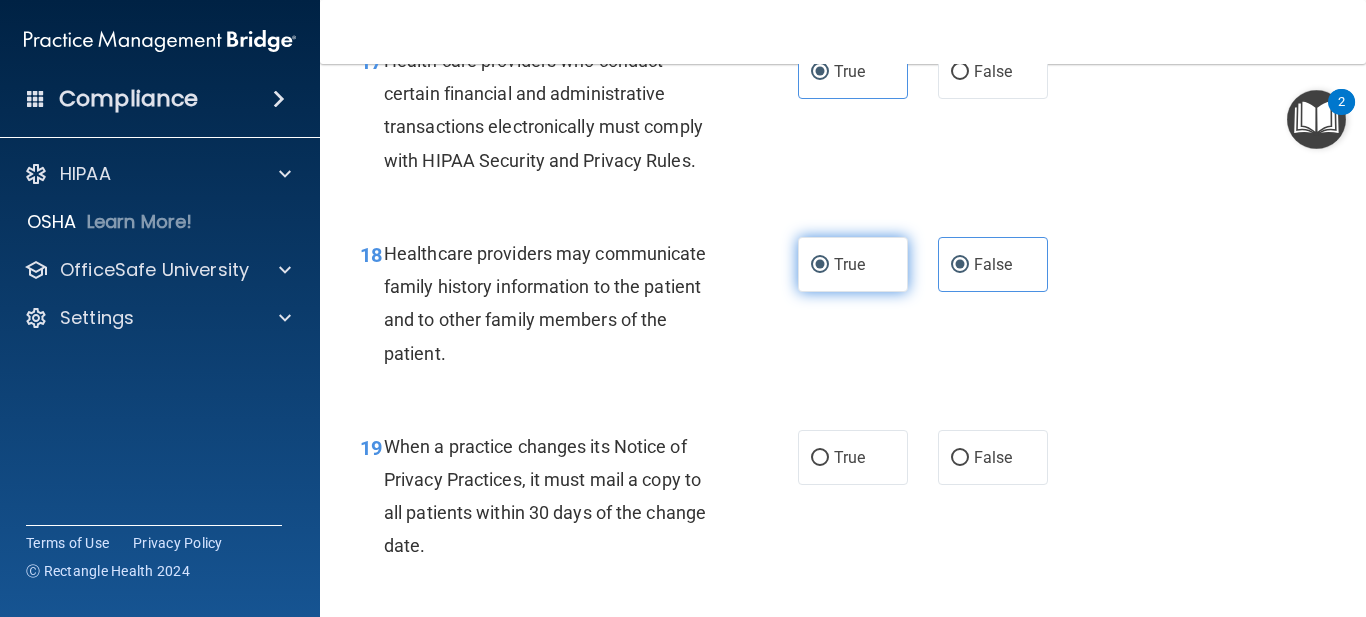 radio on "false" 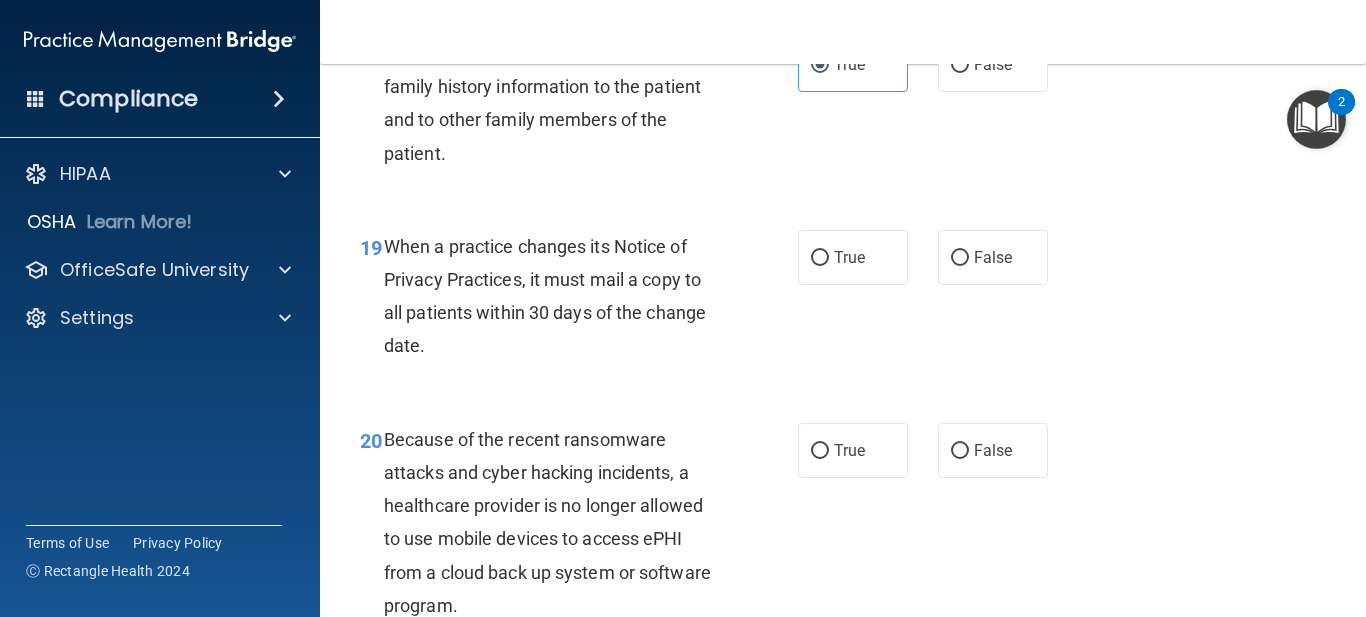 scroll, scrollTop: 3600, scrollLeft: 0, axis: vertical 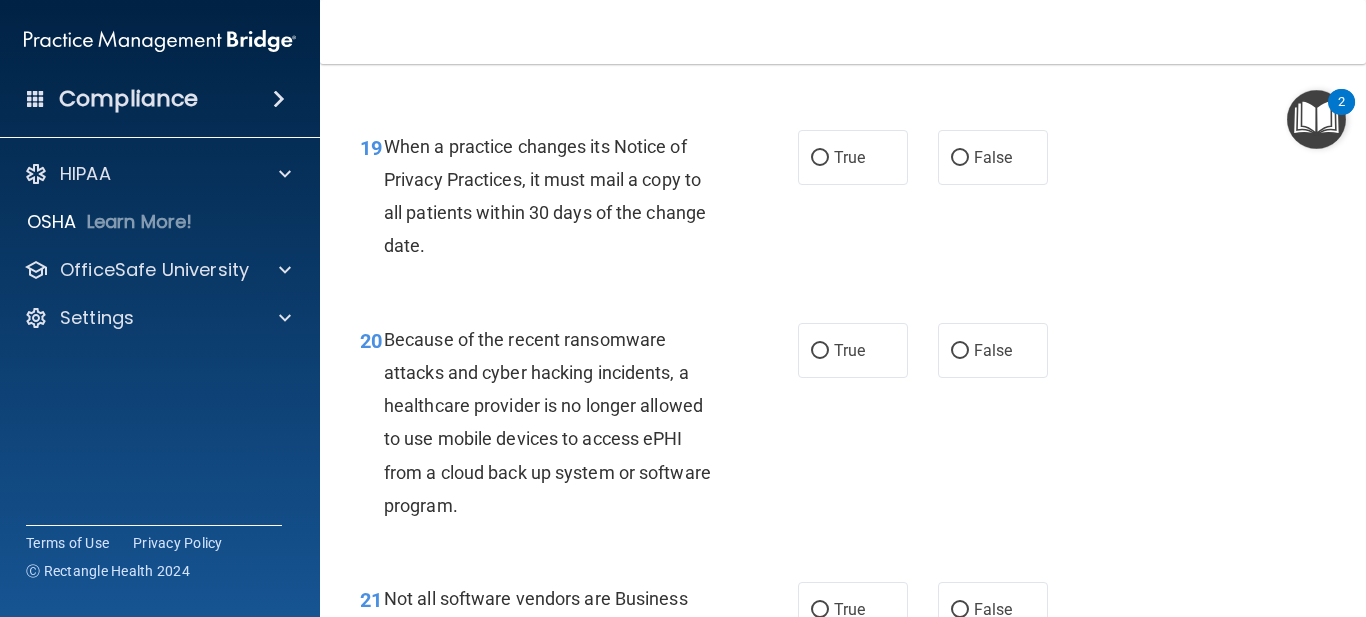 click on "True           False" at bounding box center (930, 157) 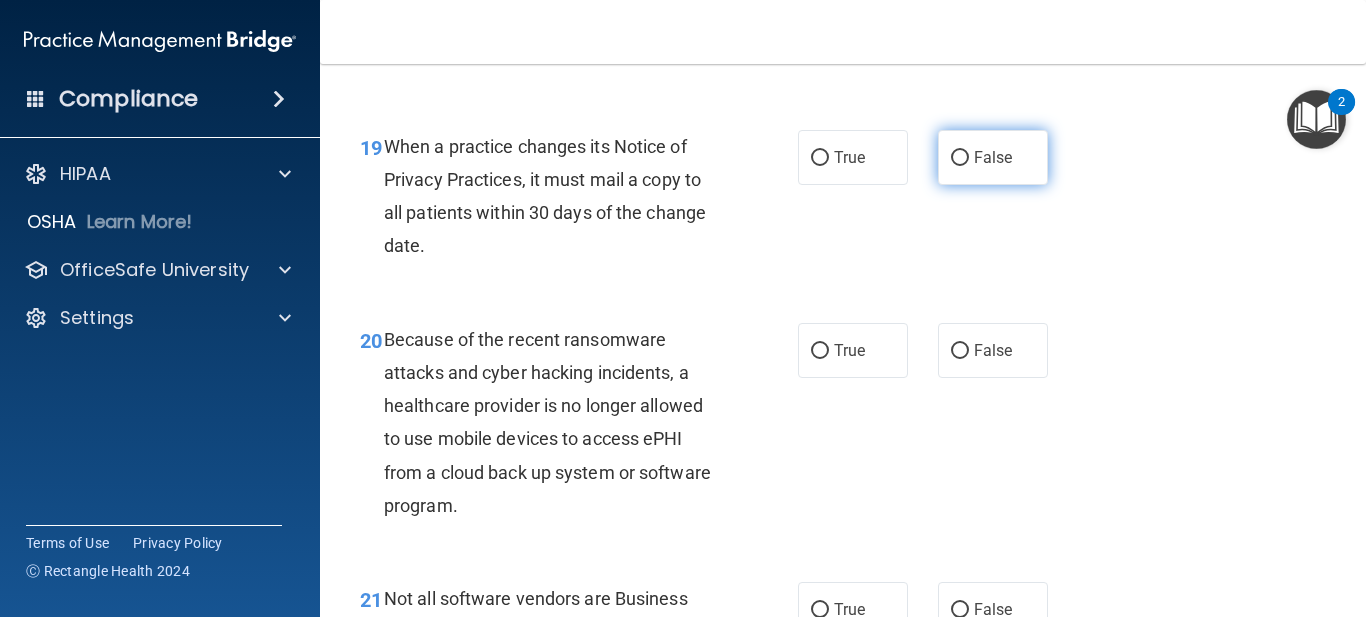 click on "False" at bounding box center (960, 158) 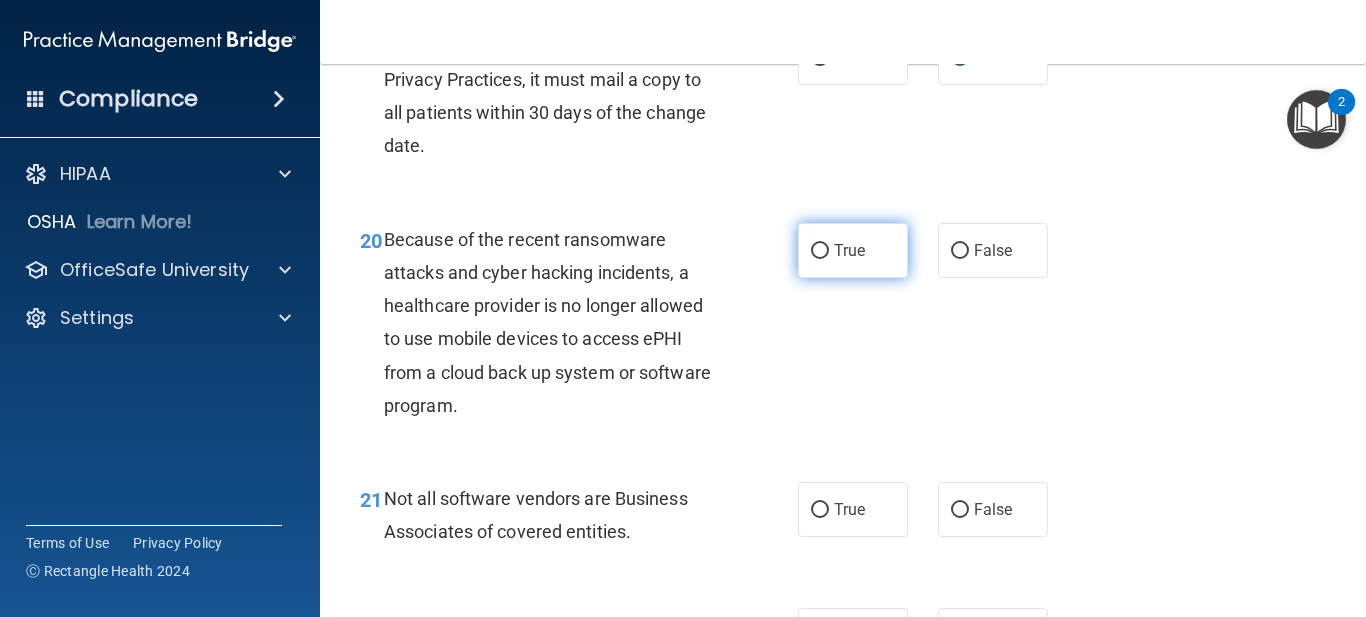 scroll, scrollTop: 3800, scrollLeft: 0, axis: vertical 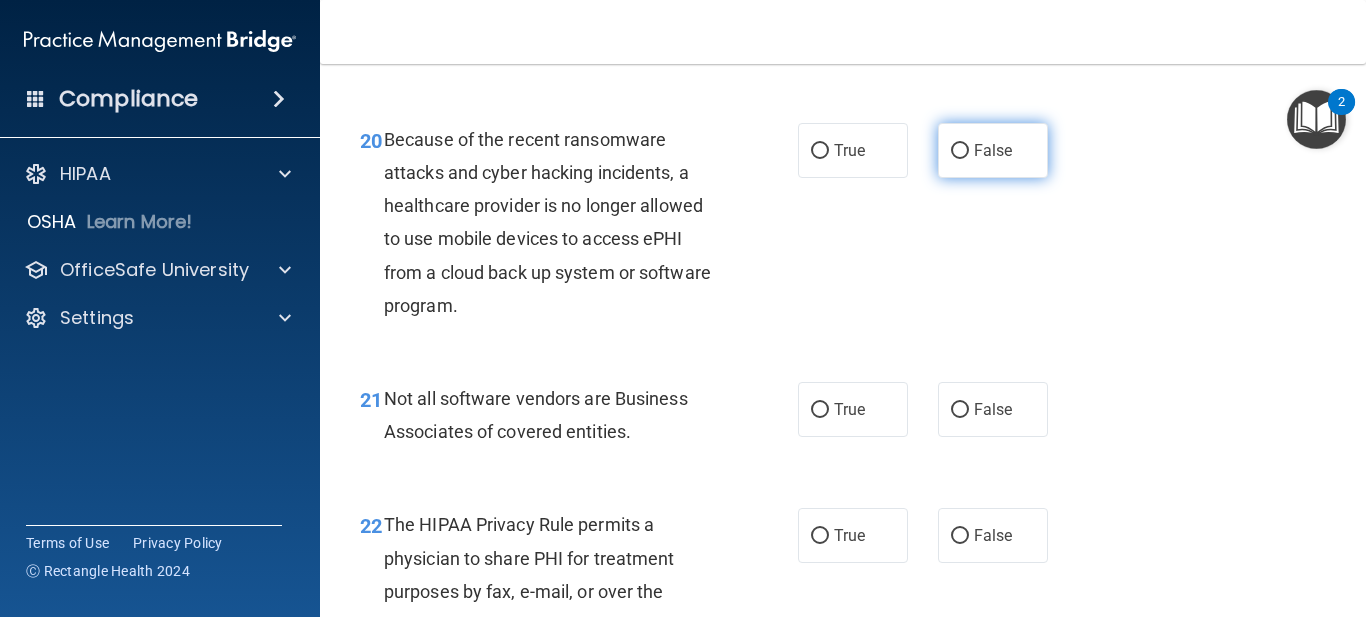 click on "False" at bounding box center [993, 150] 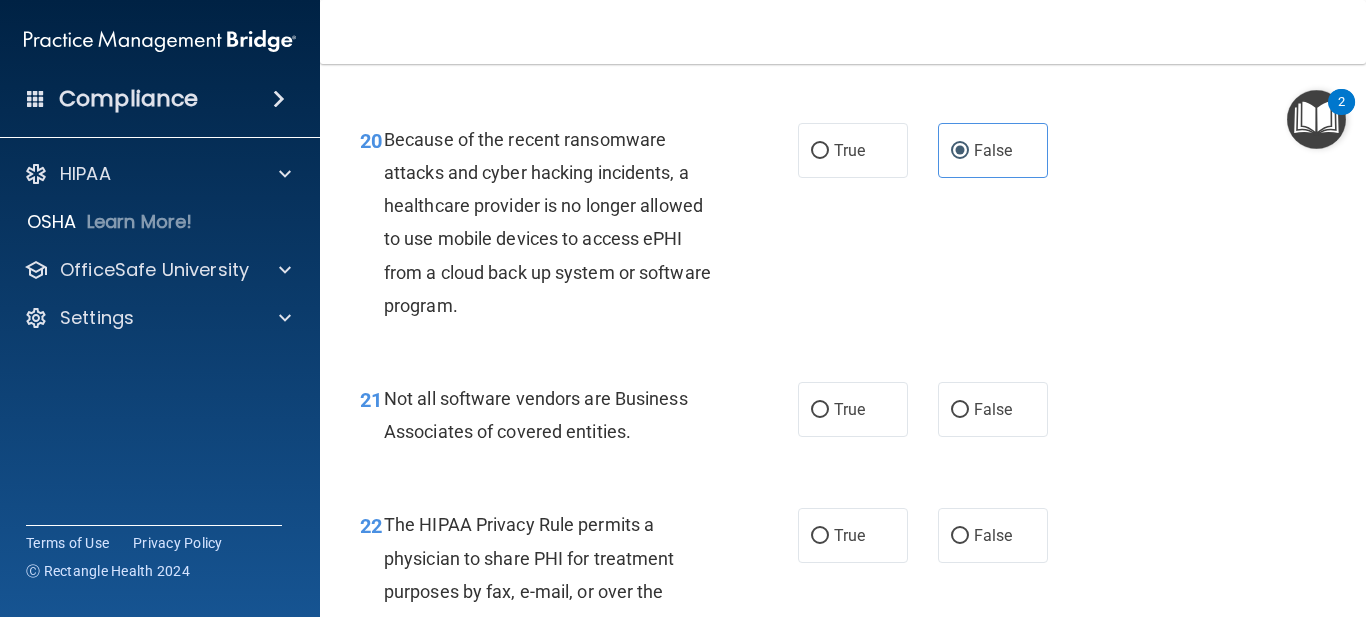 scroll, scrollTop: 3900, scrollLeft: 0, axis: vertical 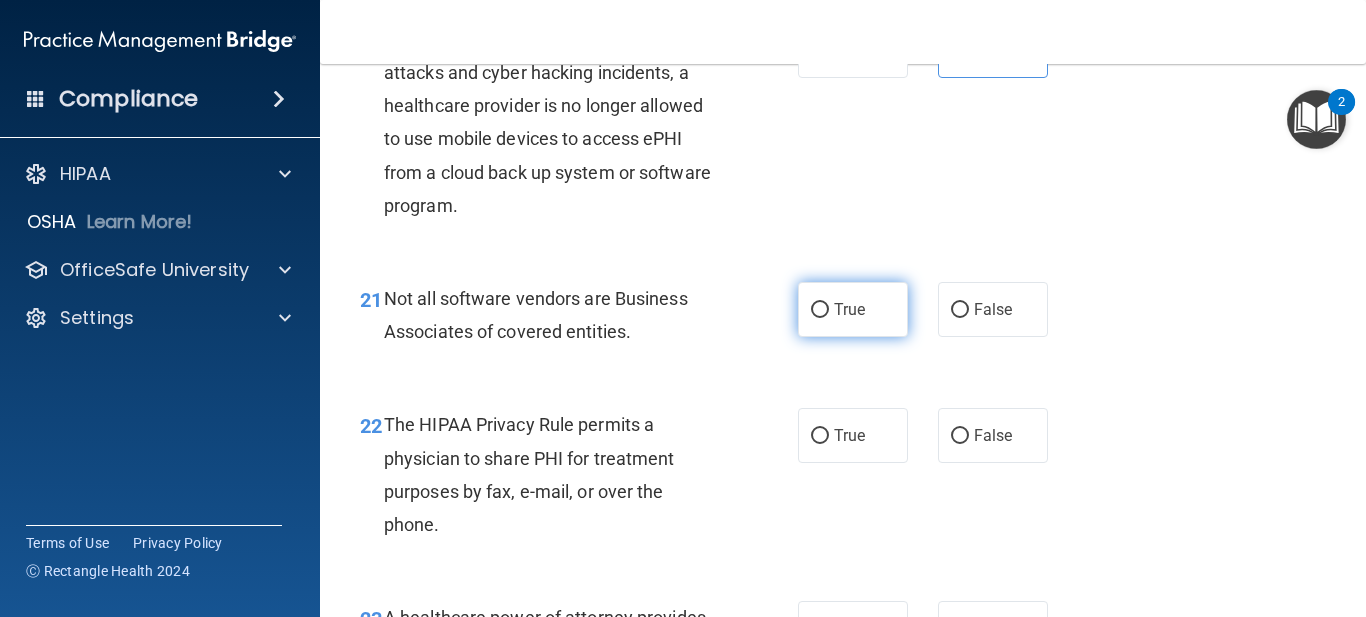 click on "True" at bounding box center [853, 309] 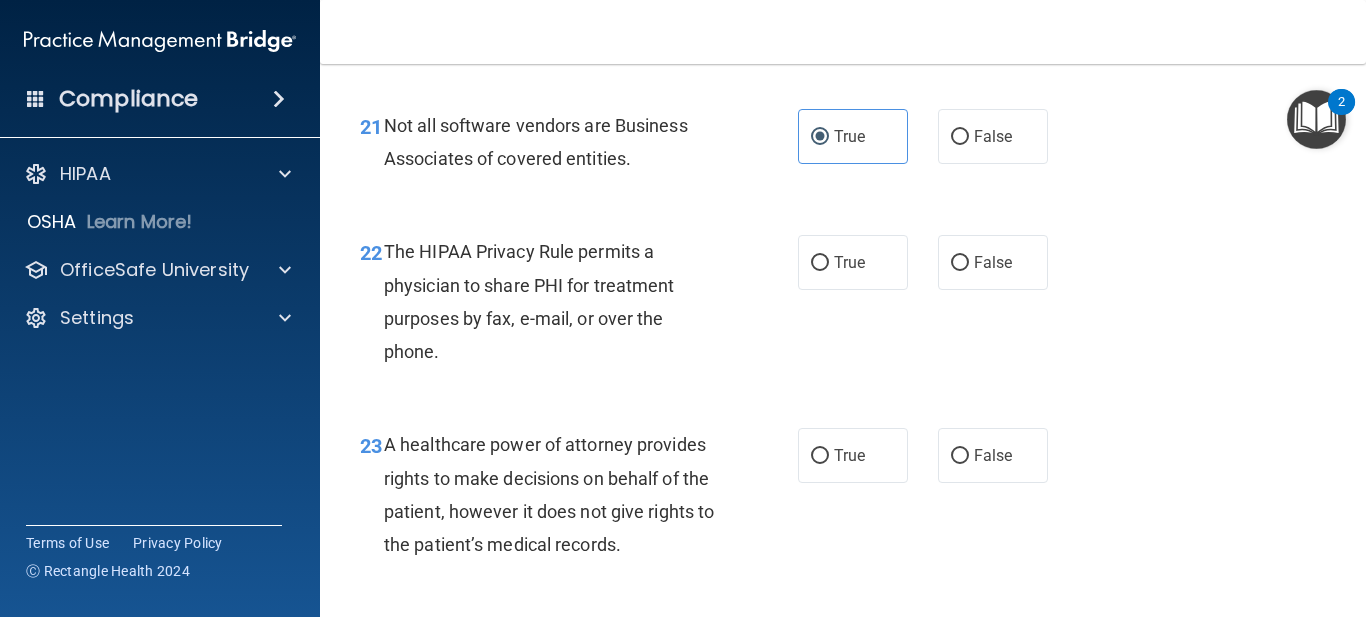 scroll, scrollTop: 4100, scrollLeft: 0, axis: vertical 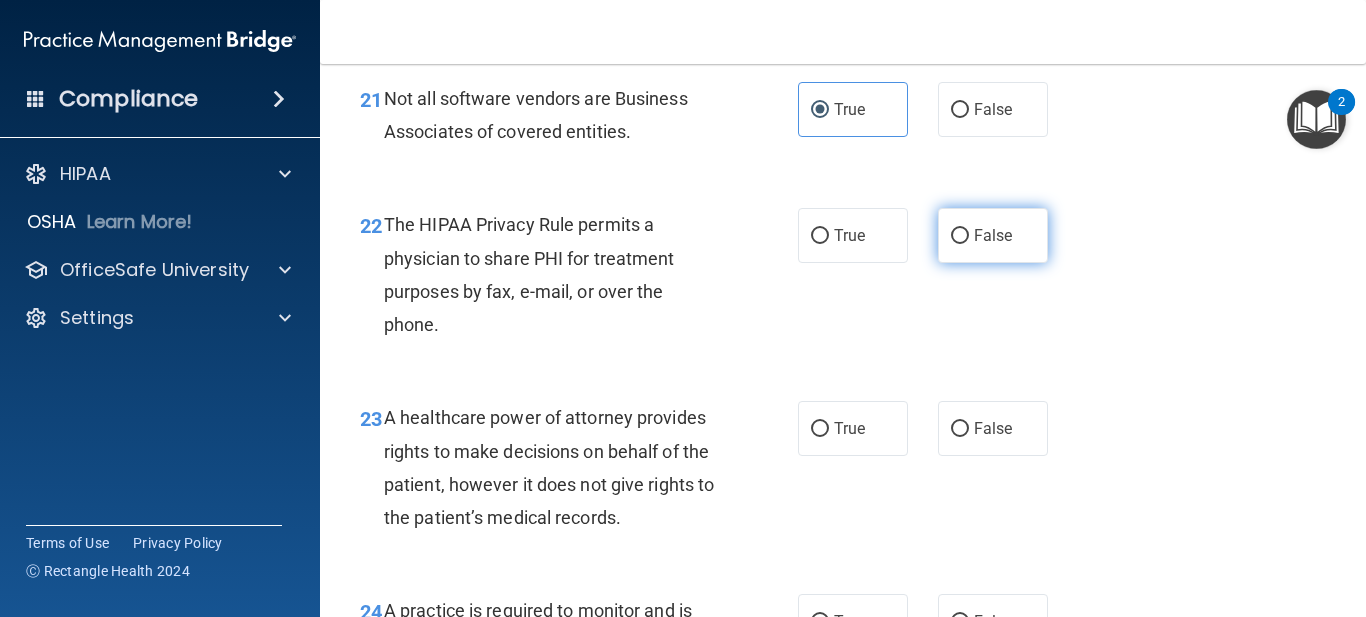 click on "False" at bounding box center (993, 235) 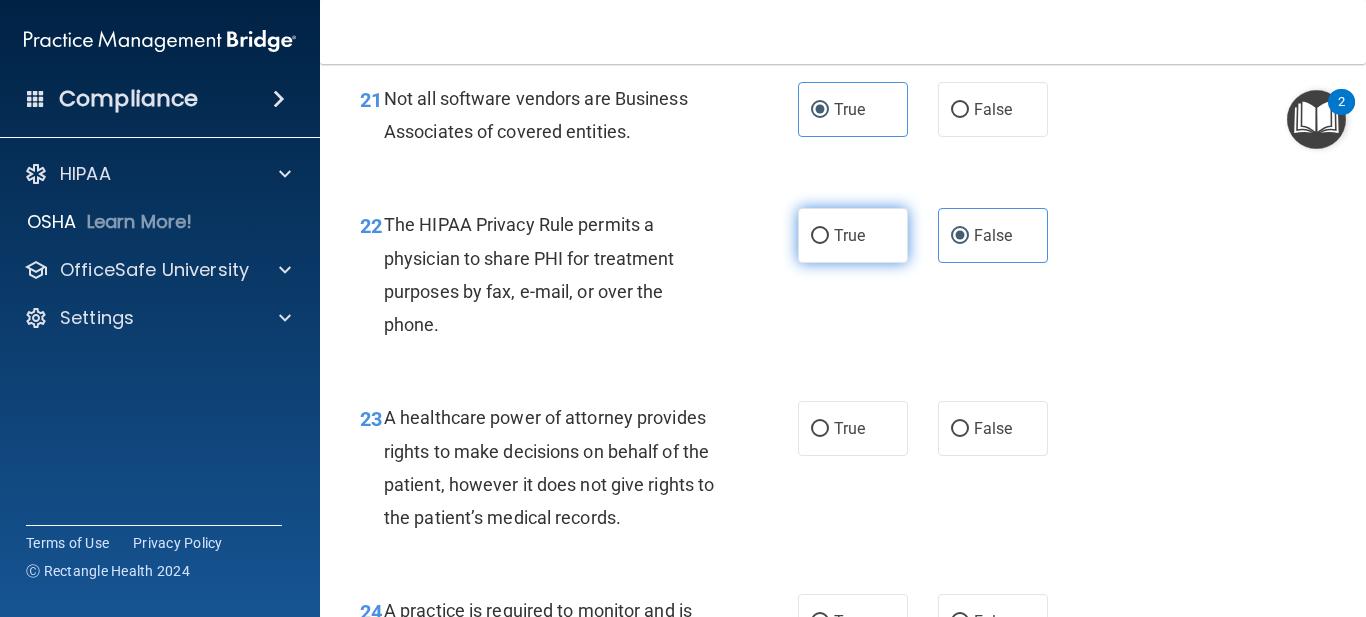 click on "True" at bounding box center [853, 235] 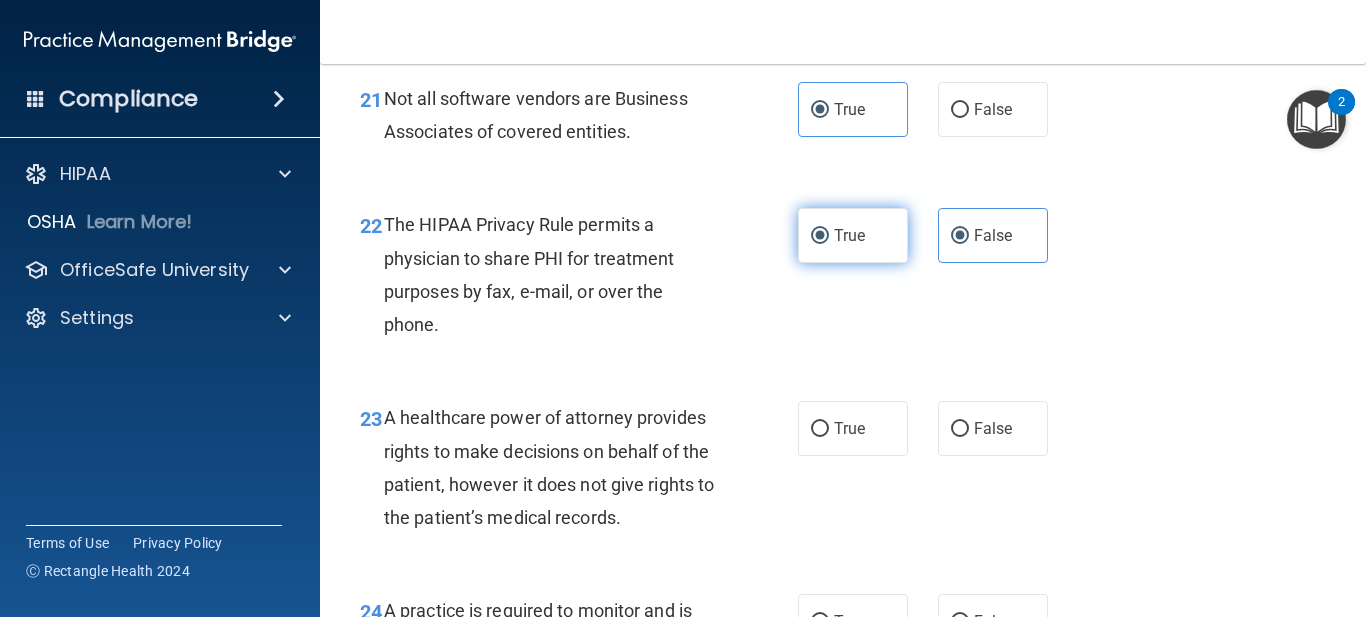 radio on "false" 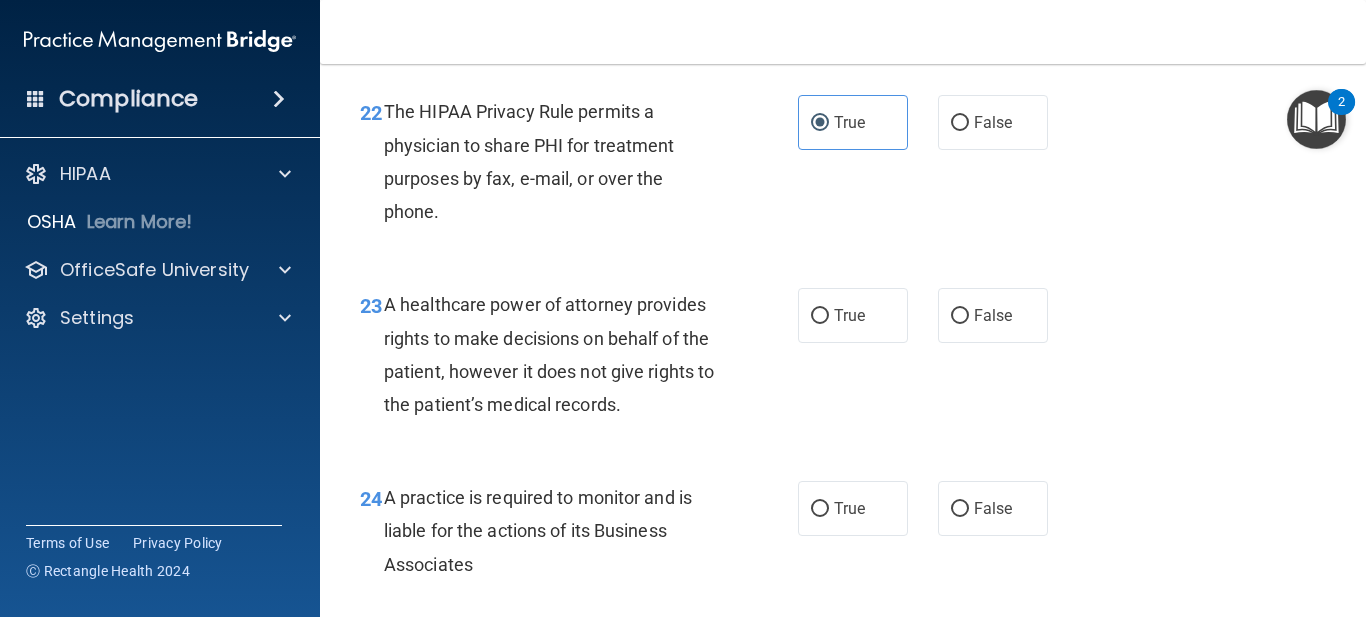 scroll, scrollTop: 4300, scrollLeft: 0, axis: vertical 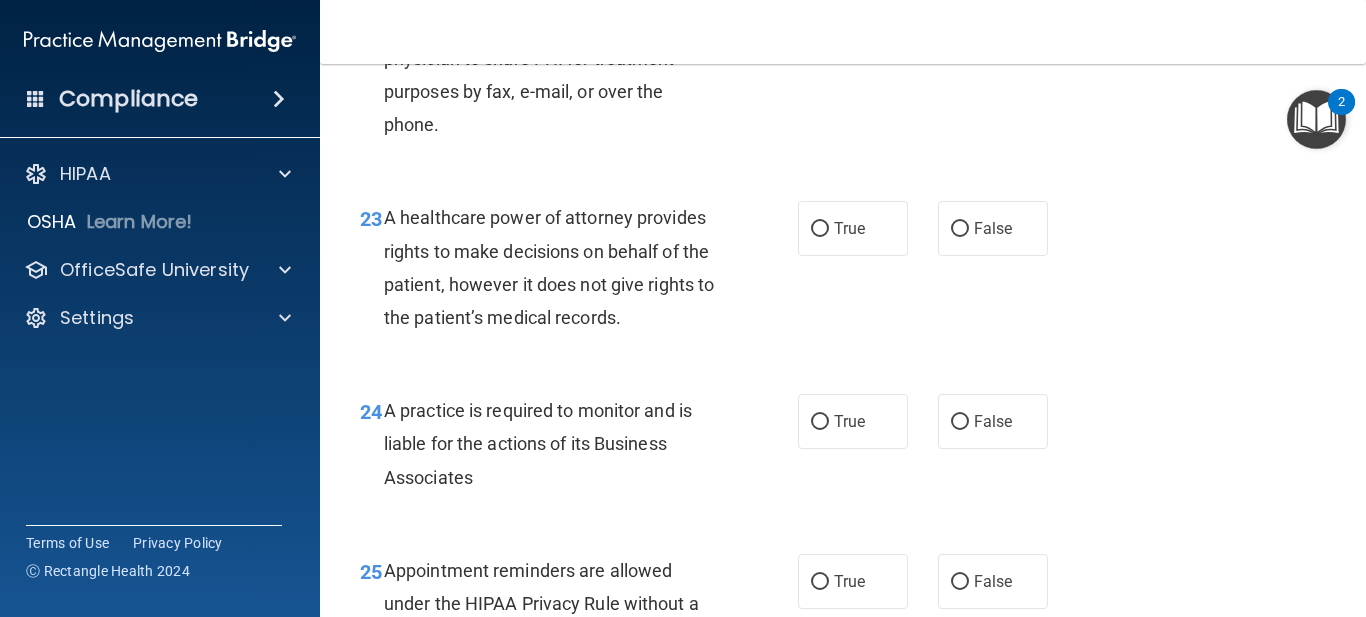 click on "False" at bounding box center (993, 228) 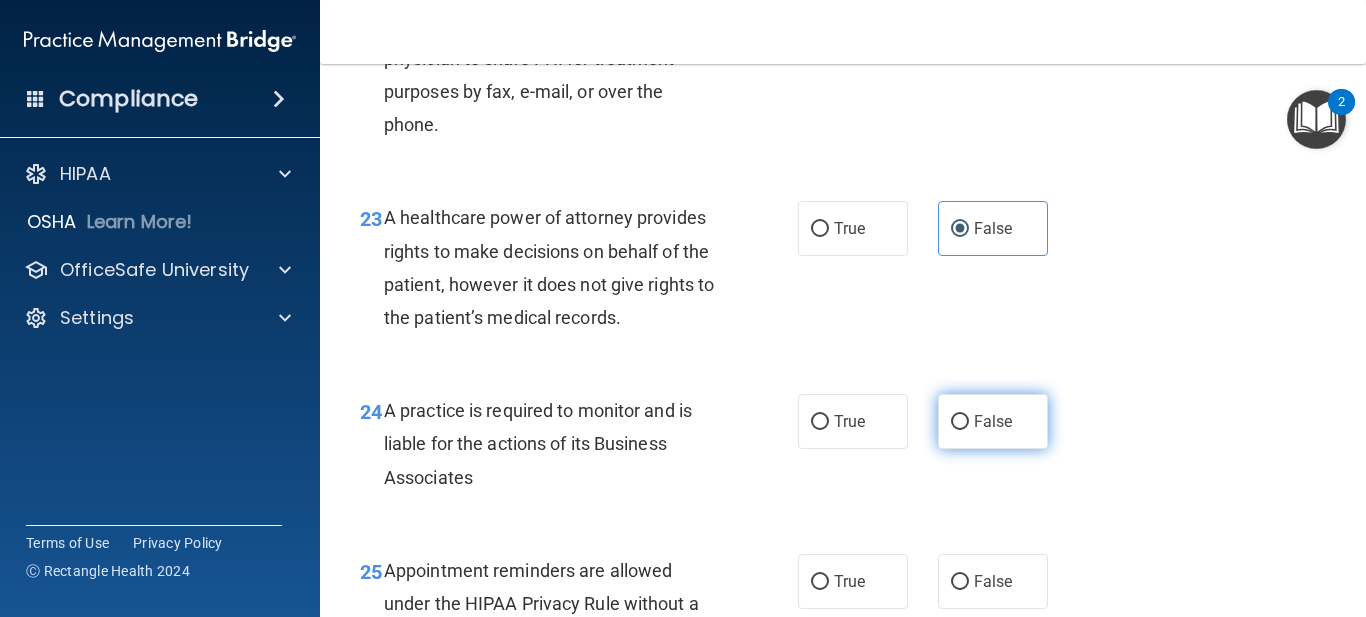 click on "False" at bounding box center [993, 421] 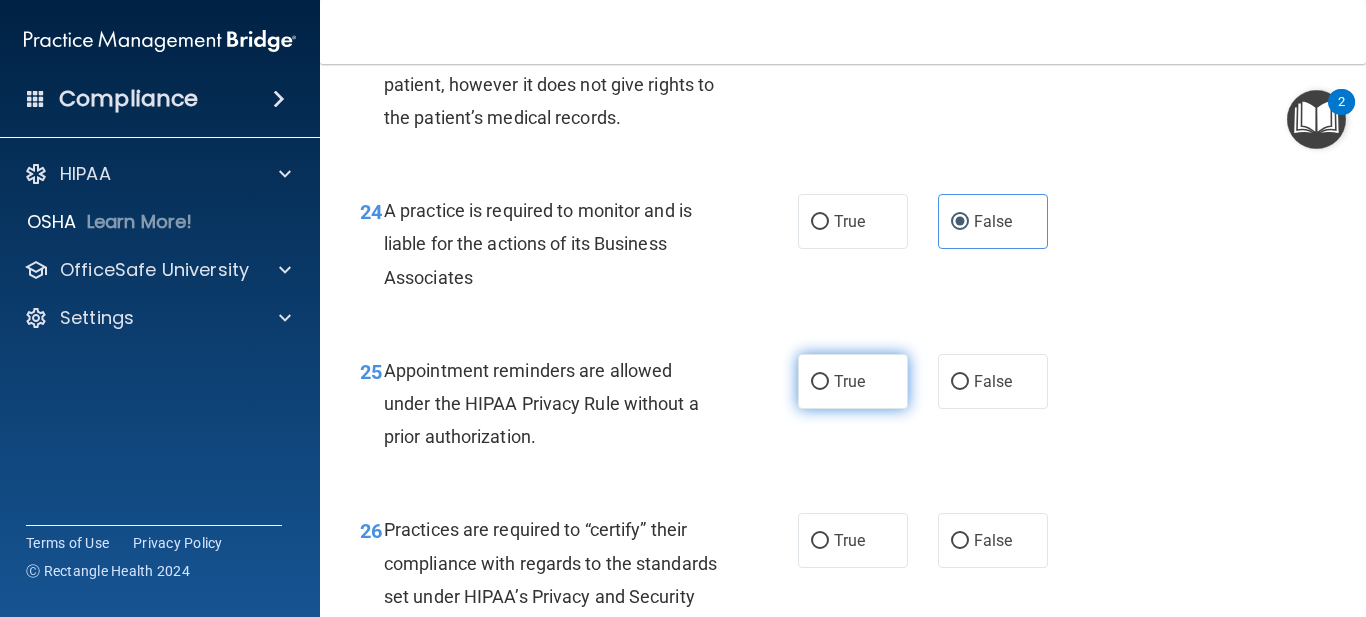 click on "True" at bounding box center [853, 381] 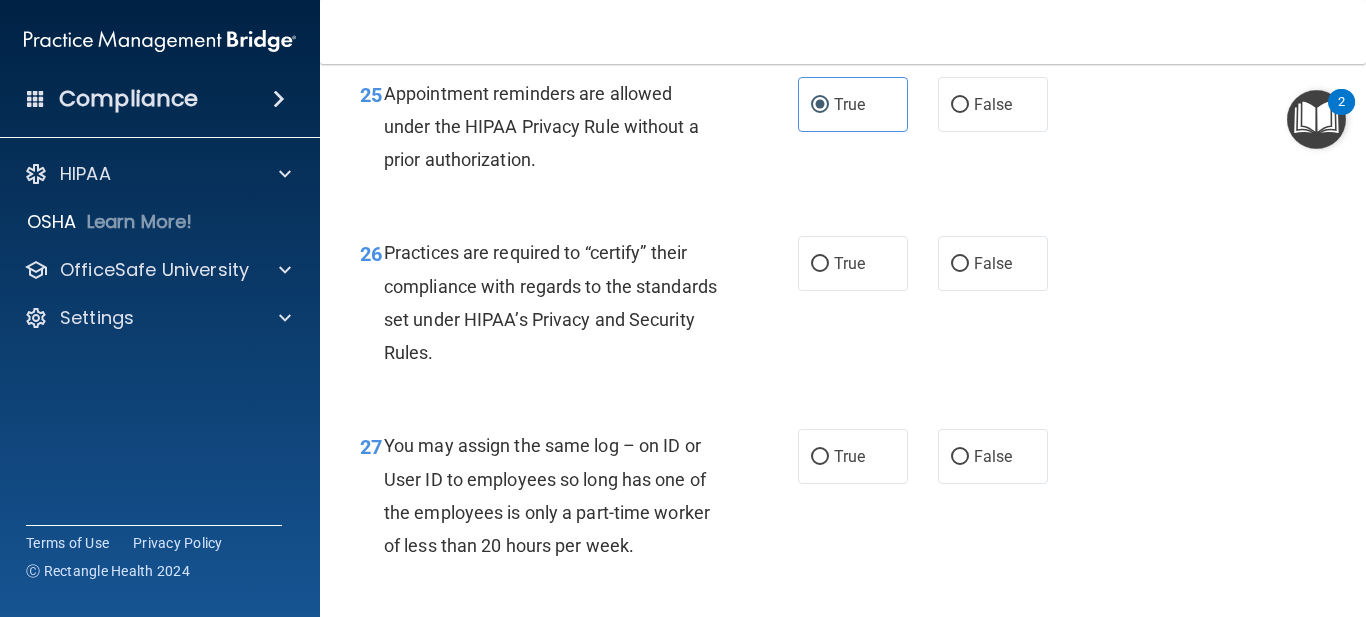 scroll, scrollTop: 4800, scrollLeft: 0, axis: vertical 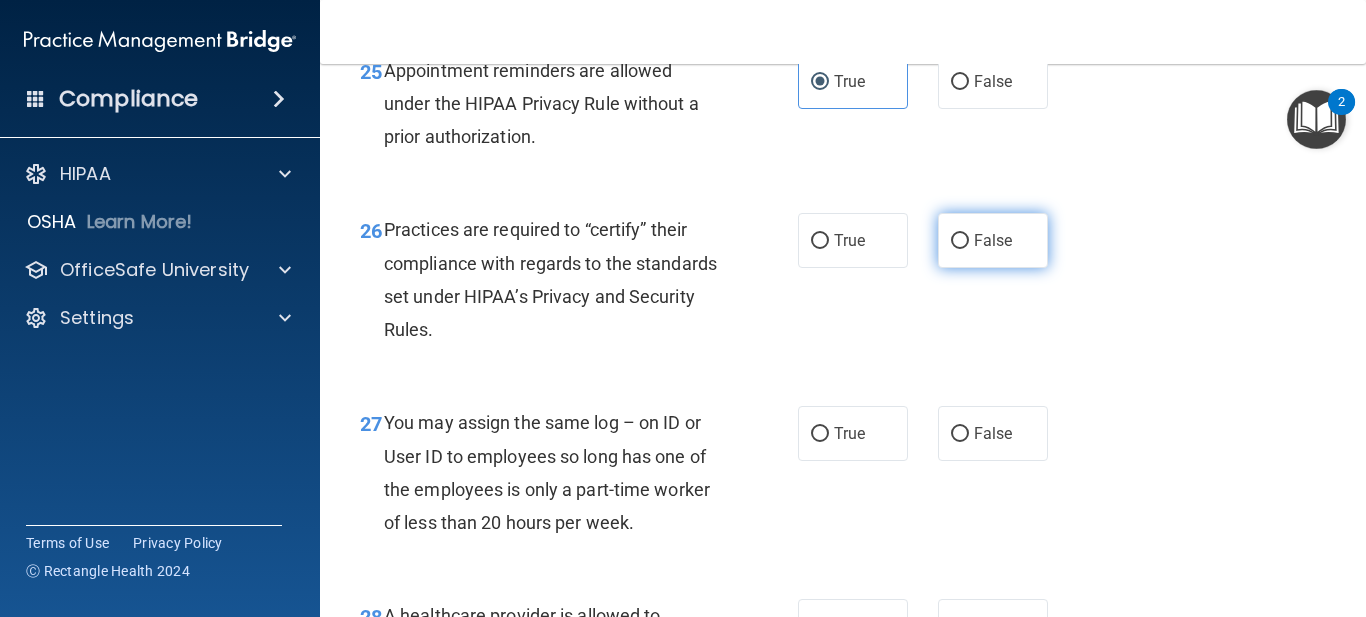 click on "False" 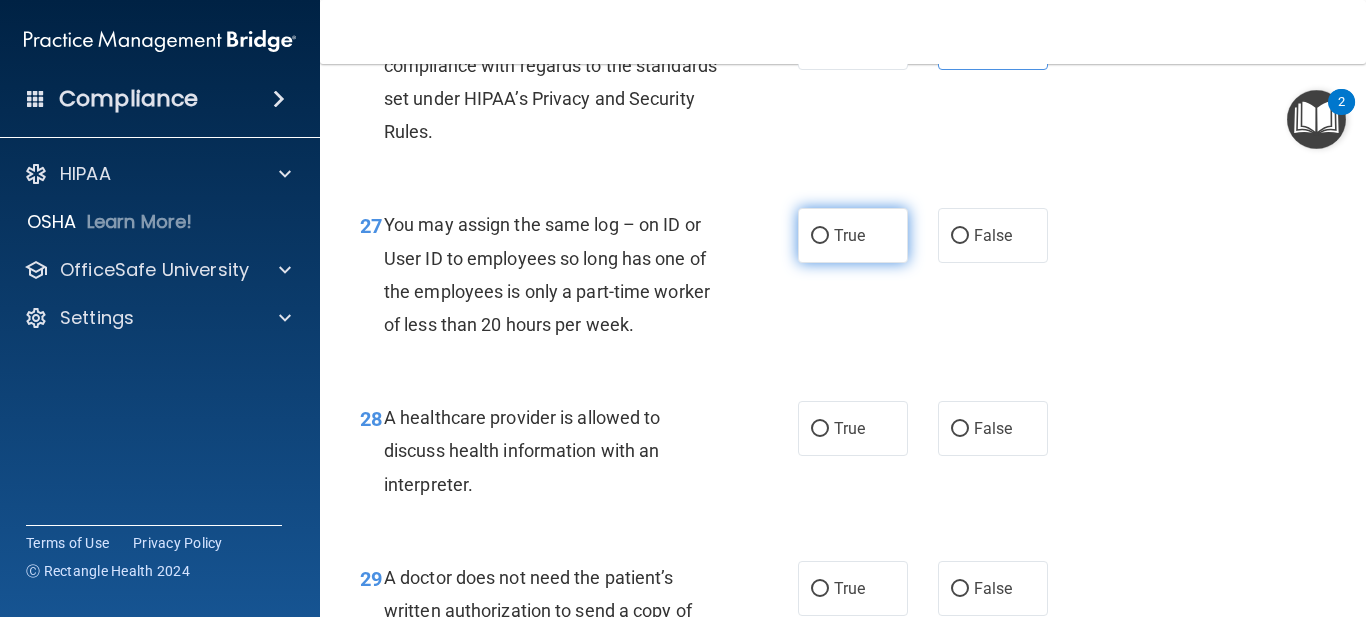 scroll, scrollTop: 5000, scrollLeft: 0, axis: vertical 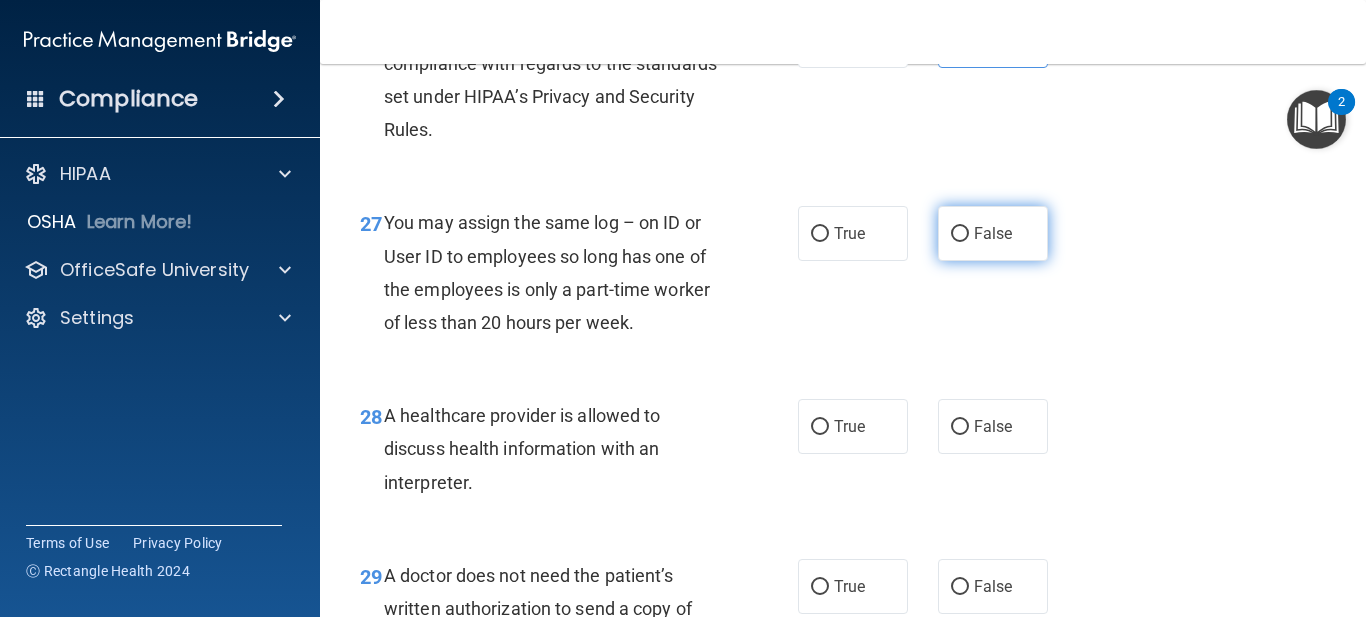 click on "False" at bounding box center [993, 233] 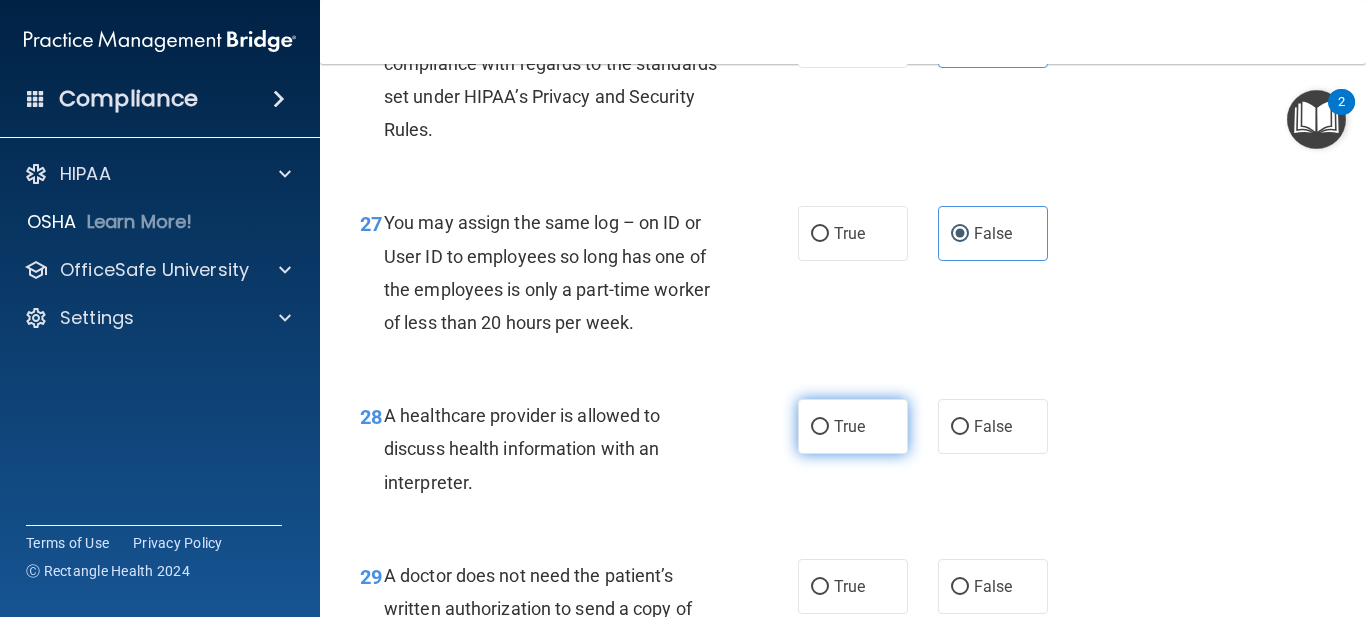scroll, scrollTop: 5100, scrollLeft: 0, axis: vertical 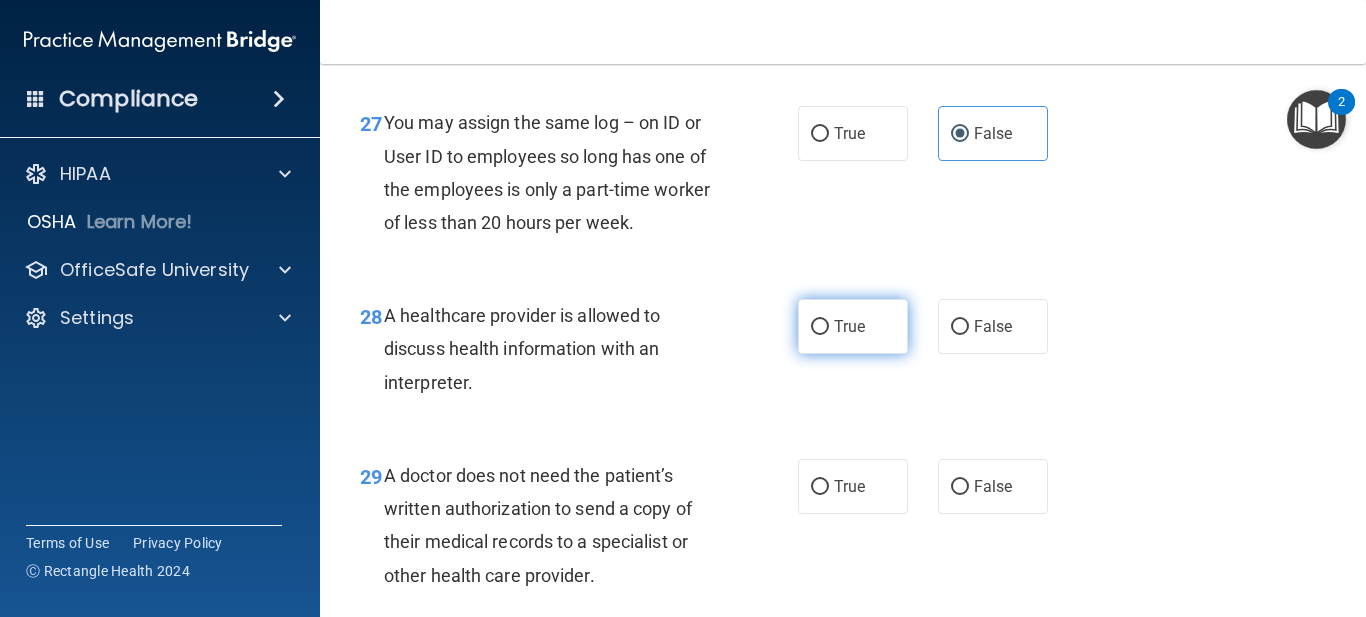 click on "True" at bounding box center (853, 326) 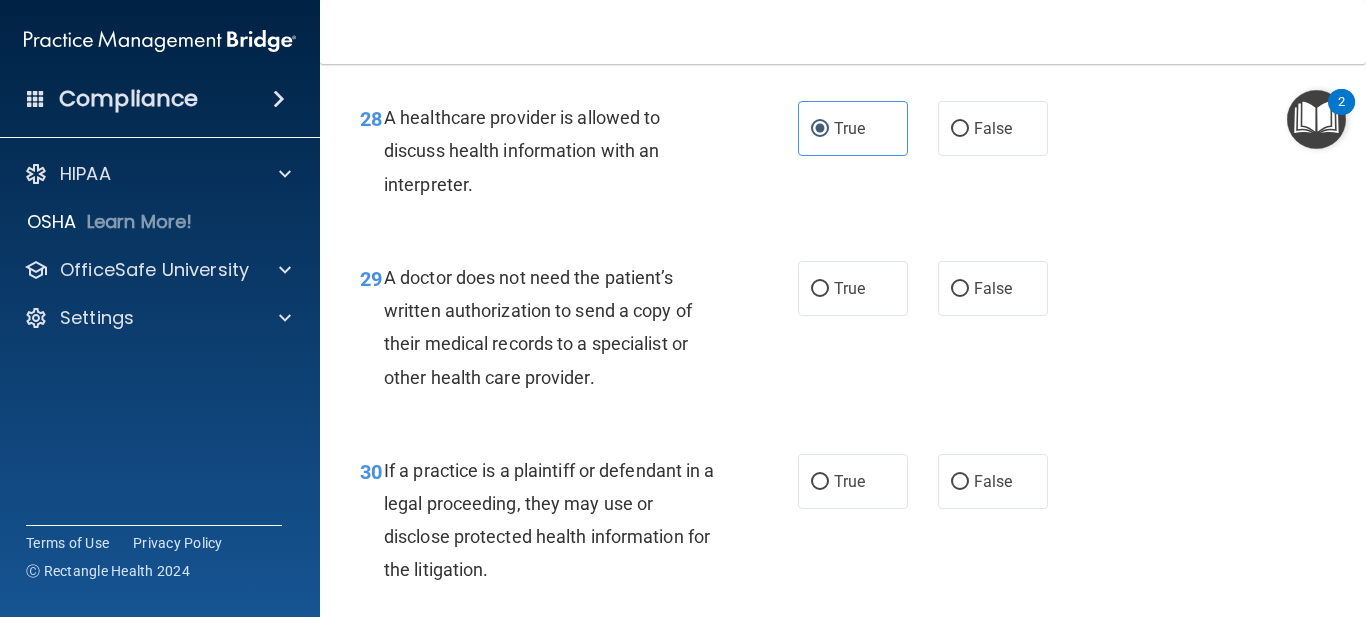 scroll, scrollTop: 5300, scrollLeft: 0, axis: vertical 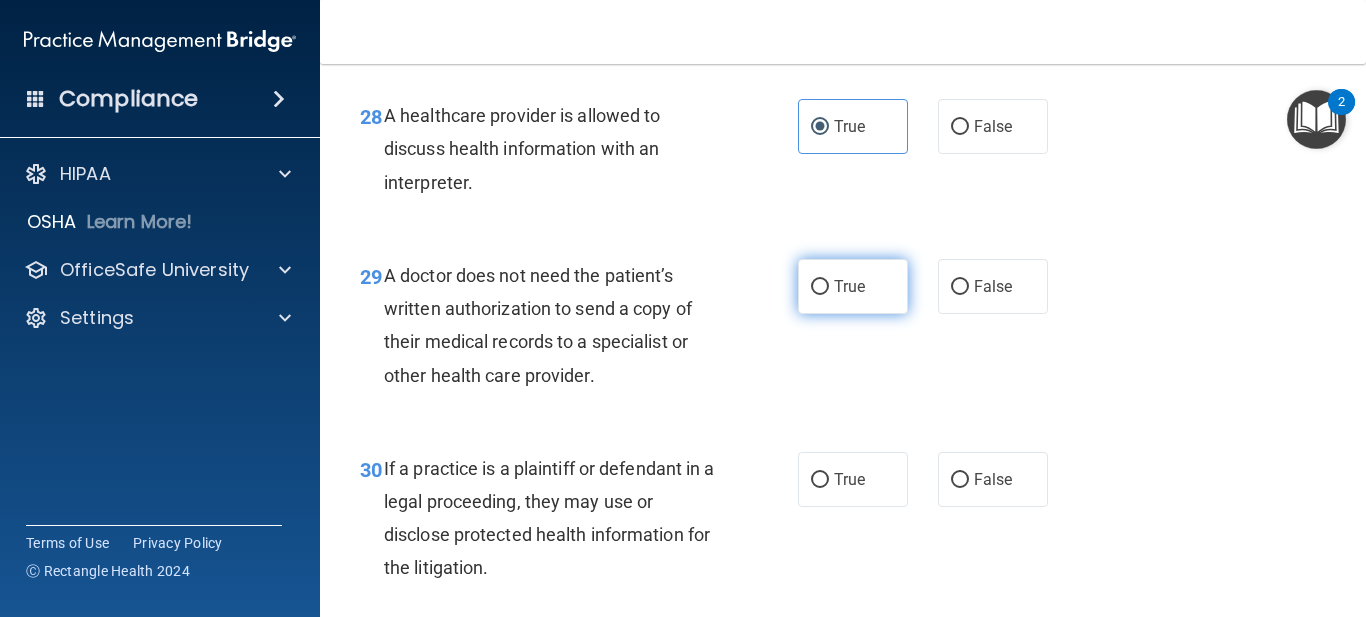 click on "True" at bounding box center [853, 286] 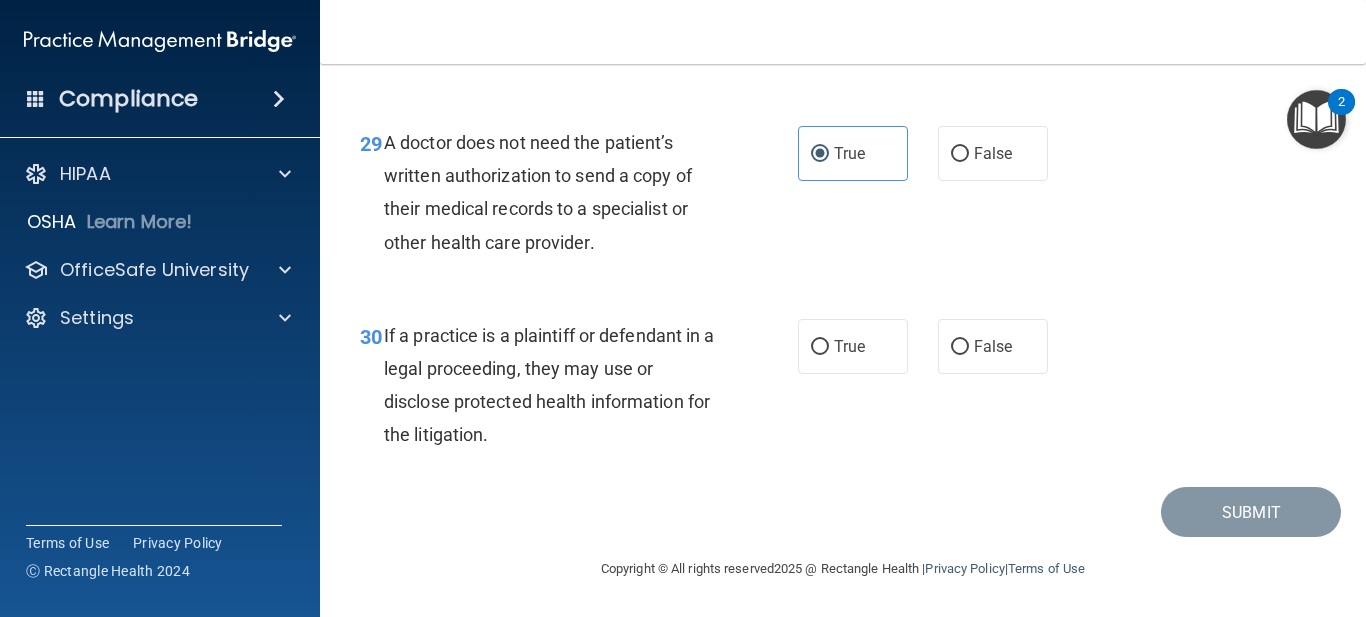 scroll, scrollTop: 5466, scrollLeft: 0, axis: vertical 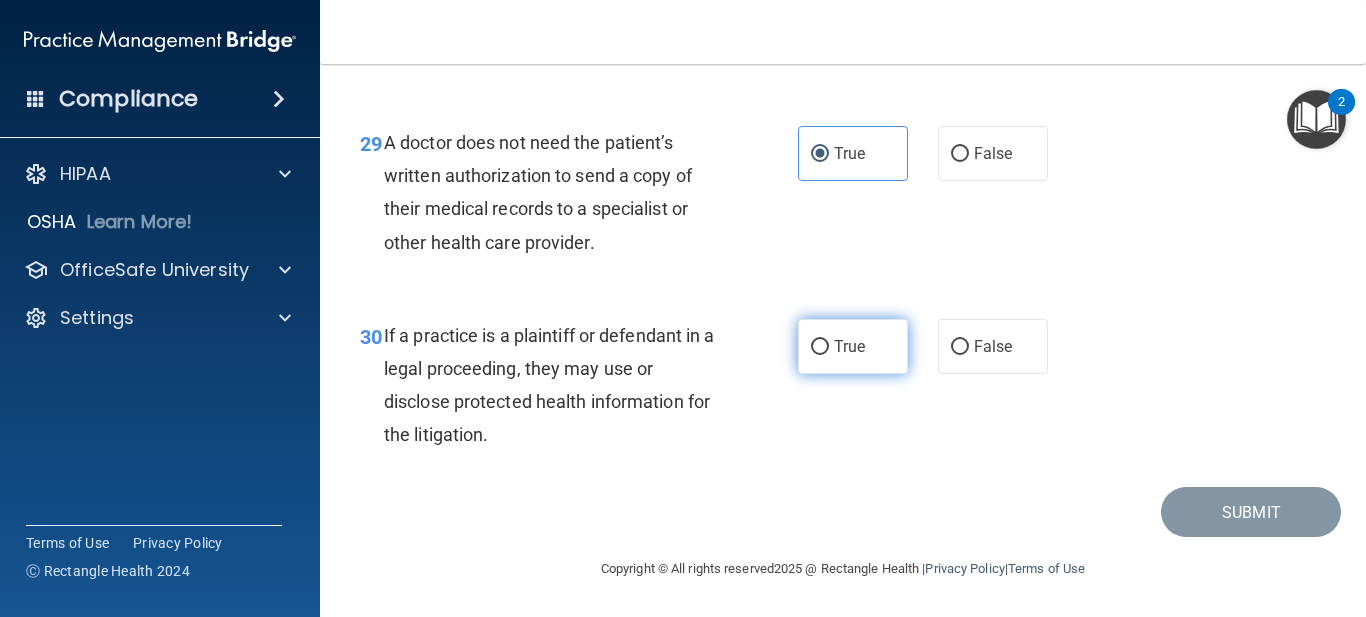 click on "True" at bounding box center [849, 346] 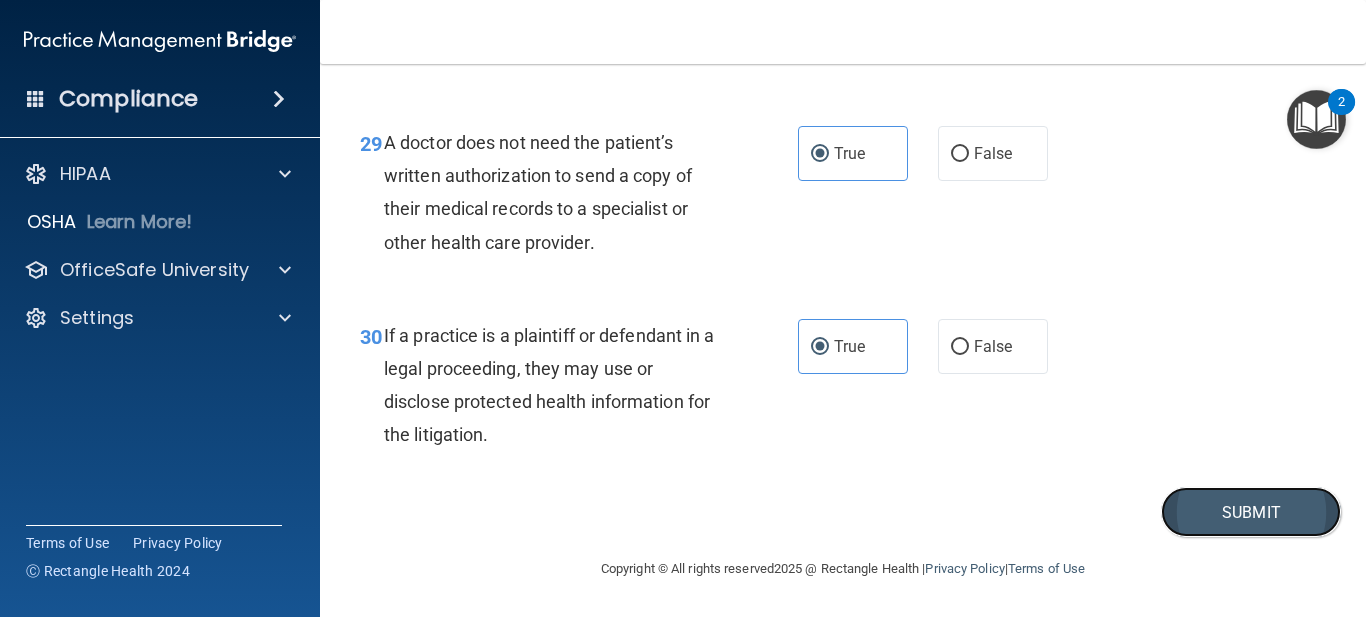click on "Submit" at bounding box center (1251, 512) 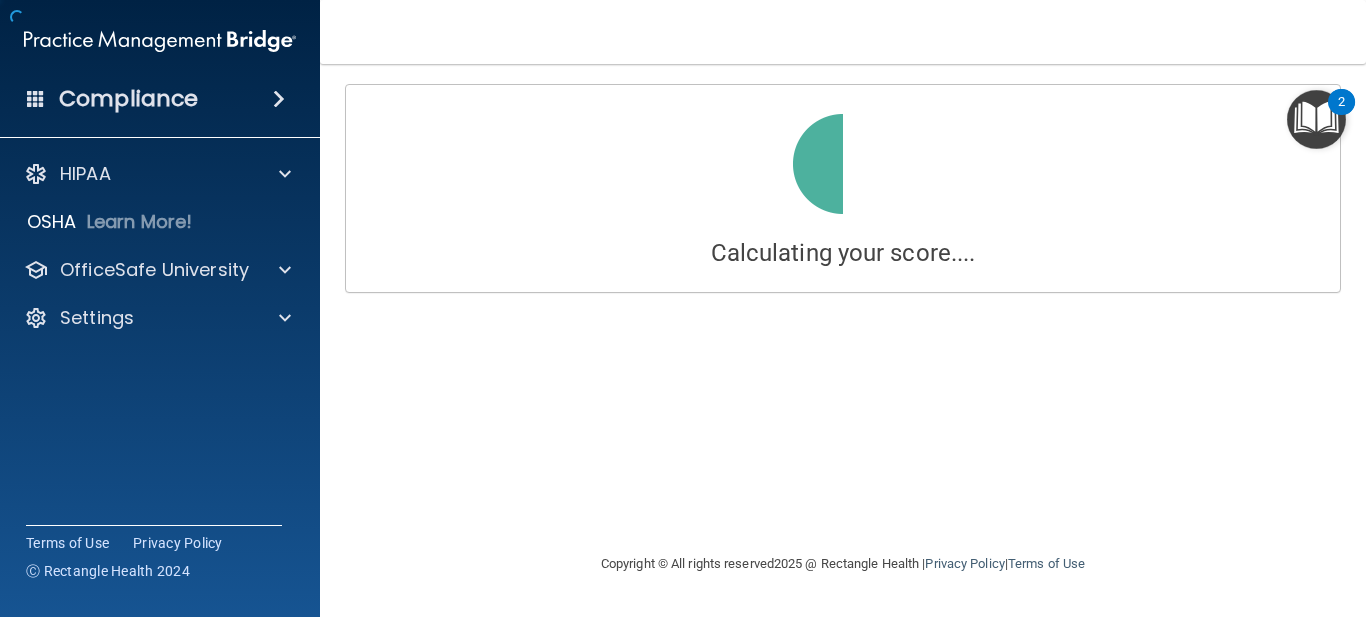 scroll, scrollTop: 0, scrollLeft: 0, axis: both 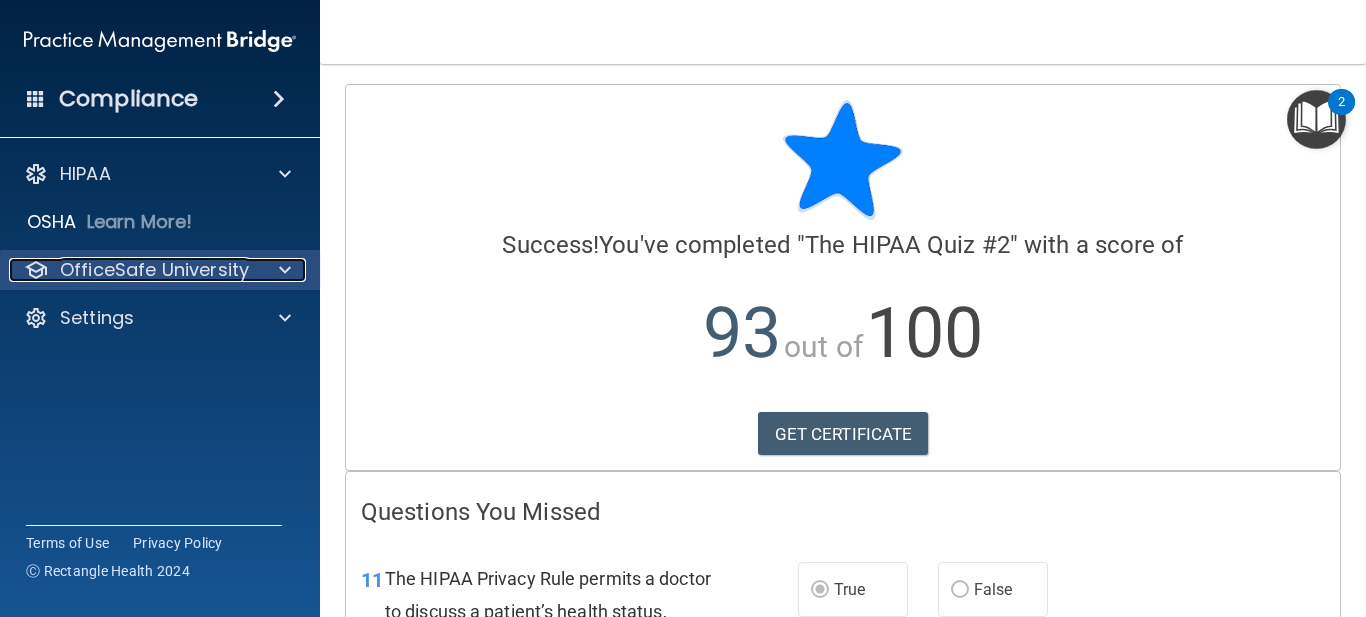 click on "OfficeSafe University" at bounding box center [154, 270] 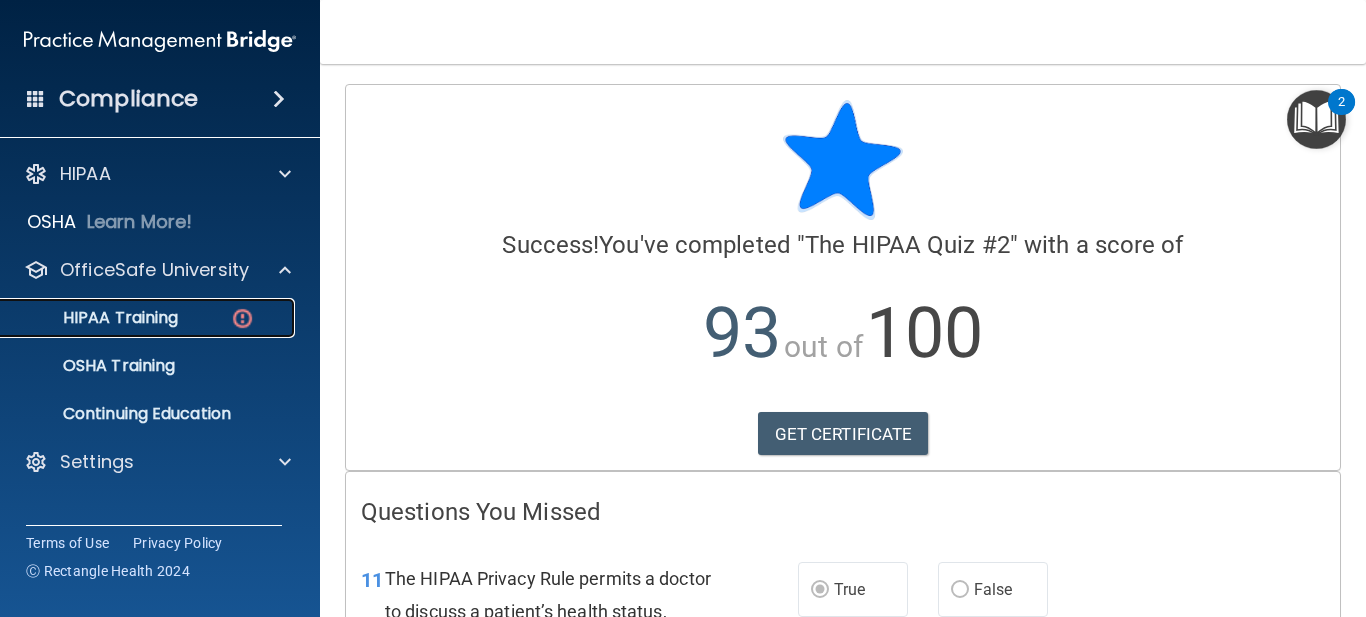 click on "HIPAA Training" at bounding box center [95, 318] 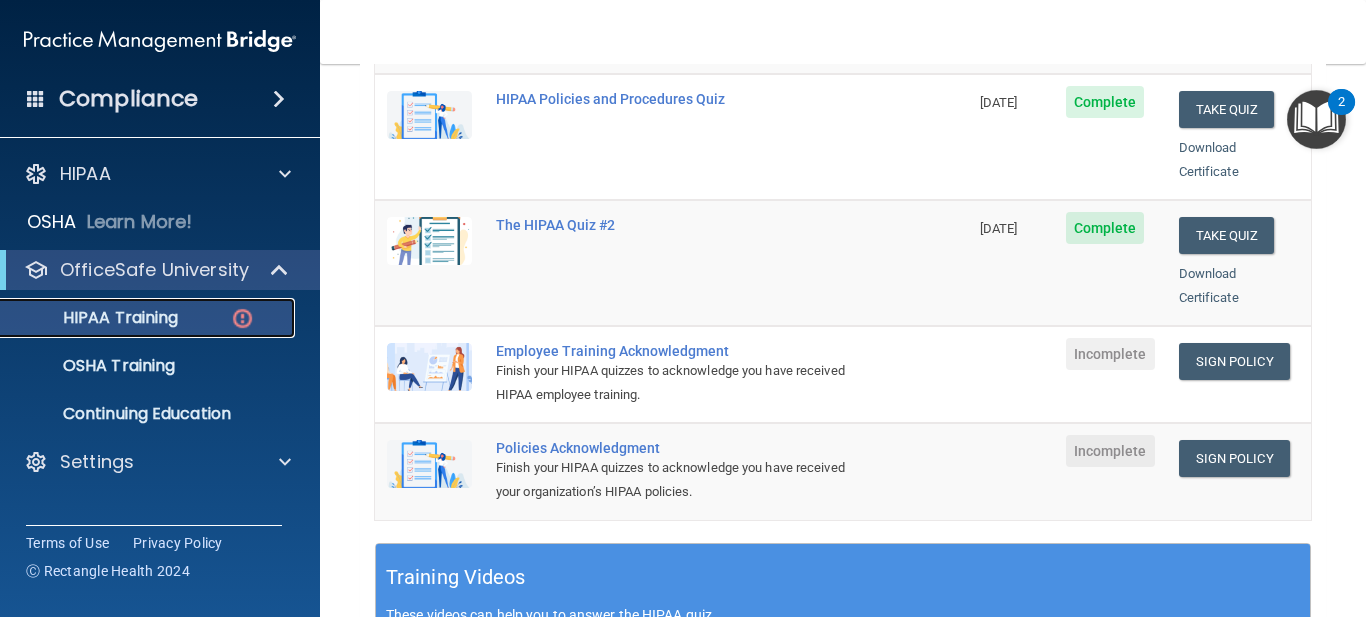 scroll, scrollTop: 500, scrollLeft: 0, axis: vertical 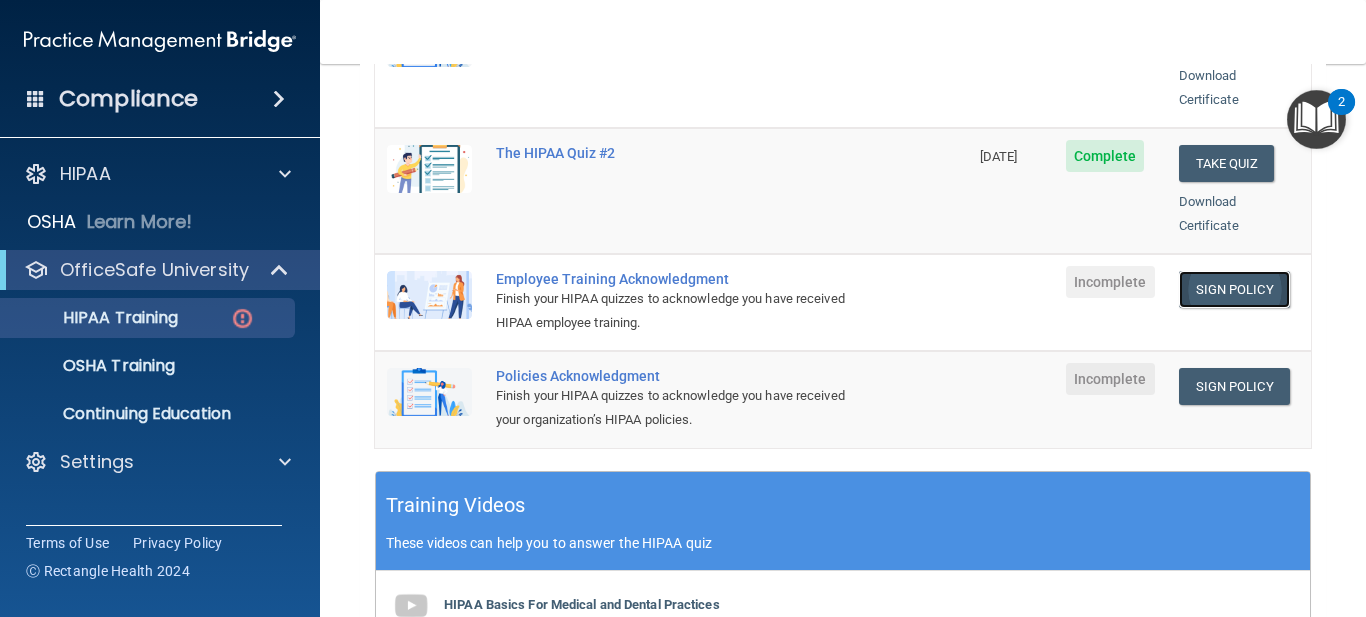 click on "Sign Policy" at bounding box center [1234, 289] 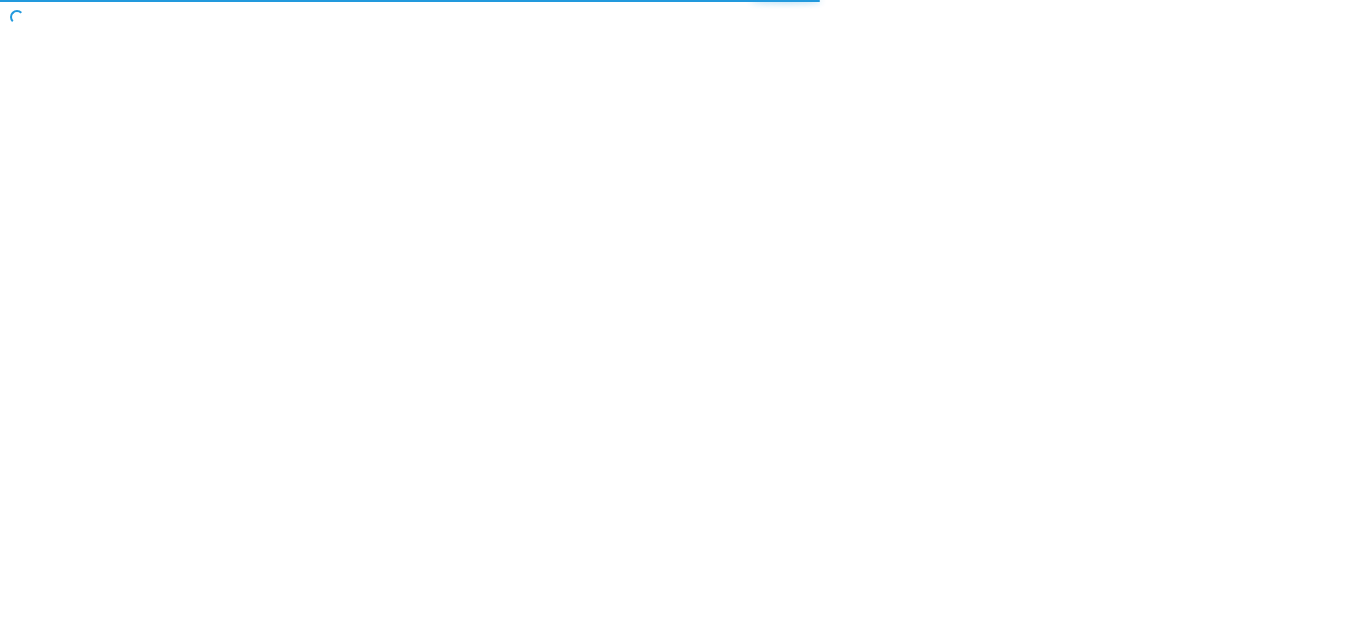 scroll, scrollTop: 0, scrollLeft: 0, axis: both 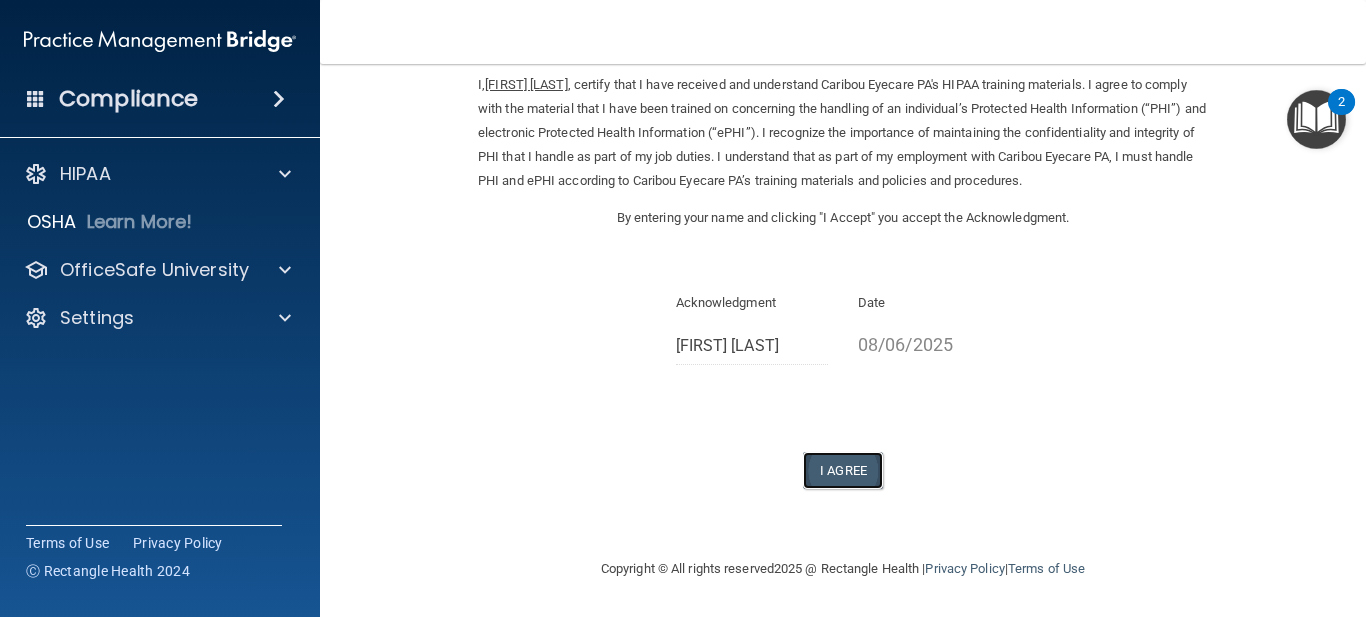 click on "I Agree" at bounding box center [843, 470] 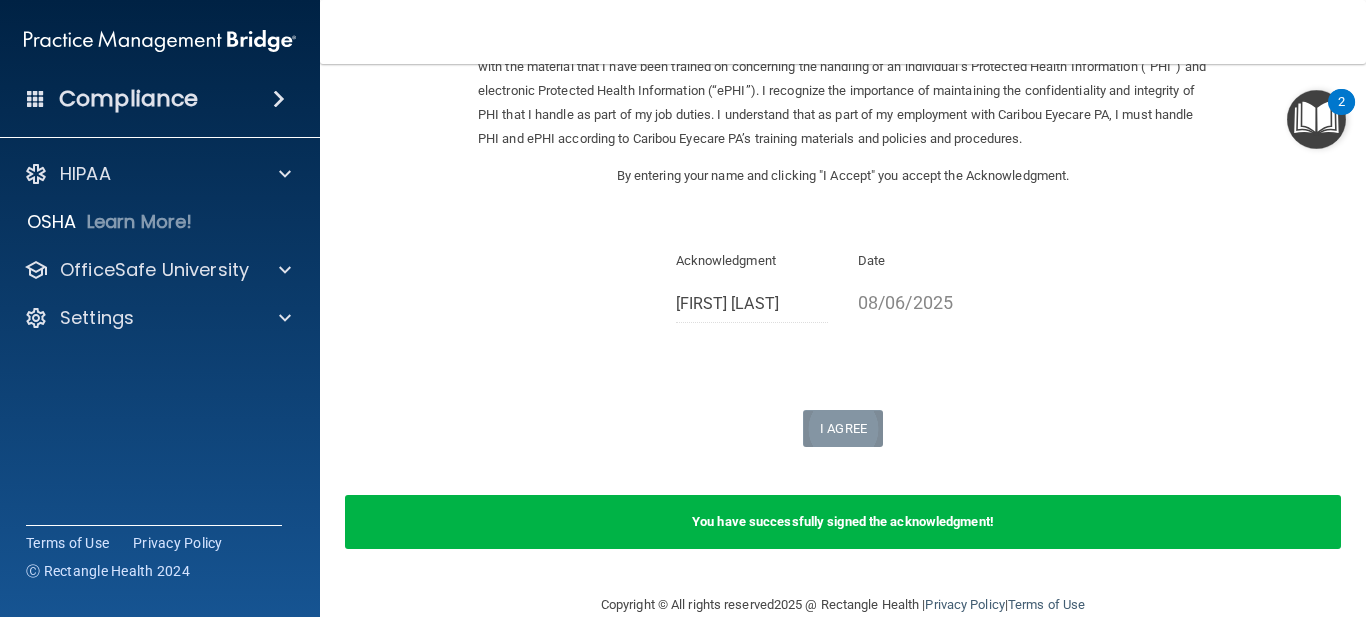 scroll, scrollTop: 161, scrollLeft: 0, axis: vertical 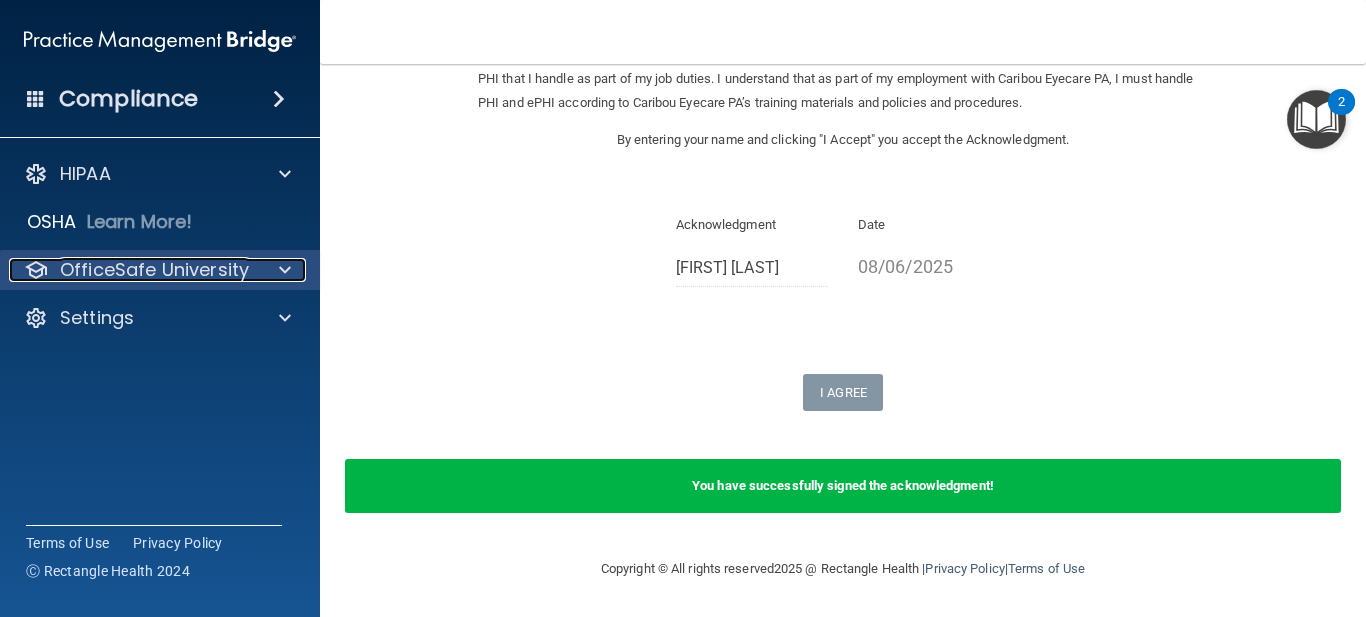 click on "OfficeSafe University" at bounding box center [154, 270] 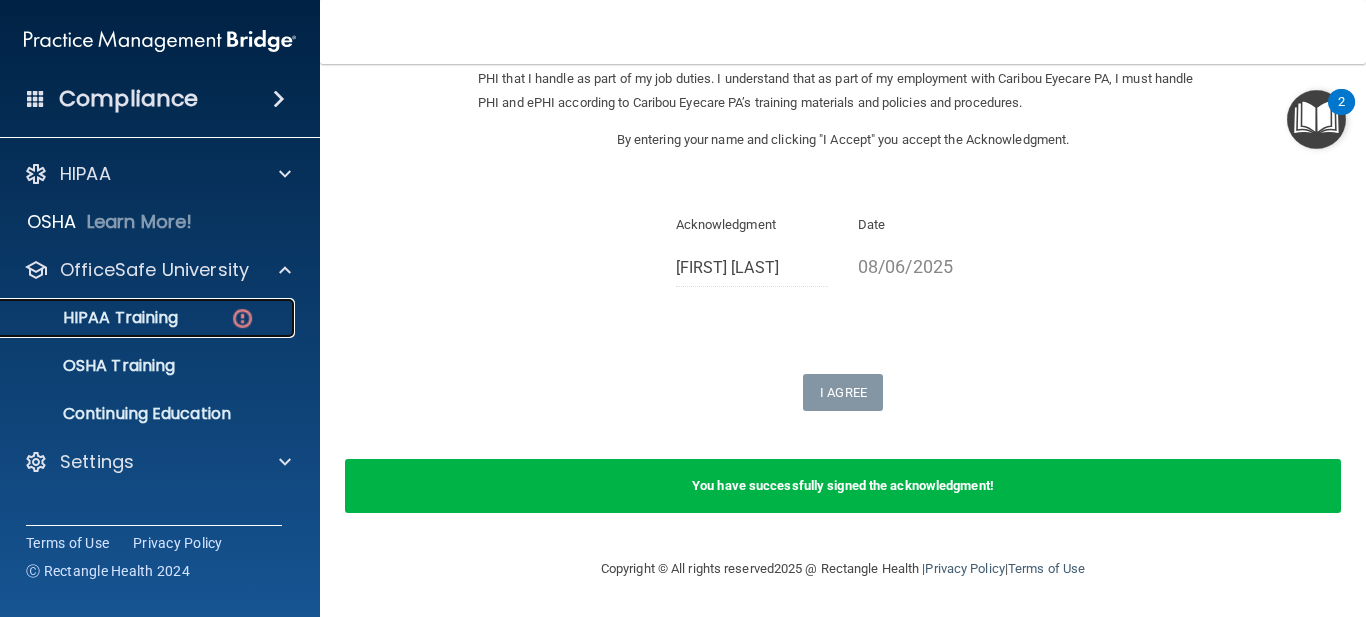 click on "HIPAA Training" at bounding box center (95, 318) 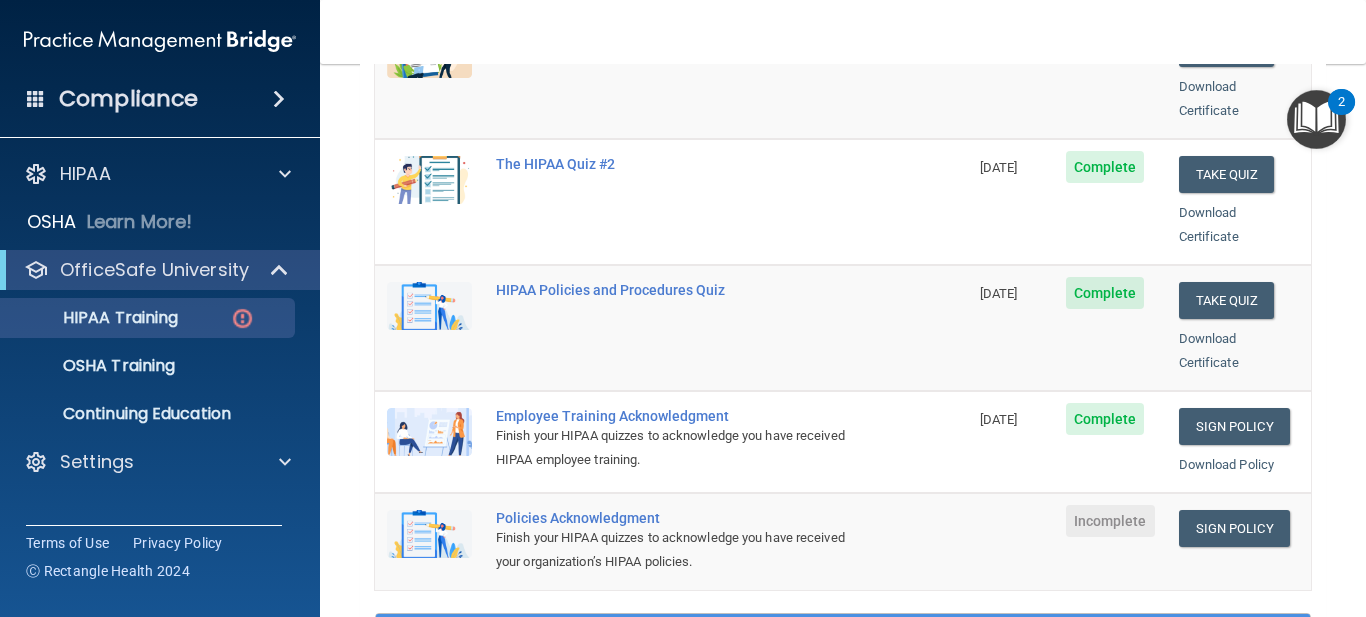 scroll, scrollTop: 357, scrollLeft: 0, axis: vertical 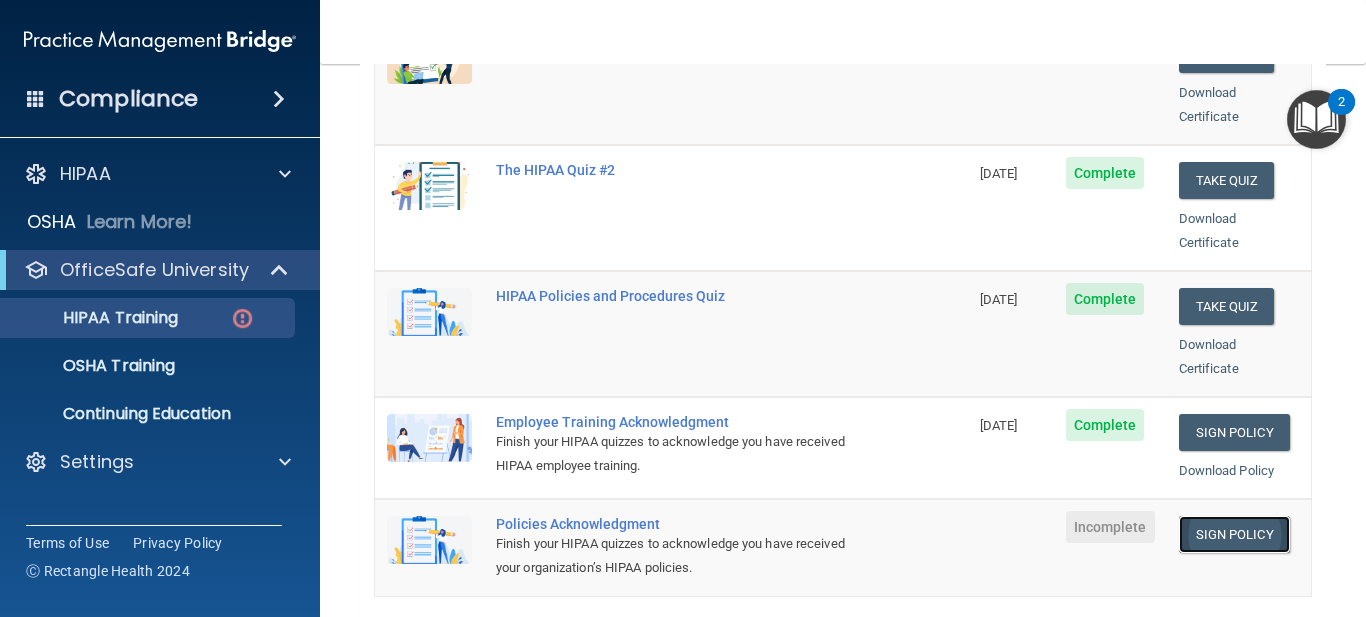 click on "Sign Policy" at bounding box center (1234, 534) 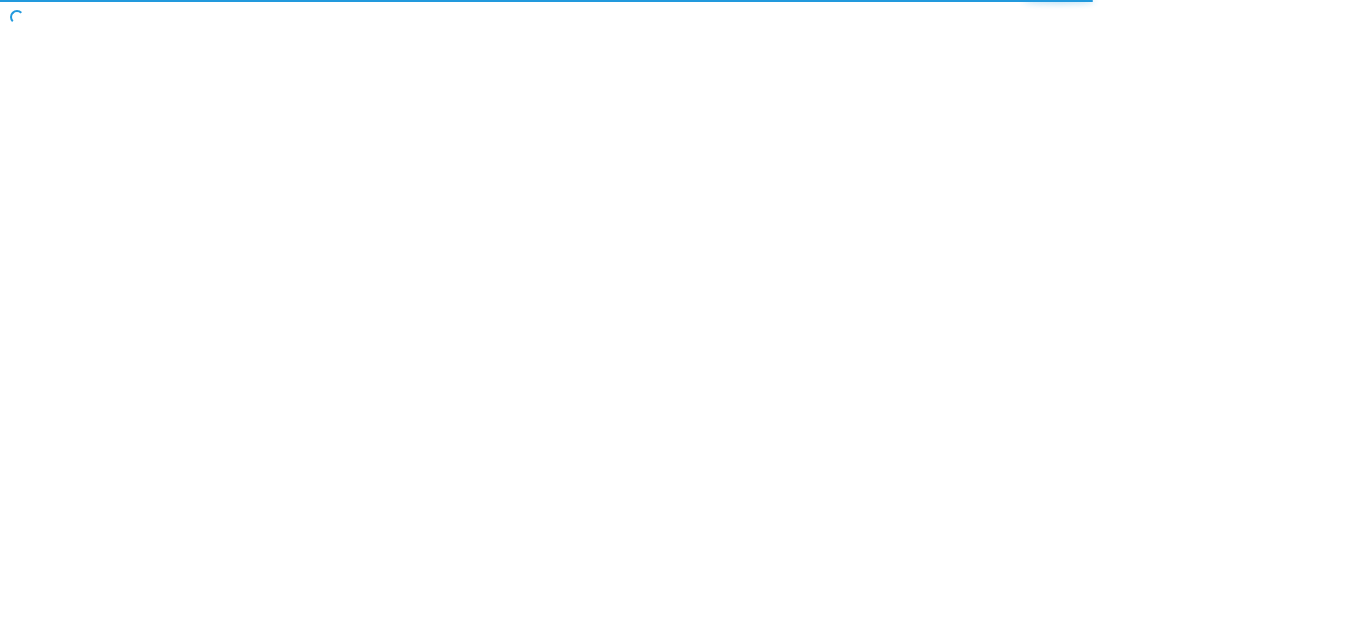 scroll, scrollTop: 0, scrollLeft: 0, axis: both 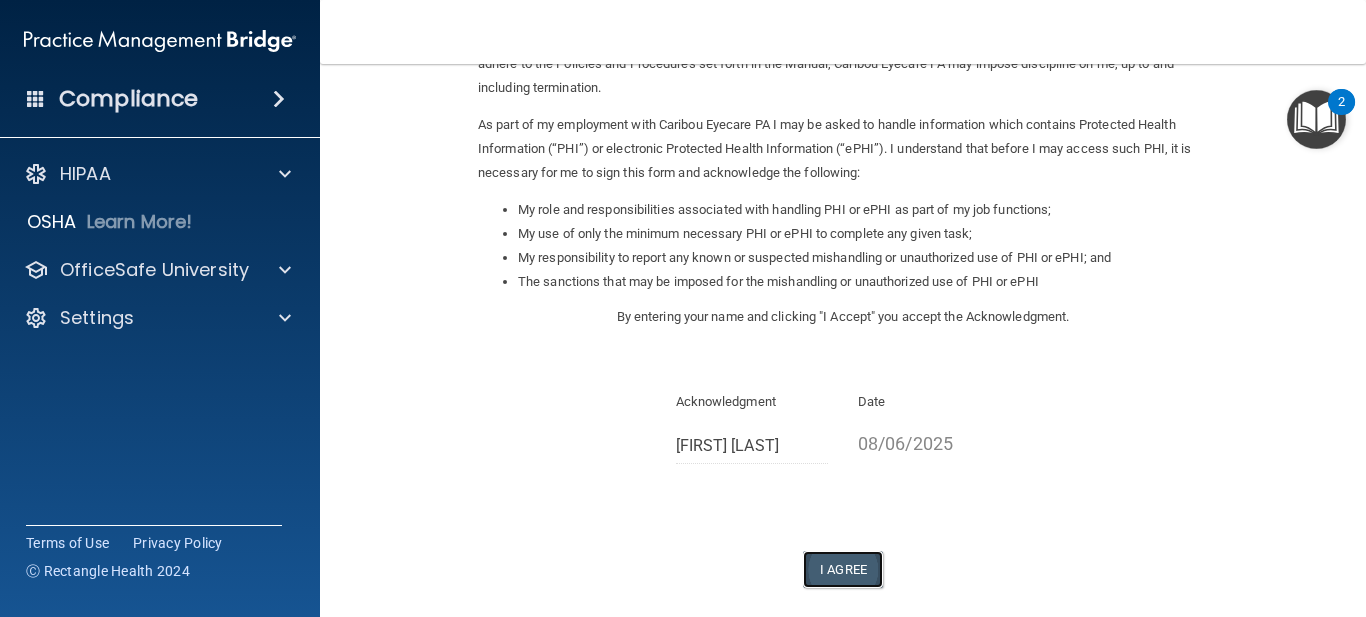 click on "I Agree" at bounding box center (843, 569) 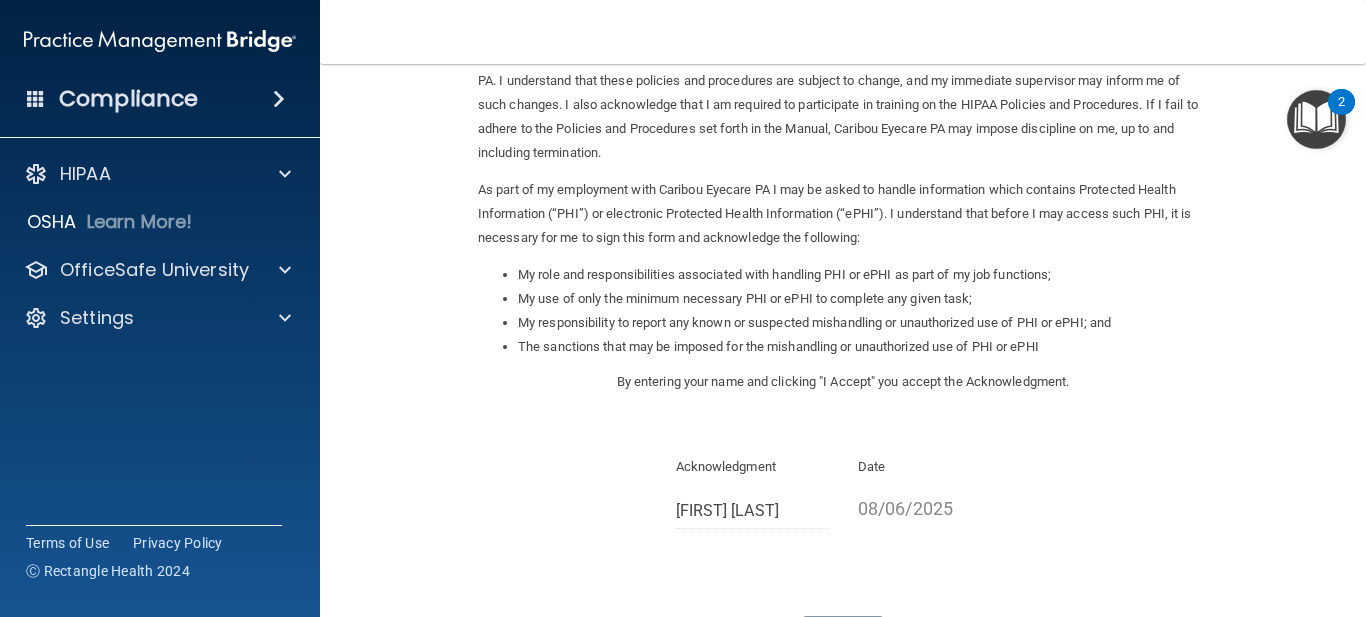 scroll, scrollTop: 377, scrollLeft: 0, axis: vertical 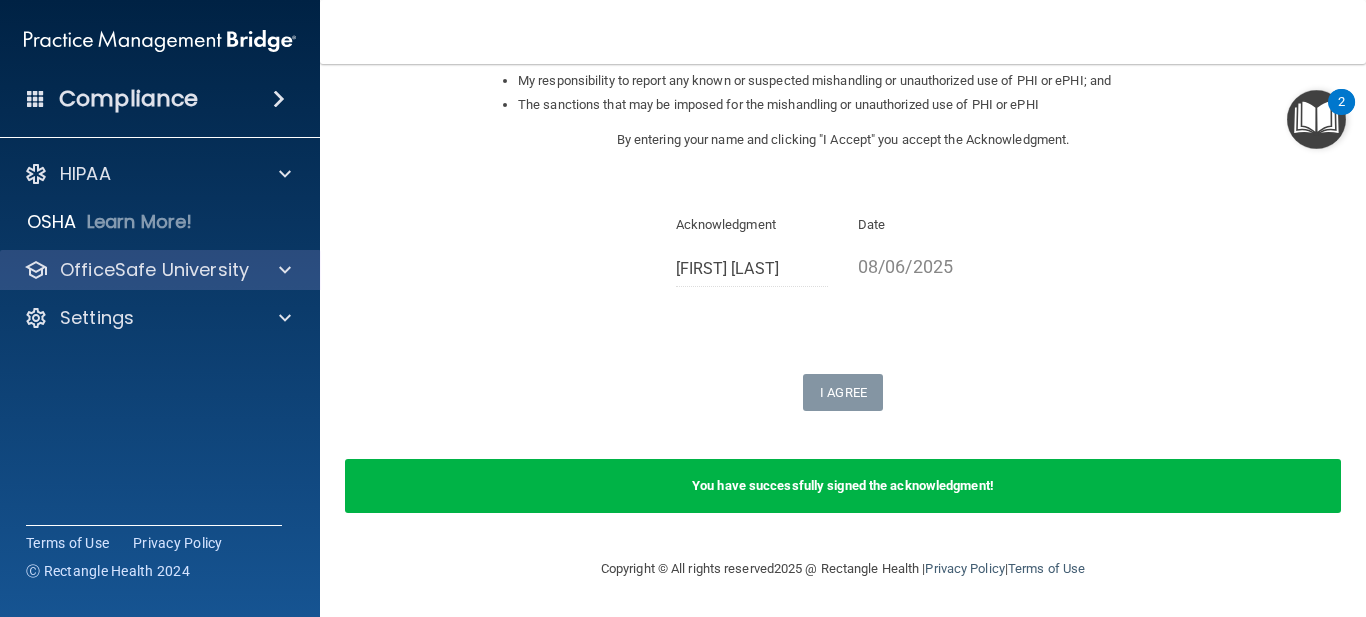 click on "OfficeSafe University" at bounding box center (160, 270) 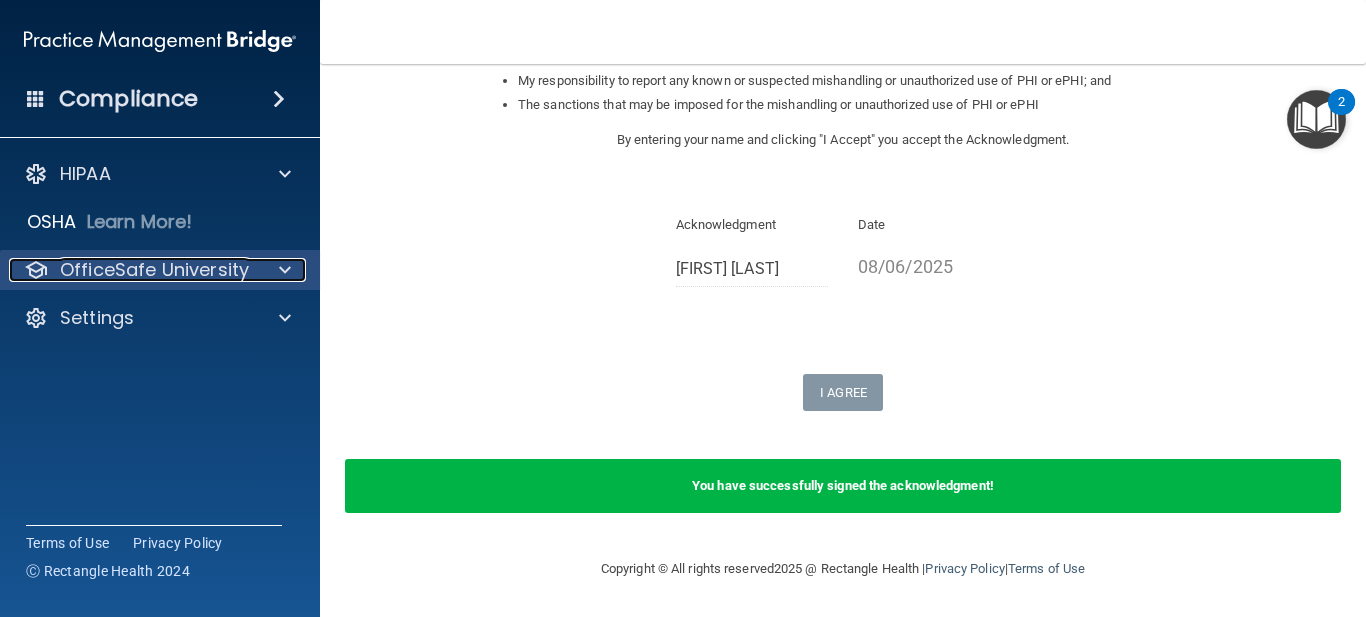 click at bounding box center (285, 270) 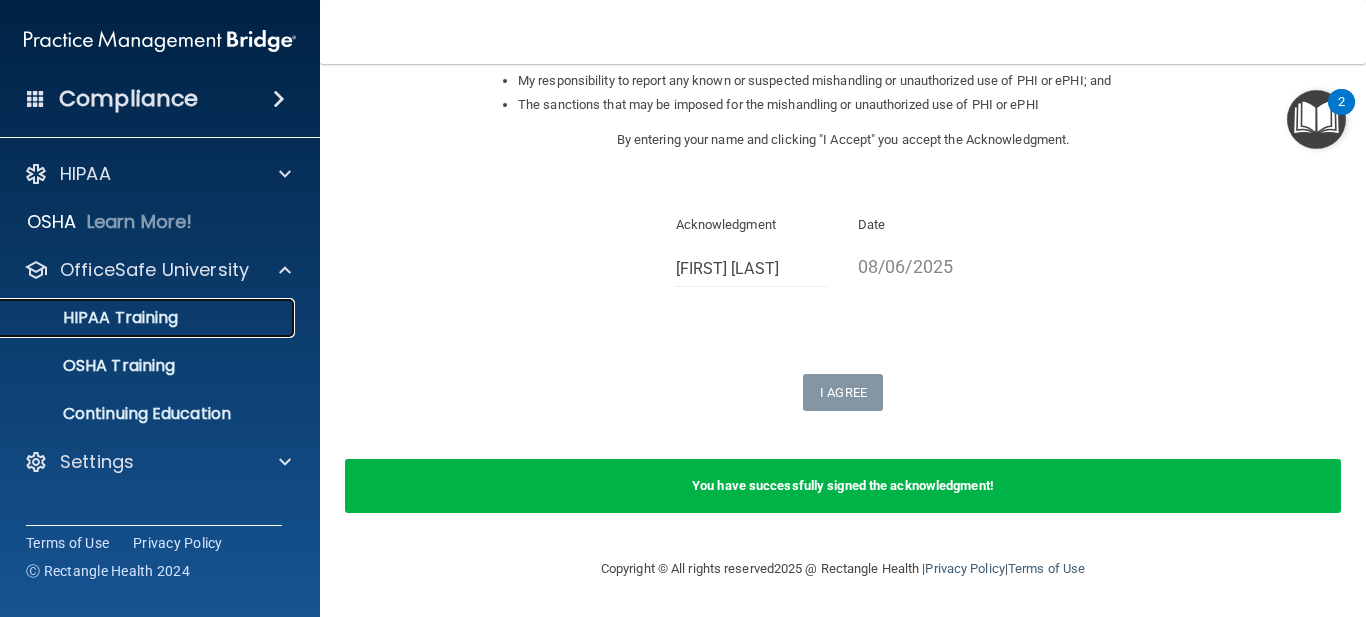 click on "HIPAA Training" at bounding box center (95, 318) 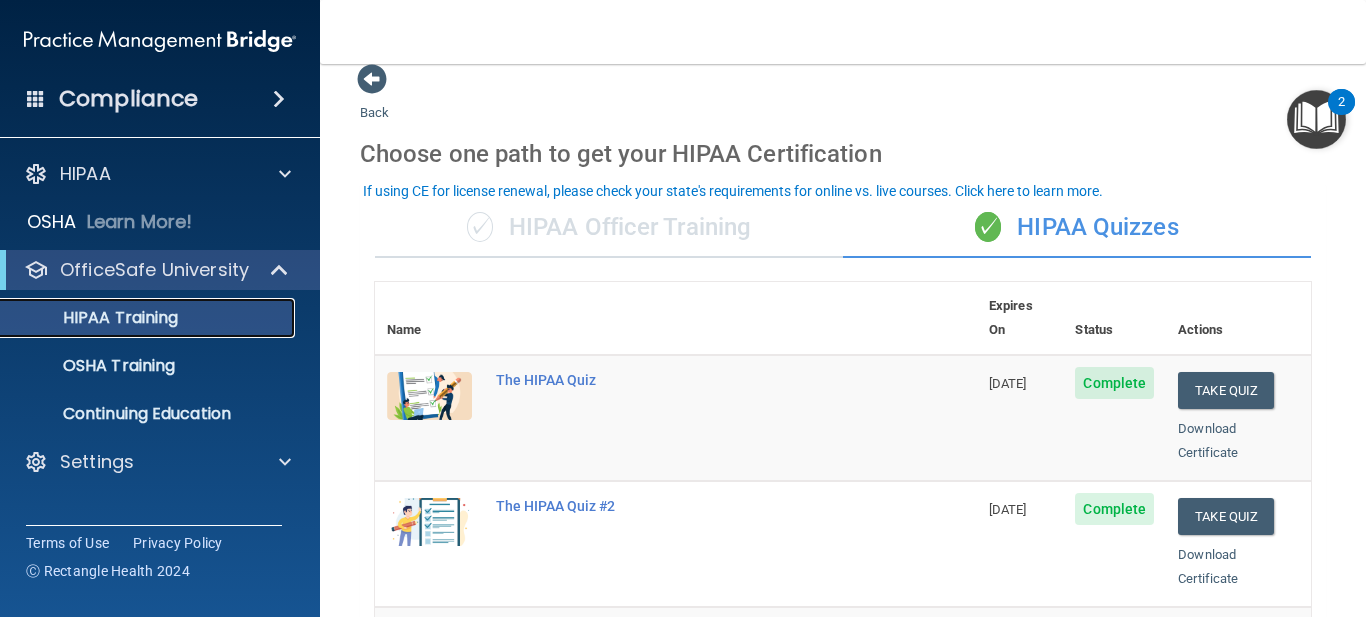 scroll, scrollTop: 0, scrollLeft: 0, axis: both 